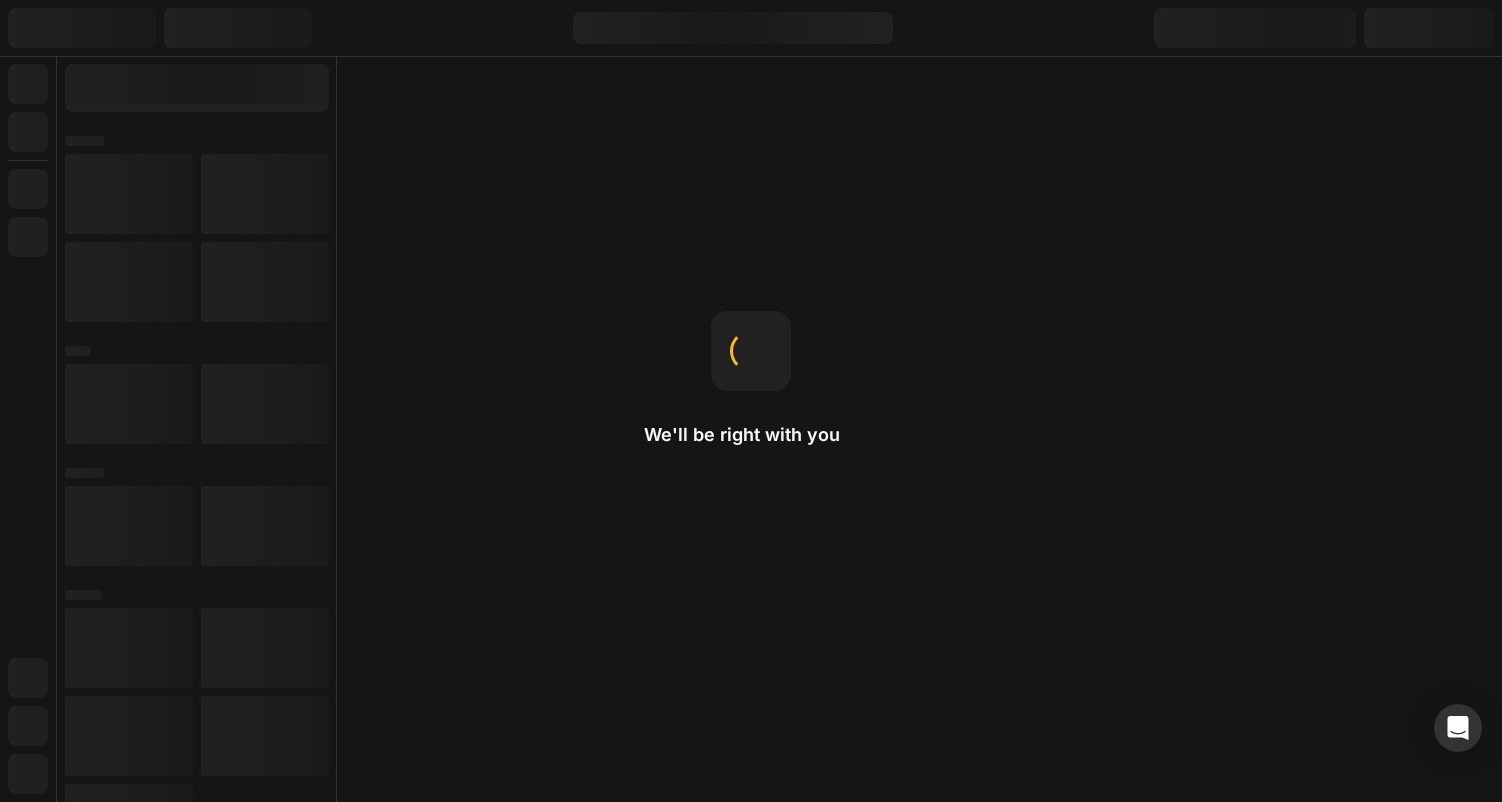 scroll, scrollTop: 0, scrollLeft: 0, axis: both 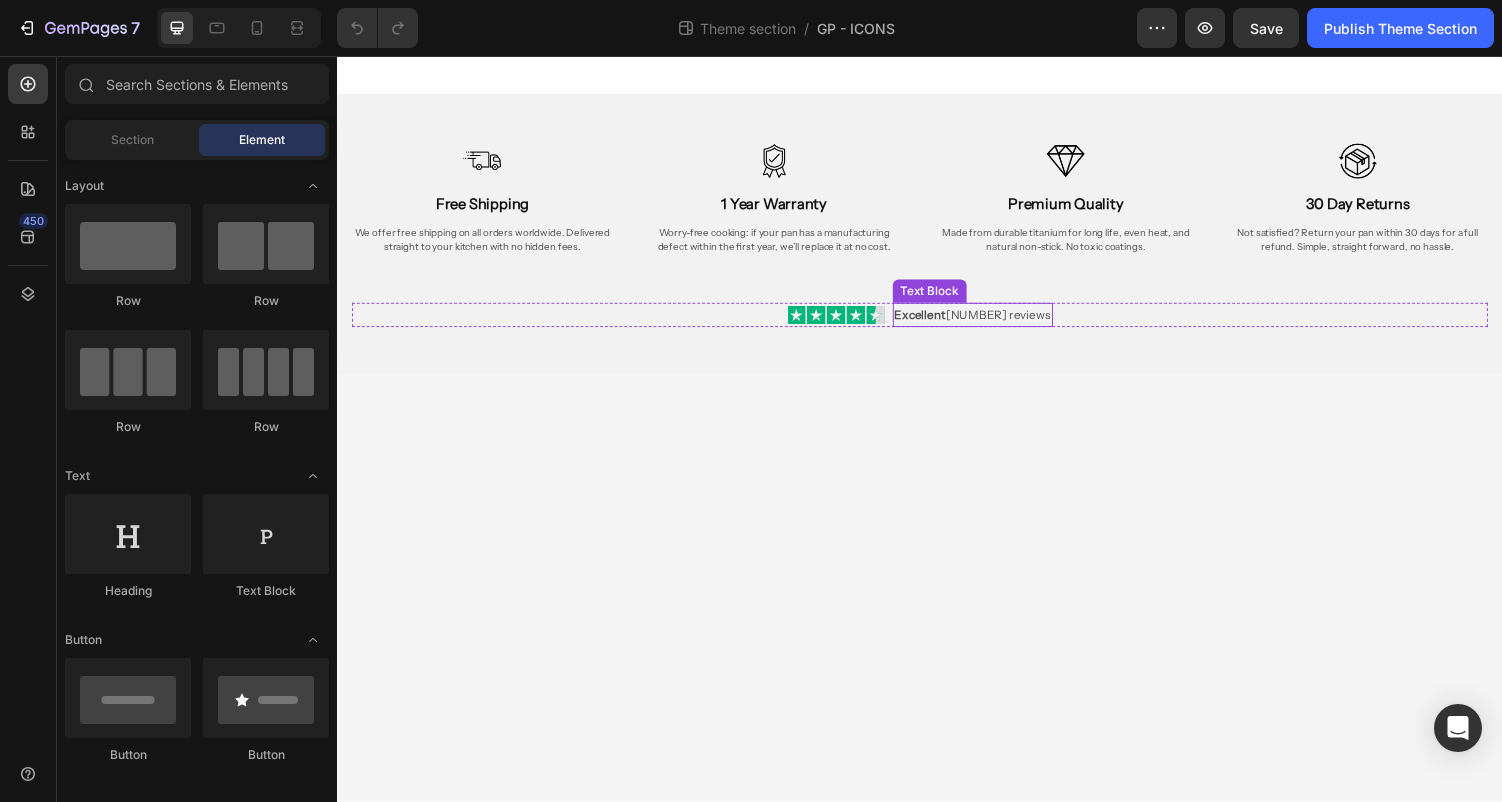 click on "Excellent" at bounding box center (937, 322) 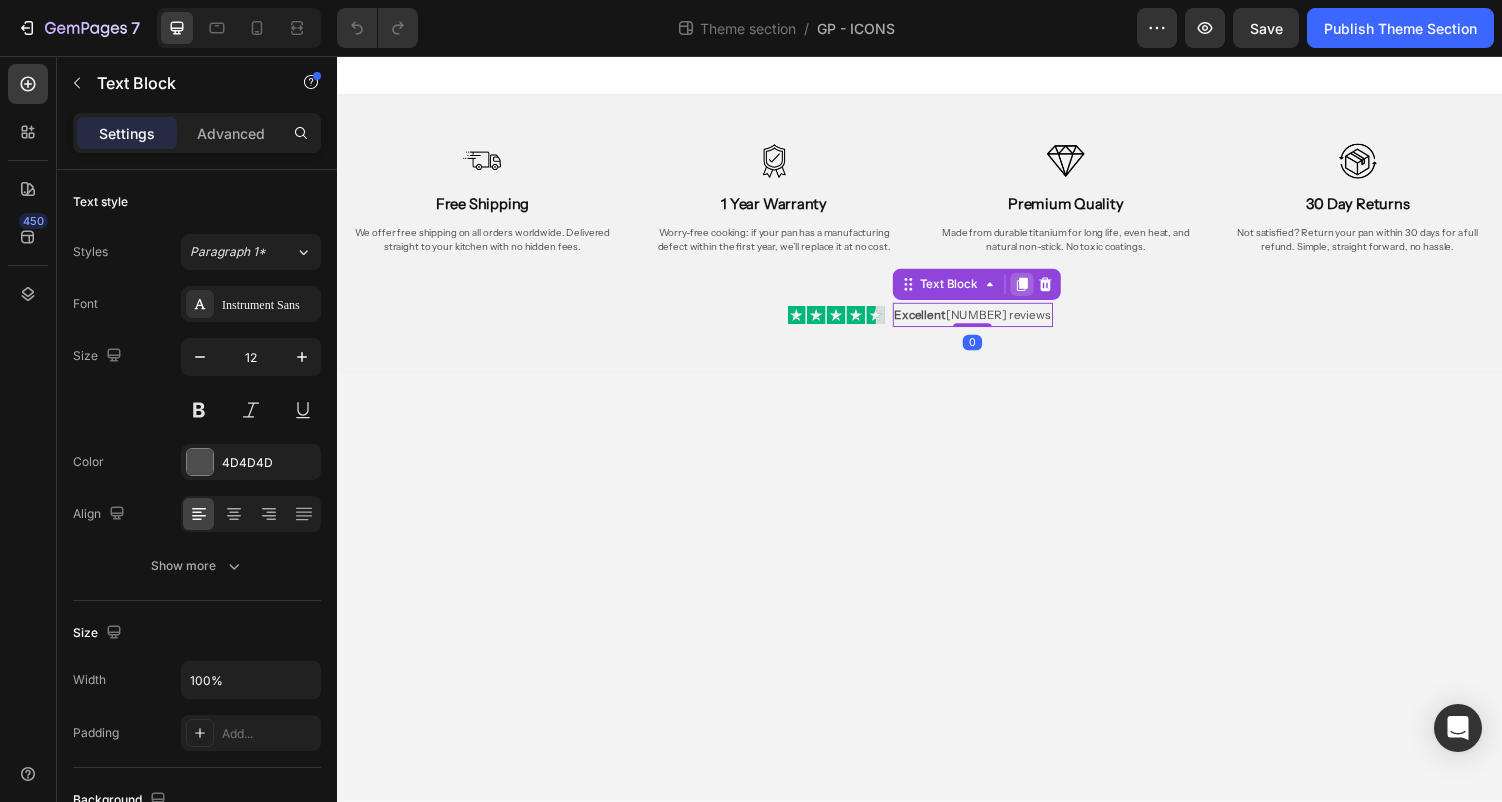 click 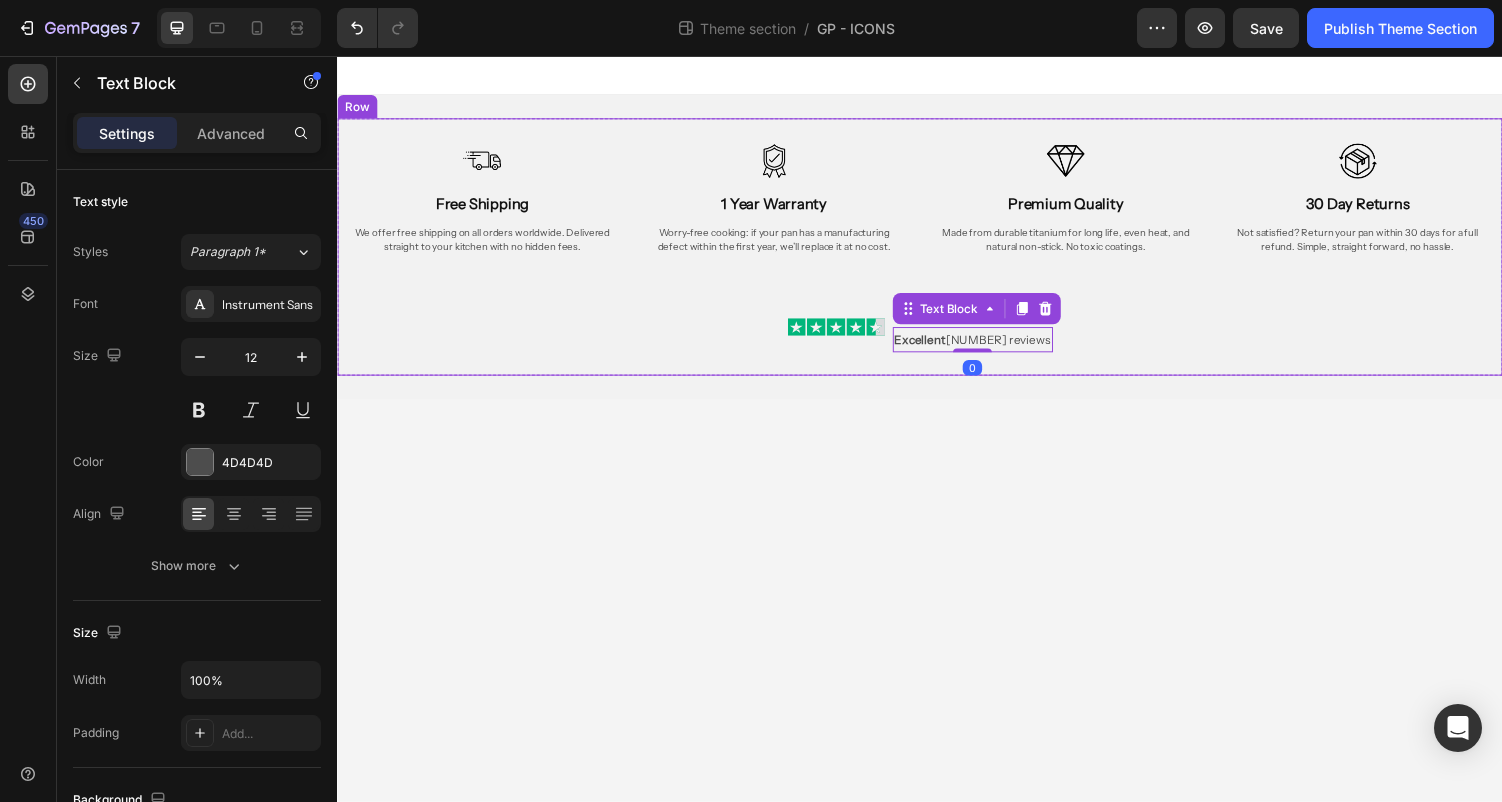 click on "Image Free Shipping Heading We offer free shipping on all orders worldwide. Delivered straight to your kitchen with no hidden fees. Text Block Image 1 Year Warranty Heading Worry-free cooking: if your pan has a manufacturing defect within the first year, we’ll replace it at no cost. Text Block Image Premium Quality Heading Made from durable titanium for long life, even heat, and natural non-stick. No toxic coatings. Text Block Image 30 Day Returns Heading Not satisfied? Return your pan within 30 days for a full refund. Simple, straight forward, no hassle. Text Block Row Image Excellent  758+ reviews Text Block Excellent  758+ reviews Text Block   0 Row" at bounding box center [937, 252] 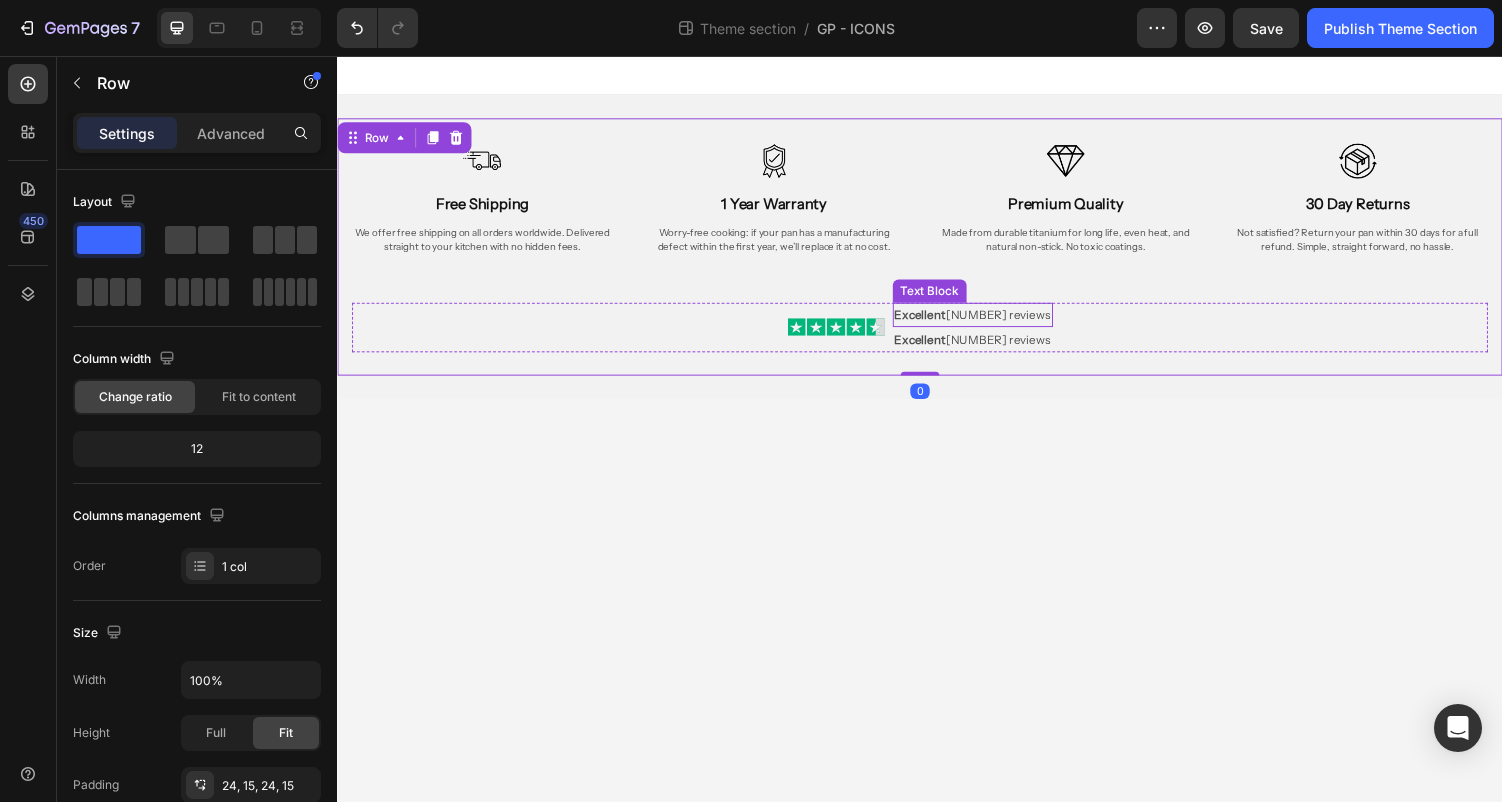 click on "Excellent" at bounding box center [937, 322] 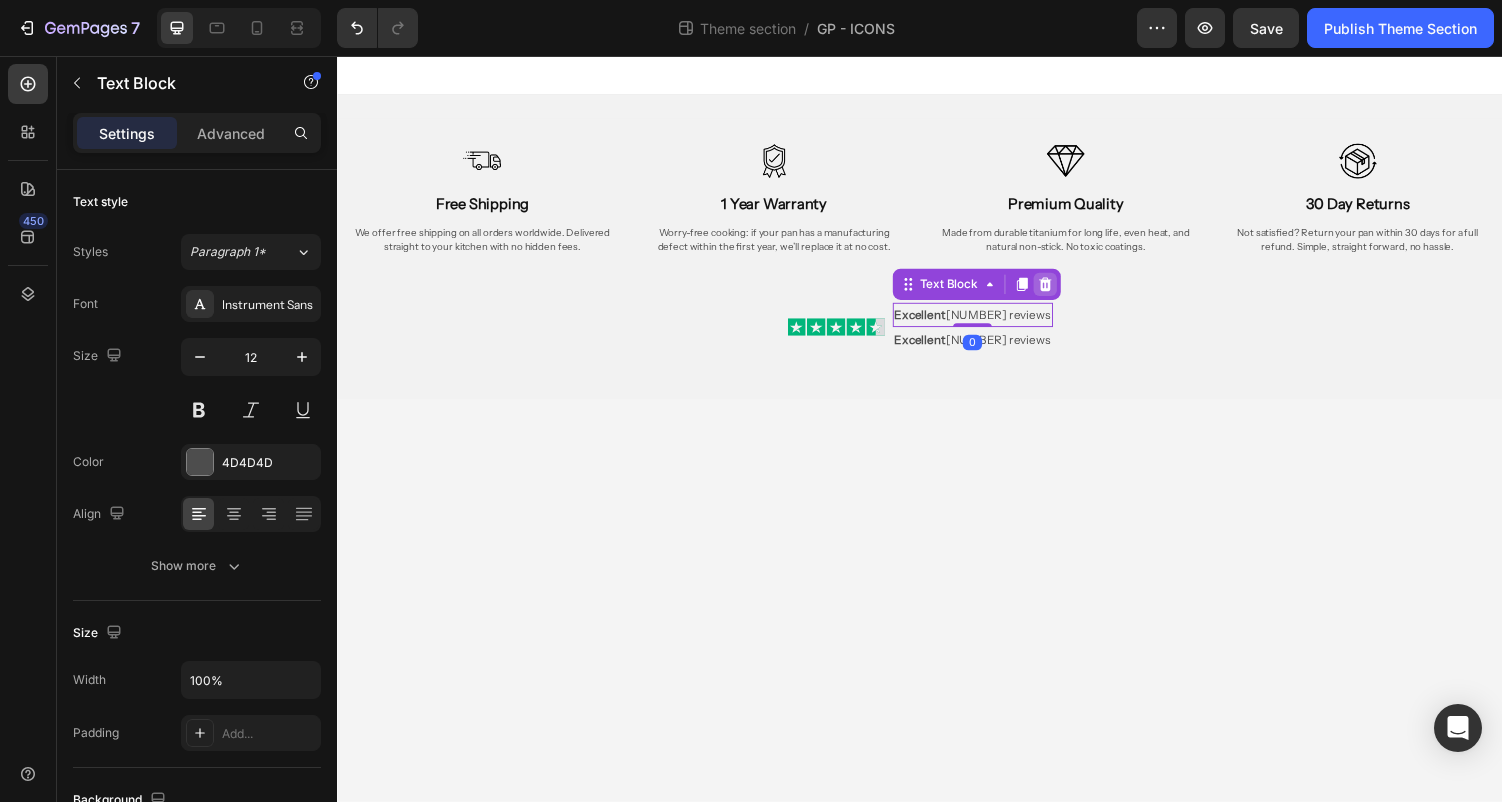 click 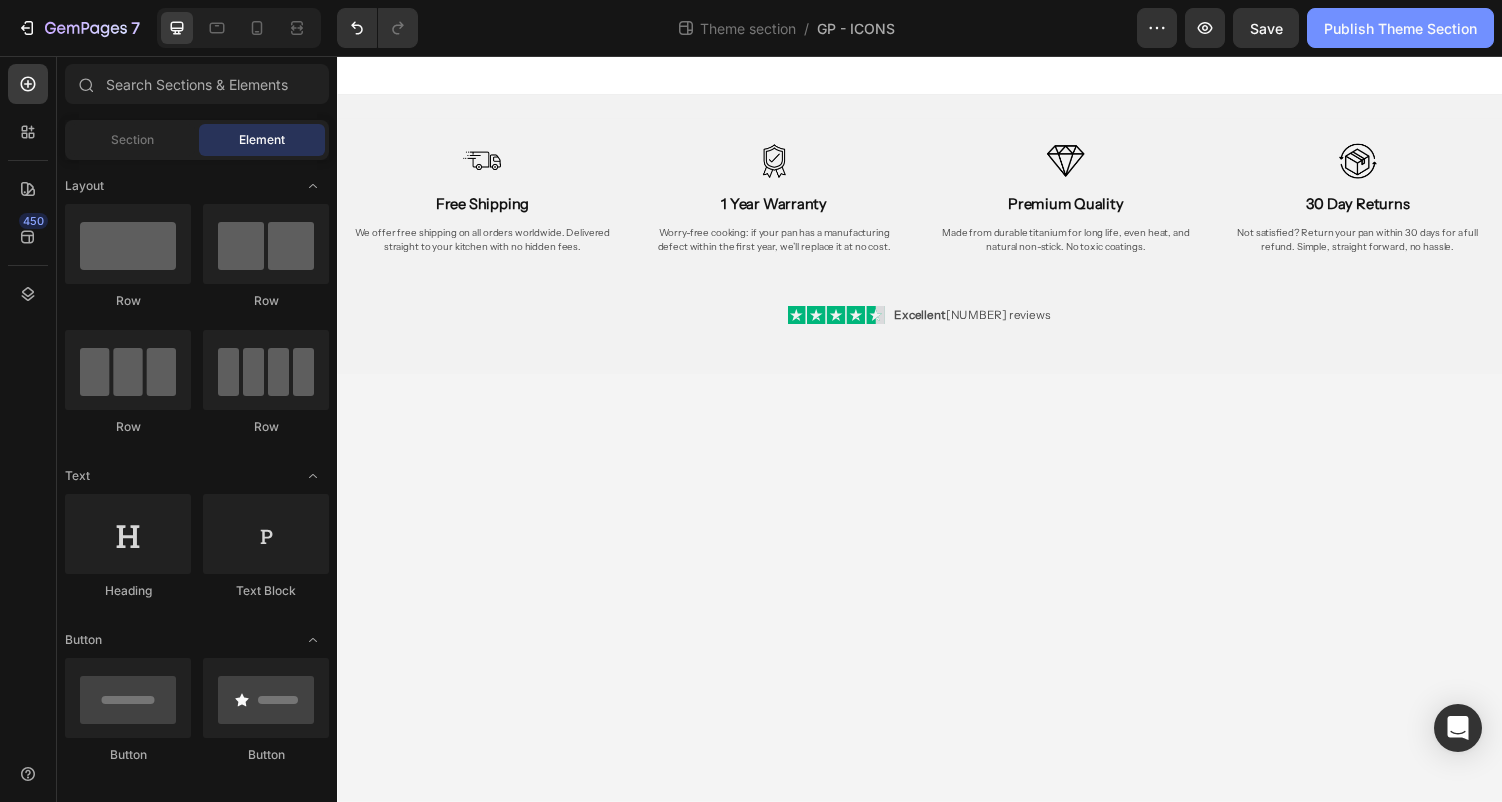 click on "Publish Theme Section" at bounding box center [1400, 28] 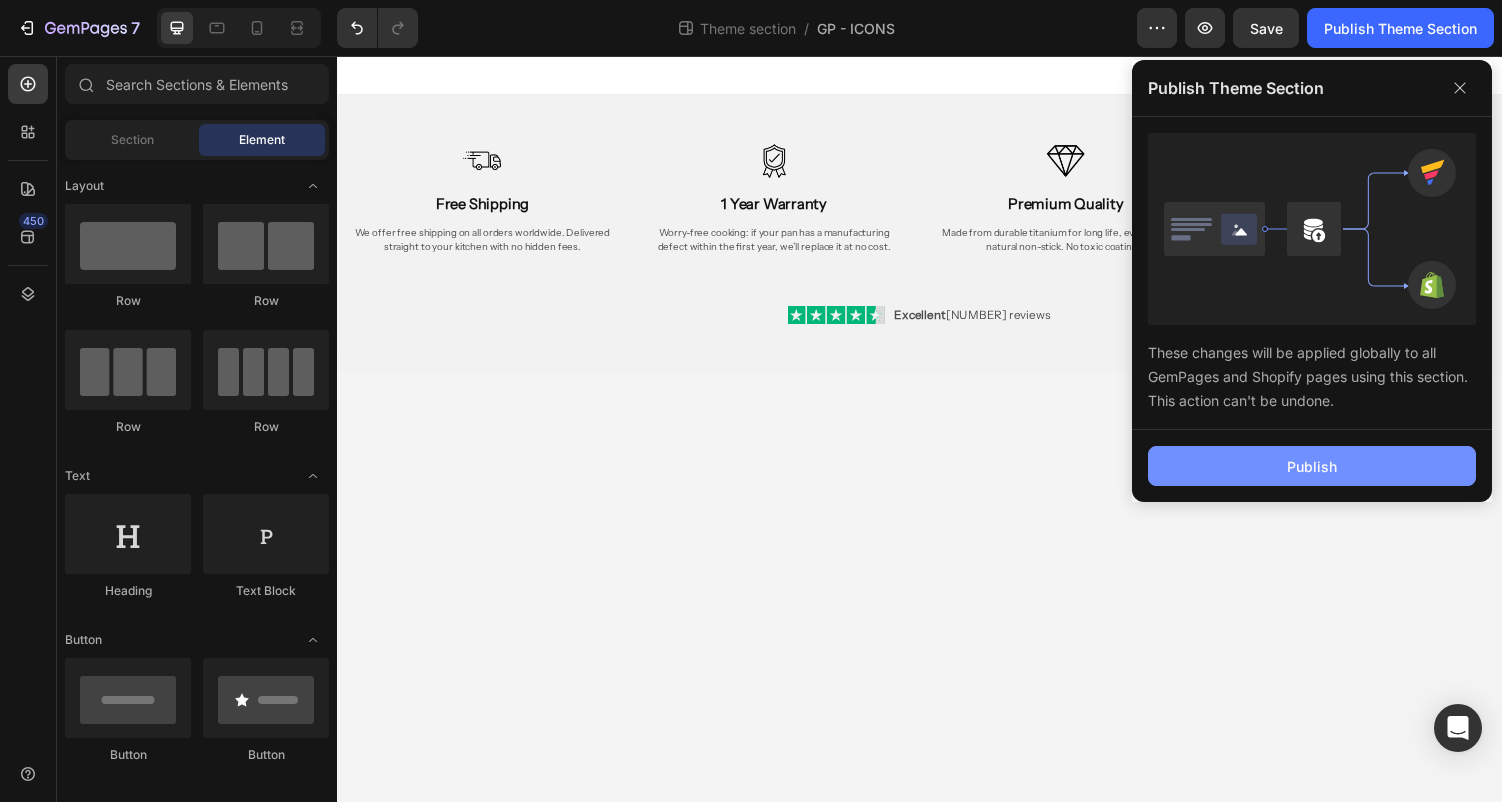 click on "Publish" 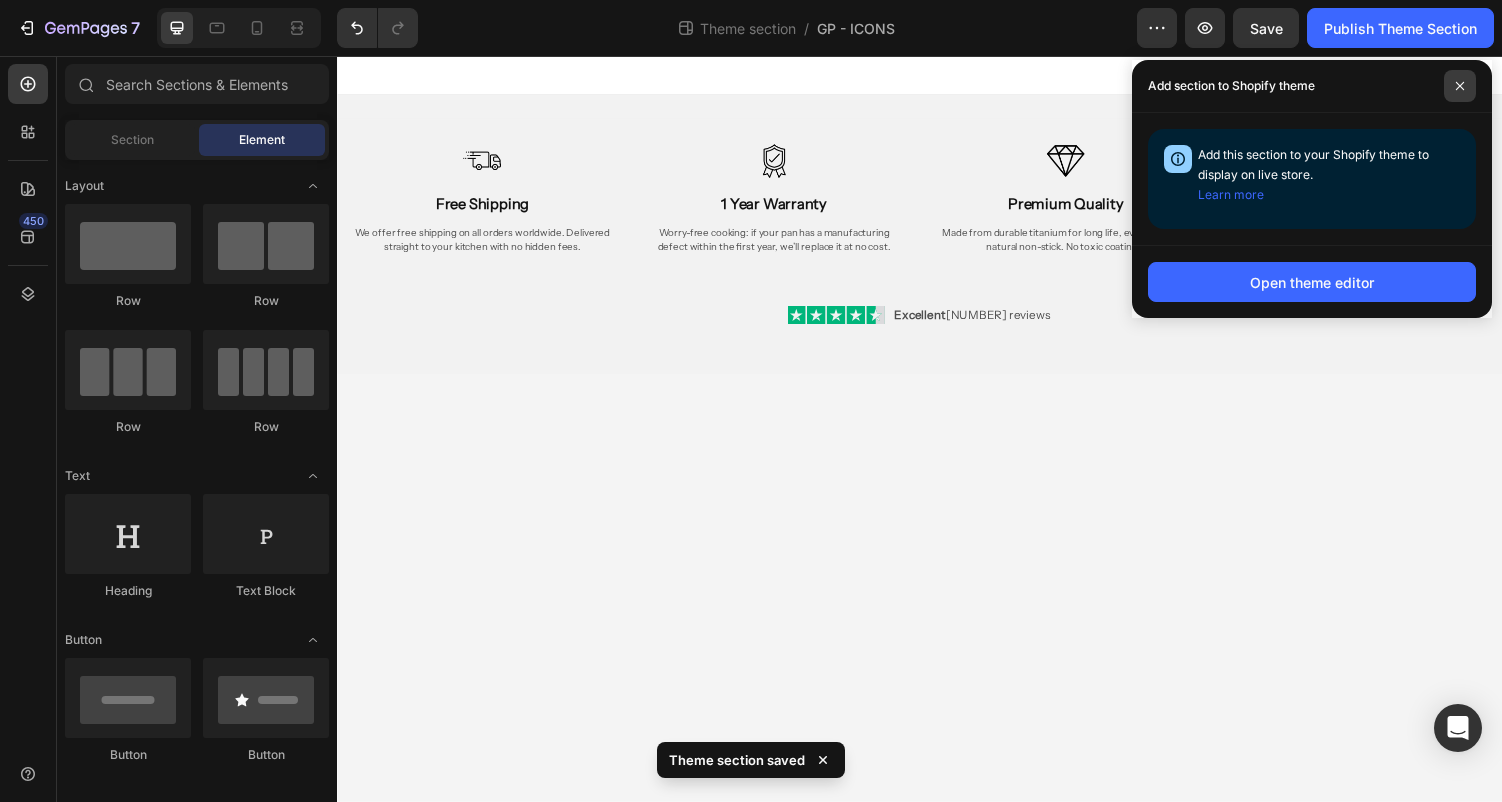 click at bounding box center (1460, 86) 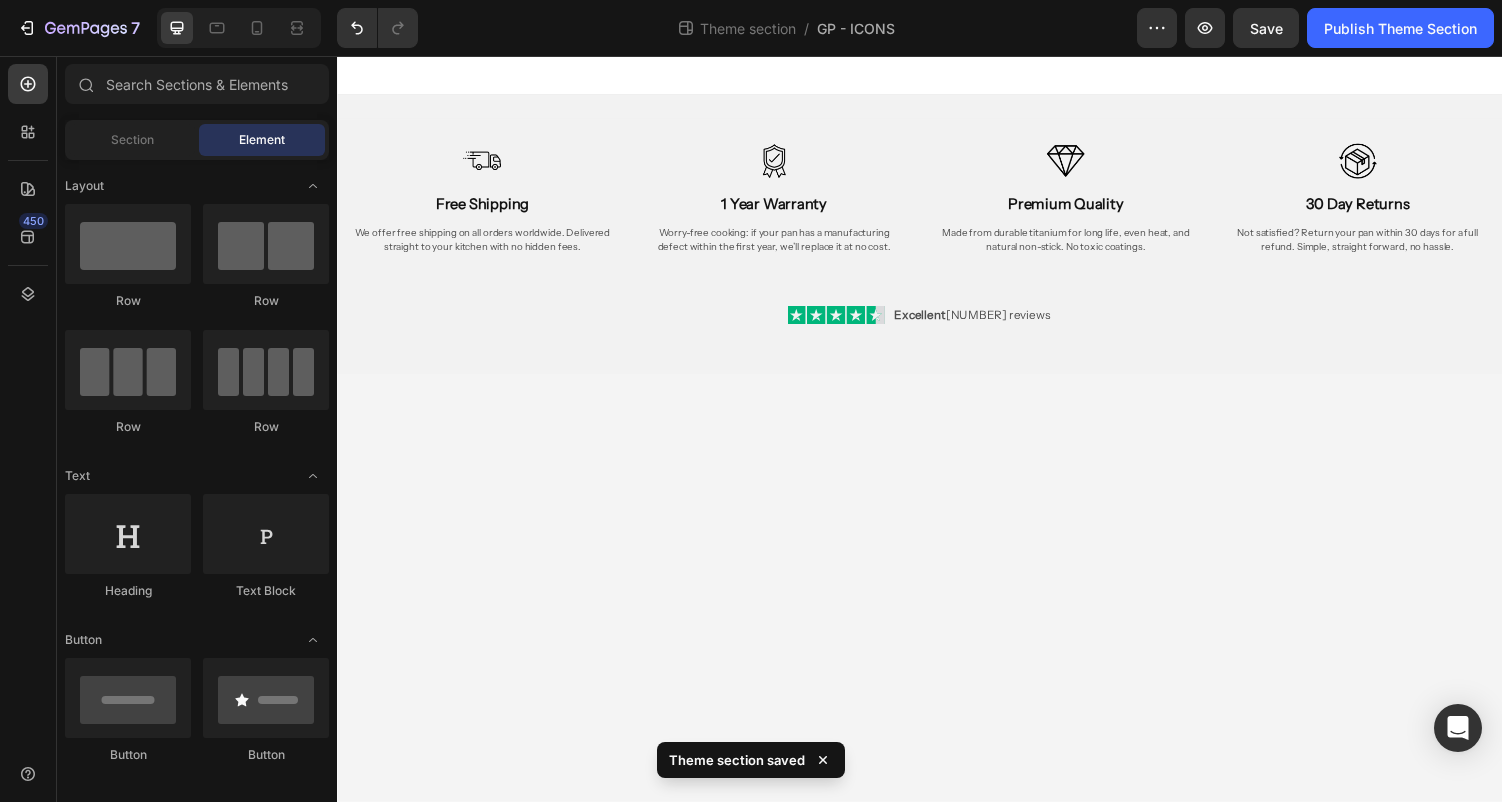click on "7  Theme section  /  GP - ICONS Preview  Save   Publish Theme Section" 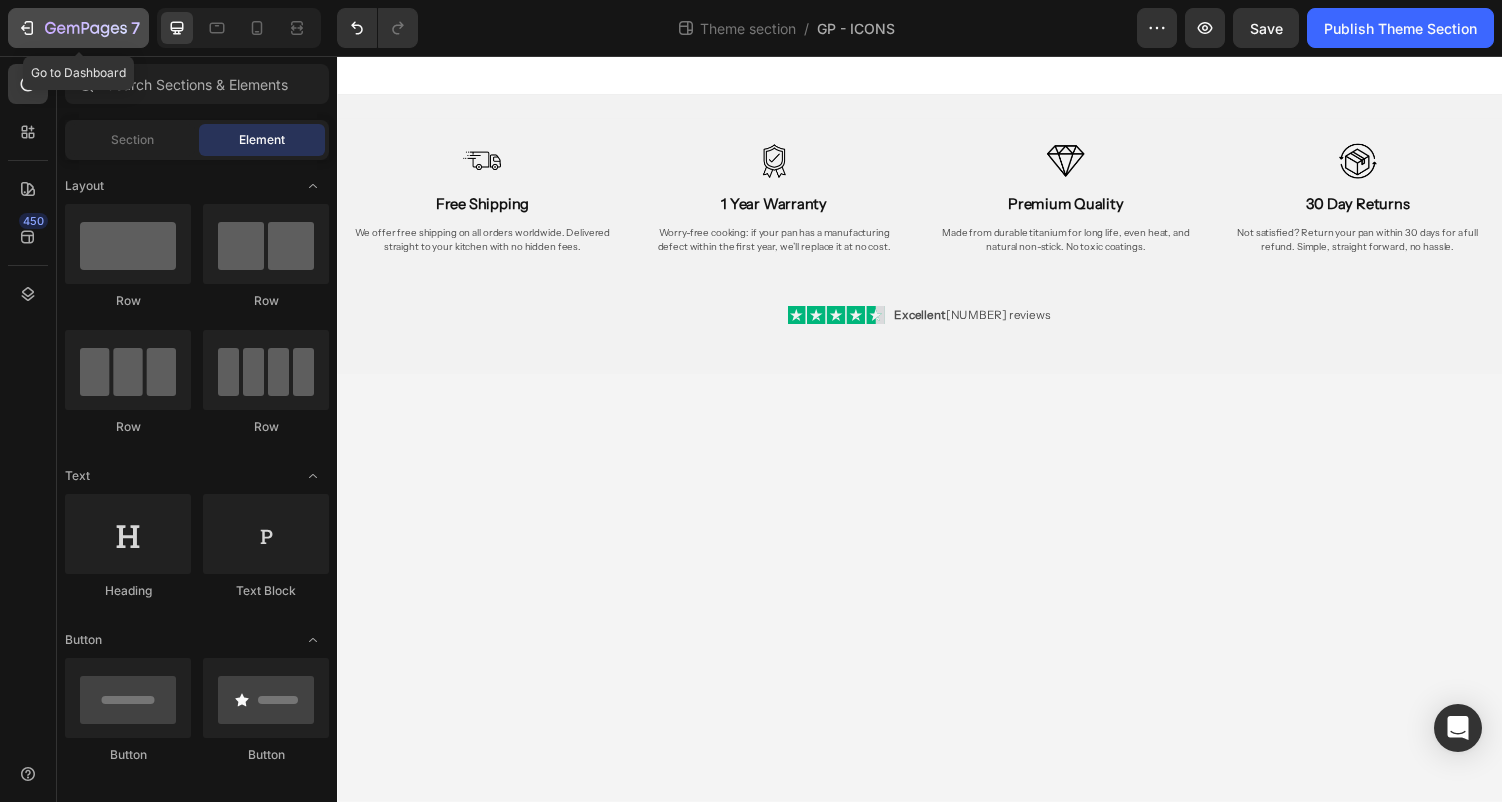 click 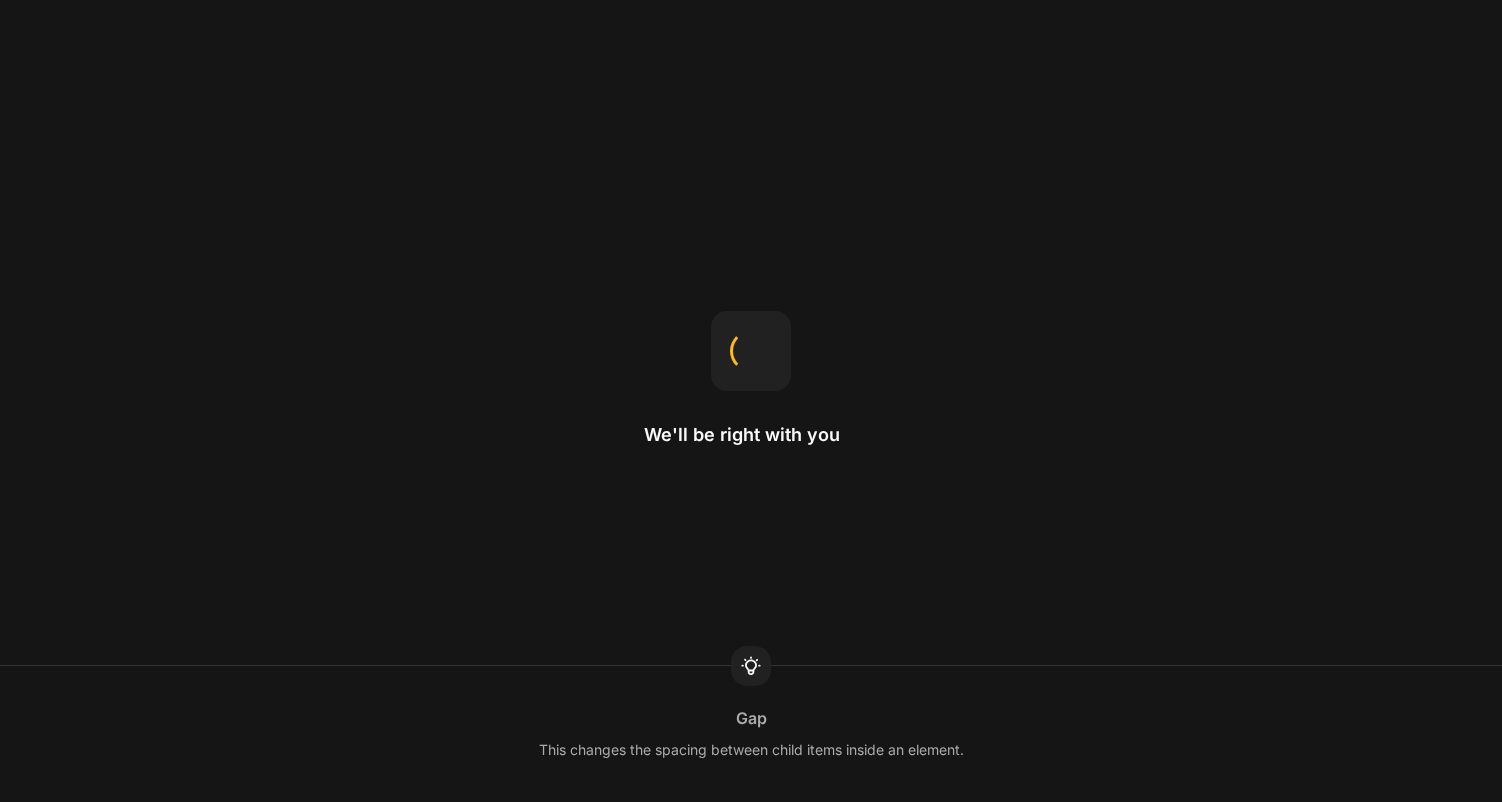 scroll, scrollTop: 0, scrollLeft: 0, axis: both 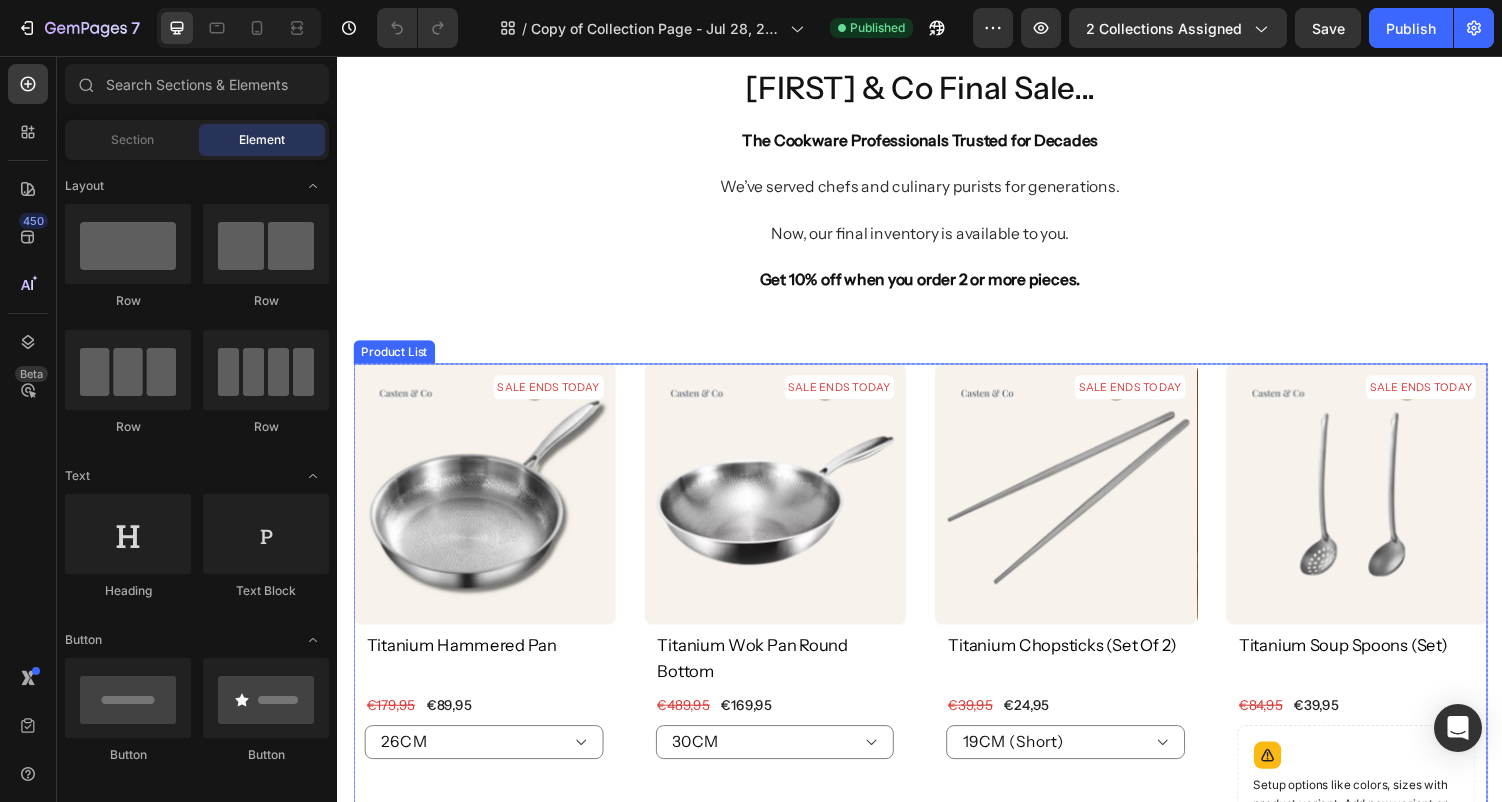 click on "SALE ENDS TODAY Product Badge Product Images titanium hammered pan Product Title €89,95 (P) Price (P) Price €179,95 (P) Price (P) Price Row   26CM 28CM 30CM Product Variants & Swatches QUICK ADD (P) Cart Button Row Product List SALE ENDS TODAY Product Badge Product Images titanium wok pan round bottom Product Title €169,95 (P) Price (P) Price €489,95 (P) Price (P) Price Row   30CM 32CM 34CM 30CM With Lid 32CM With Lid 34CM With Lid Product Variants & Swatches QUICK ADD (P) Cart Button Row Product List SALE ENDS TODAY Product Badge Product Images titanium chopsticks (set of 2) Product Title €24,95 (P) Price (P) Price €39,95 (P) Price (P) Price Row   19CM (Short) 23CM (Long) Product Variants & Swatches QUICK ADD (P) Cart Button Row Product List SALE ENDS TODAY Product Badge Product Images titanium soup spoons (set) Product Title €39,95 (P) Price (P) Price €84,95 (P) Price (P) Price Row Setup options like colors, sizes with product variant.       Add new variant   or   sync data QUICK ADD Row Row" at bounding box center (937, 1247) 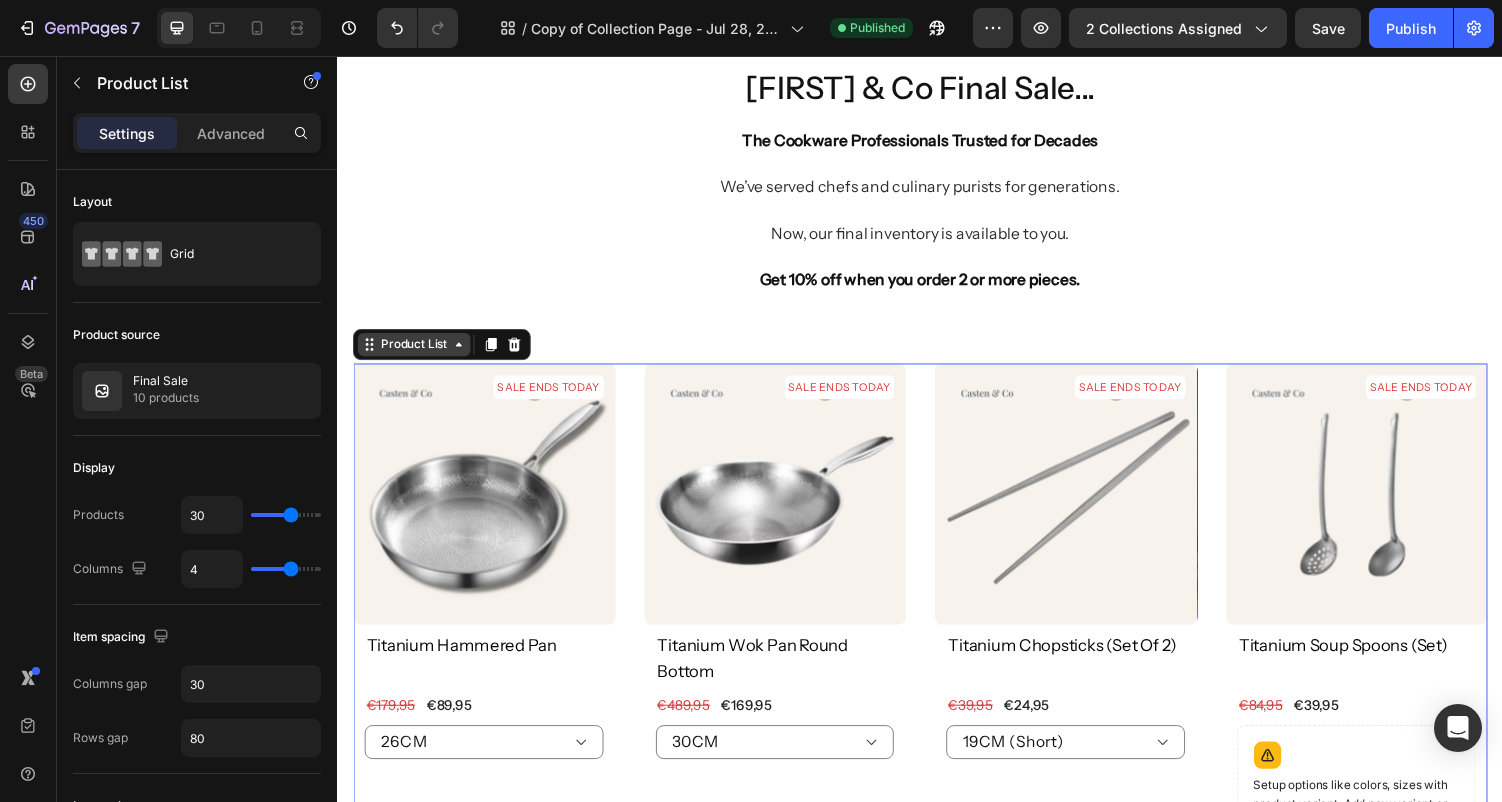 click on "Product List" at bounding box center (416, 353) 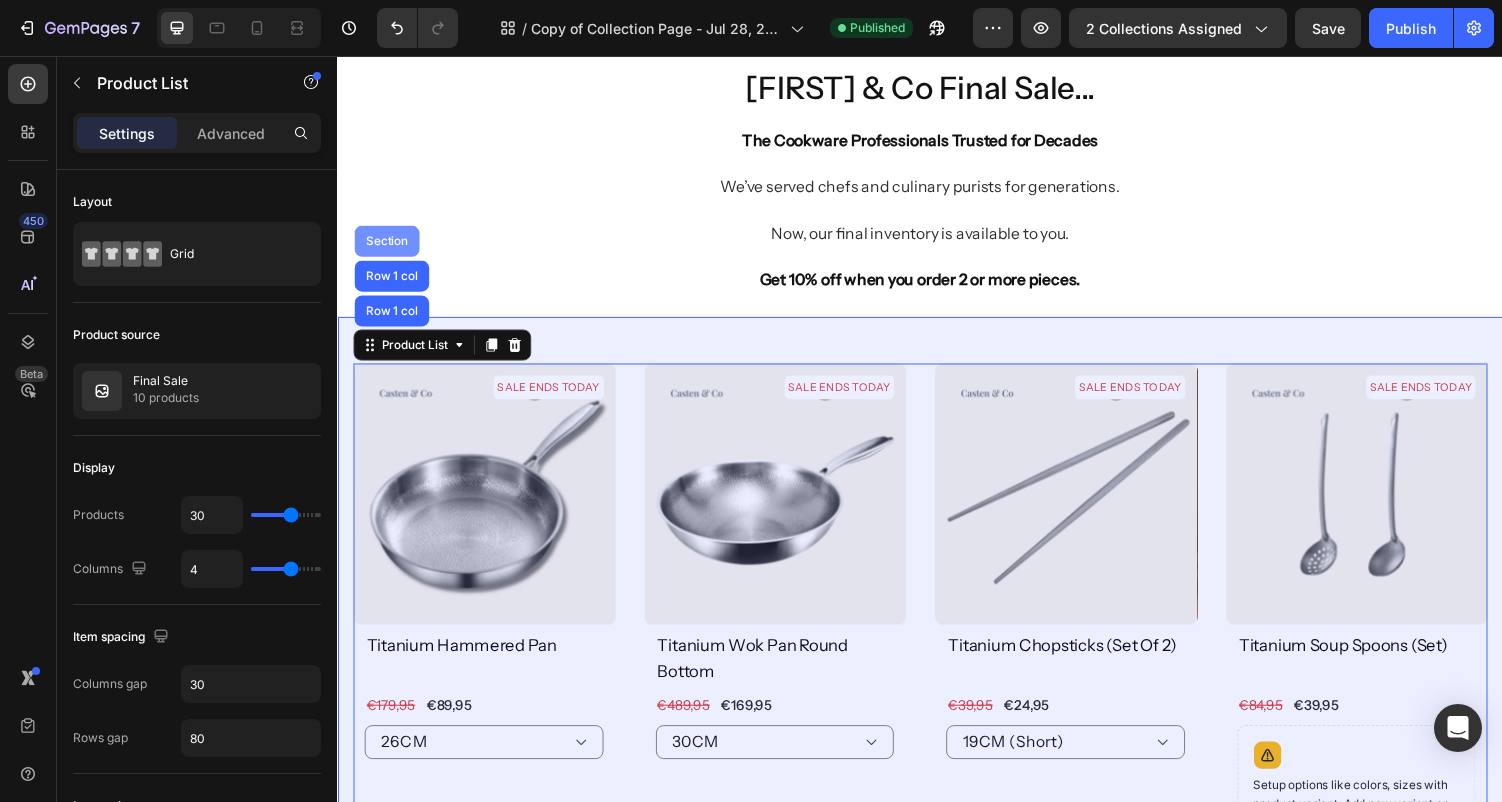 click on "Section" at bounding box center [387, 246] 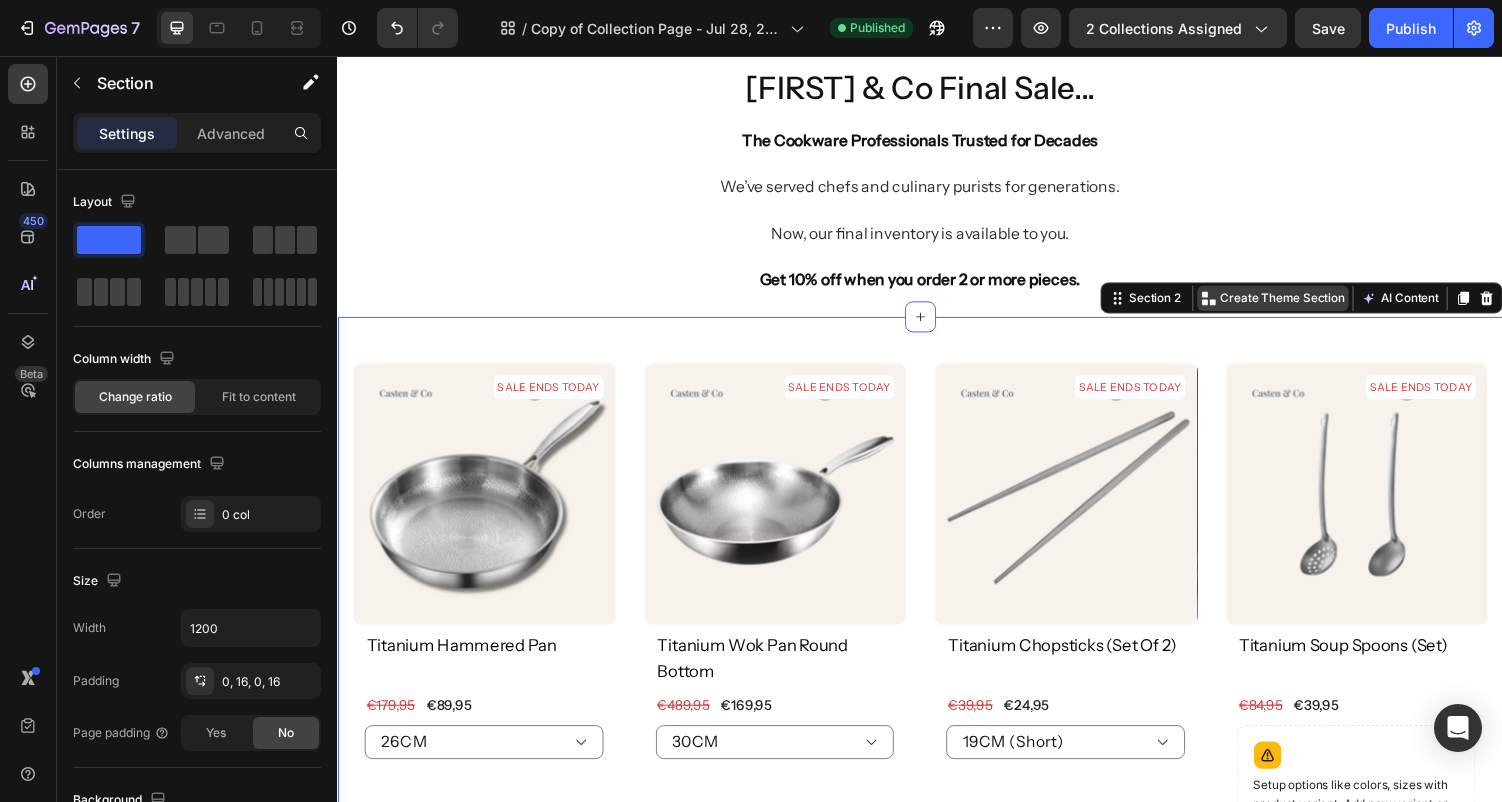 click on "Create Theme Section" at bounding box center [1300, 305] 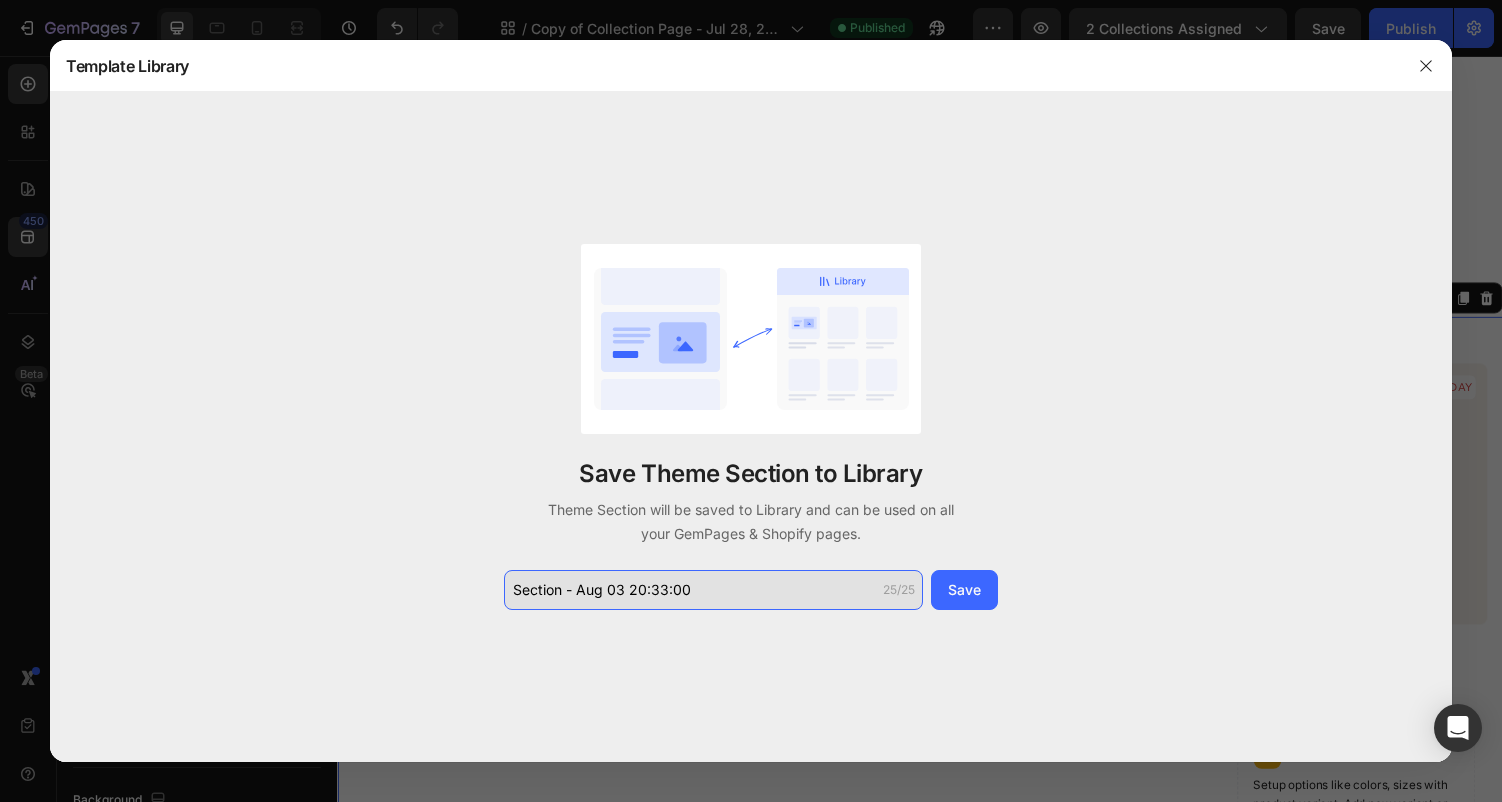 click on "Section - Aug 03 20:33:00" 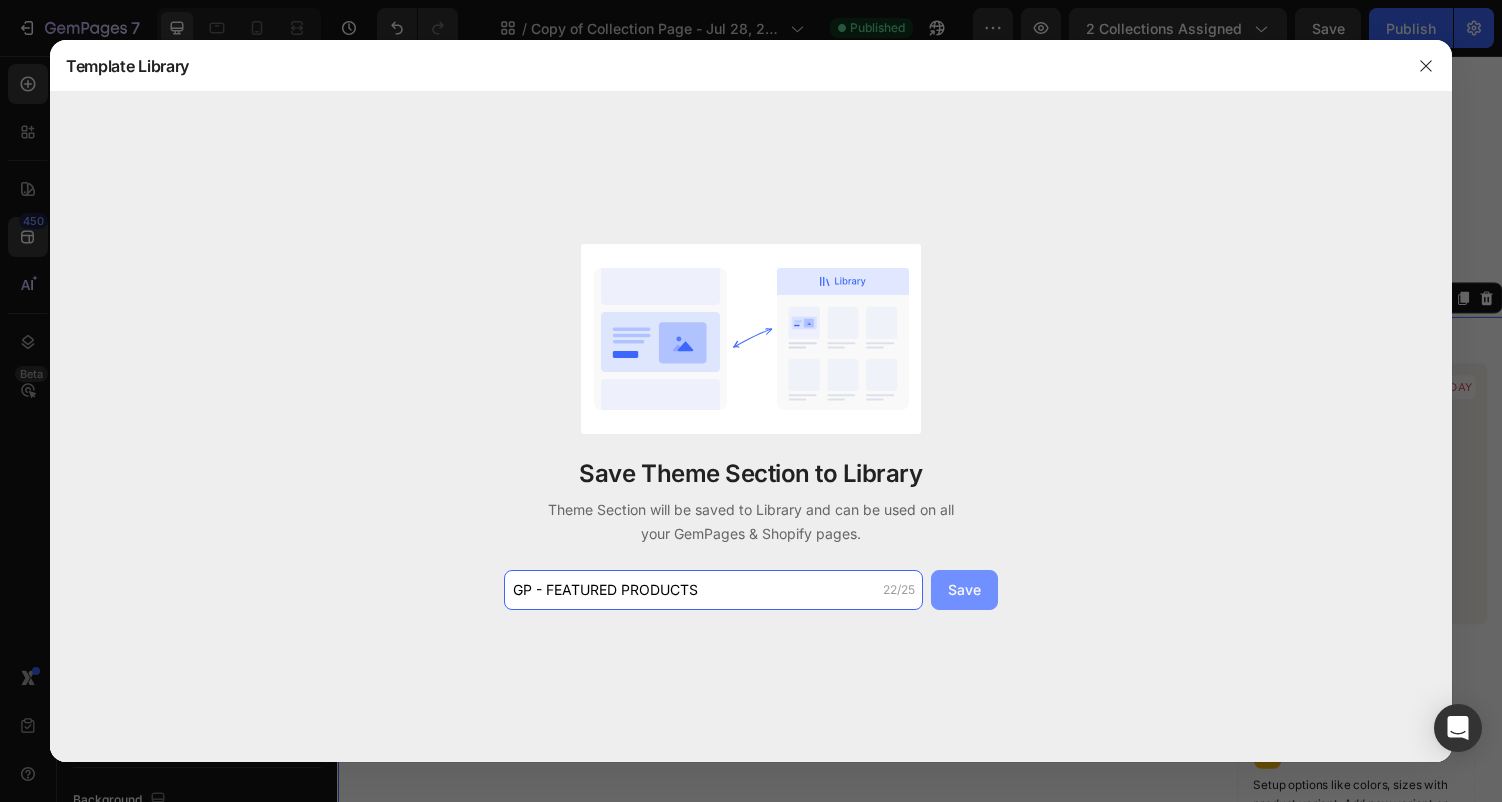 type on "GP - FEATURED PRODUCTS" 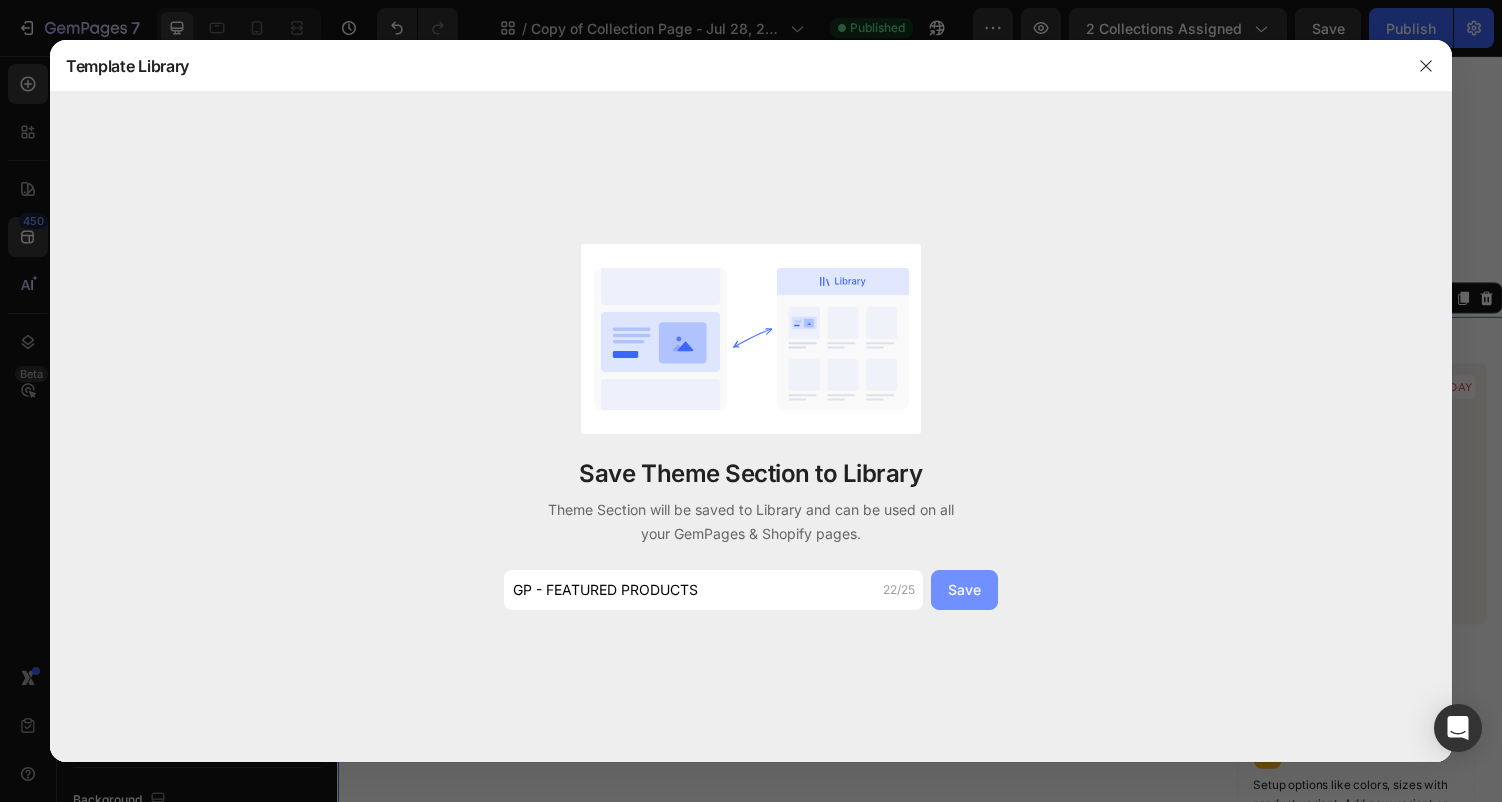 click on "Save" at bounding box center (964, 590) 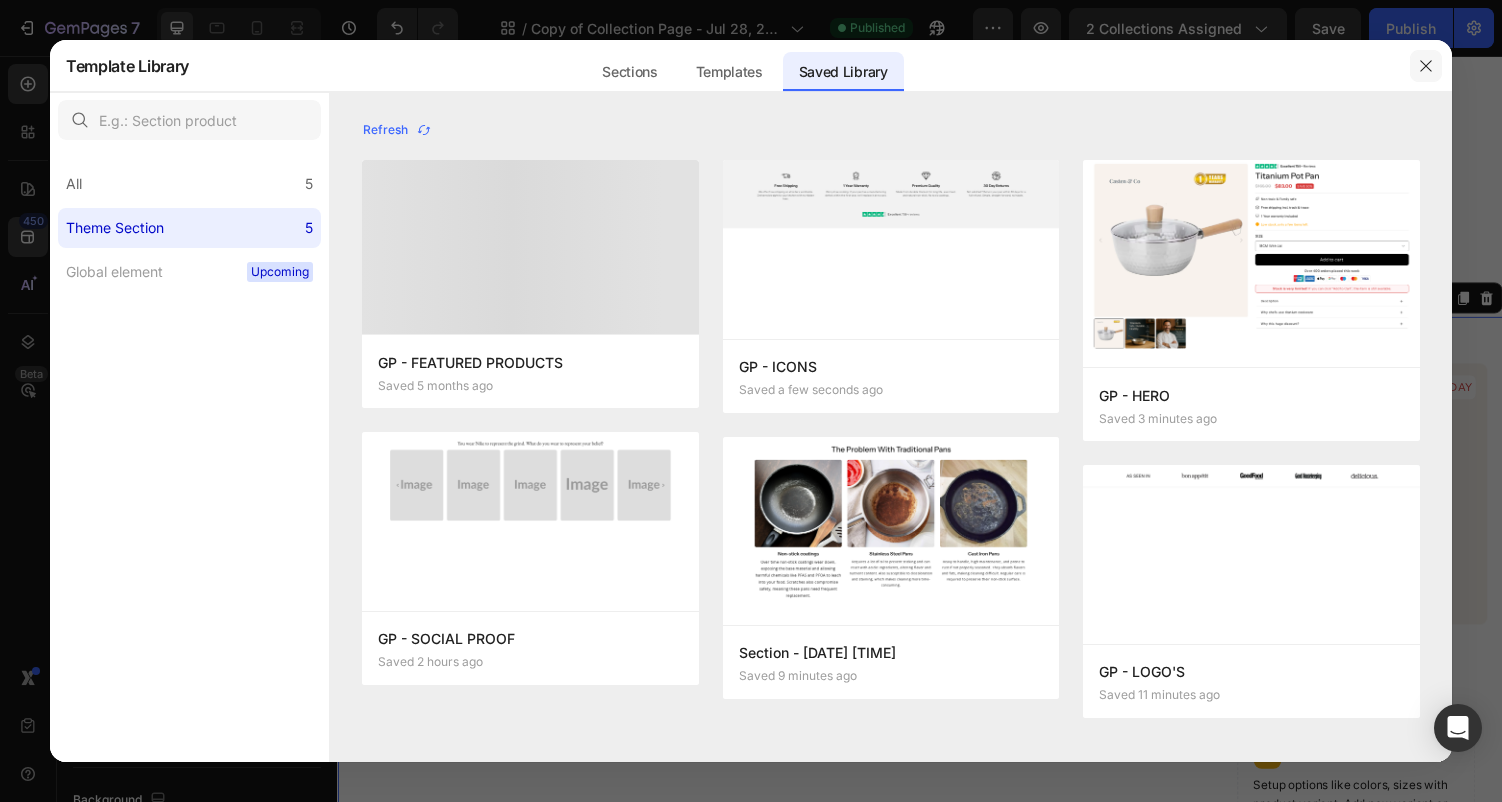 click 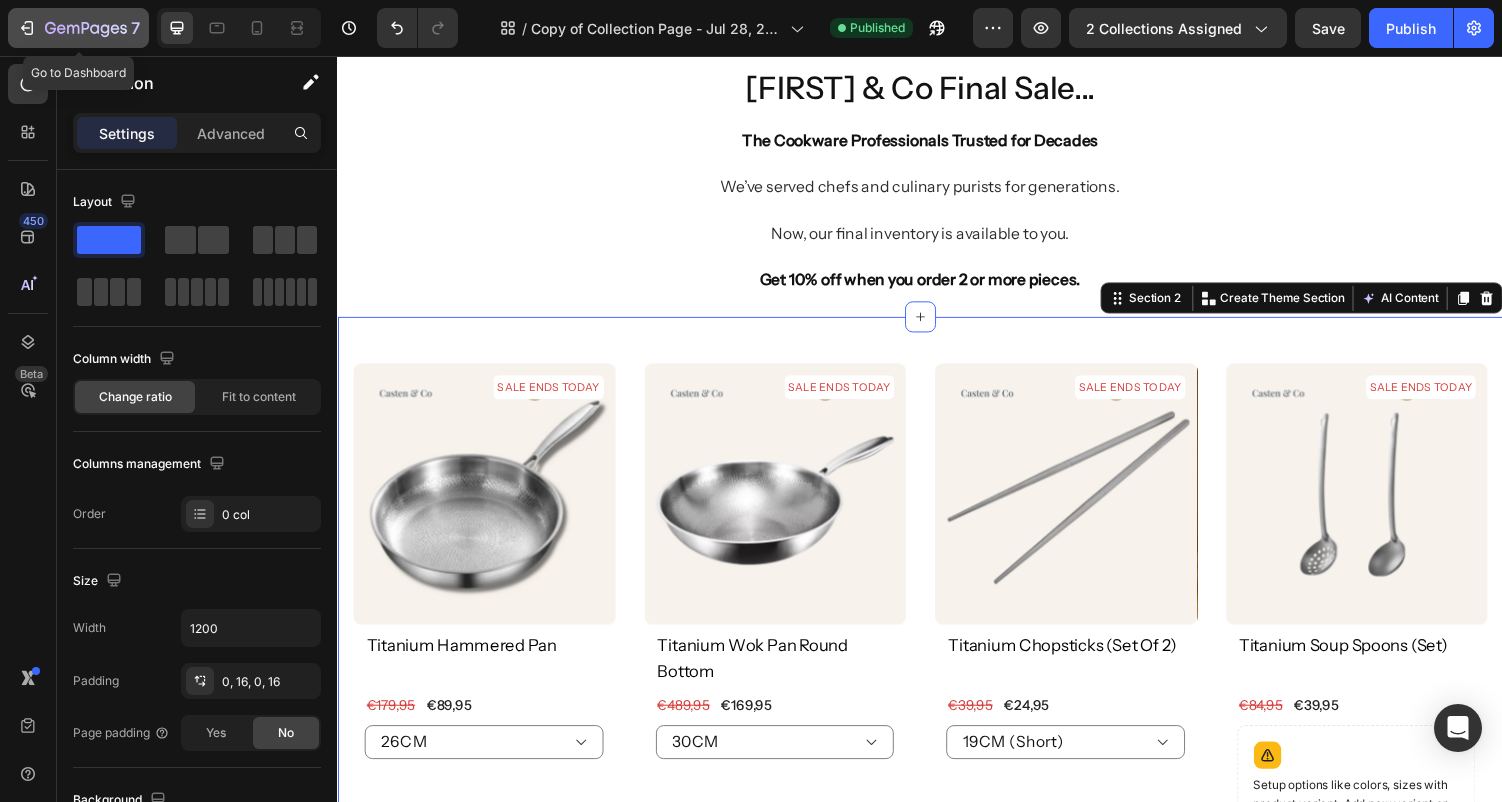 click 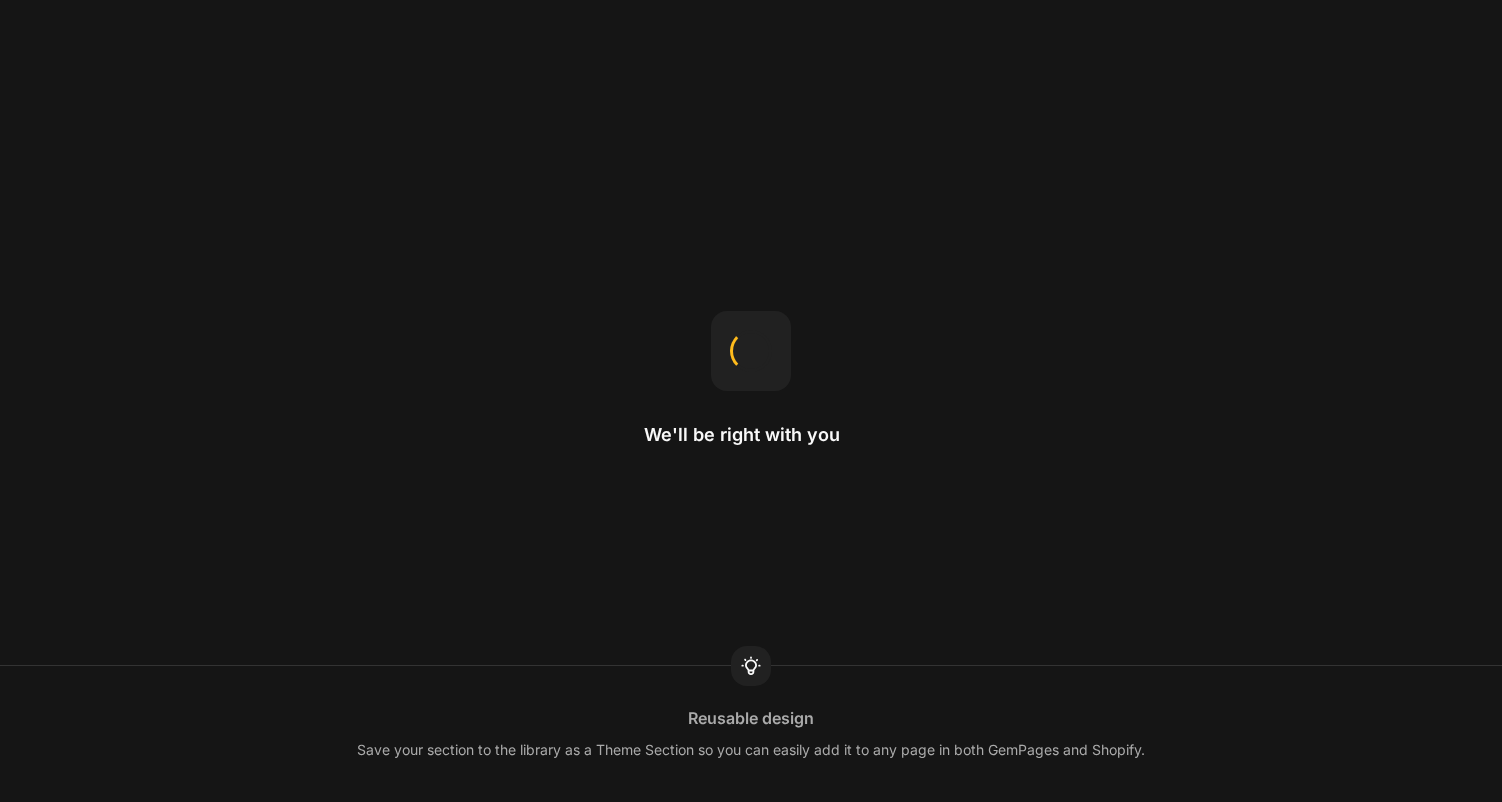 scroll, scrollTop: 0, scrollLeft: 0, axis: both 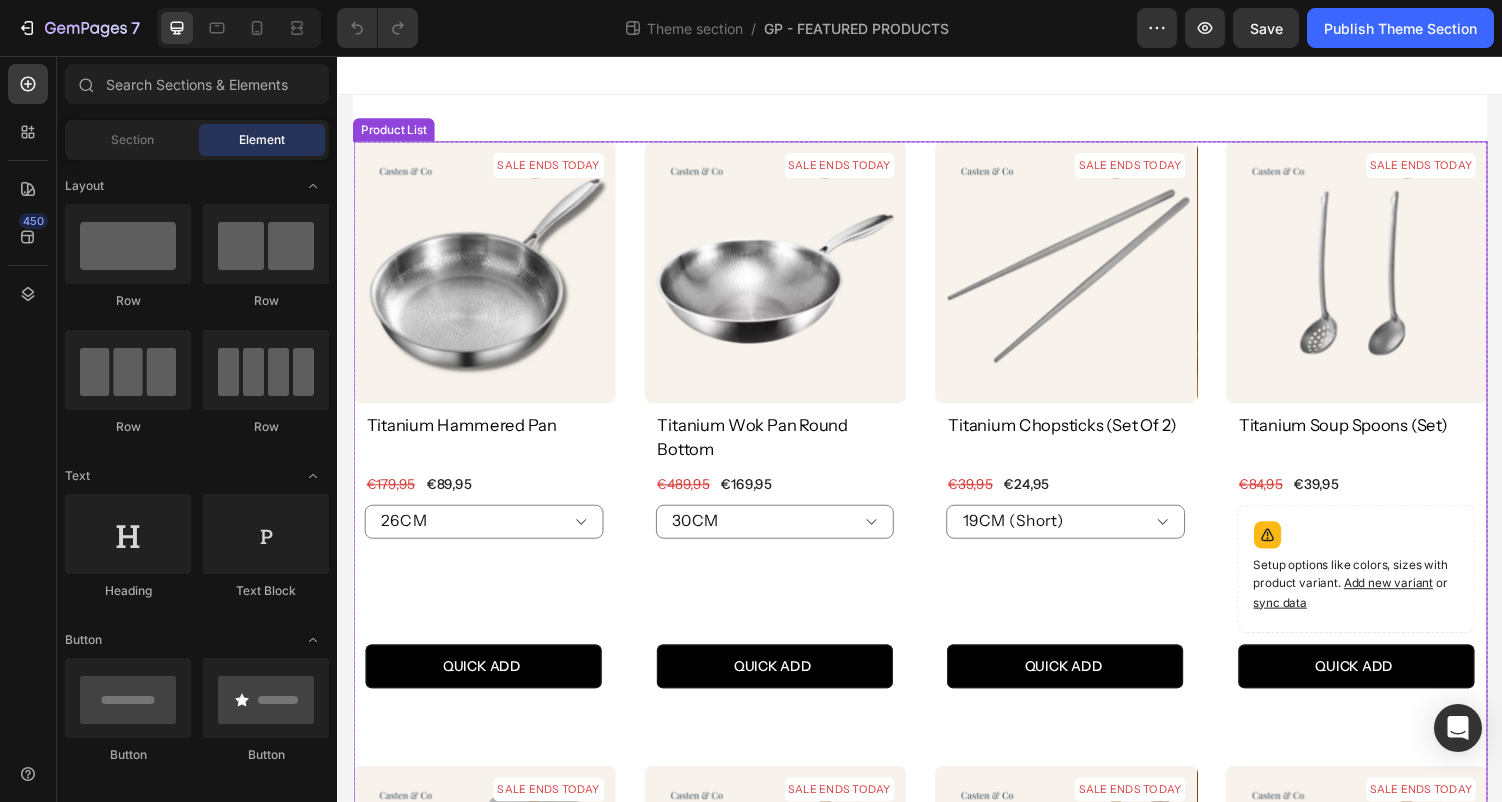 click on "SALE ENDS TODAY Product Badge Product Images titanium hammered pan Product Title €89,95 (P) Price (P) Price €179,95 (P) Price (P) Price Row   26CM 28CM 30CM Product Variants & Swatches QUICK ADD (P) Cart Button Row Product List SALE ENDS TODAY Product Badge Product Images titanium wok pan round bottom Product Title €169,95 (P) Price (P) Price €489,95 (P) Price (P) Price Row   30CM 32CM 34CM 30CM With Lid 32CM With Lid 34CM With Lid Product Variants & Swatches QUICK ADD (P) Cart Button Row Product List SALE ENDS TODAY Product Badge Product Images titanium chopsticks (set of 2) Product Title €24,95 (P) Price (P) Price €39,95 (P) Price (P) Price Row   19CM (Short) 23CM (Long) Product Variants & Swatches QUICK ADD (P) Cart Button Row Product List SALE ENDS TODAY Product Badge Product Images titanium soup spoons (set) Product Title €39,95 (P) Price (P) Price €84,95 (P) Price (P) Price Row Setup options like colors, sizes with product variant.       Add new variant   or   sync data QUICK ADD Row Row" at bounding box center [937, 1019] 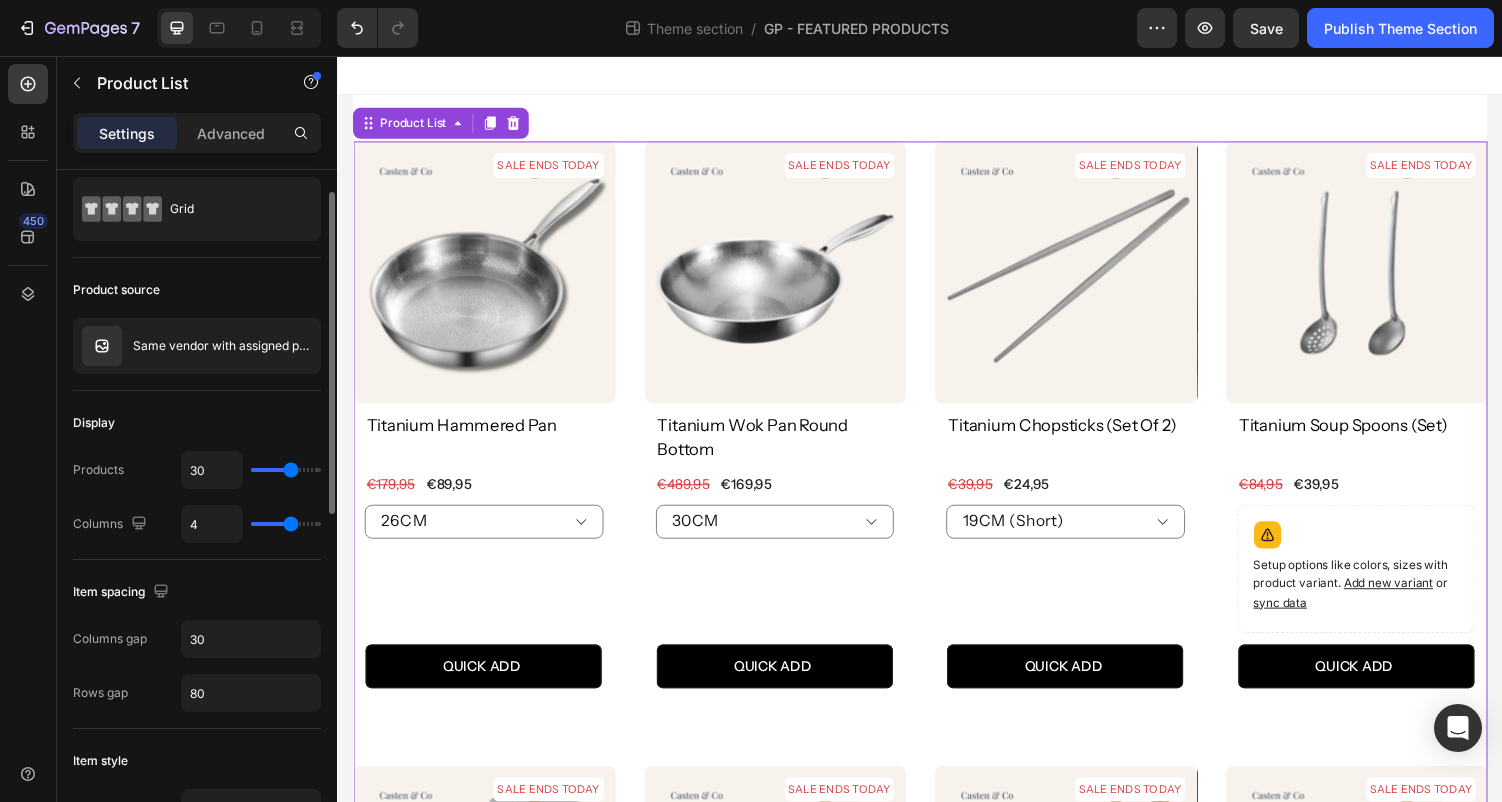 scroll, scrollTop: 46, scrollLeft: 0, axis: vertical 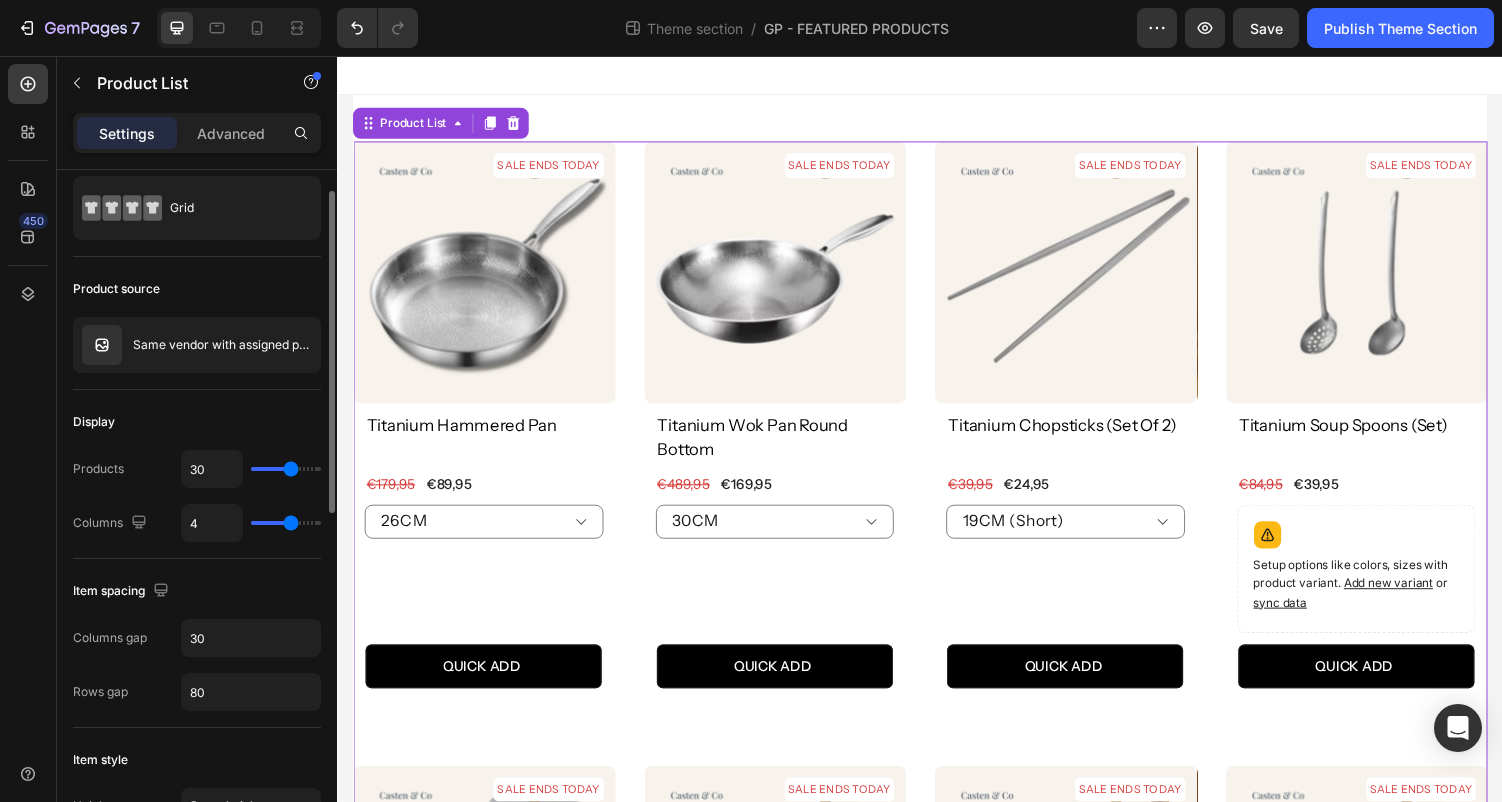 type on "23" 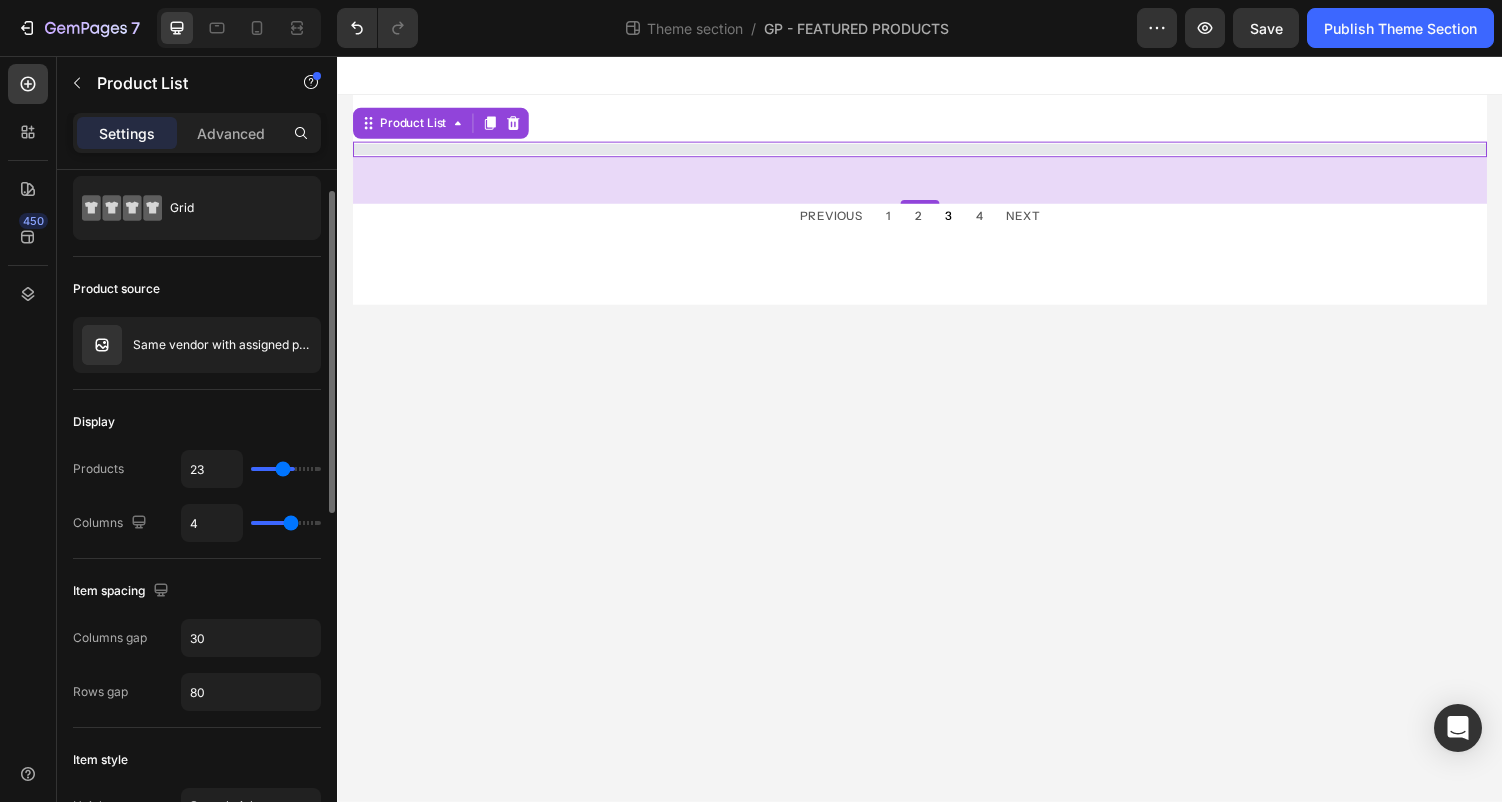 type on "19" 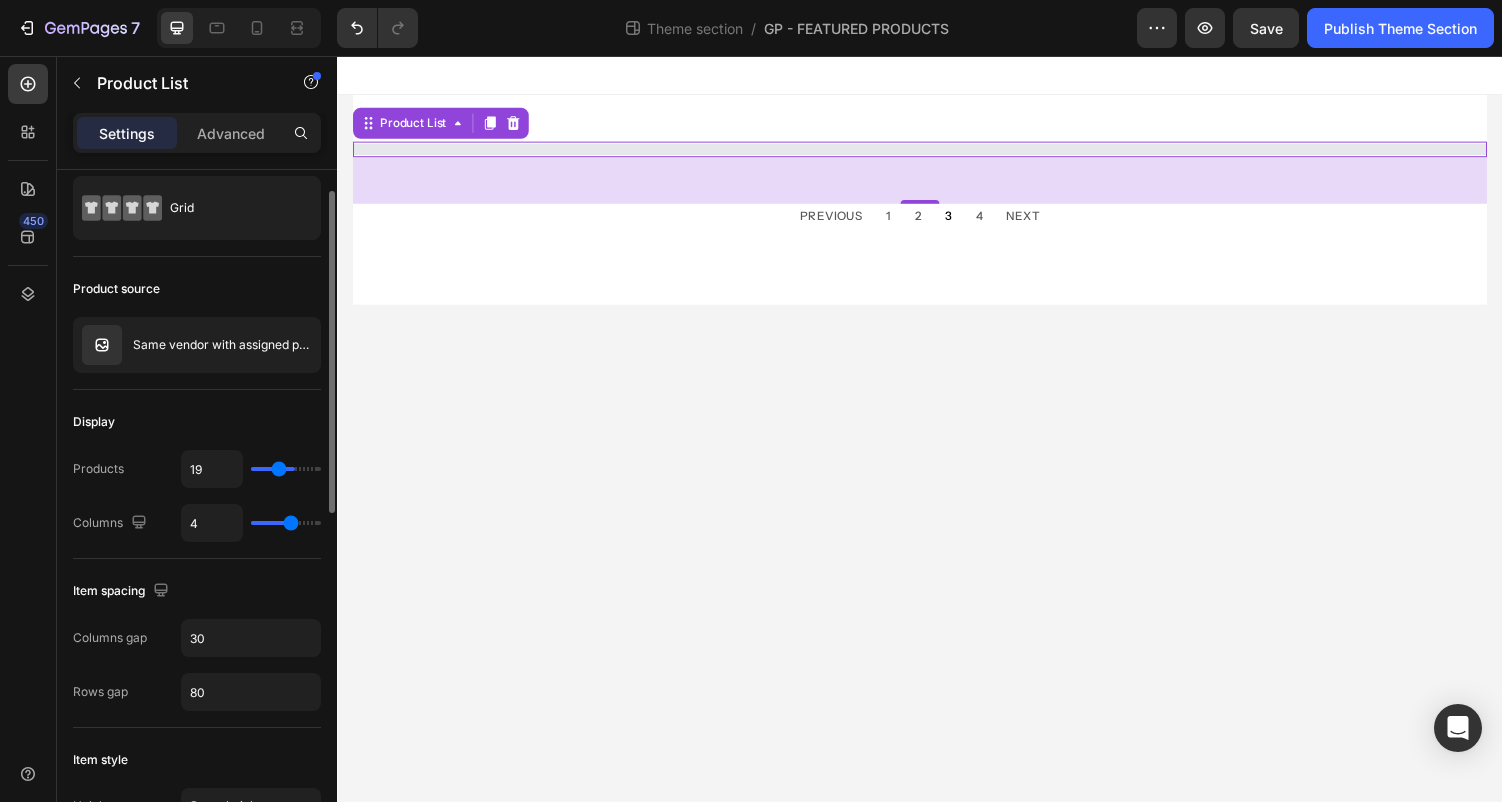 type on "18" 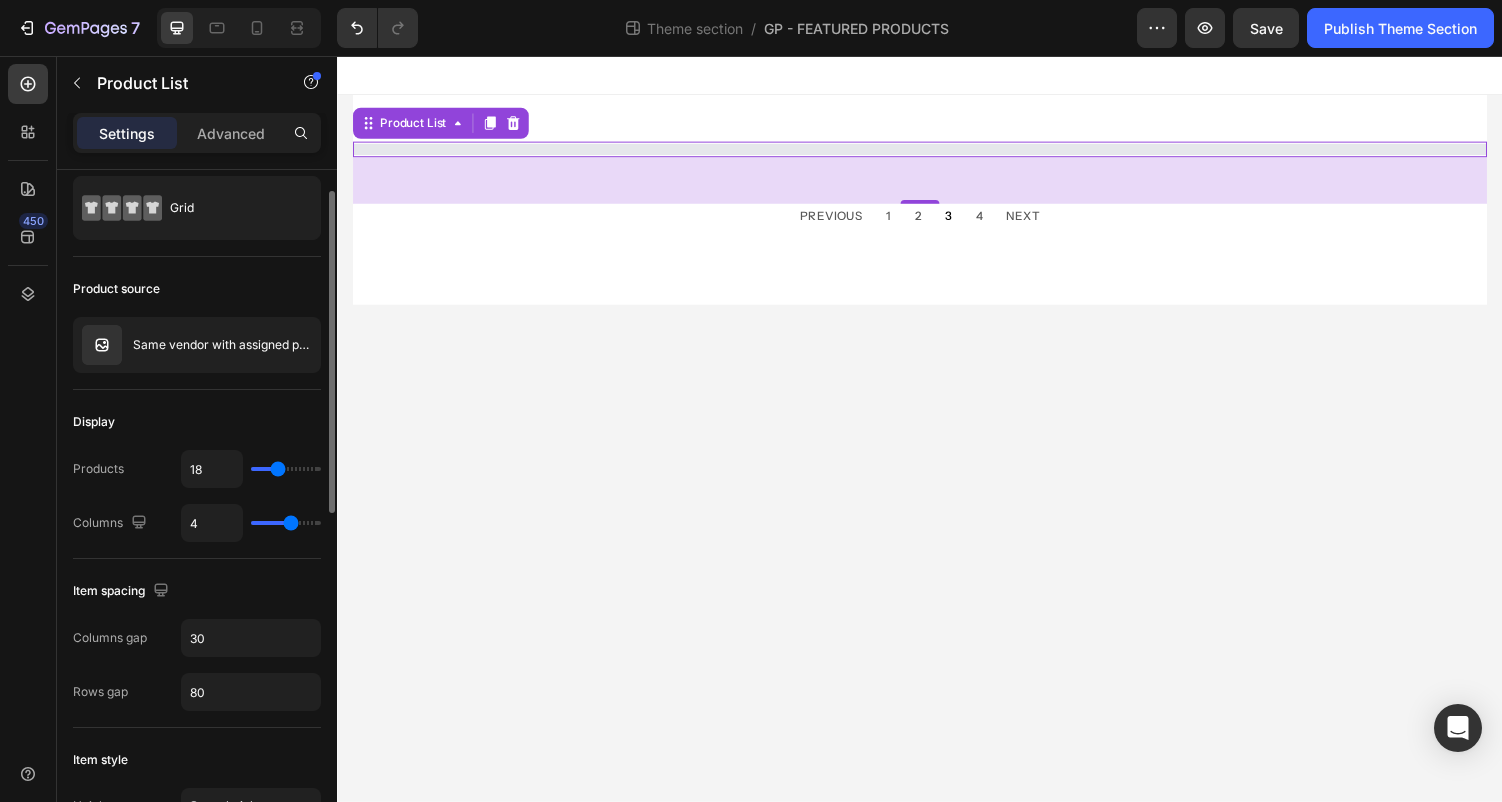 type on "17" 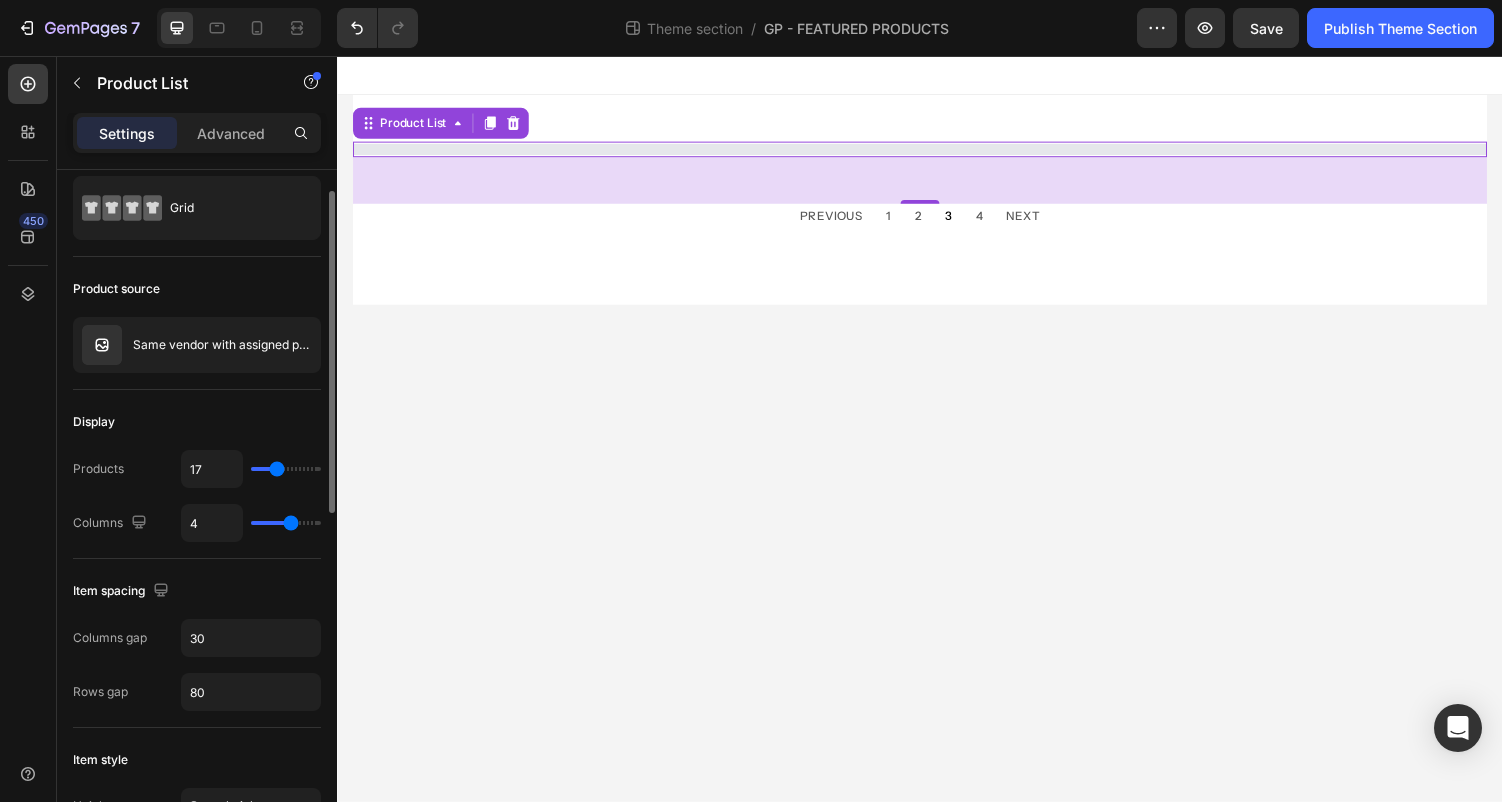 type on "16" 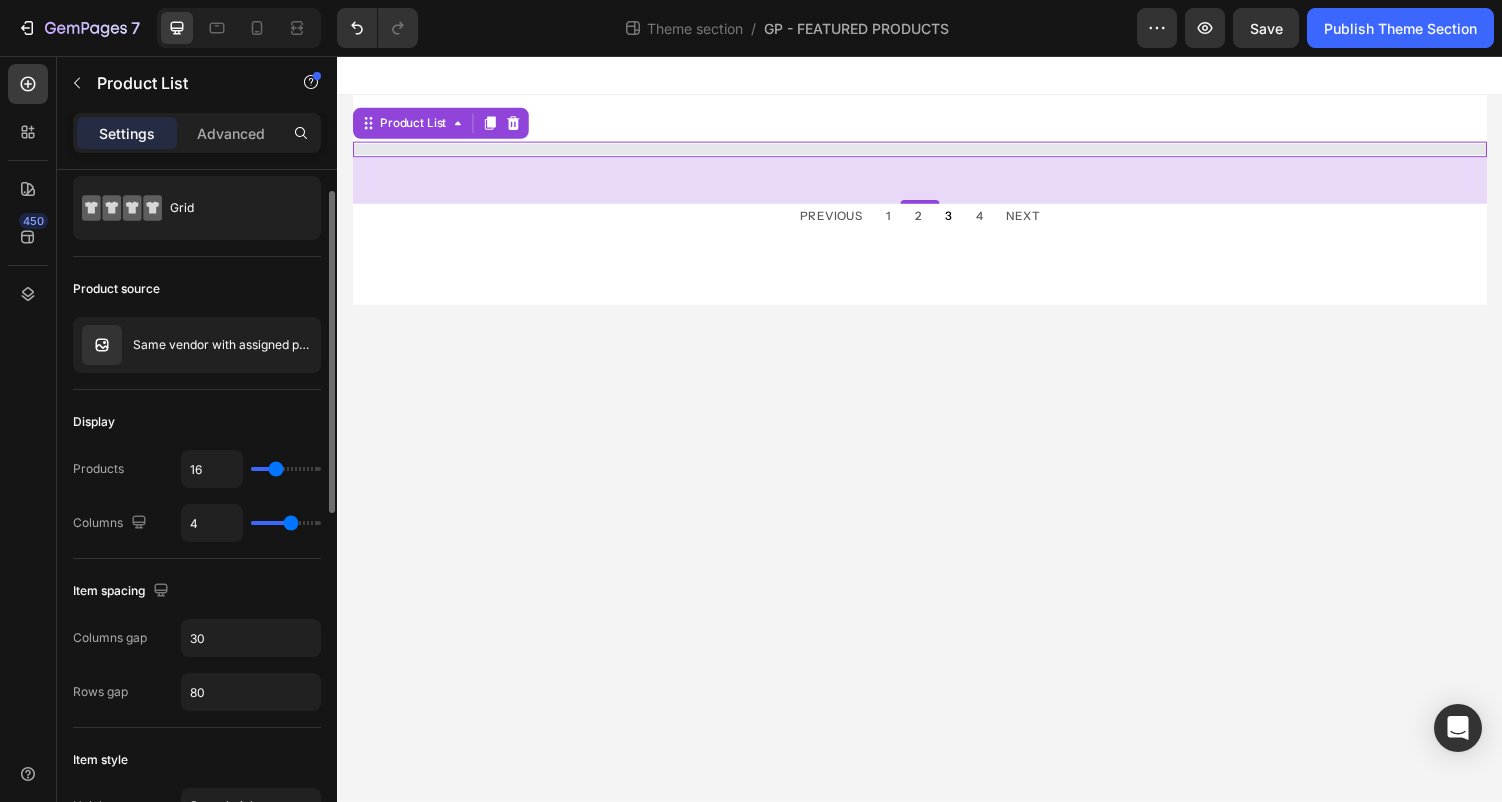 type on "15" 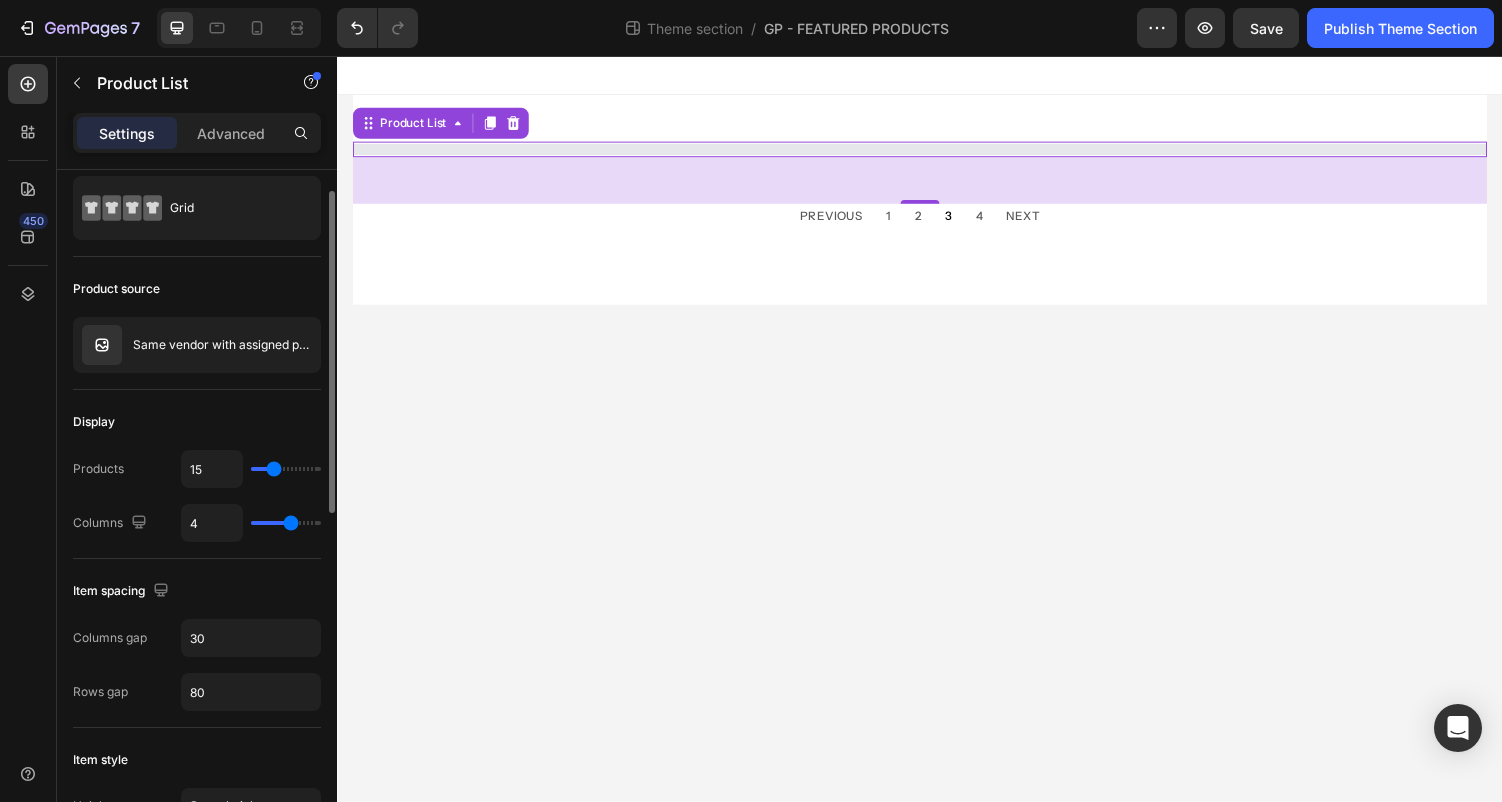 type on "14" 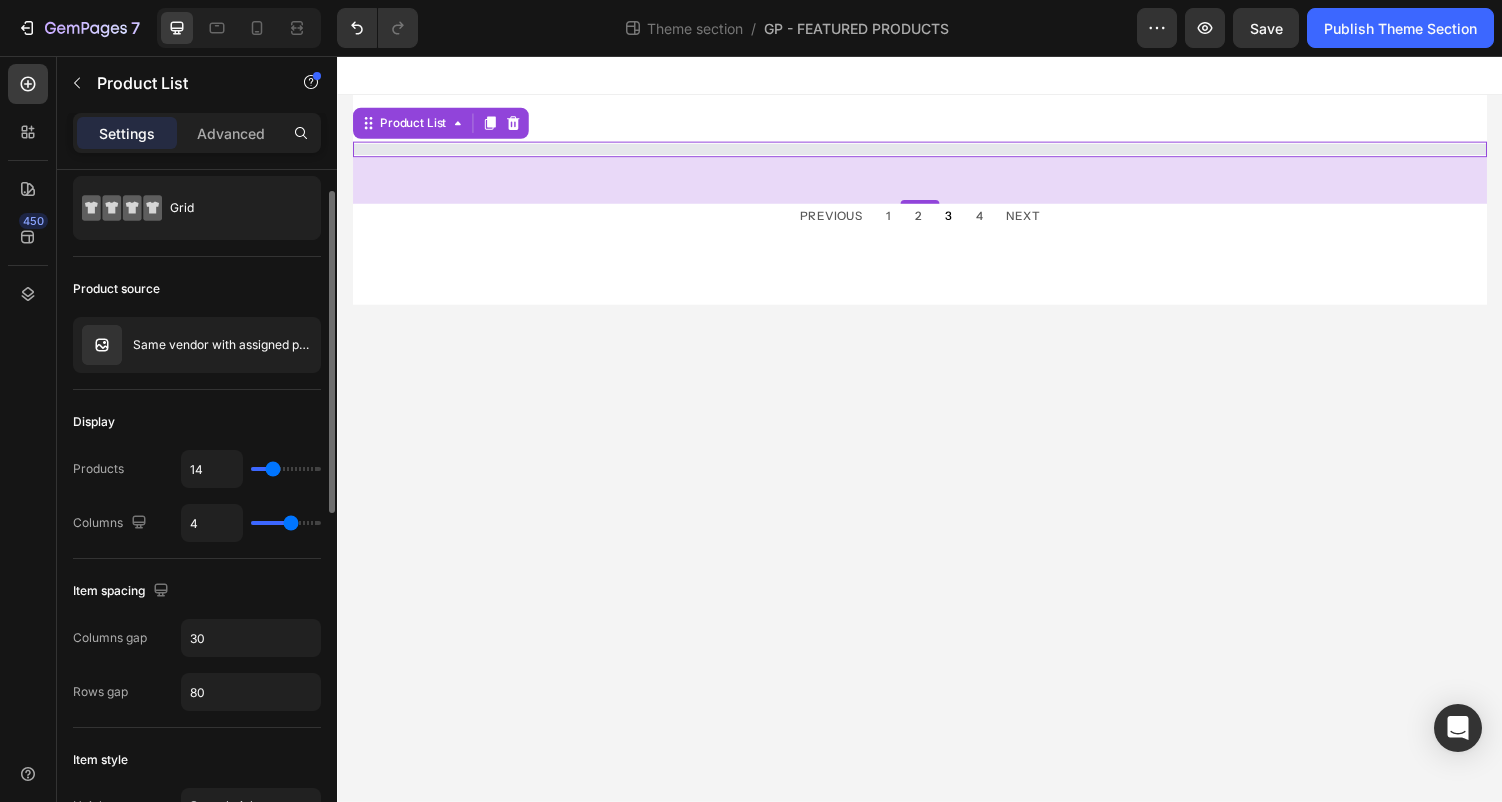 type on "13" 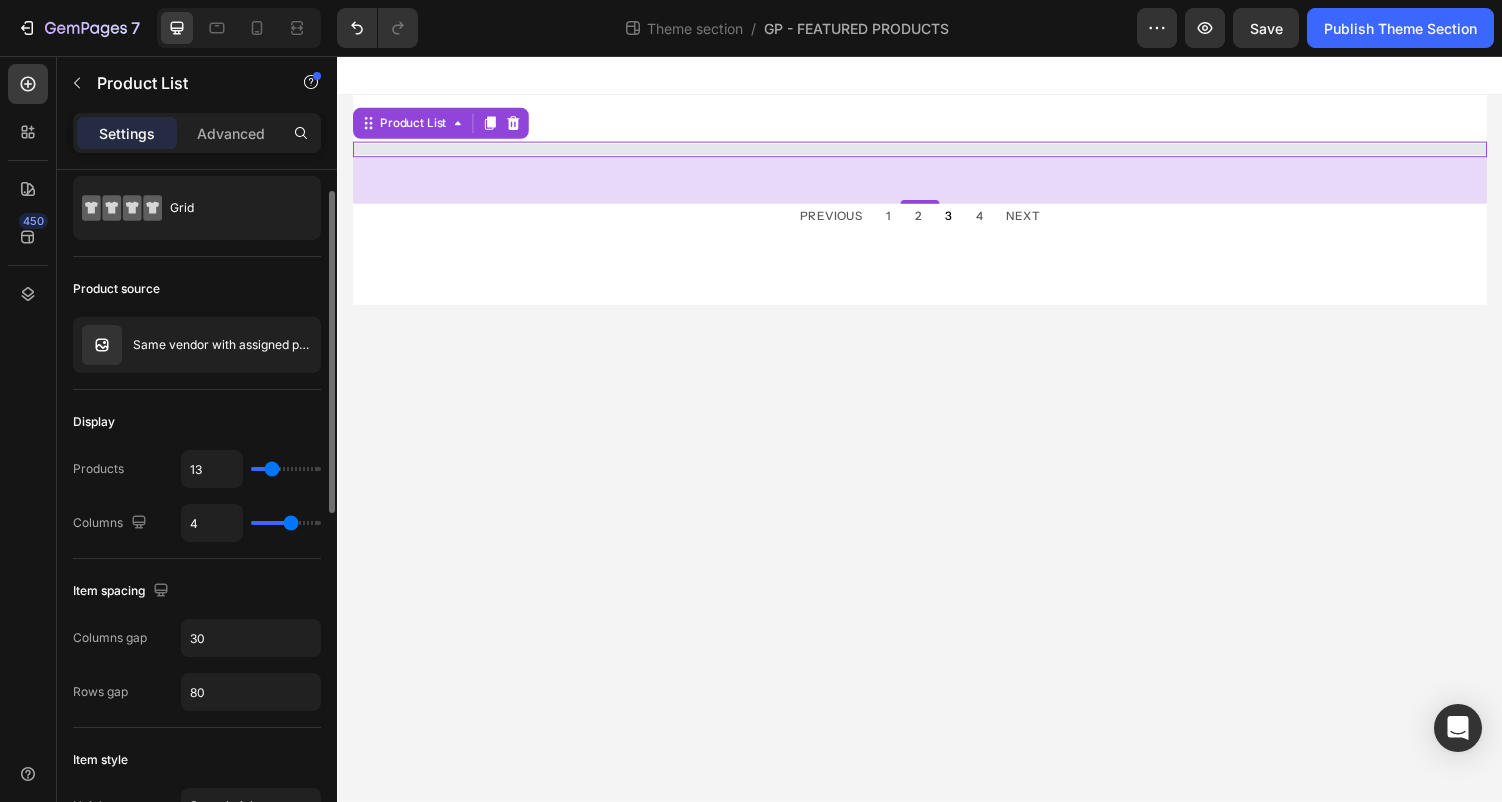 type on "12" 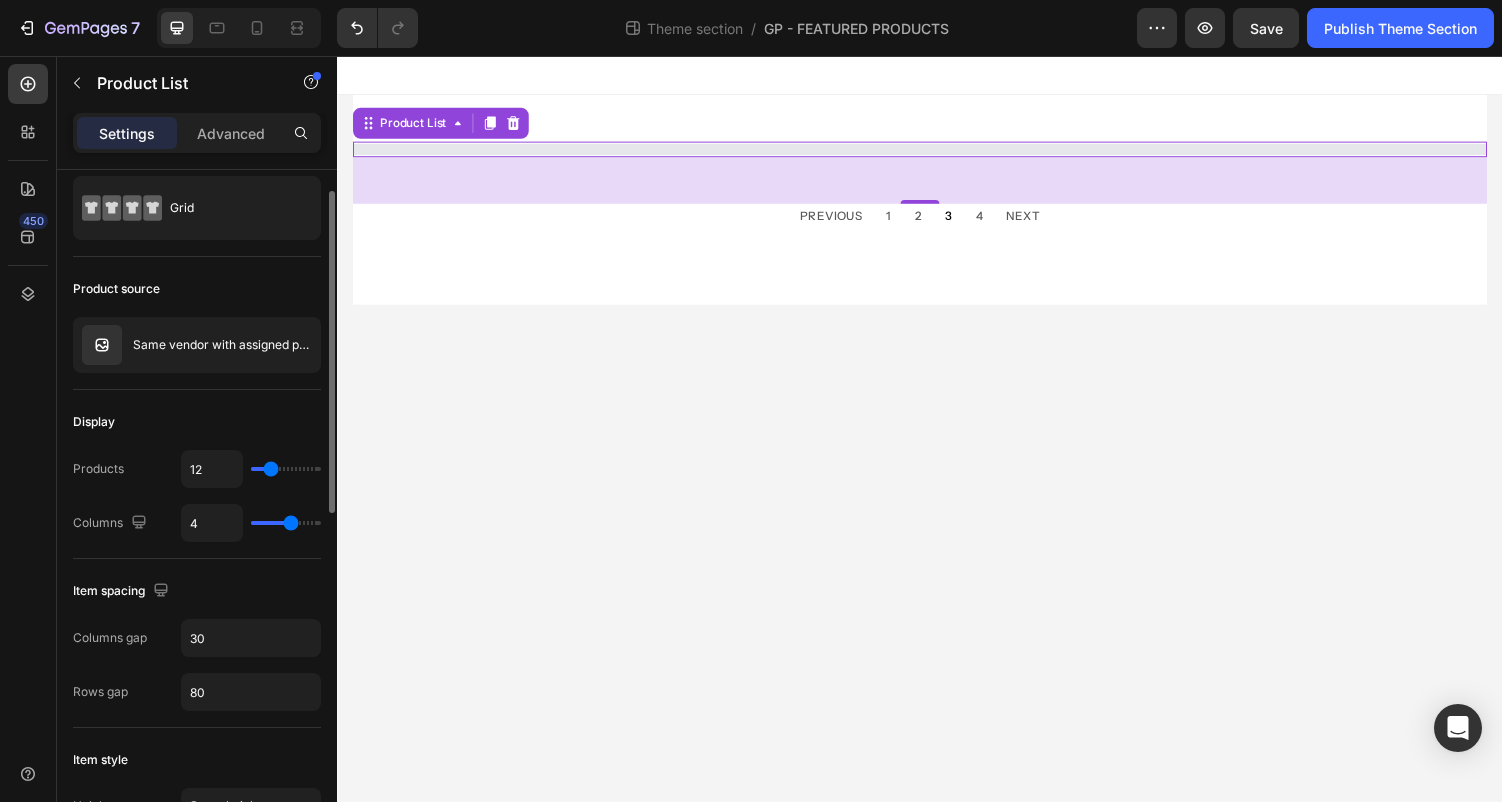type on "11" 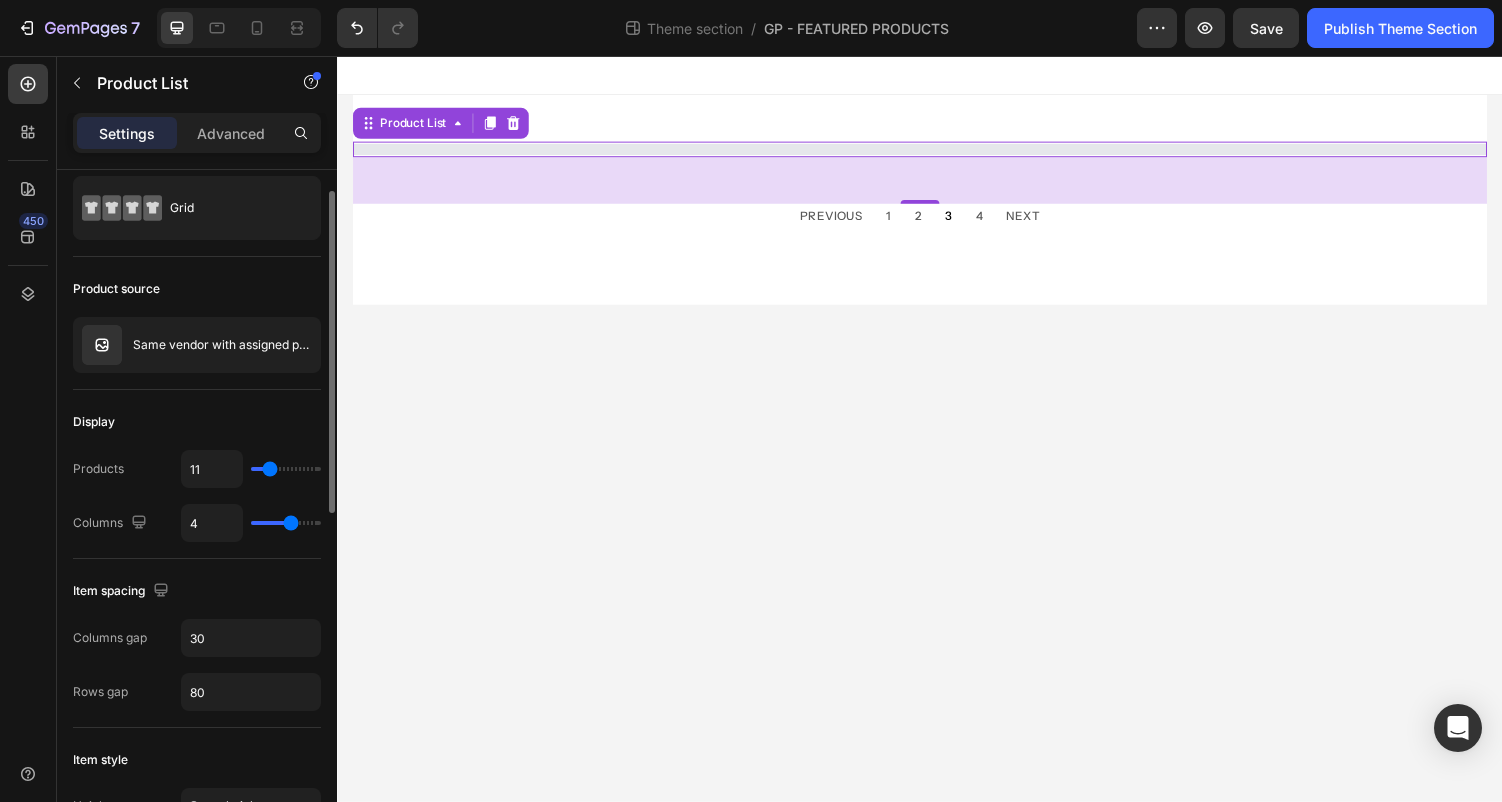 type on "10" 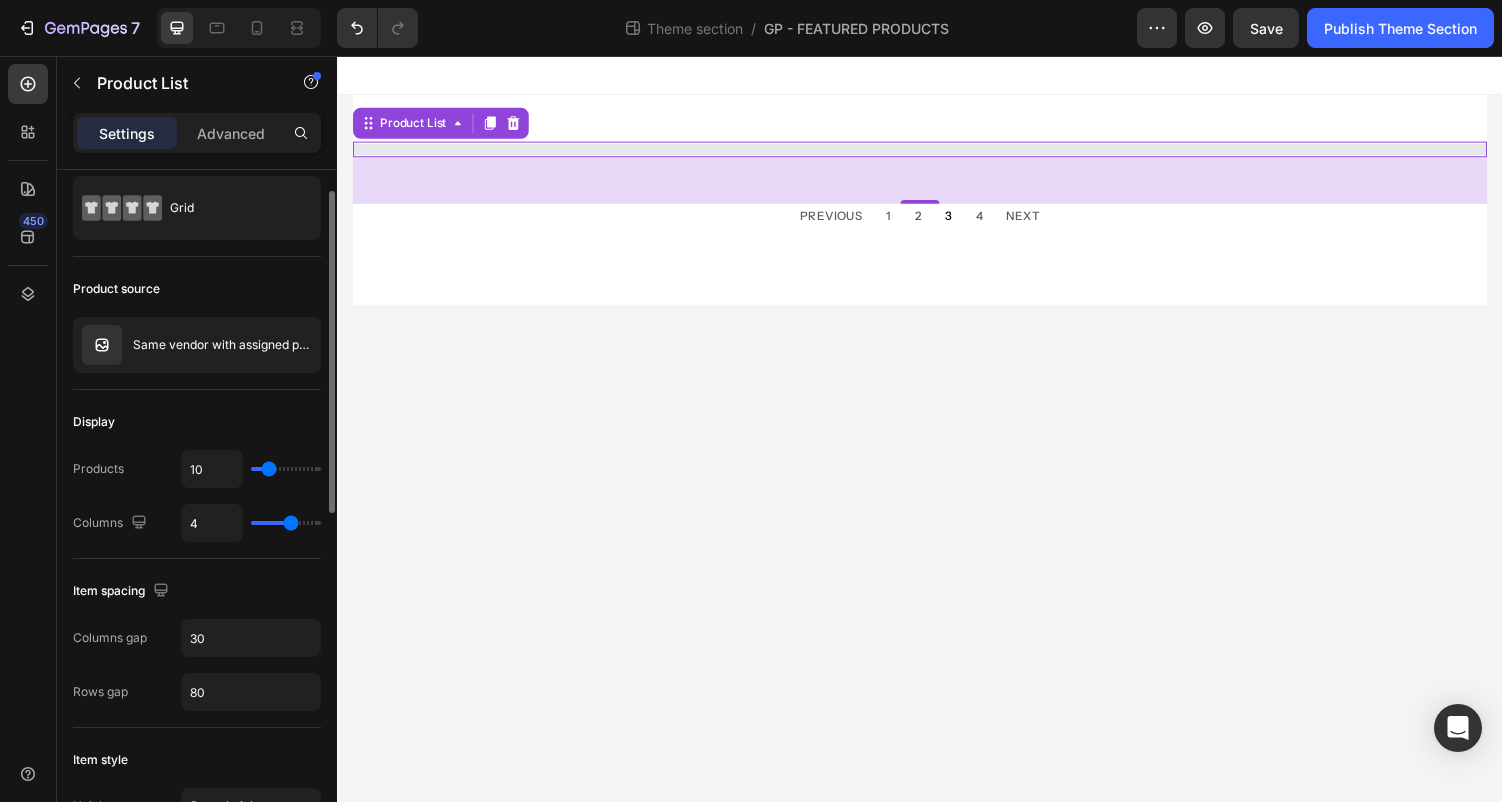 type on "9" 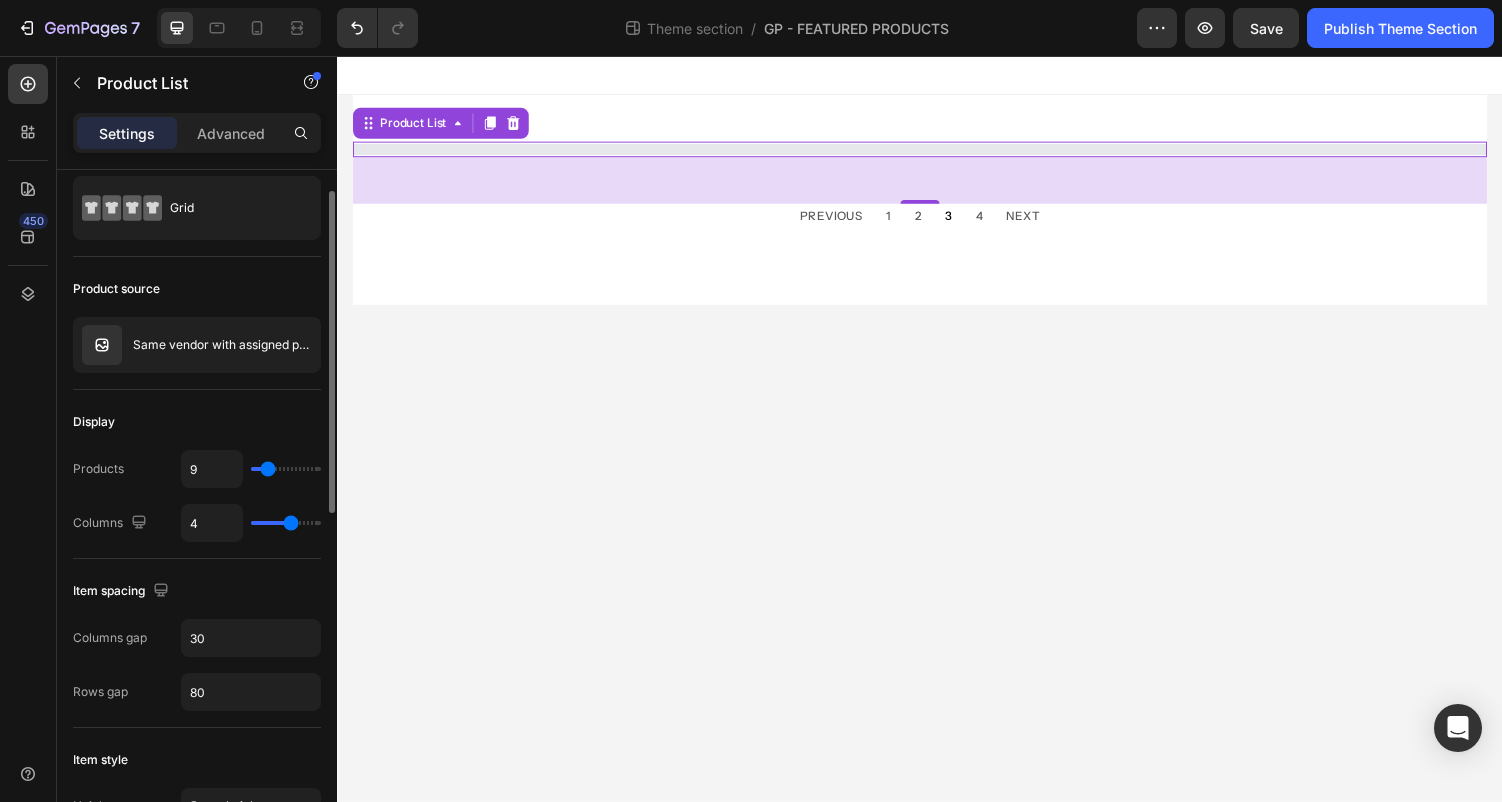 type on "10" 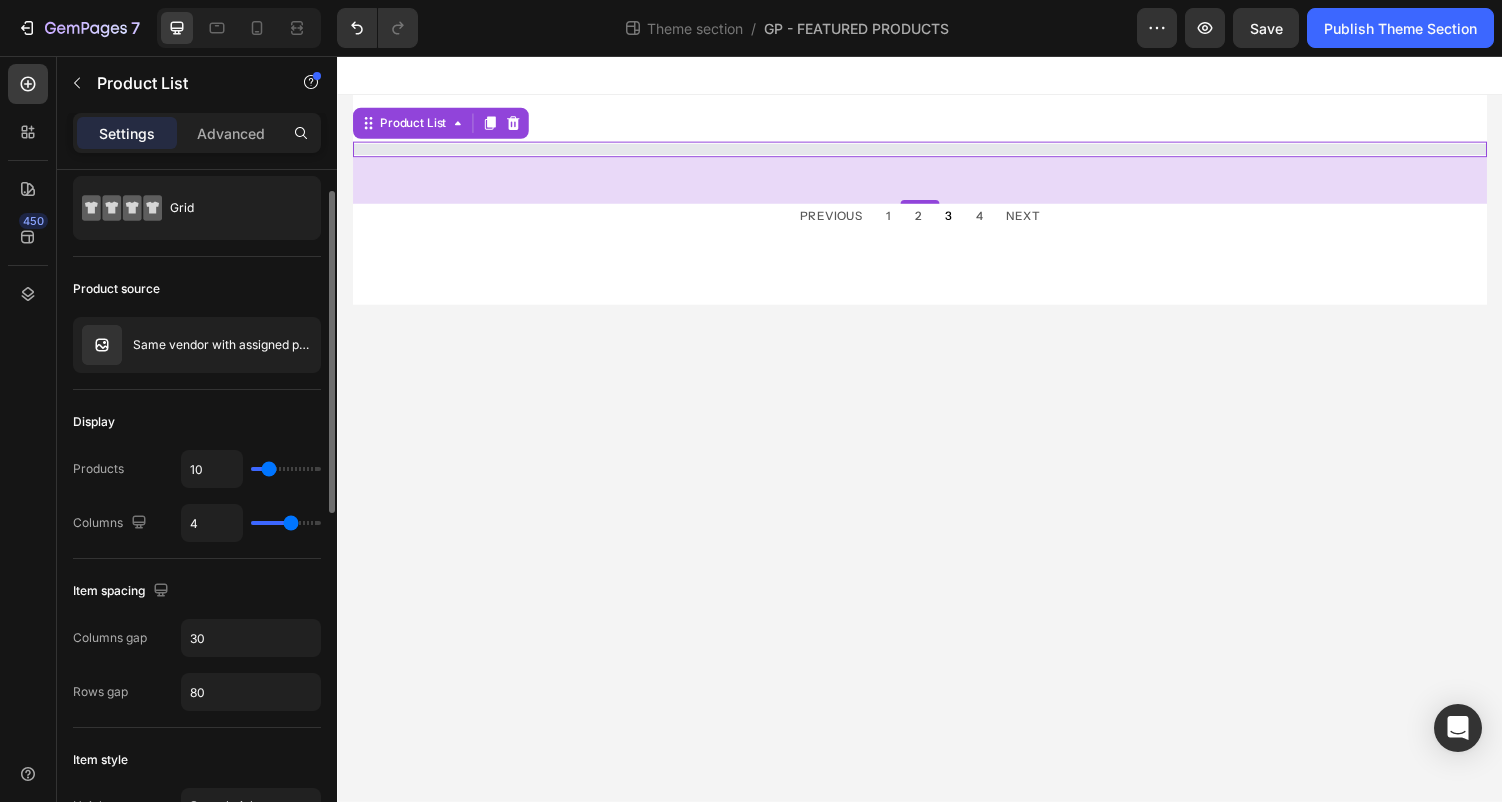 drag, startPoint x: 285, startPoint y: 473, endPoint x: 268, endPoint y: 472, distance: 17.029387 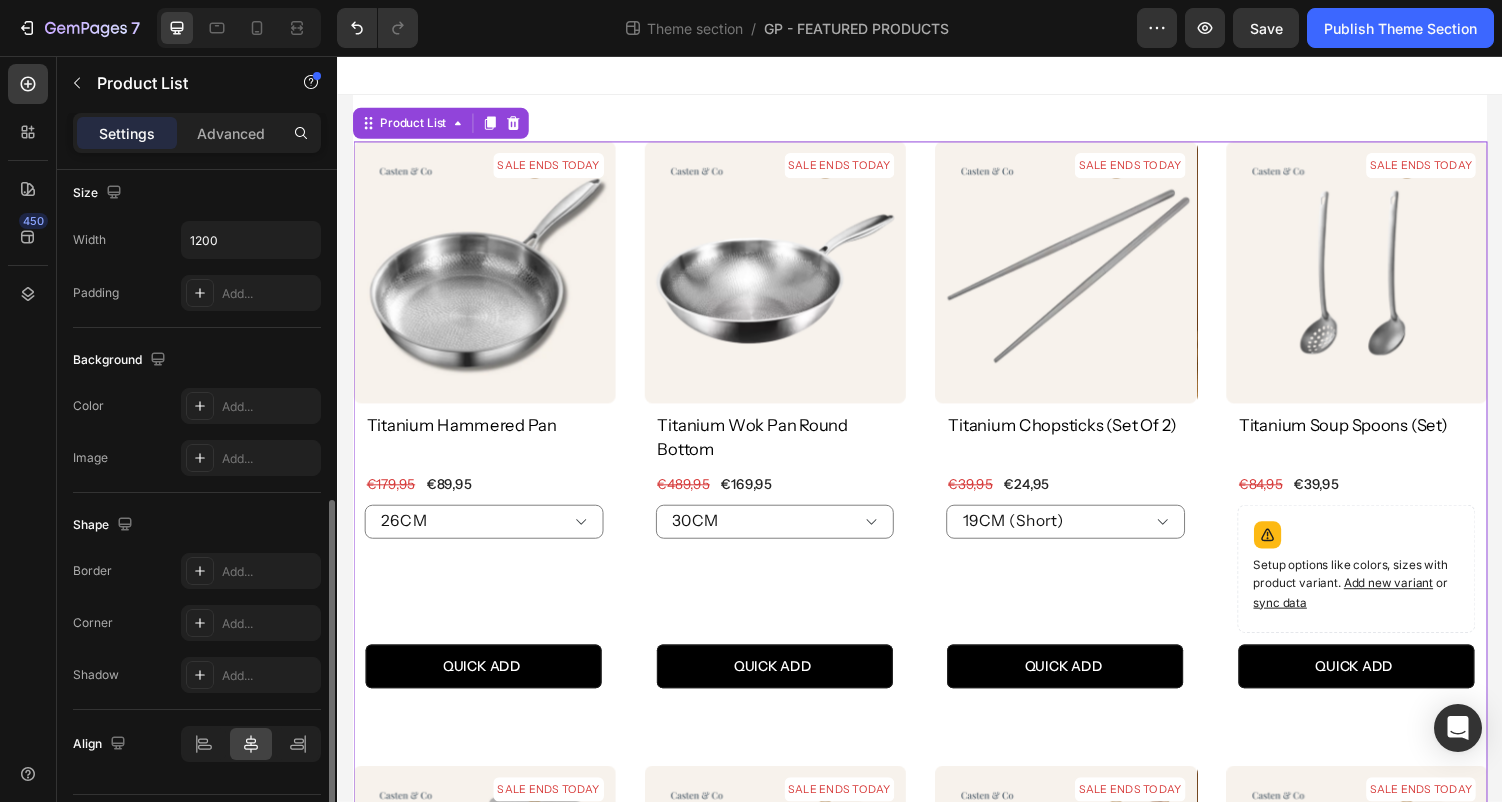 scroll, scrollTop: 782, scrollLeft: 0, axis: vertical 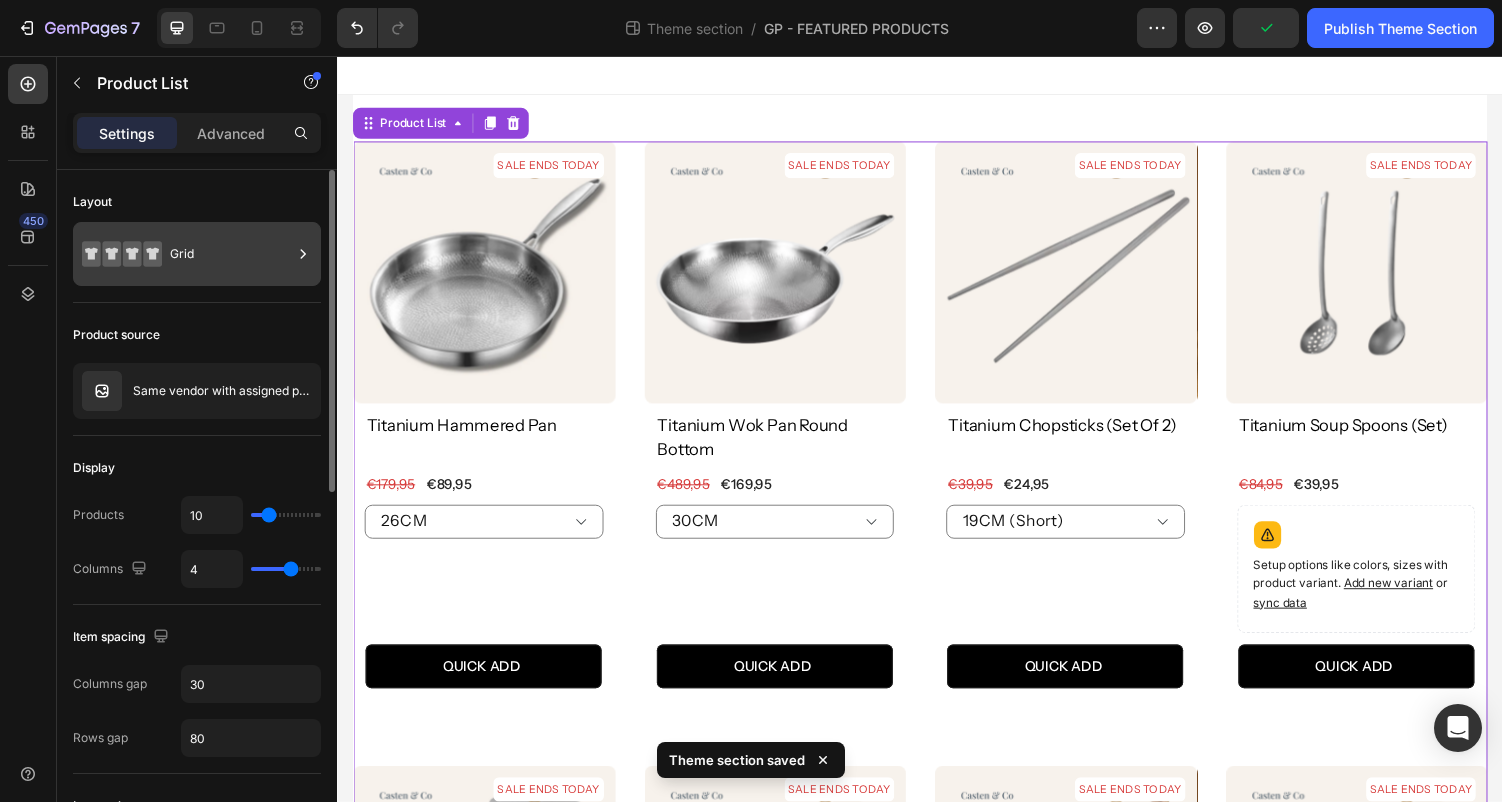 click on "Grid" at bounding box center (231, 254) 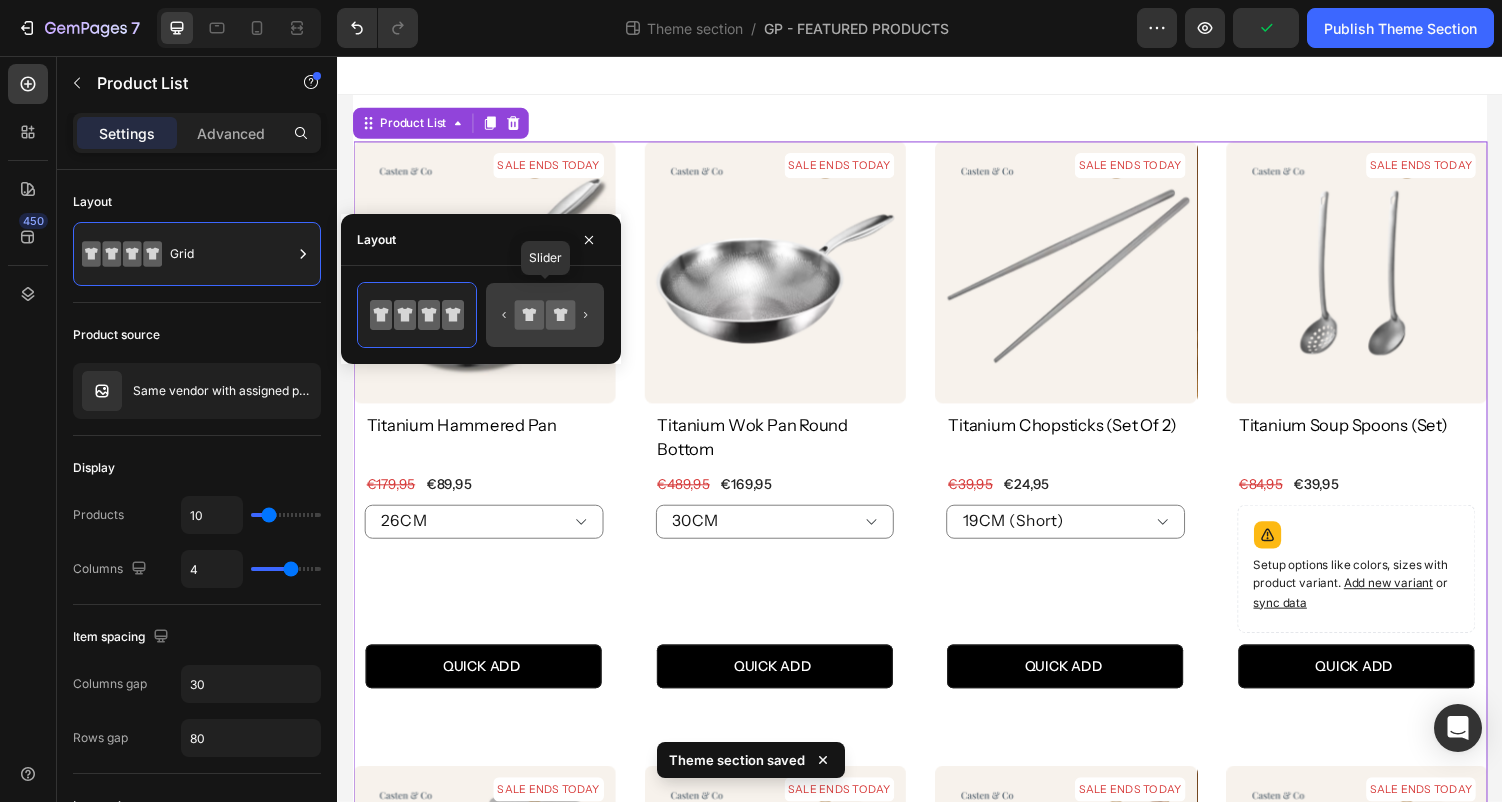 click 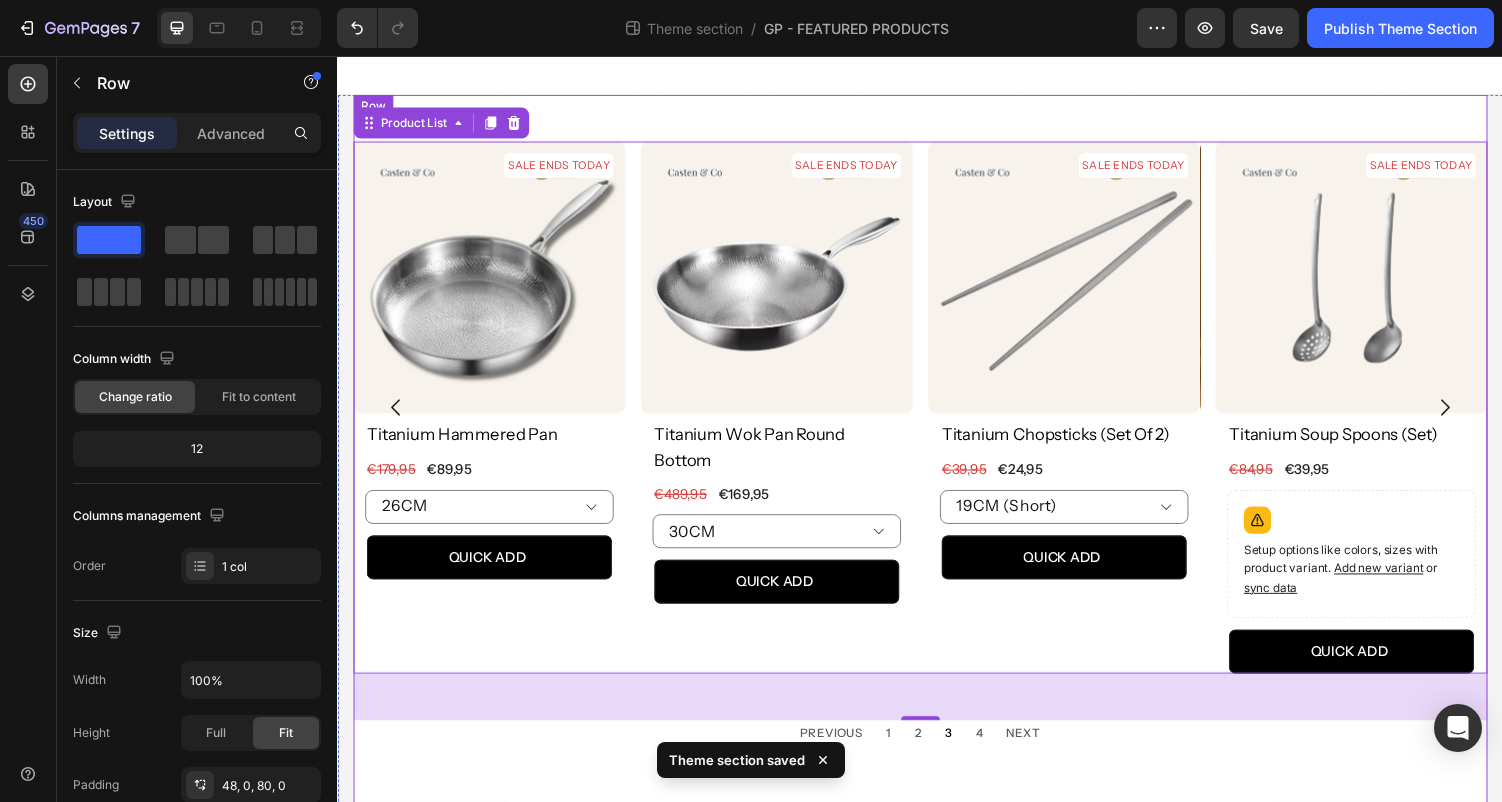 click on "SALE ENDS TODAY Product Badge Product Images titanium hammered pan Product Title €89,95 (P) Price (P) Price €179,95 (P) Price (P) Price Row   26CM 28CM 30CM Product Variants & Swatches QUICK ADD (P) Cart Button Row Product List SALE ENDS TODAY Product Badge Product Images titanium wok pan round bottom Product Title €169,95 (P) Price (P) Price €489,95 (P) Price (P) Price Row   30CM 32CM 34CM 30CM With Lid 32CM With Lid 34CM With Lid Product Variants & Swatches QUICK ADD (P) Cart Button Row Product List SALE ENDS TODAY Product Badge Product Images titanium chopsticks (set of 2) Product Title €24,95 (P) Price (P) Price €39,95 (P) Price (P) Price Row   19CM (Short) 23CM (Long) Product Variants & Swatches QUICK ADD (P) Cart Button Row Product List SALE ENDS TODAY Product Badge Product Images titanium soup spoons (set) Product Title €39,95 (P) Price (P) Price €84,95 (P) Price (P) Price Row Setup options like colors, sizes with product variant.       Add new variant   or   sync data Row" at bounding box center (937, 470) 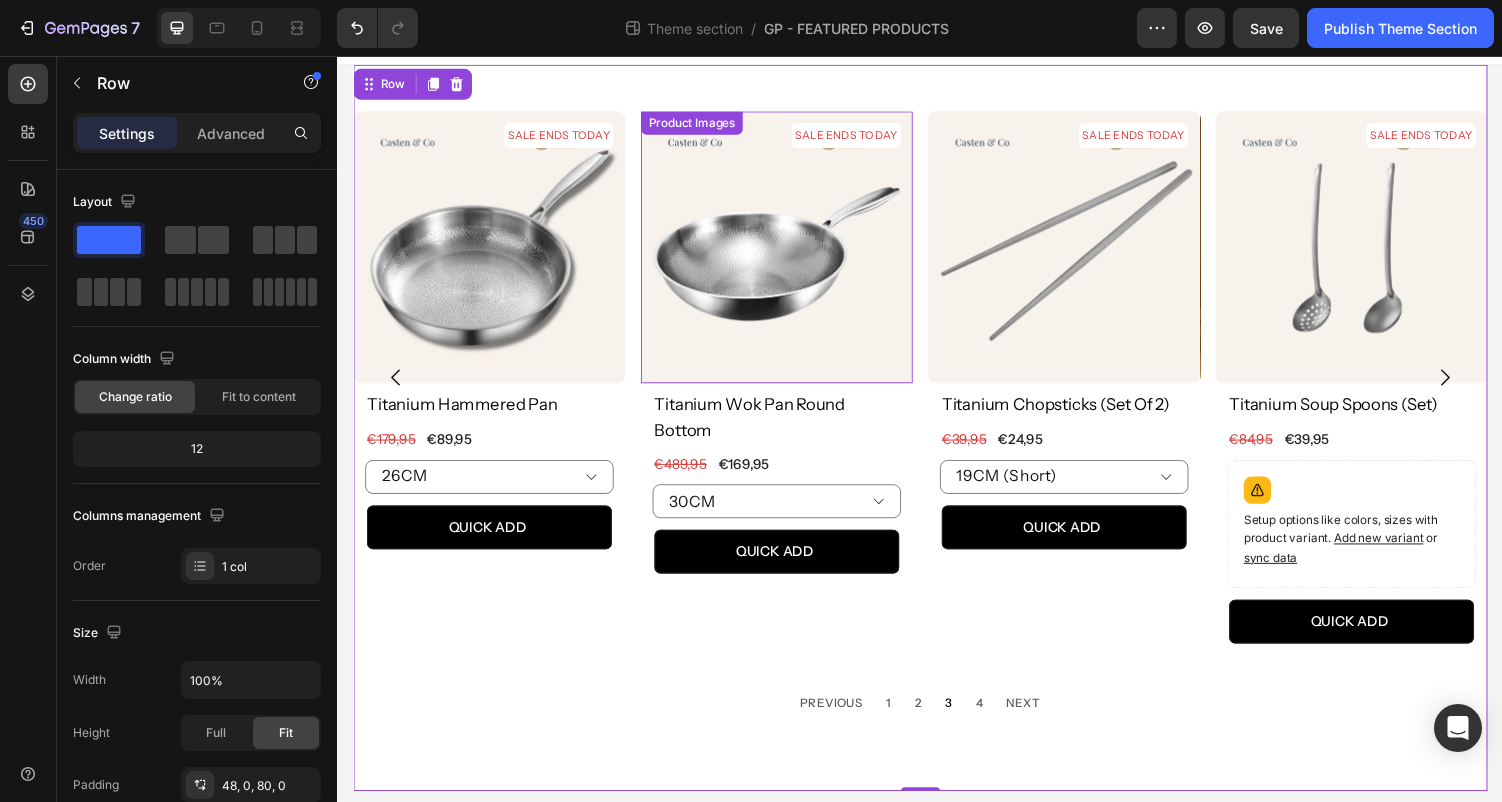 scroll, scrollTop: 43, scrollLeft: 0, axis: vertical 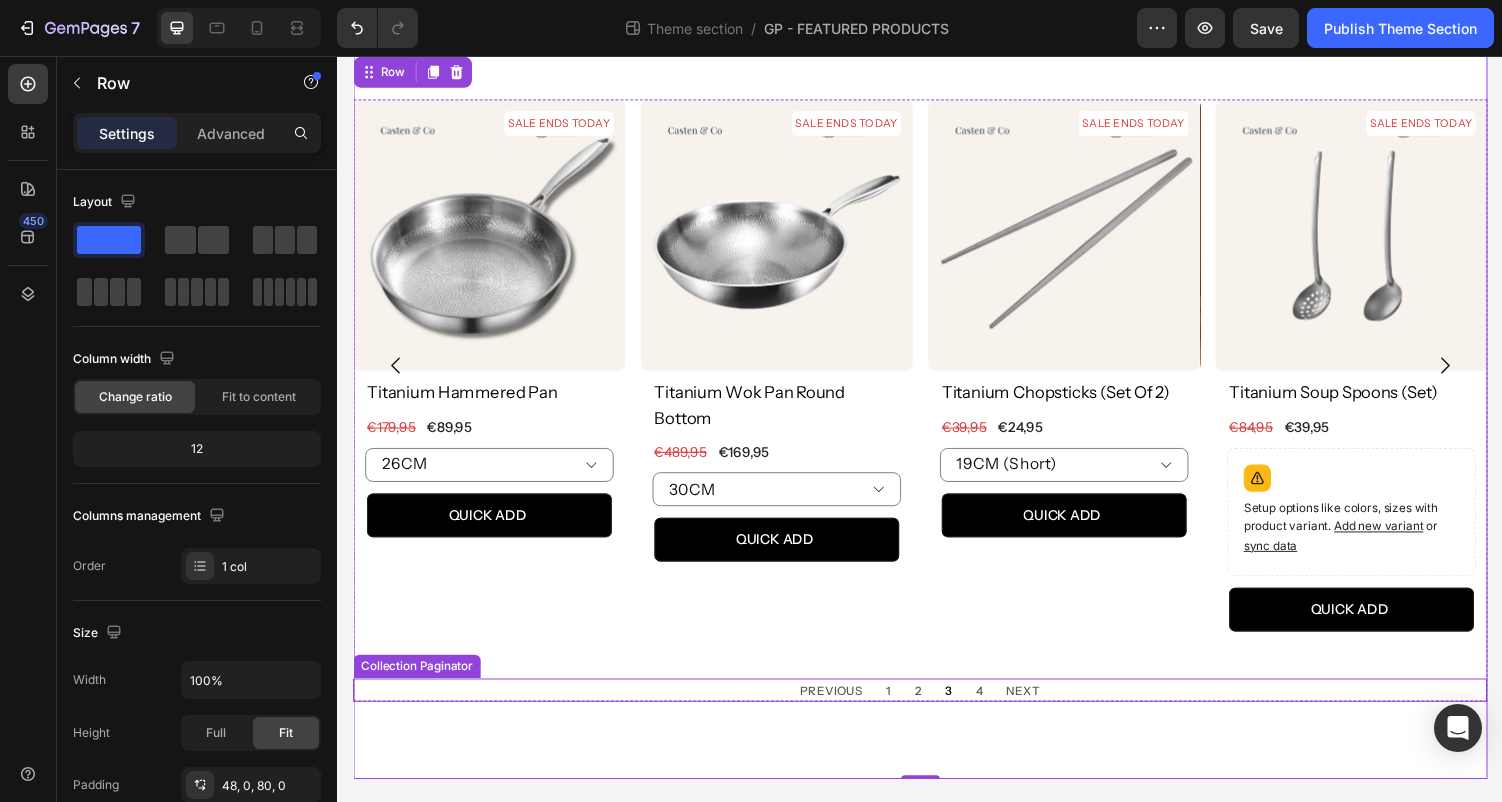 click on "SALE ENDS TODAY Product Badge Product Images titanium hammered pan Product Title €89,95 (P) Price (P) Price €179,95 (P) Price (P) Price Row   26CM 28CM 30CM Product Variants & Swatches QUICK ADD (P) Cart Button Row Product List SALE ENDS TODAY Product Badge Product Images titanium wok pan round bottom Product Title €169,95 (P) Price (P) Price €489,95 (P) Price (P) Price Row   30CM 32CM 34CM 30CM With Lid 32CM With Lid 34CM With Lid Product Variants & Swatches QUICK ADD (P) Cart Button Row Product List SALE ENDS TODAY Product Badge Product Images titanium chopsticks (set of 2) Product Title €24,95 (P) Price (P) Price €39,95 (P) Price (P) Price Row   19CM (Short) 23CM (Long) Product Variants & Swatches QUICK ADD (P) Cart Button Row Product List SALE ENDS TODAY Product Badge Product Images titanium soup spoons (set) Product Title €39,95 (P) Price (P) Price €84,95 (P) Price (P) Price Row Setup options like colors, sizes with product variant.       Add new variant   or   sync data Row" at bounding box center [937, 411] 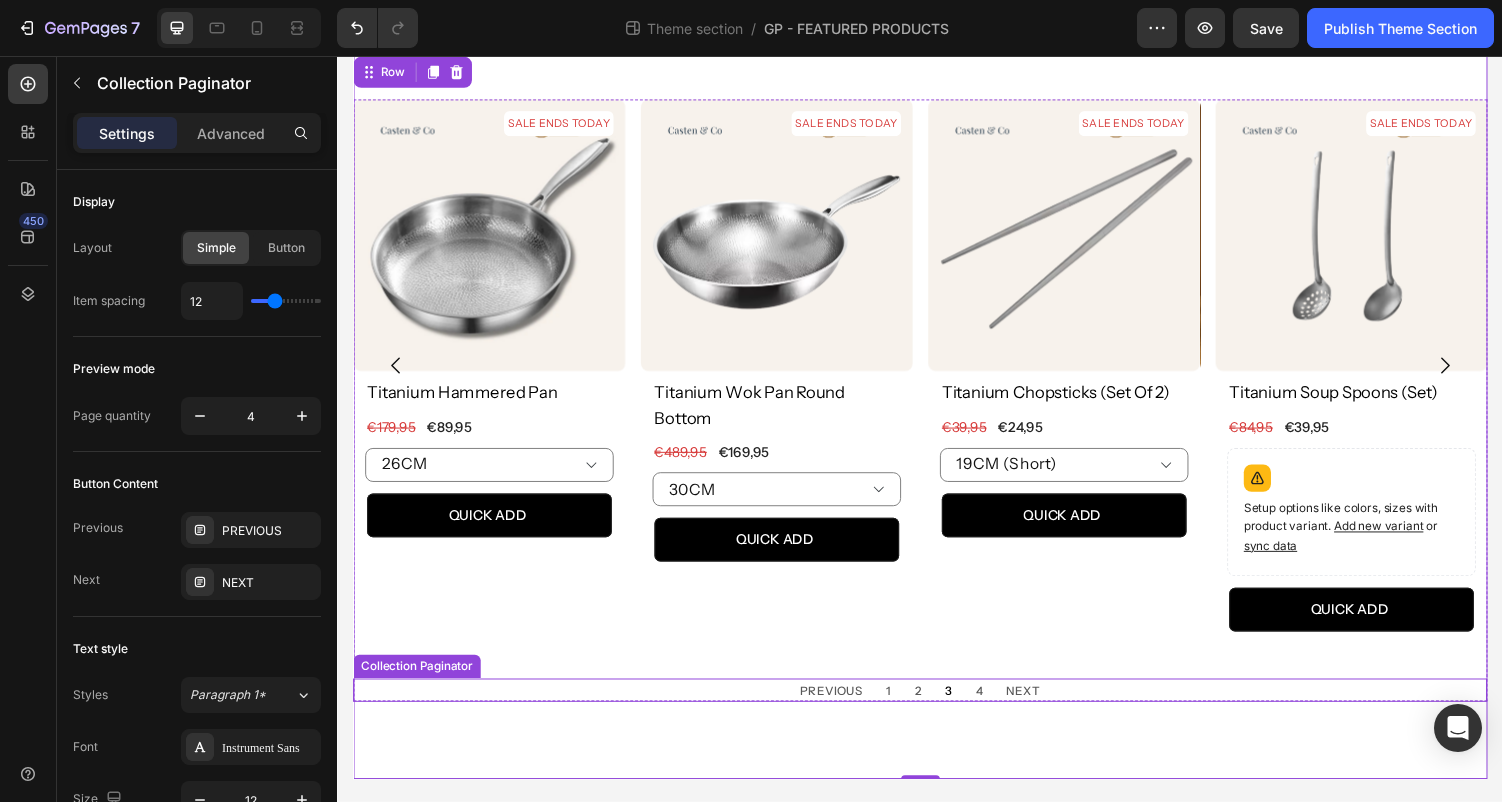 scroll, scrollTop: 19, scrollLeft: 0, axis: vertical 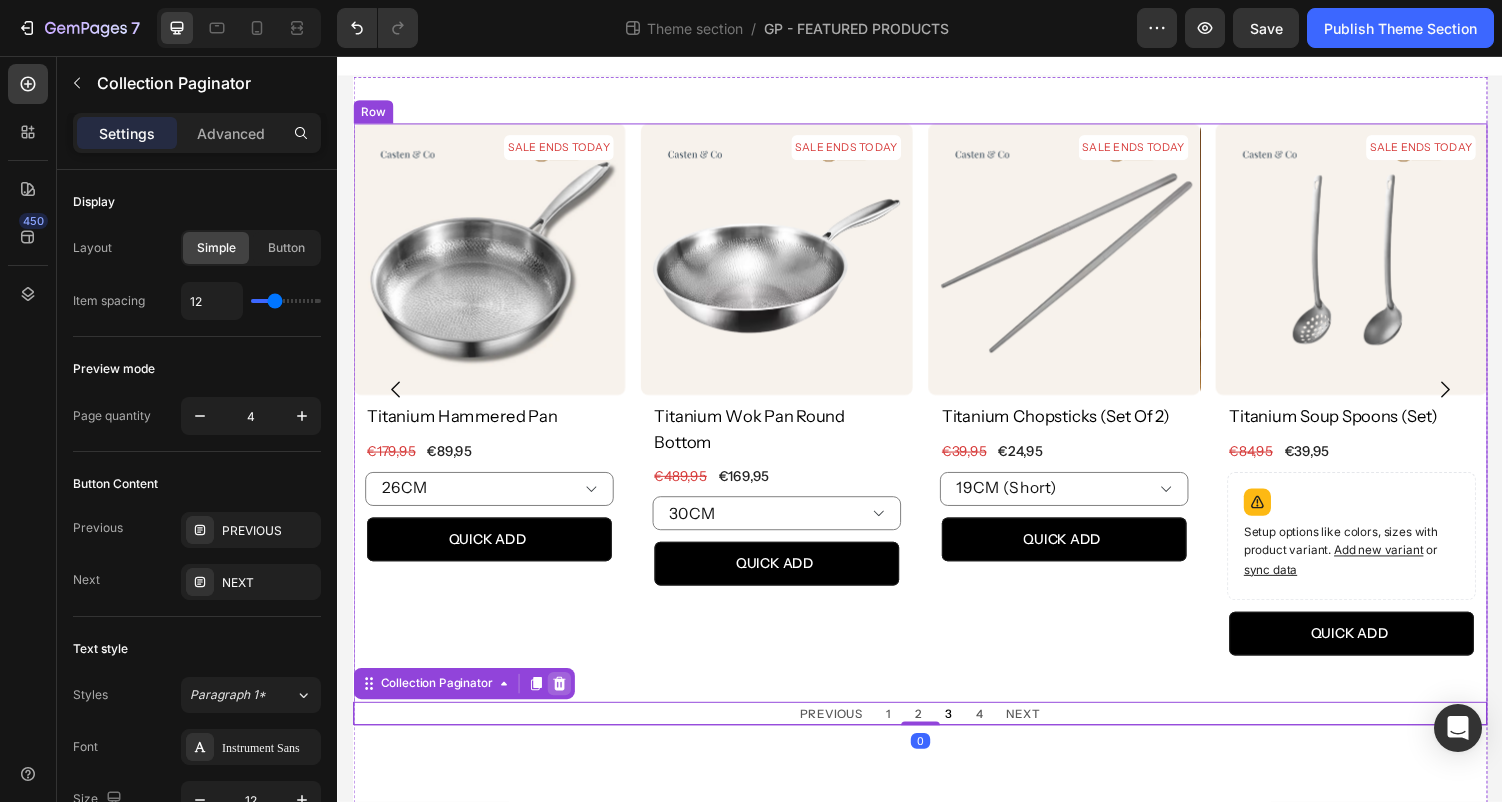 click 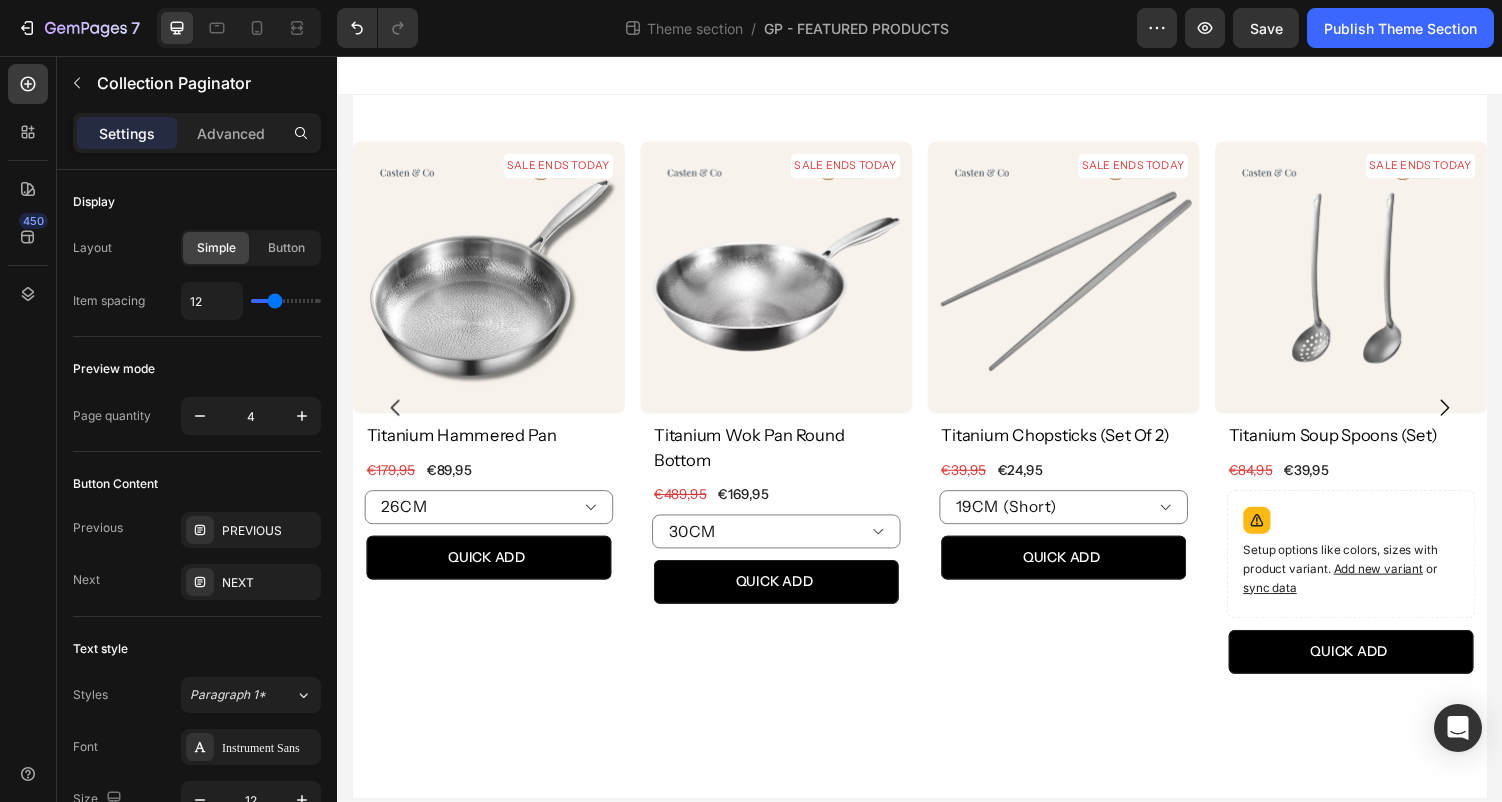 scroll, scrollTop: 0, scrollLeft: 0, axis: both 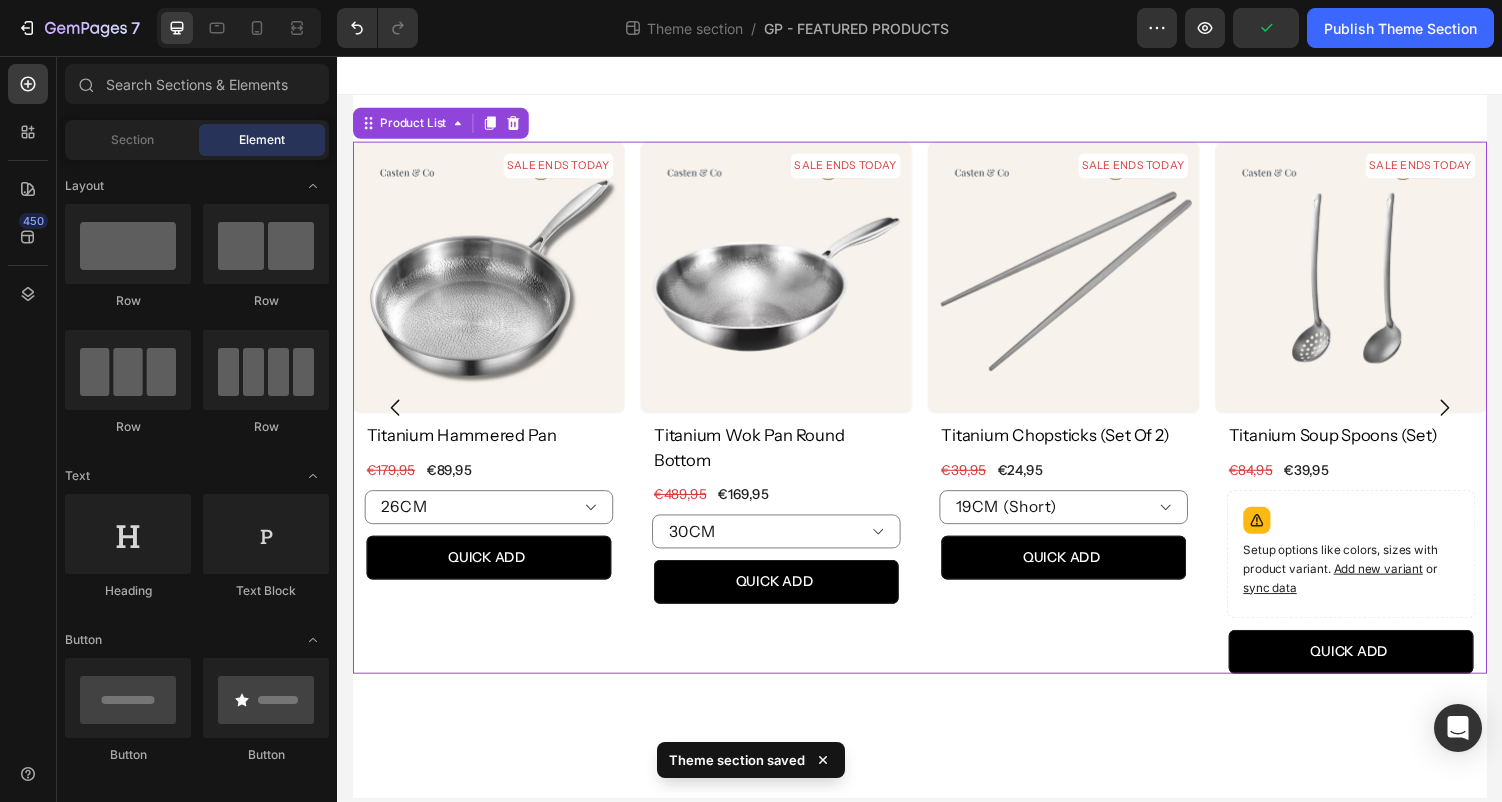 click on "SALE ENDS TODAY Product Badge Product Images titanium hammered pan Product Title €89,95 (P) Price (P) Price €179,95 (P) Price (P) Price Row   26CM 28CM 30CM Product Variants & Swatches QUICK ADD (P) Cart Button Row Product List   0 SALE ENDS TODAY Product Badge Product Images titanium wok pan round bottom Product Title €169,95 (P) Price (P) Price €489,95 (P) Price (P) Price Row   30CM 32CM 34CM 30CM With Lid 32CM With Lid 34CM With Lid Product Variants & Swatches QUICK ADD (P) Cart Button Row Product List   0 SALE ENDS TODAY Product Badge Product Images titanium chopsticks (set of 2) Product Title €24,95 (P) Price (P) Price €39,95 (P) Price (P) Price Row   19CM (Short) 23CM (Long) Product Variants & Swatches QUICK ADD (P) Cart Button Row Product List   0 SALE ENDS TODAY Product Badge Product Images titanium soup spoons (set) Product Title €39,95 (P) Price (P) Price €84,95 (P) Price (P) Price Row Setup options like colors, sizes with product variant.       Add new variant   or   sync data Row" at bounding box center [937, 418] 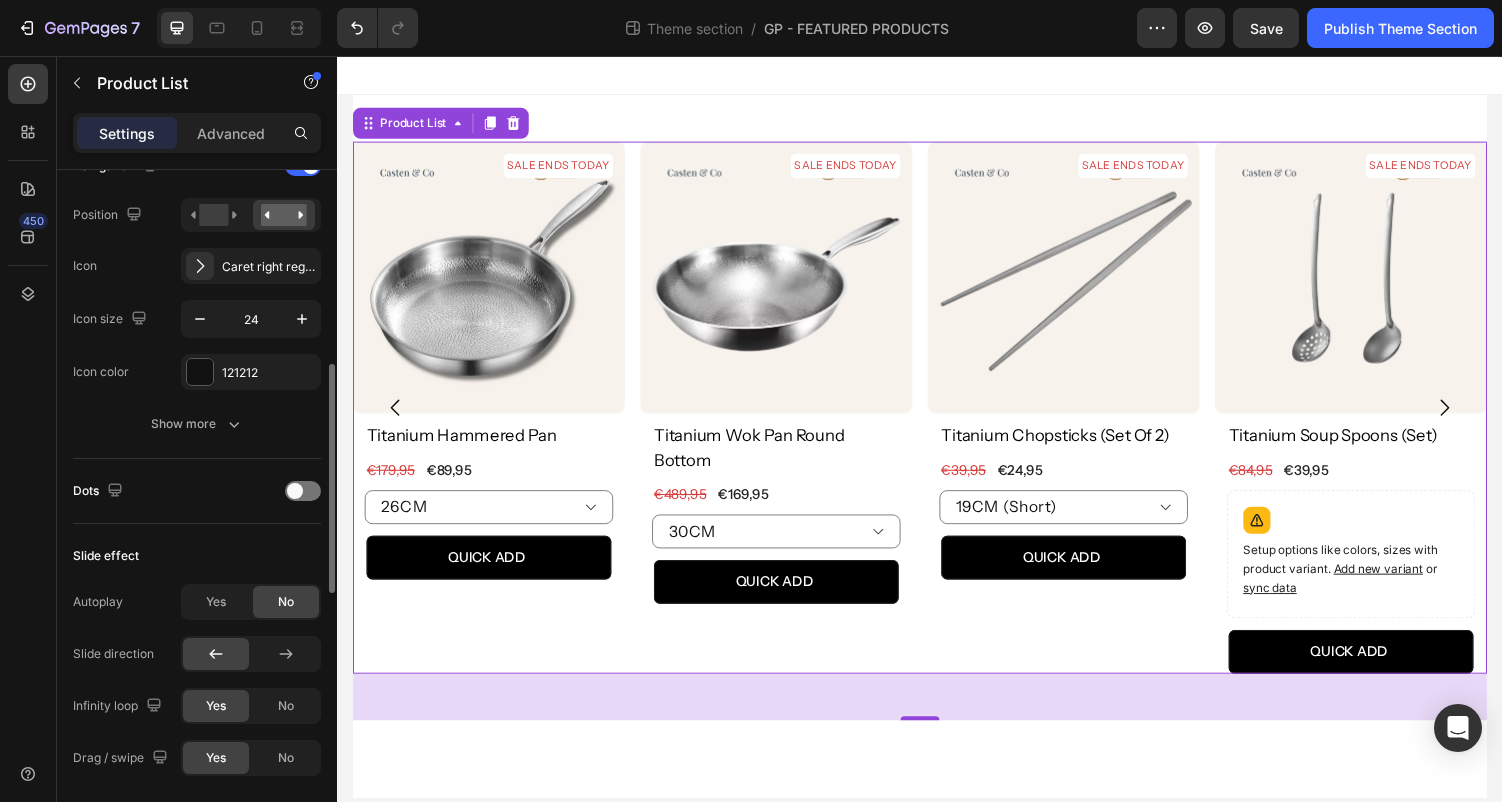 scroll, scrollTop: 585, scrollLeft: 0, axis: vertical 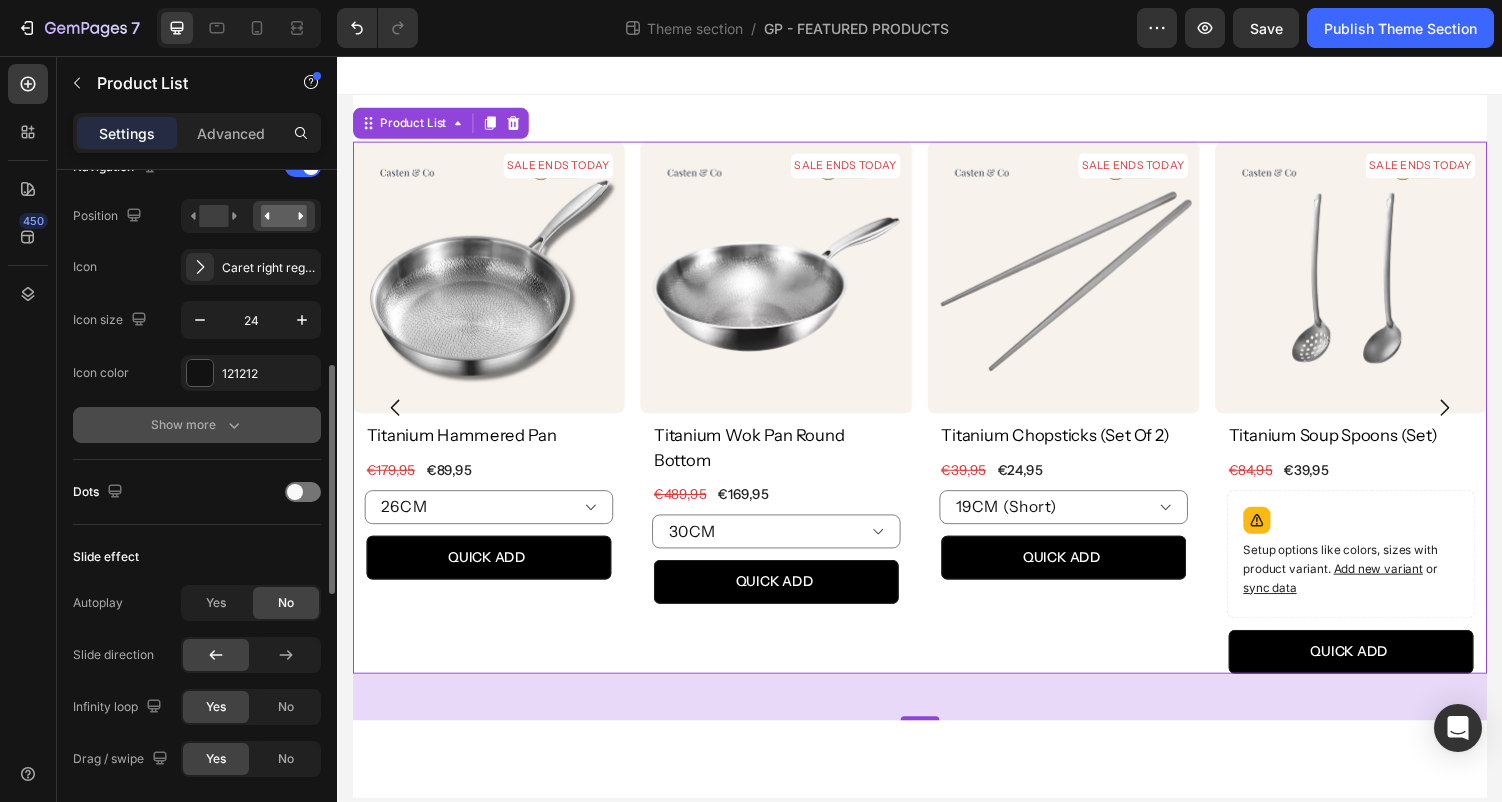 click on "Show more" at bounding box center [197, 425] 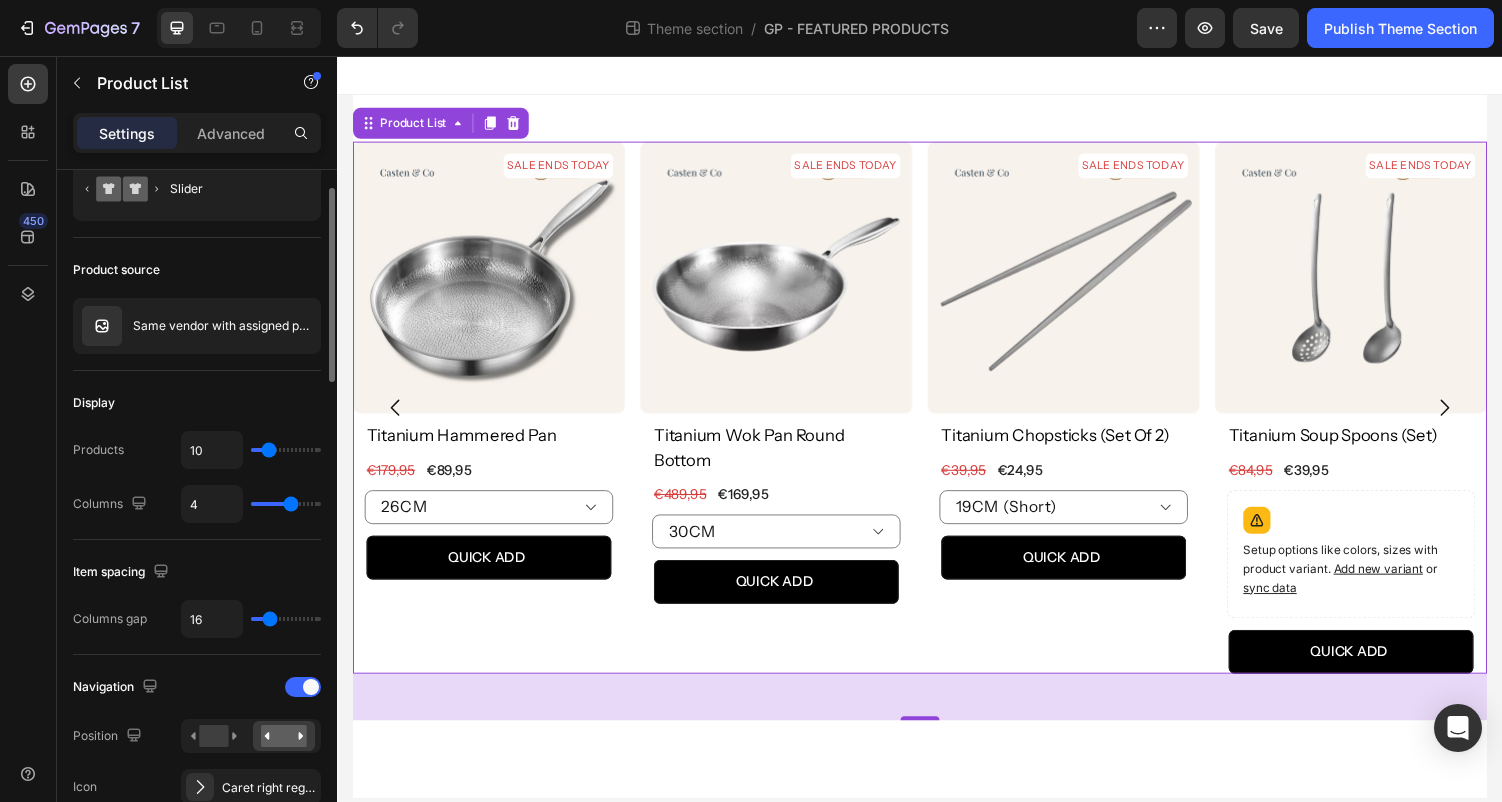 scroll, scrollTop: 0, scrollLeft: 0, axis: both 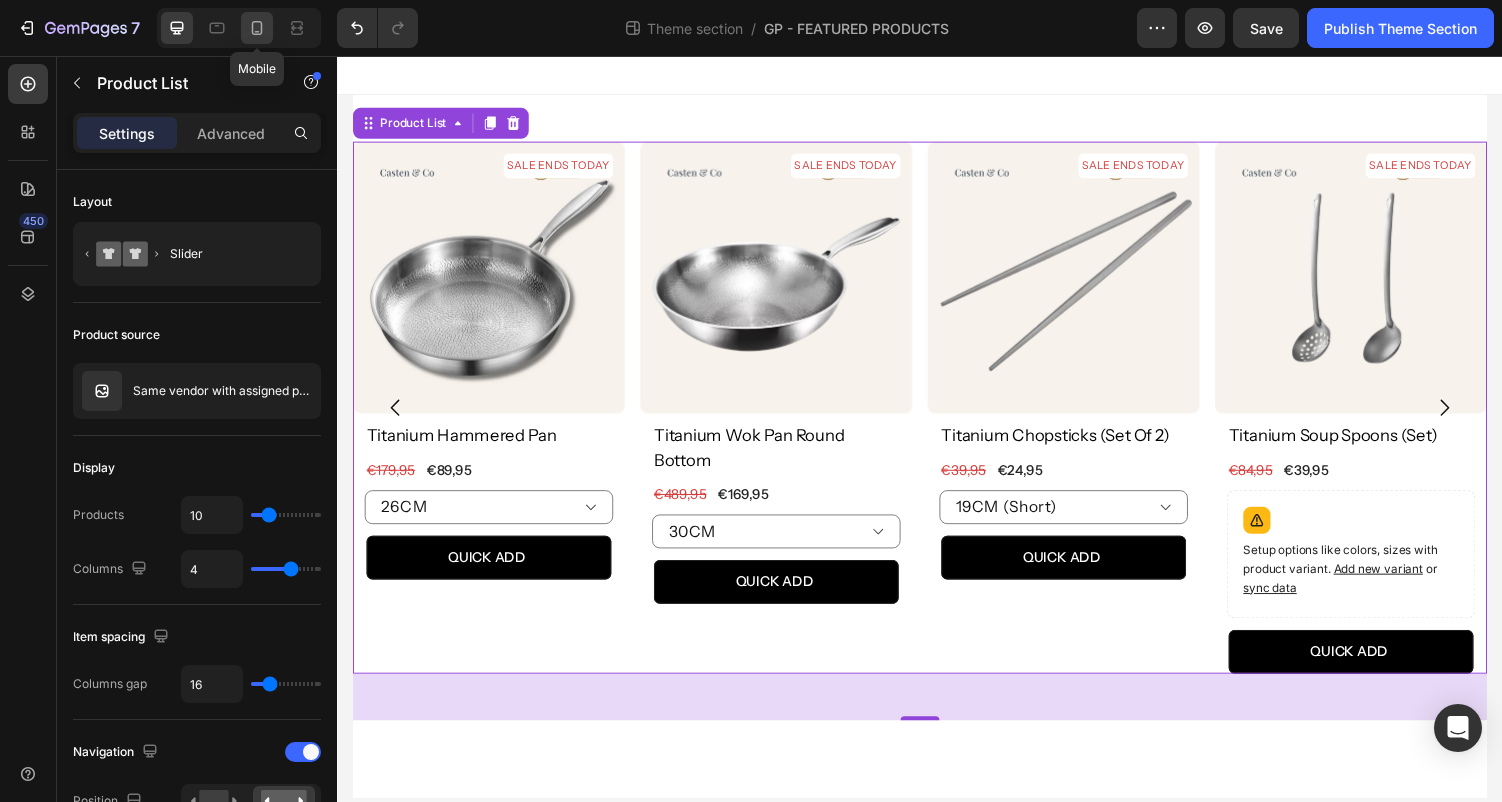 click 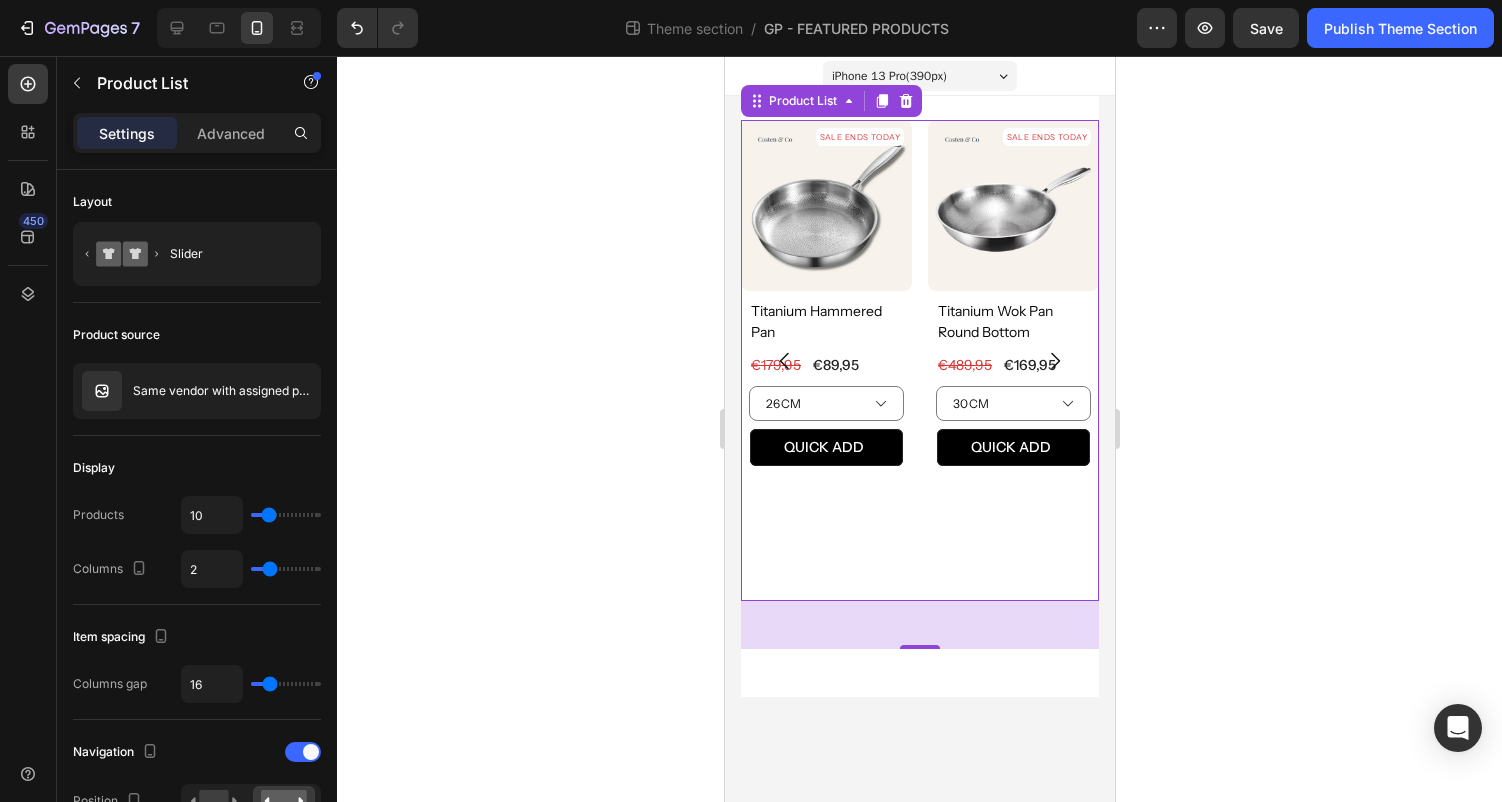 click 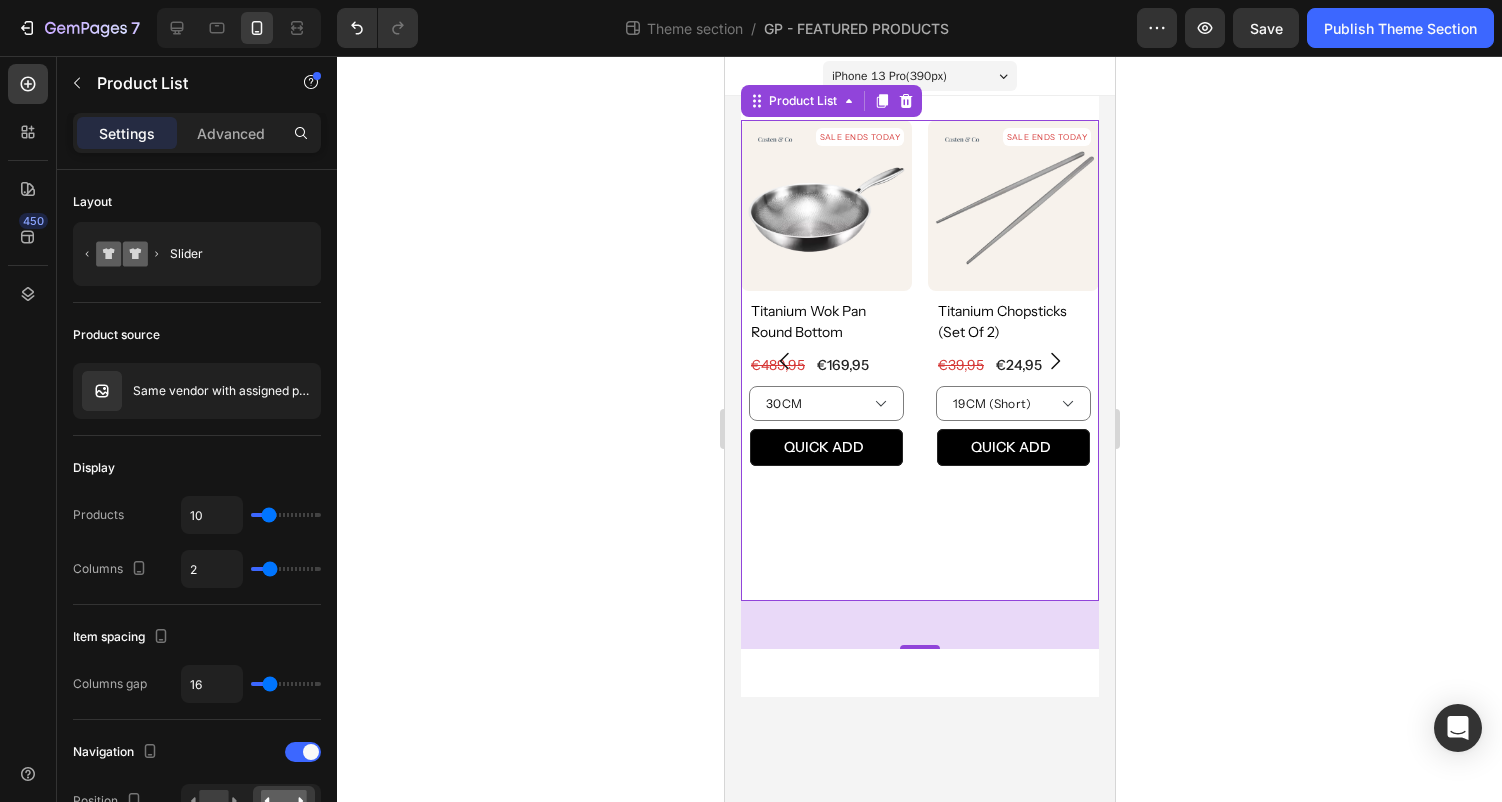 click 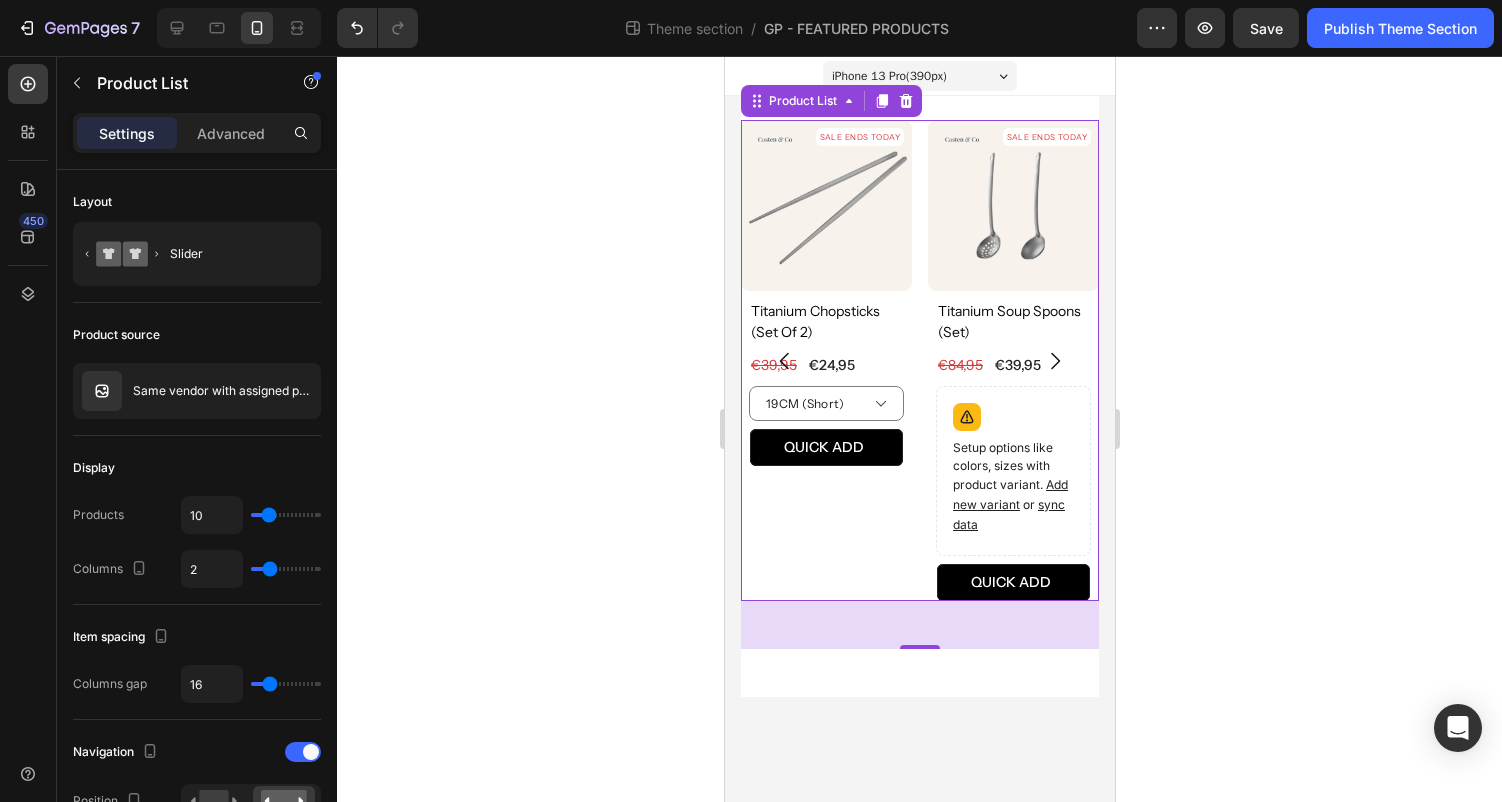 click on "SALE ENDS TODAY Product Badge Product Images titanium chopsticks (set of 2) Product Title €24,95 (P) Price (P) Price €39,95 (P) Price (P) Price Row   19CM (Short) 23CM (Long) Product Variants & Swatches QUICK ADD (P) Cart Button Row Product List   48" at bounding box center [825, 360] 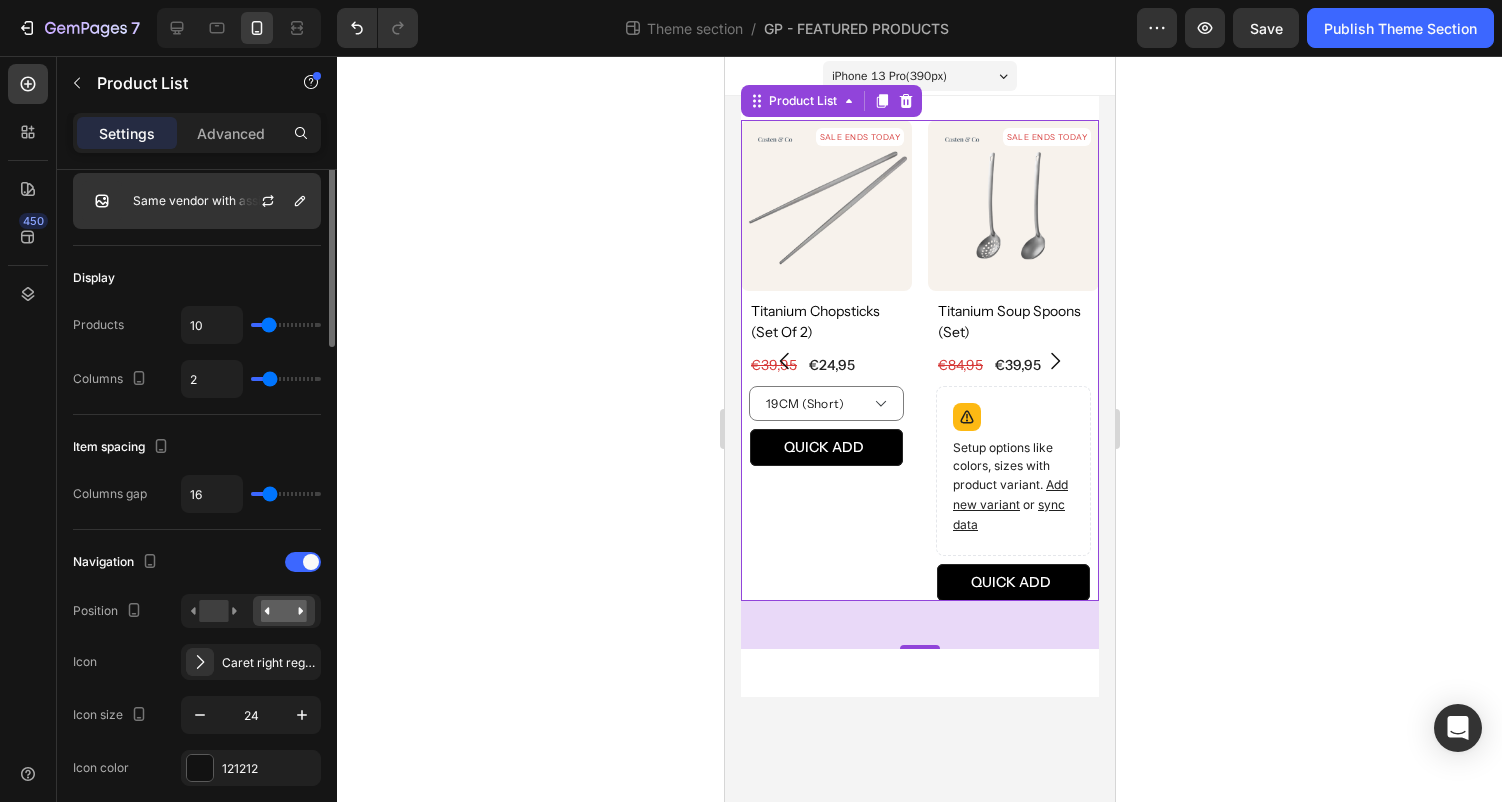 scroll, scrollTop: 194, scrollLeft: 0, axis: vertical 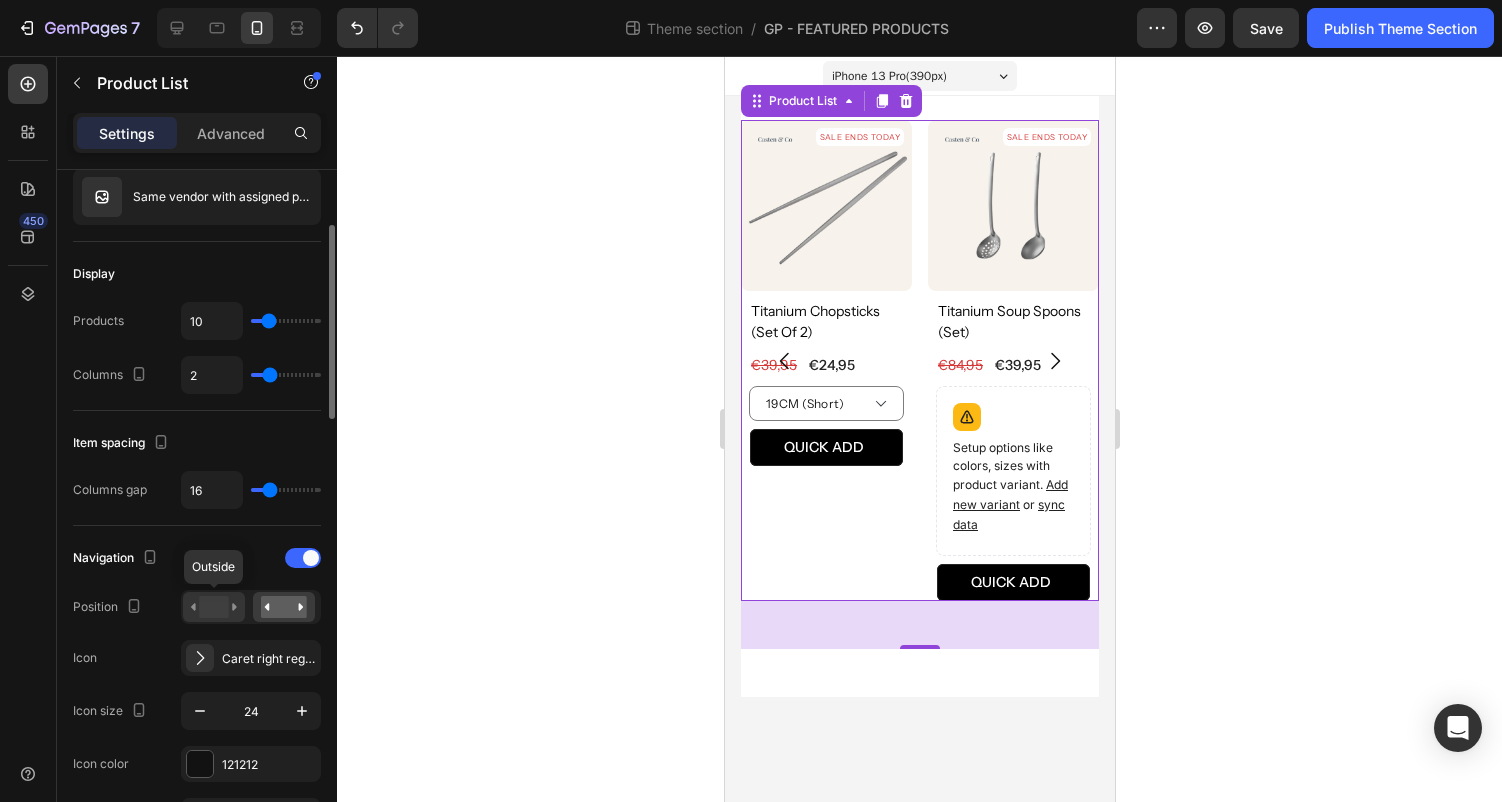 click 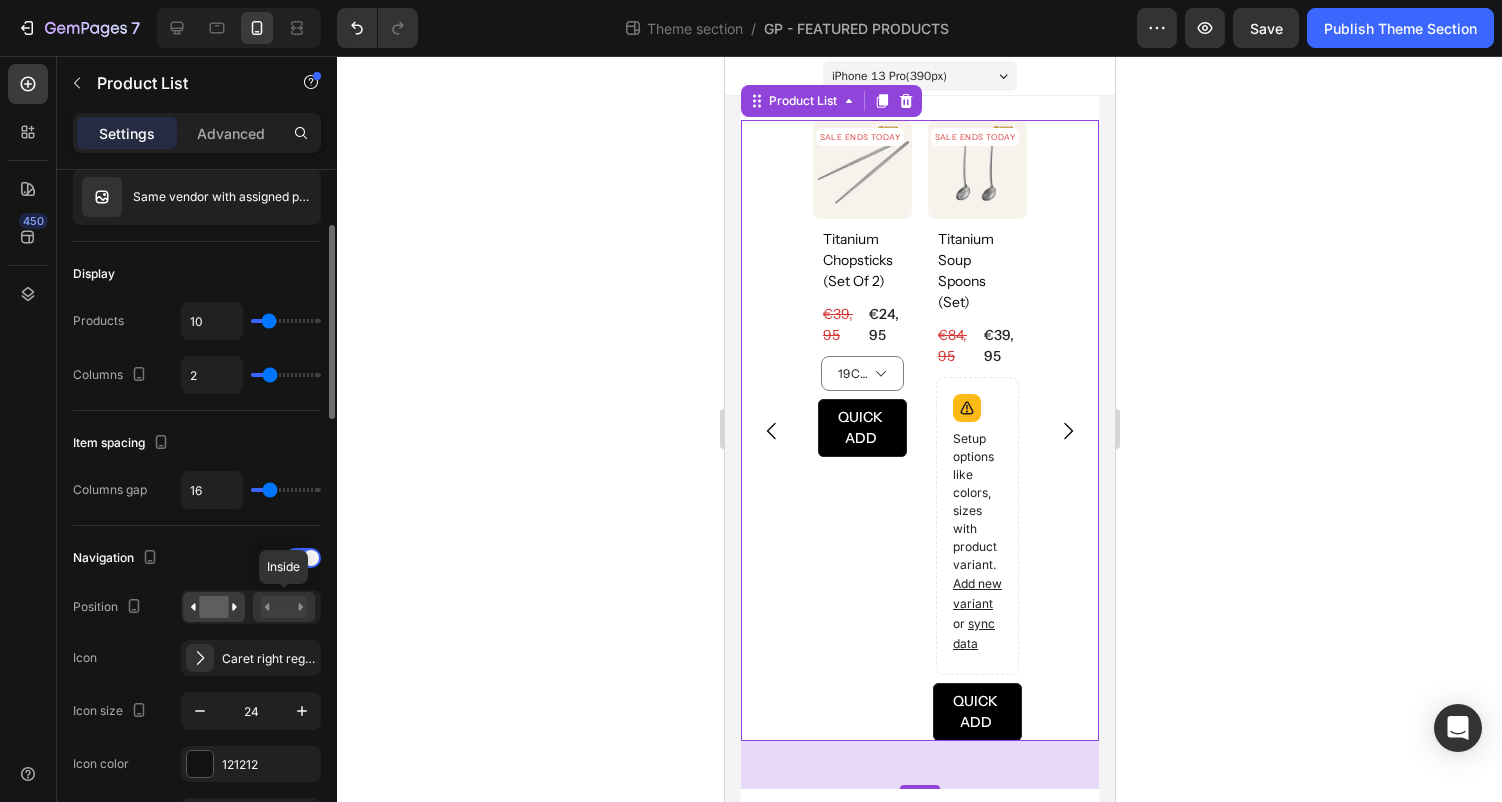 click 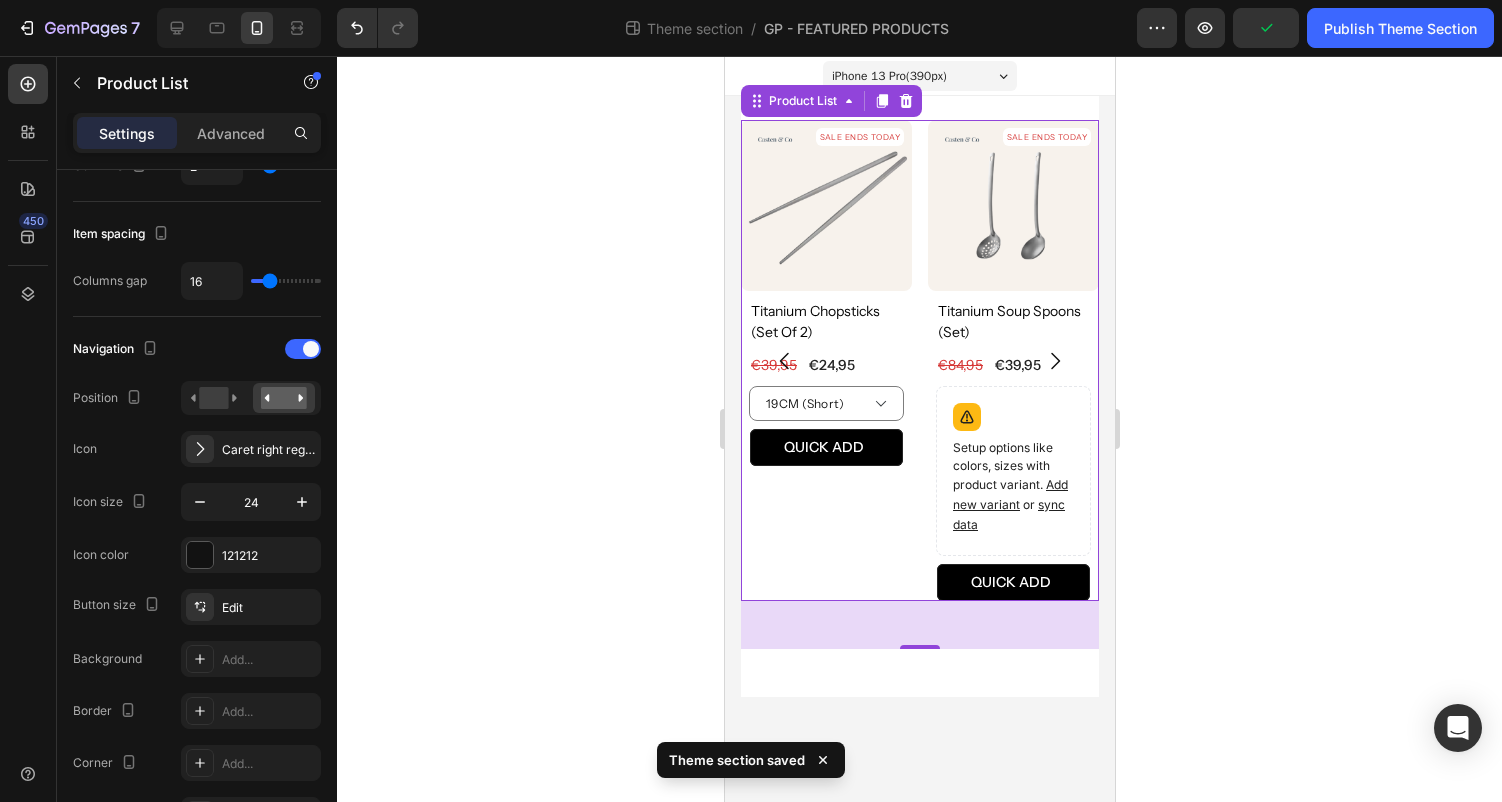 scroll, scrollTop: 0, scrollLeft: 0, axis: both 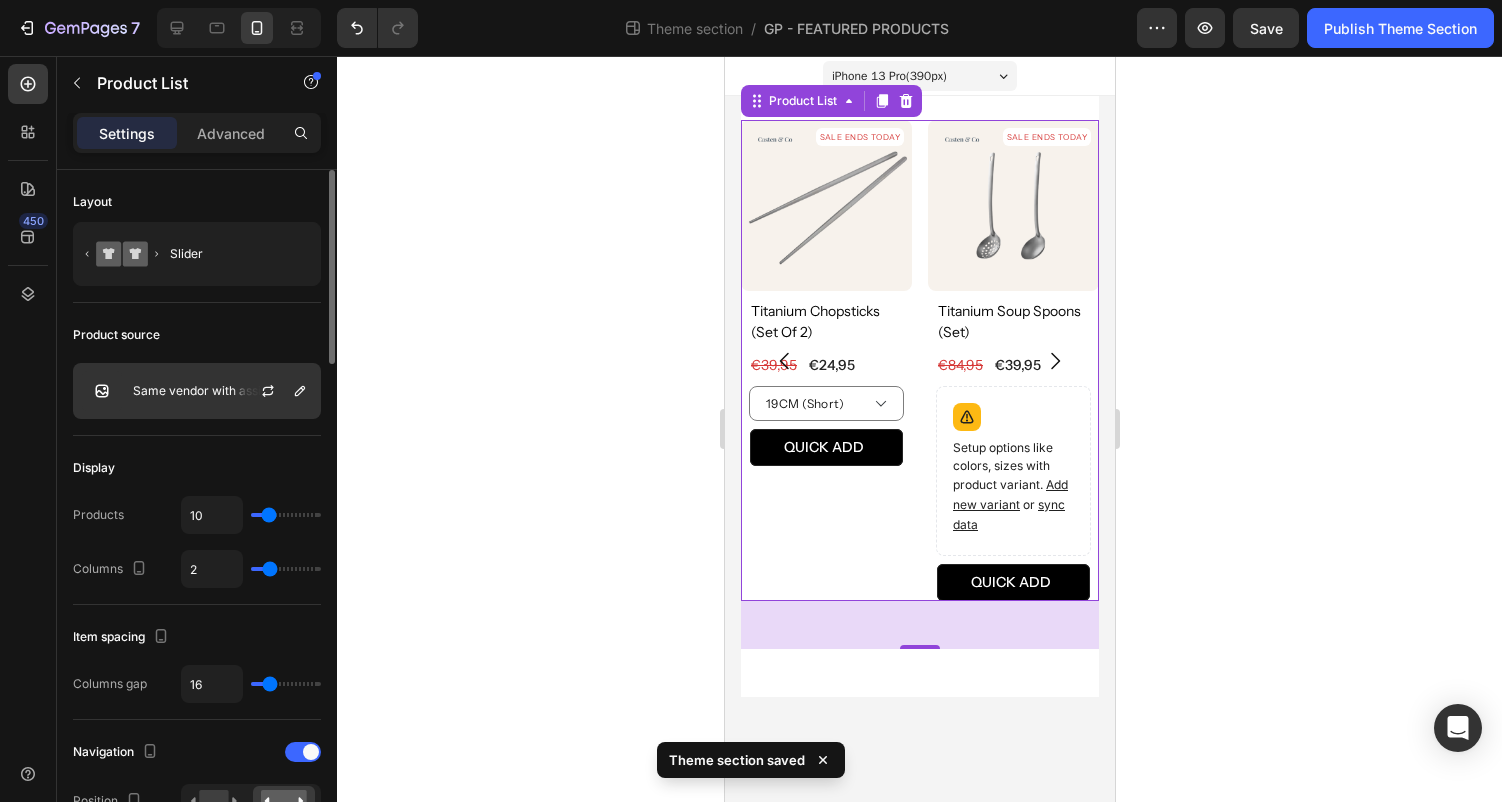 click on "Same vendor with assigned product" at bounding box center (222, 391) 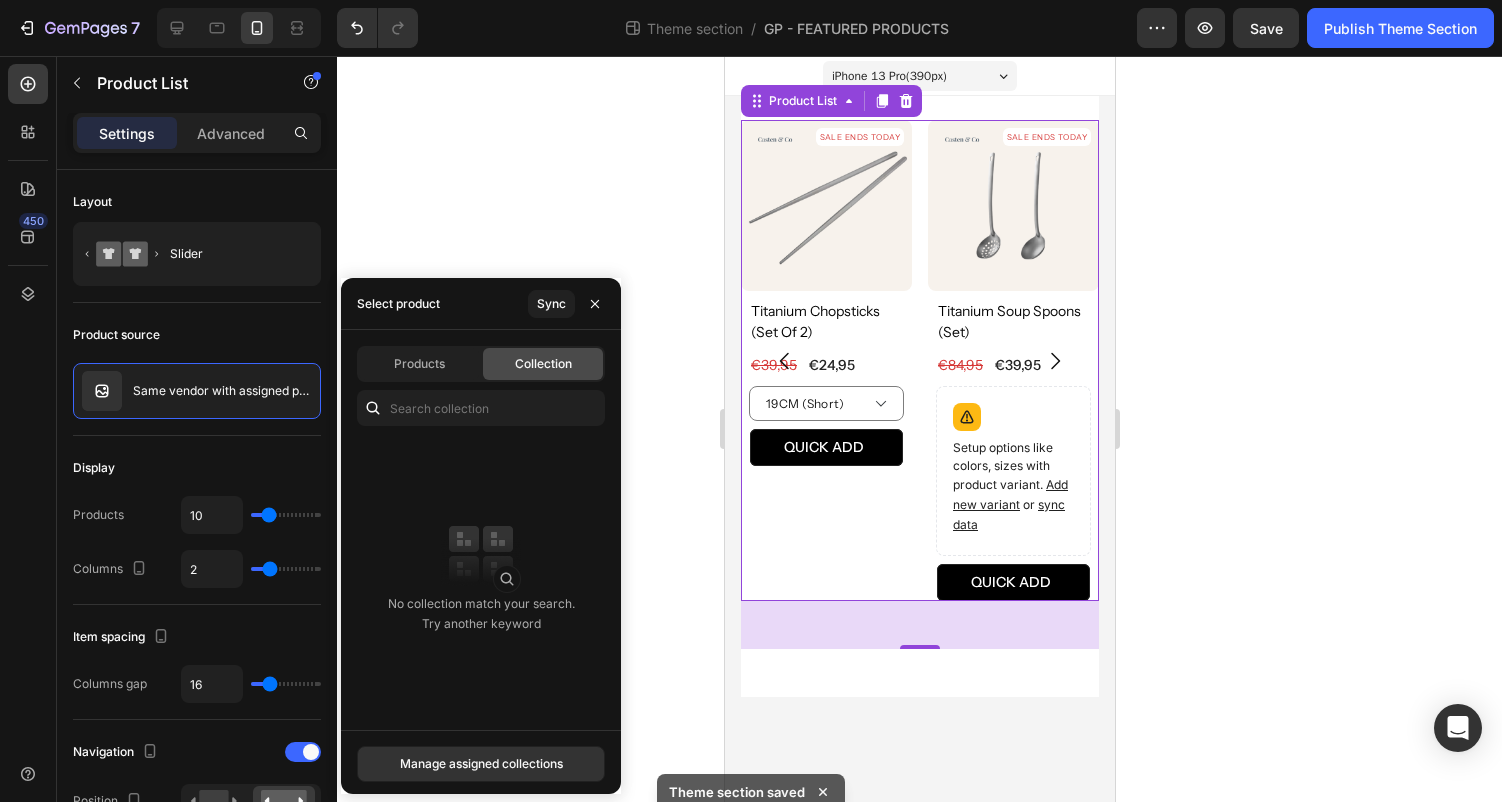 click on "Collection" 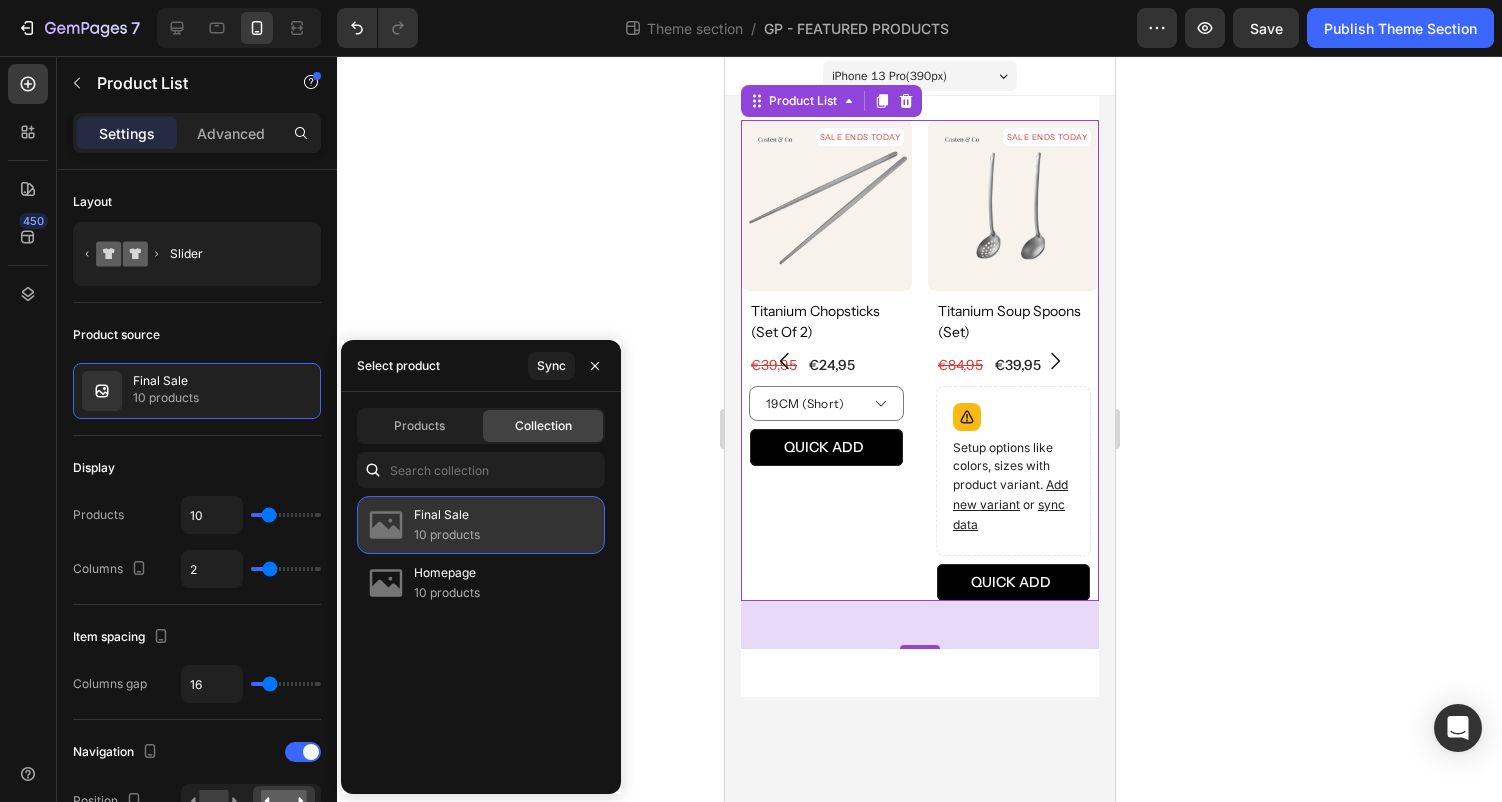 click on "Final Sale" at bounding box center [447, 515] 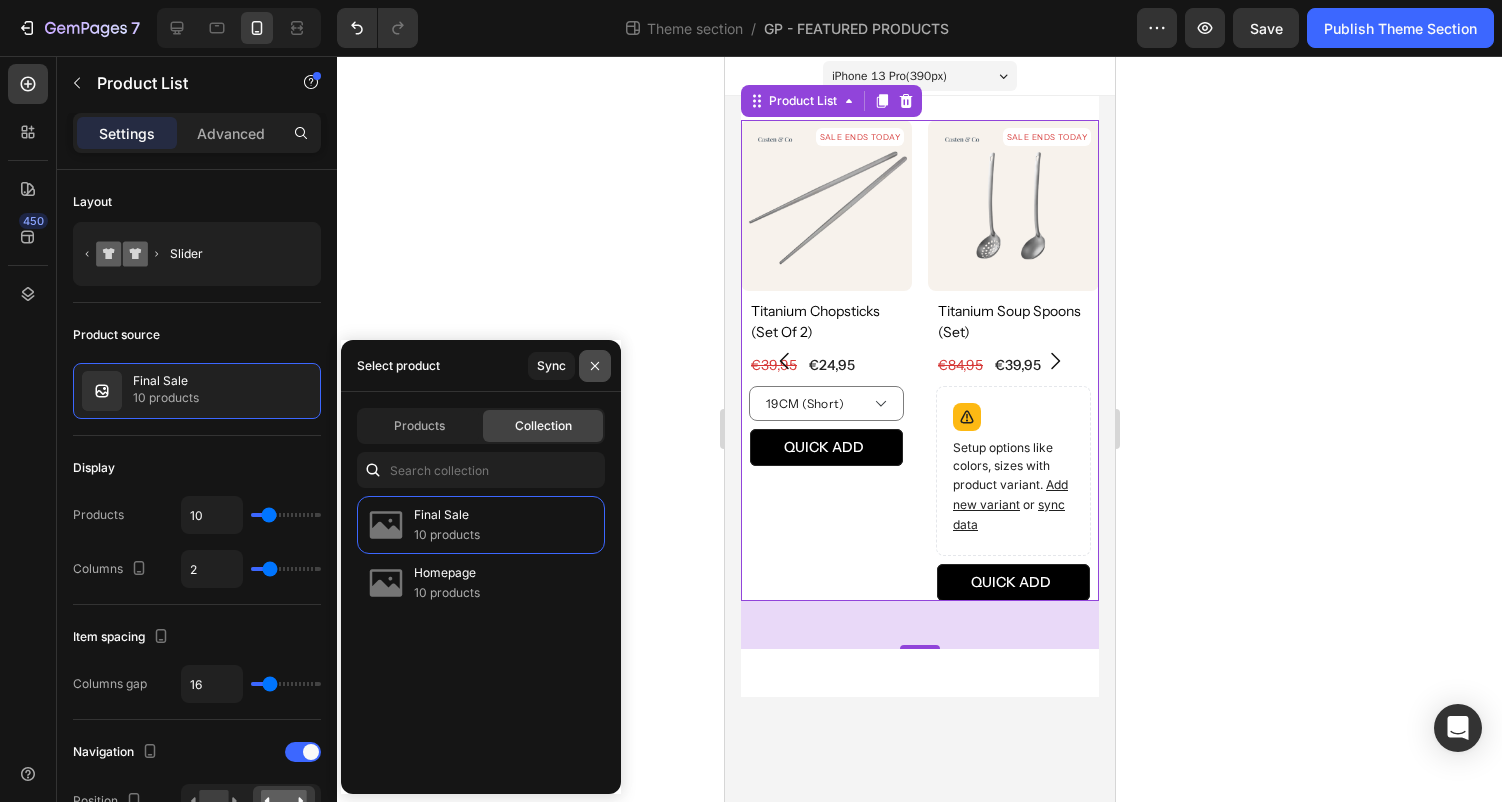 click 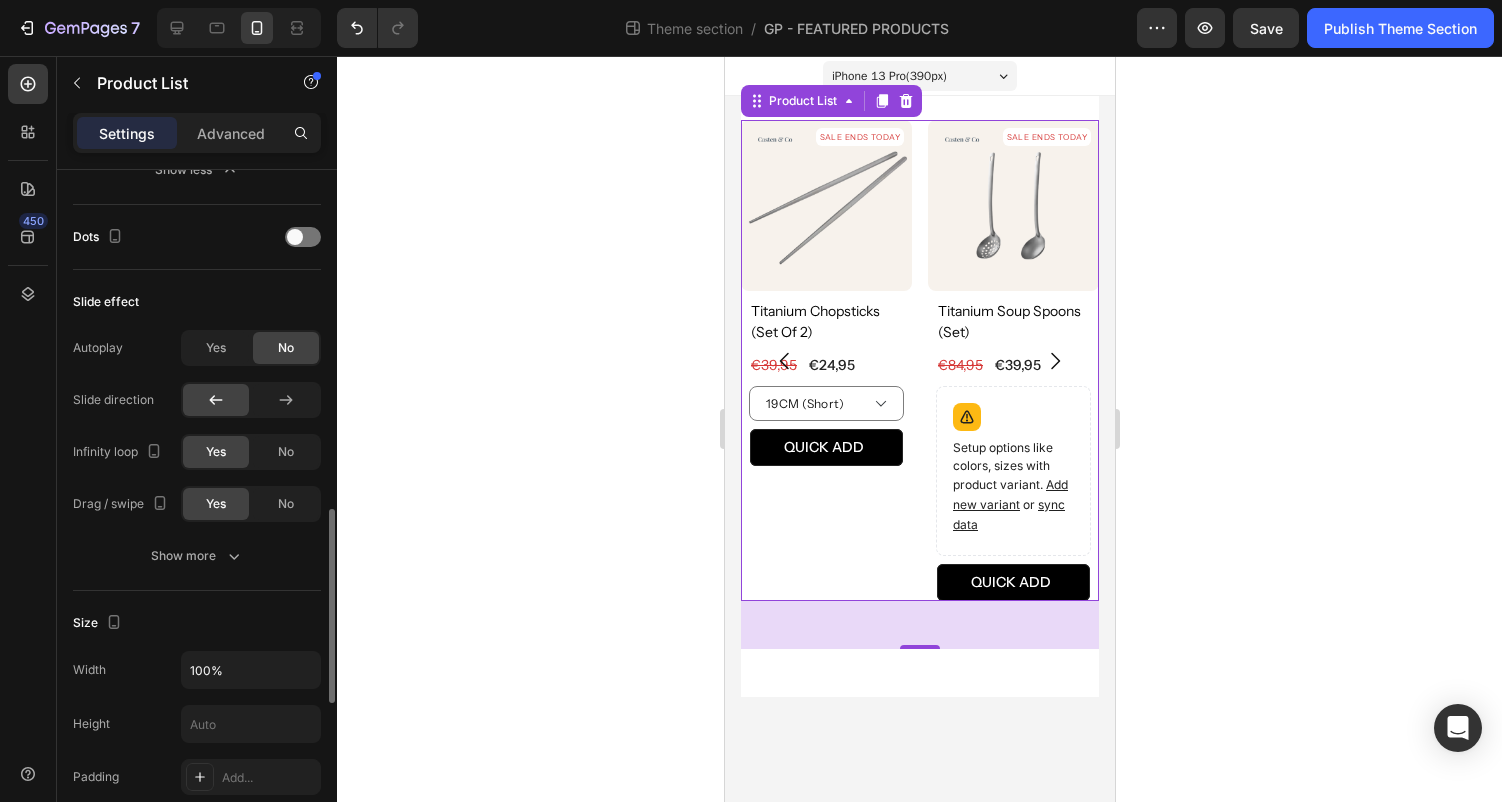 scroll, scrollTop: 1225, scrollLeft: 0, axis: vertical 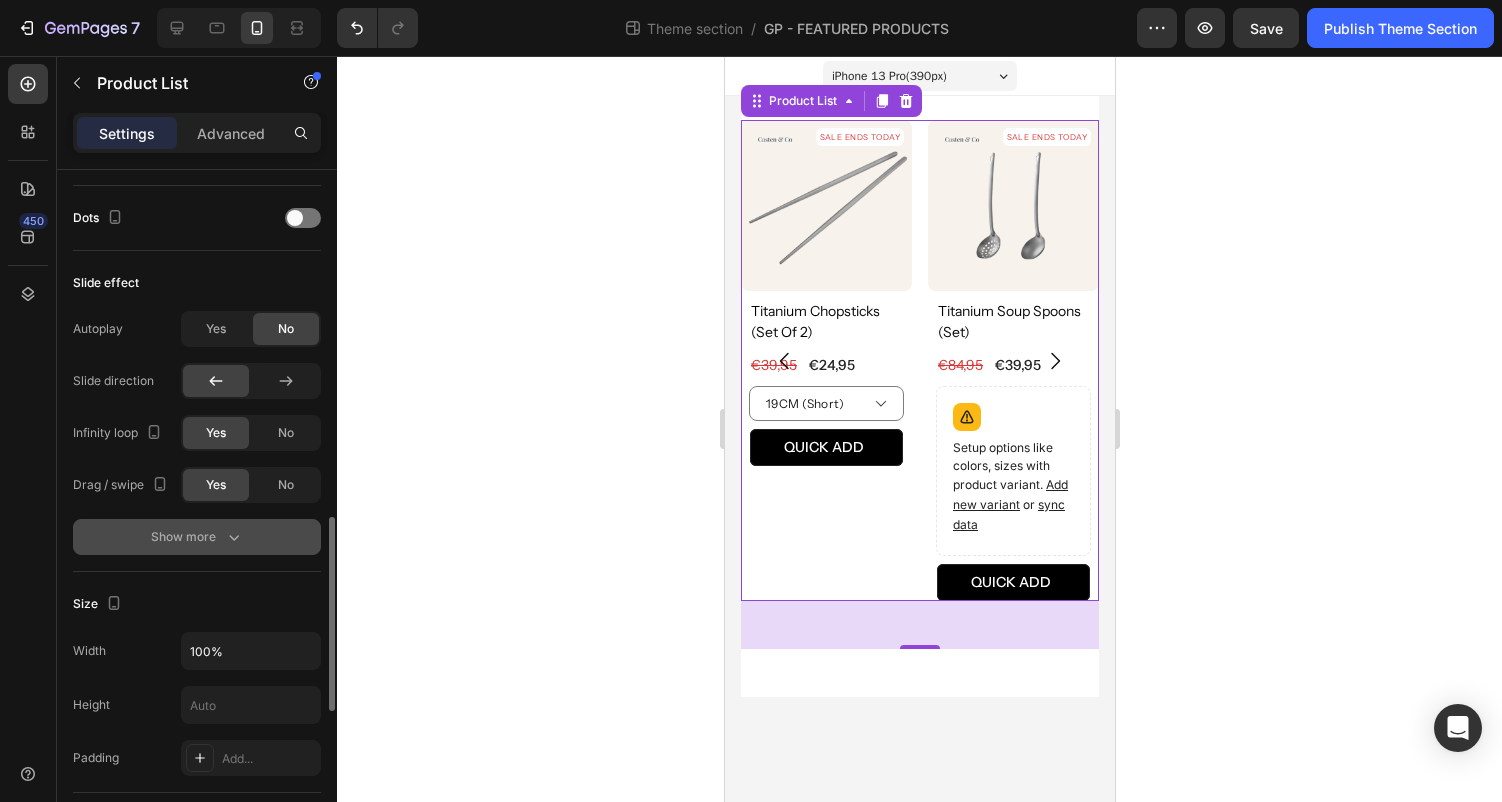 click 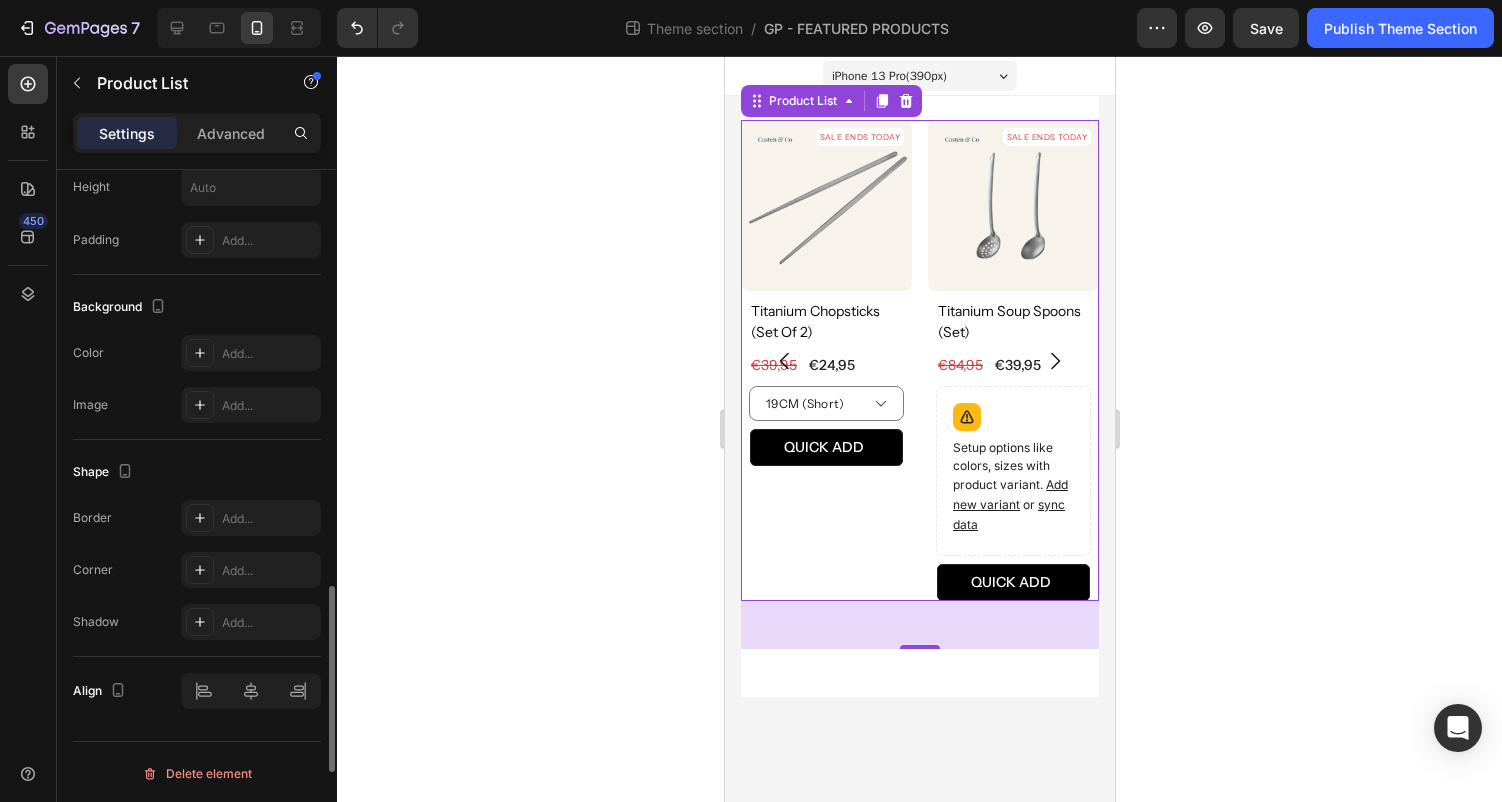 scroll, scrollTop: 1852, scrollLeft: 0, axis: vertical 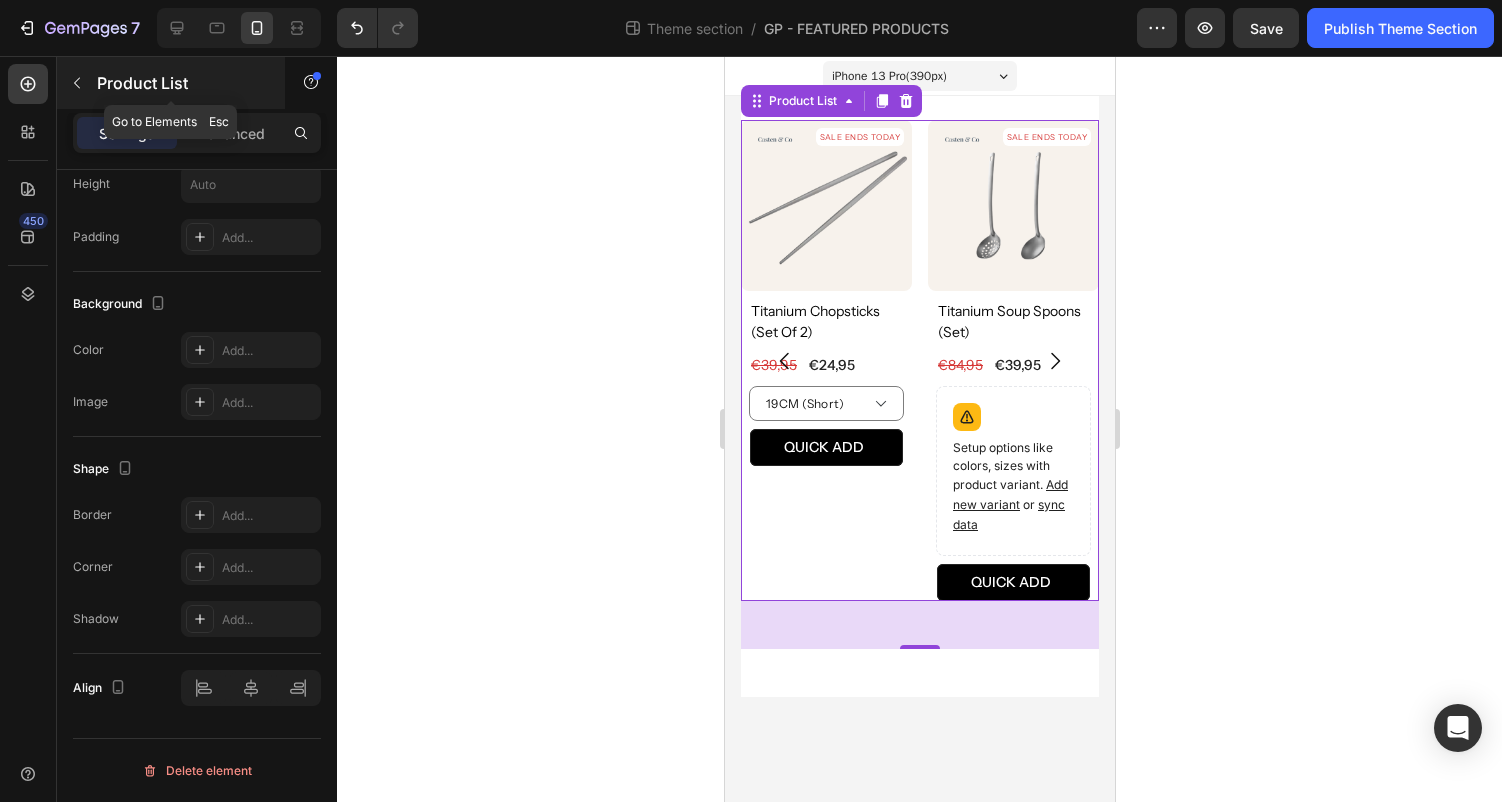 click 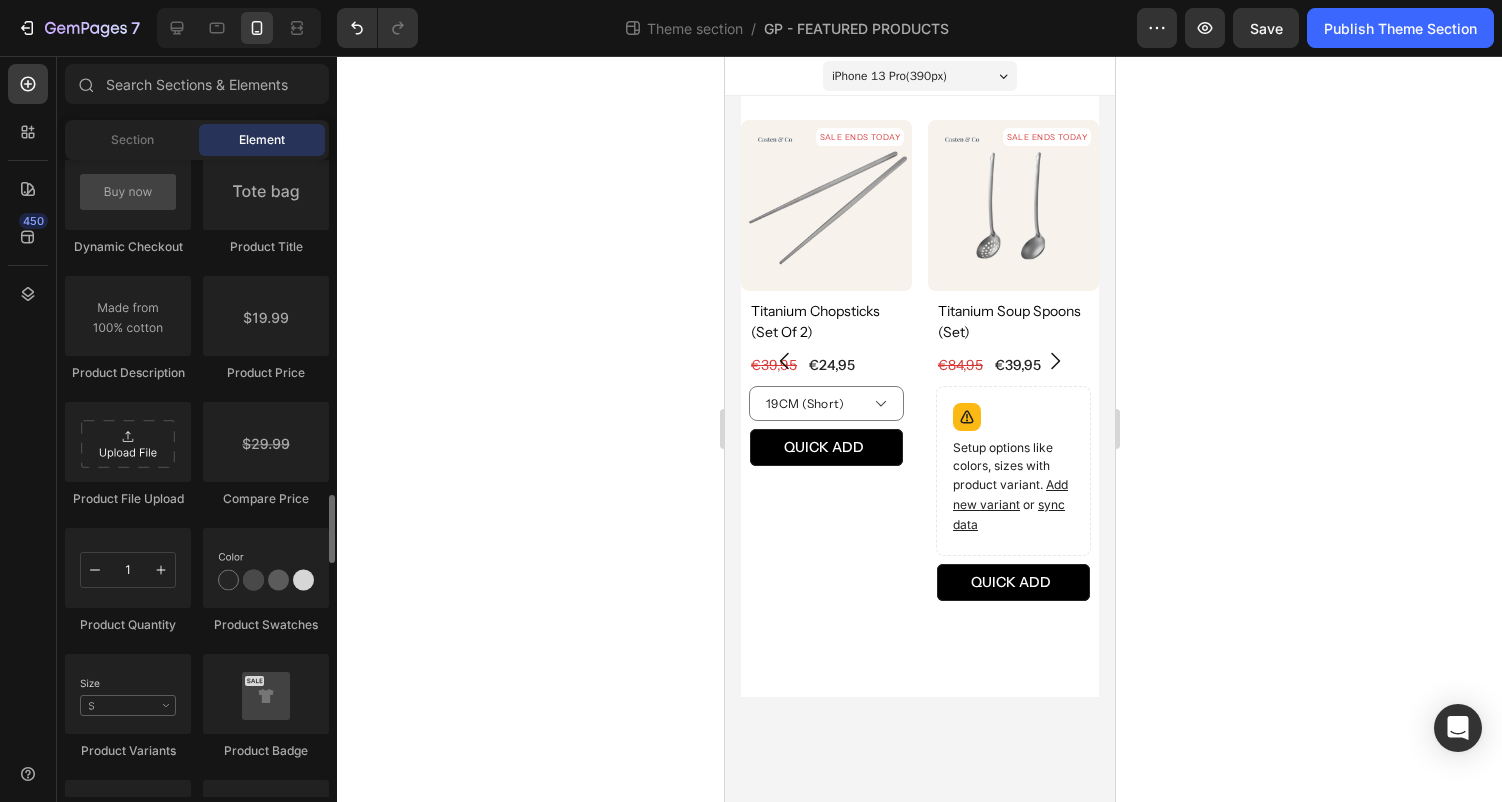 scroll, scrollTop: 3111, scrollLeft: 0, axis: vertical 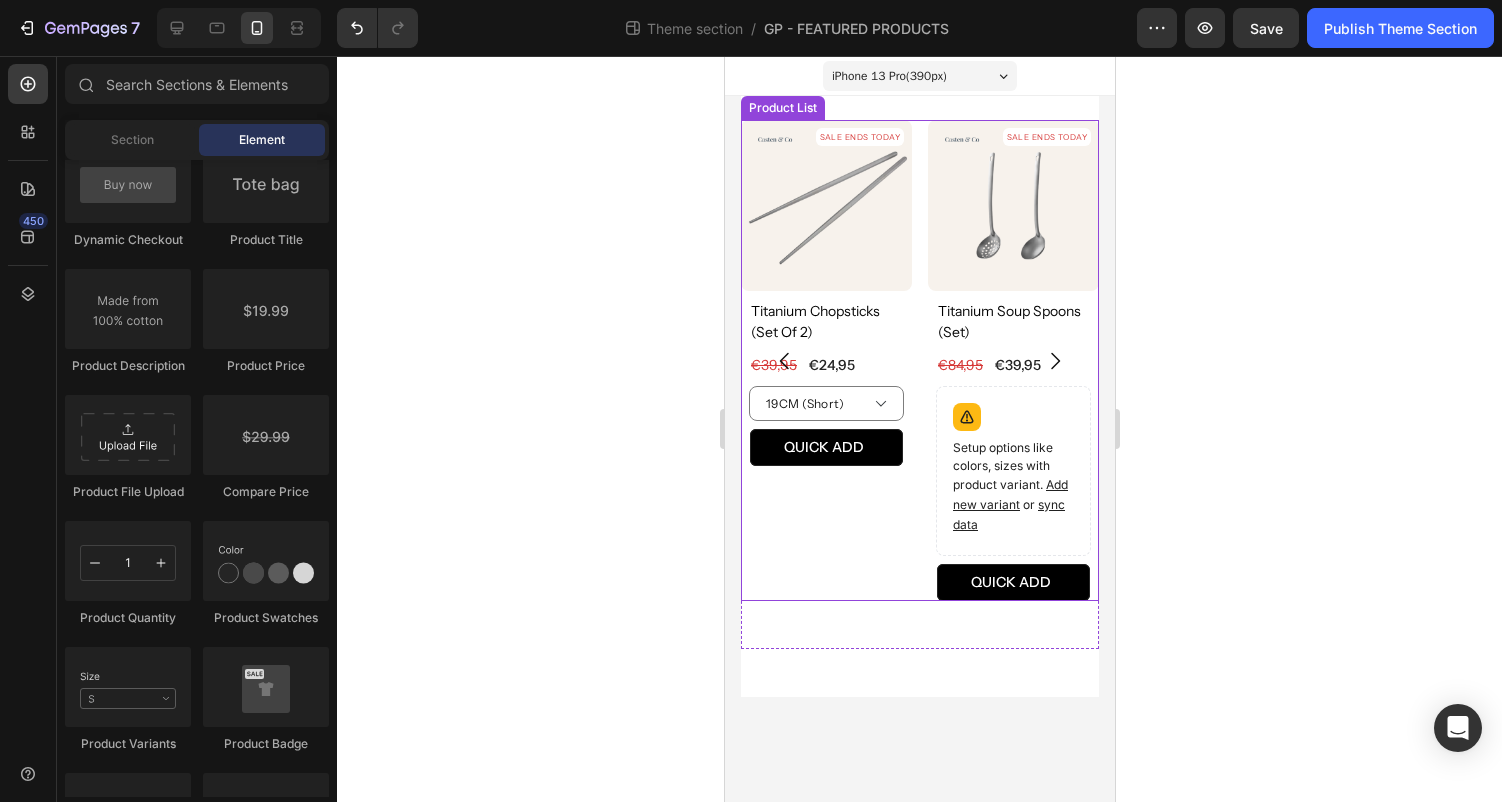 click on "SALE ENDS TODAY Product Badge Product Images titanium hammered pan Product Title €89,95 (P) Price (P) Price €179,95 (P) Price (P) Price Row   26CM 28CM 30CM Product Variants & Swatches QUICK ADD (P) Cart Button Row Product List SALE ENDS TODAY Product Badge Product Images titanium wok pan round bottom Product Title €169,95 (P) Price (P) Price €489,95 (P) Price (P) Price Row   30CM 32CM 34CM 30CM With Lid 32CM With Lid 34CM With Lid Product Variants & Swatches QUICK ADD (P) Cart Button Row Product List SALE ENDS TODAY Product Badge Product Images titanium chopsticks (set of 2) Product Title €24,95 (P) Price (P) Price €39,95 (P) Price (P) Price Row   19CM (Short) 23CM (Long) Product Variants & Swatches QUICK ADD (P) Cart Button Row Product List SALE ENDS TODAY Product Badge Product Images titanium soup spoons (set) Product Title €39,95 (P) Price (P) Price €84,95 (P) Price (P) Price Row Setup options like colors, sizes with product variant.       Add new variant   or   sync data QUICK ADD Row Row" at bounding box center (919, 360) 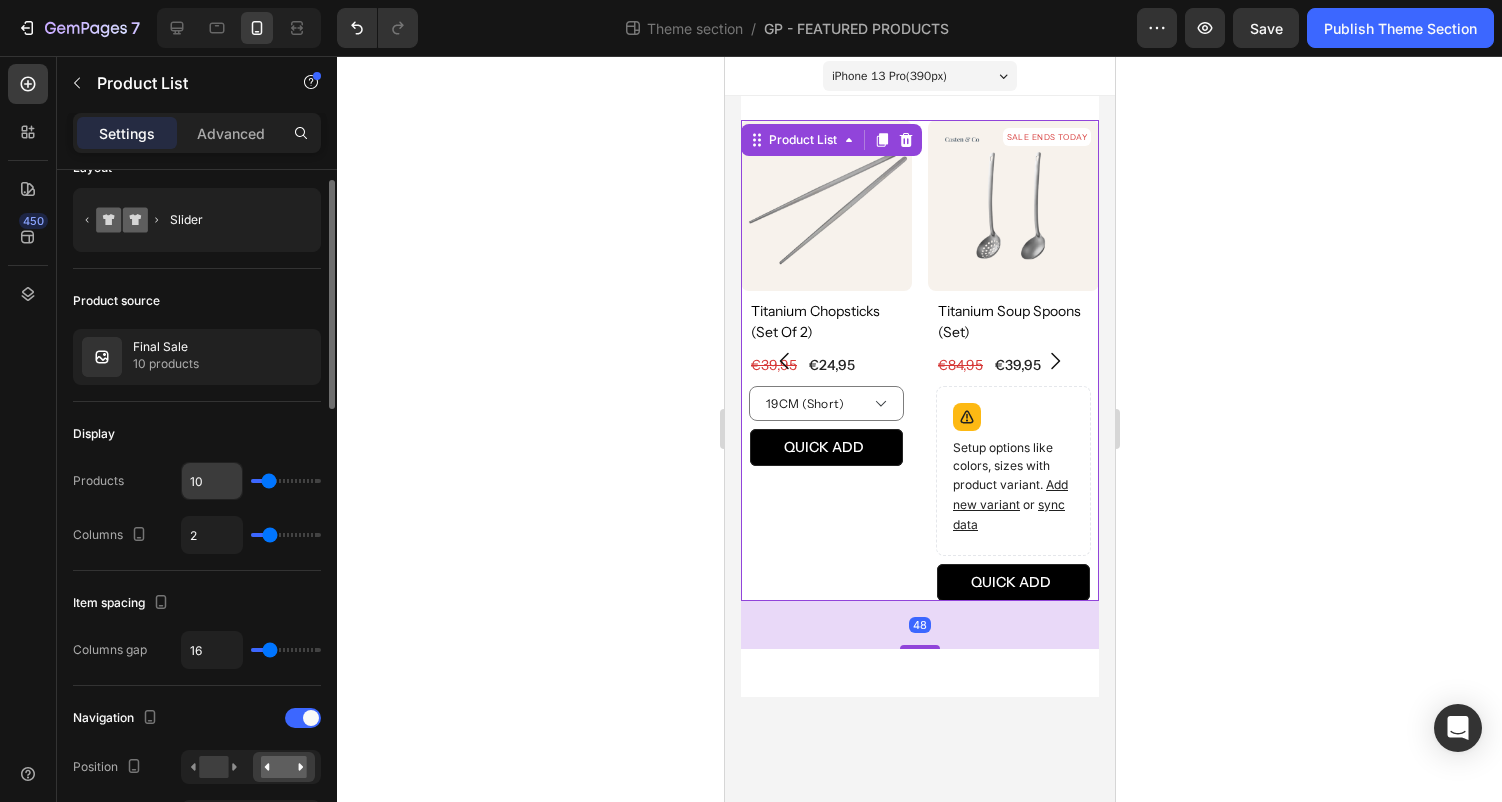 scroll, scrollTop: 39, scrollLeft: 0, axis: vertical 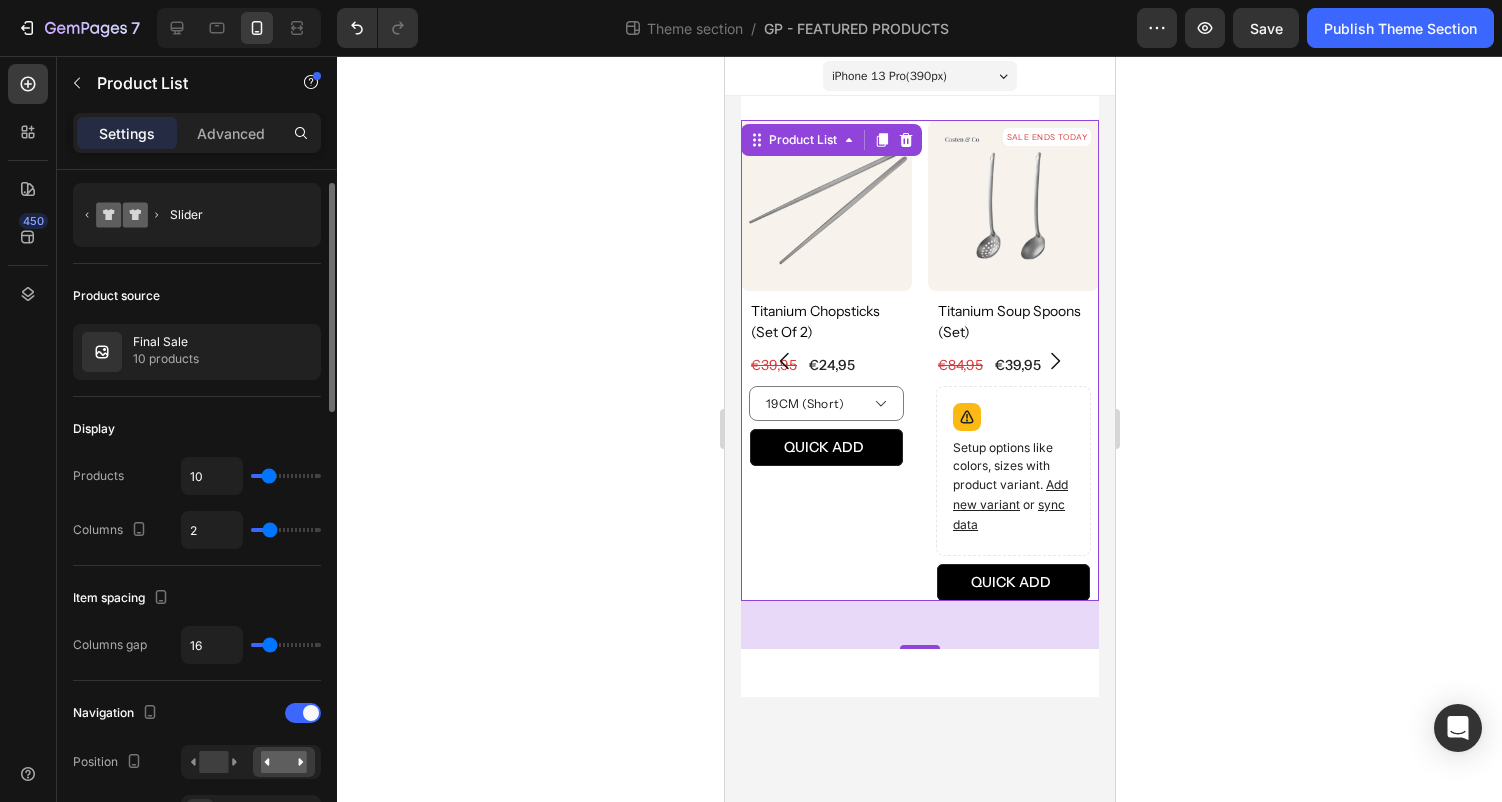 type on "1" 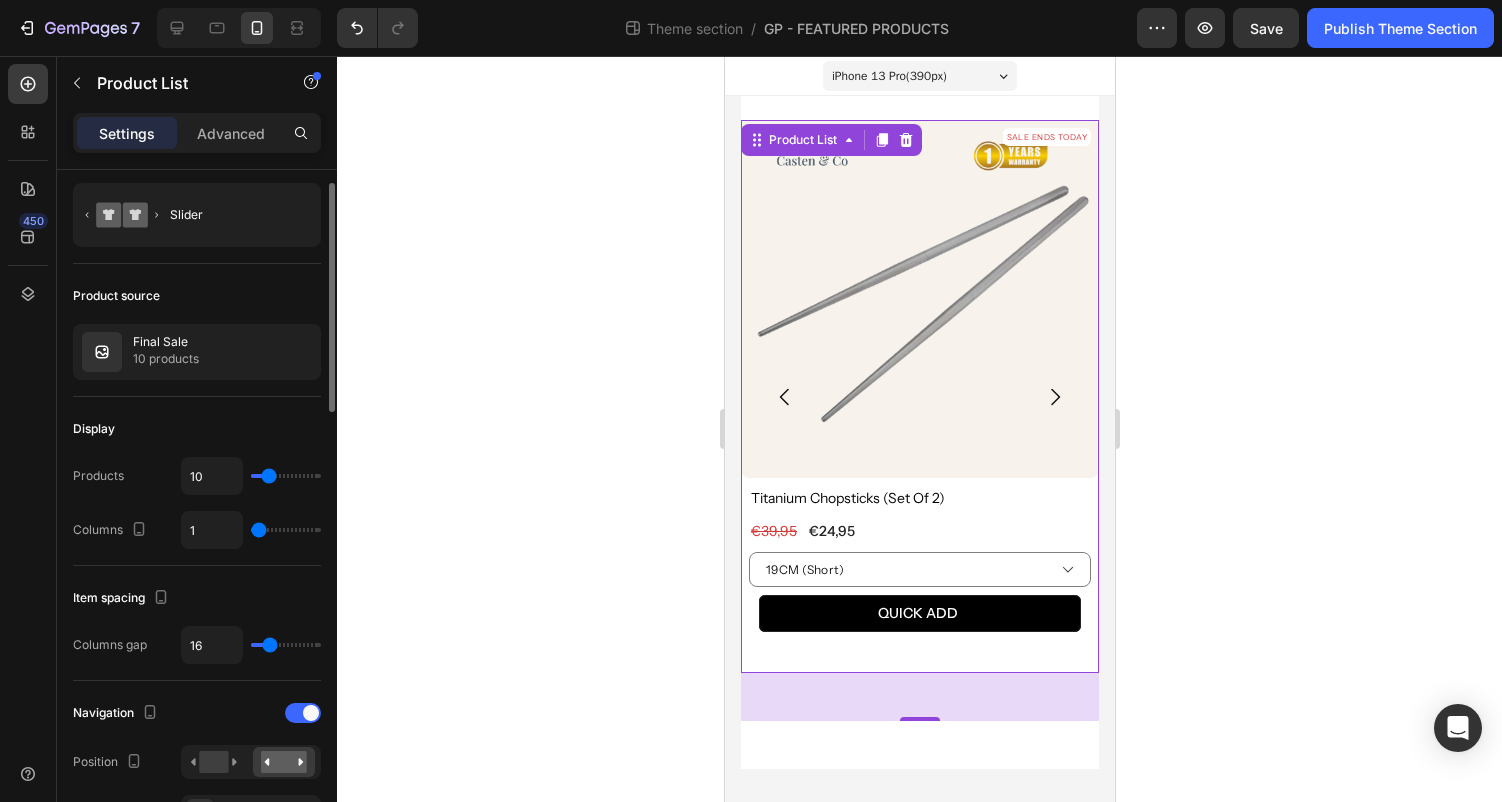 type on "2" 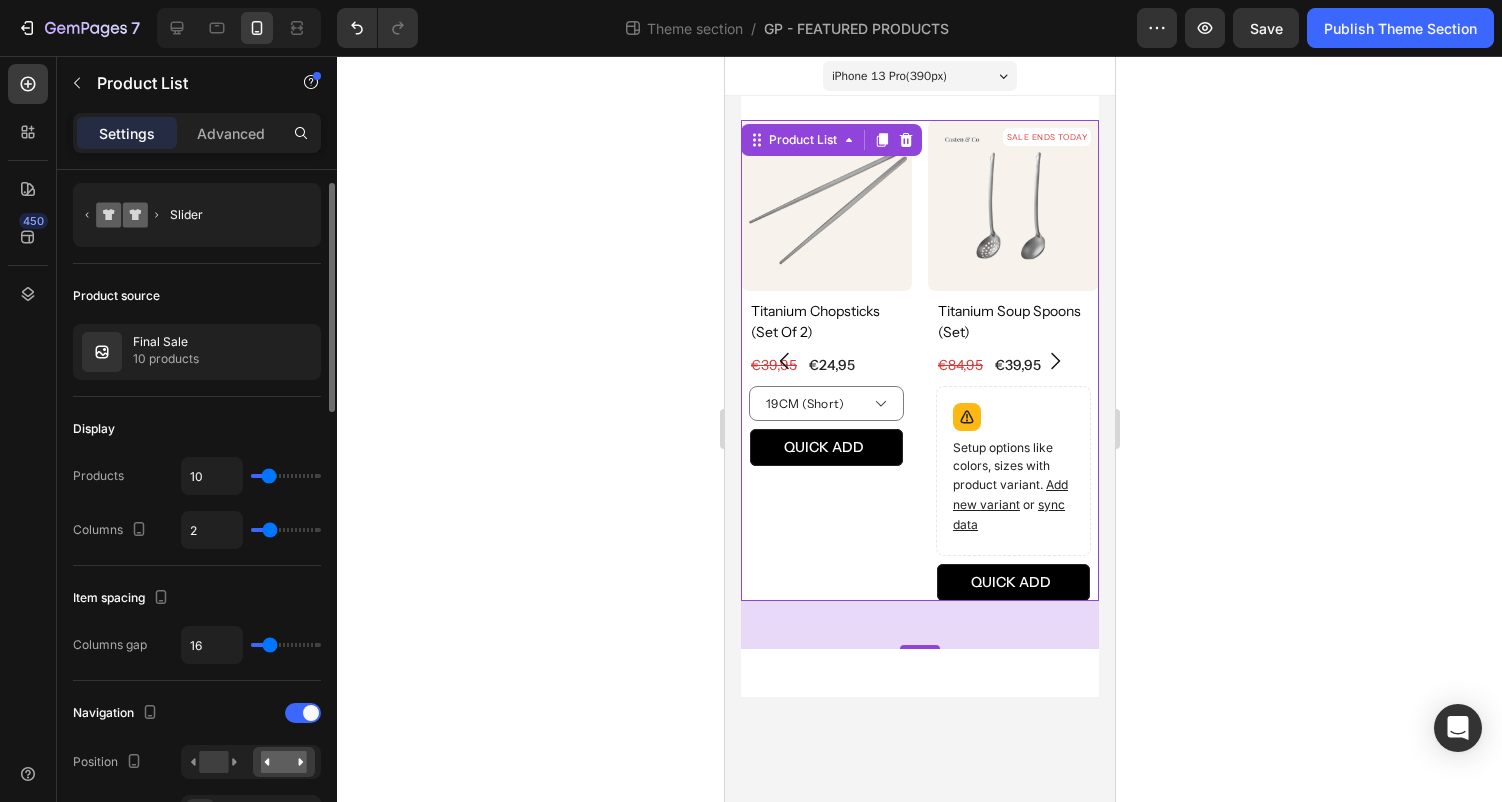click at bounding box center [286, 530] 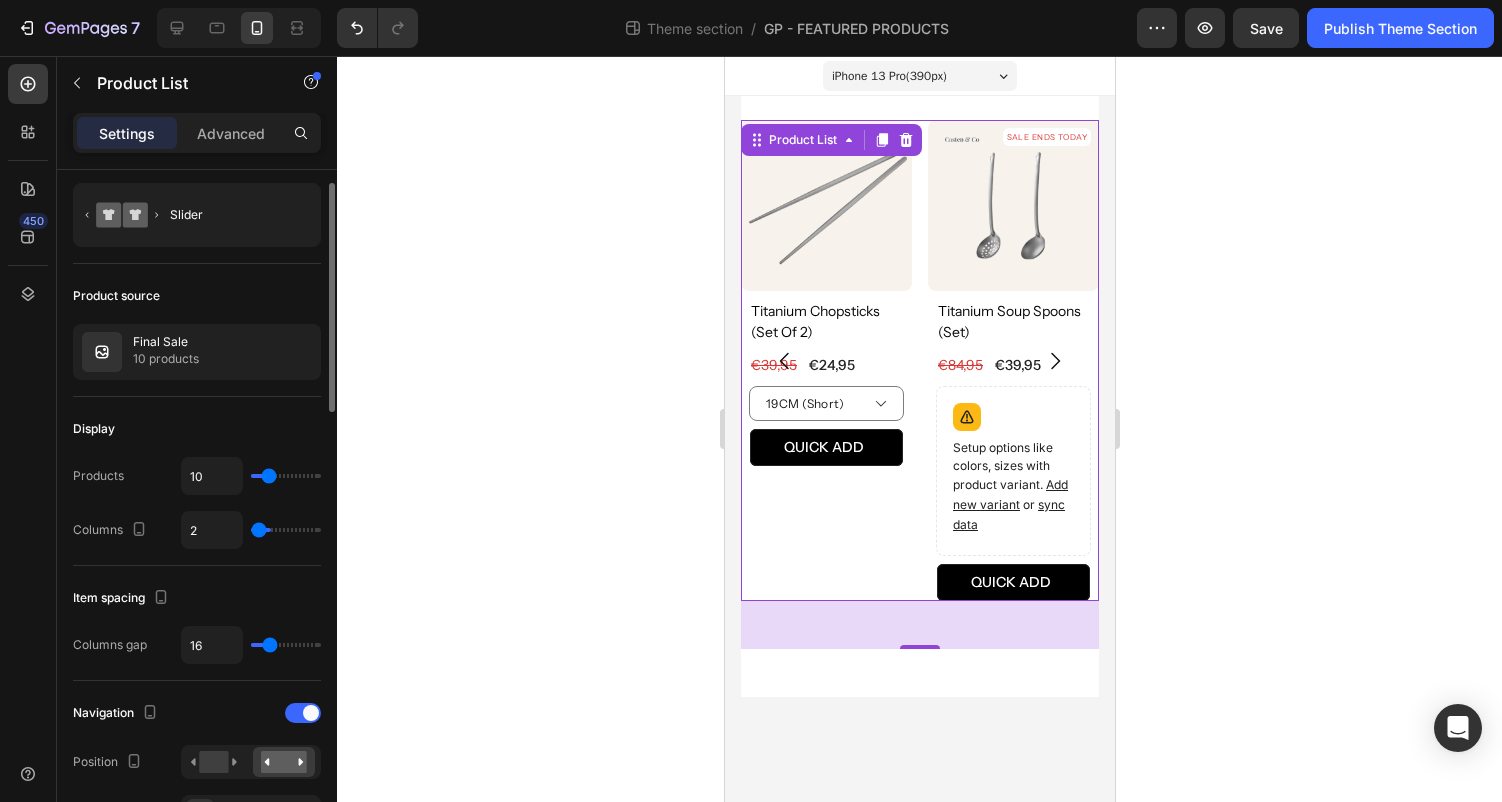 click at bounding box center [286, 530] 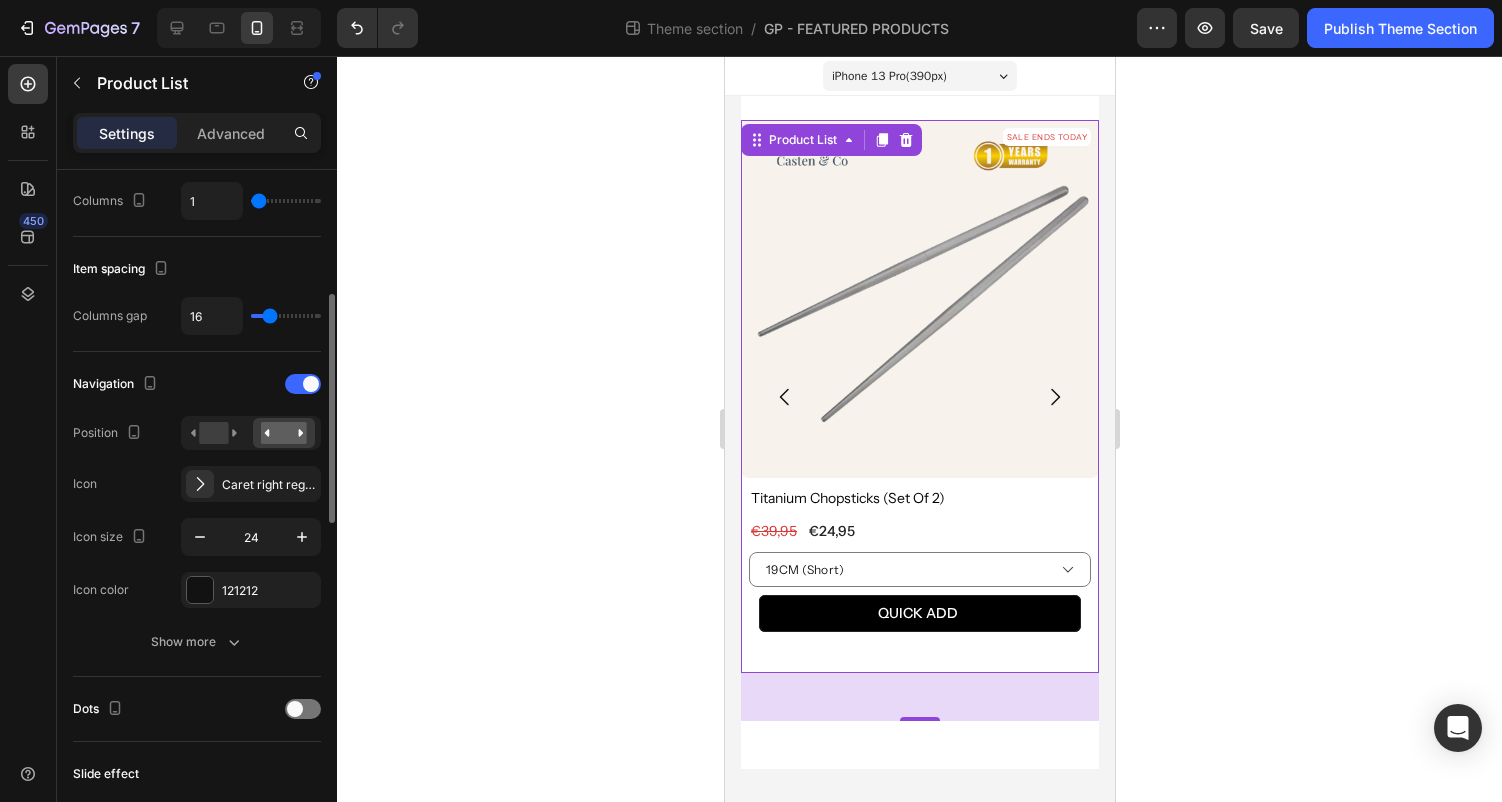 scroll, scrollTop: 369, scrollLeft: 0, axis: vertical 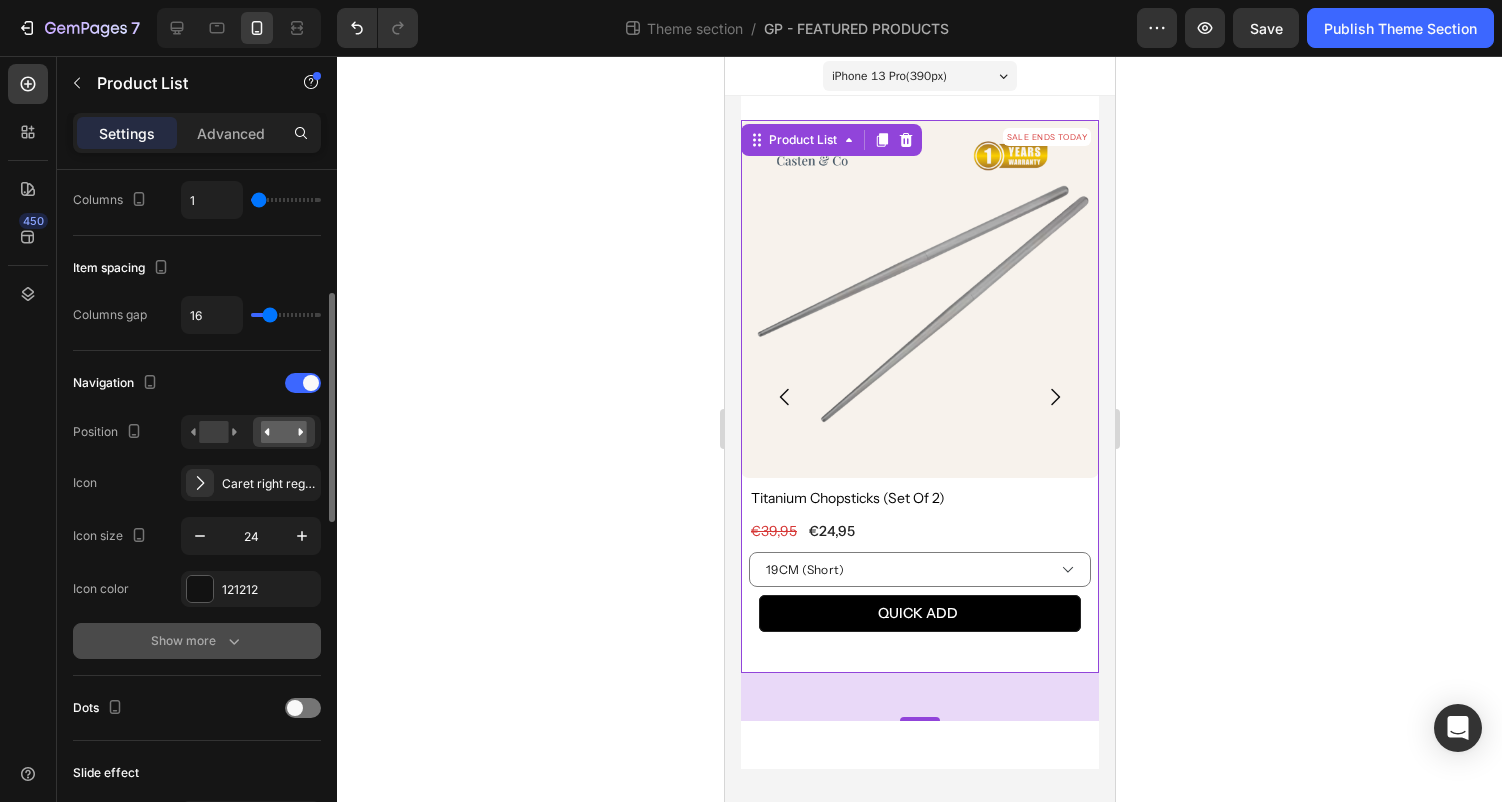 click on "Show more" at bounding box center [197, 641] 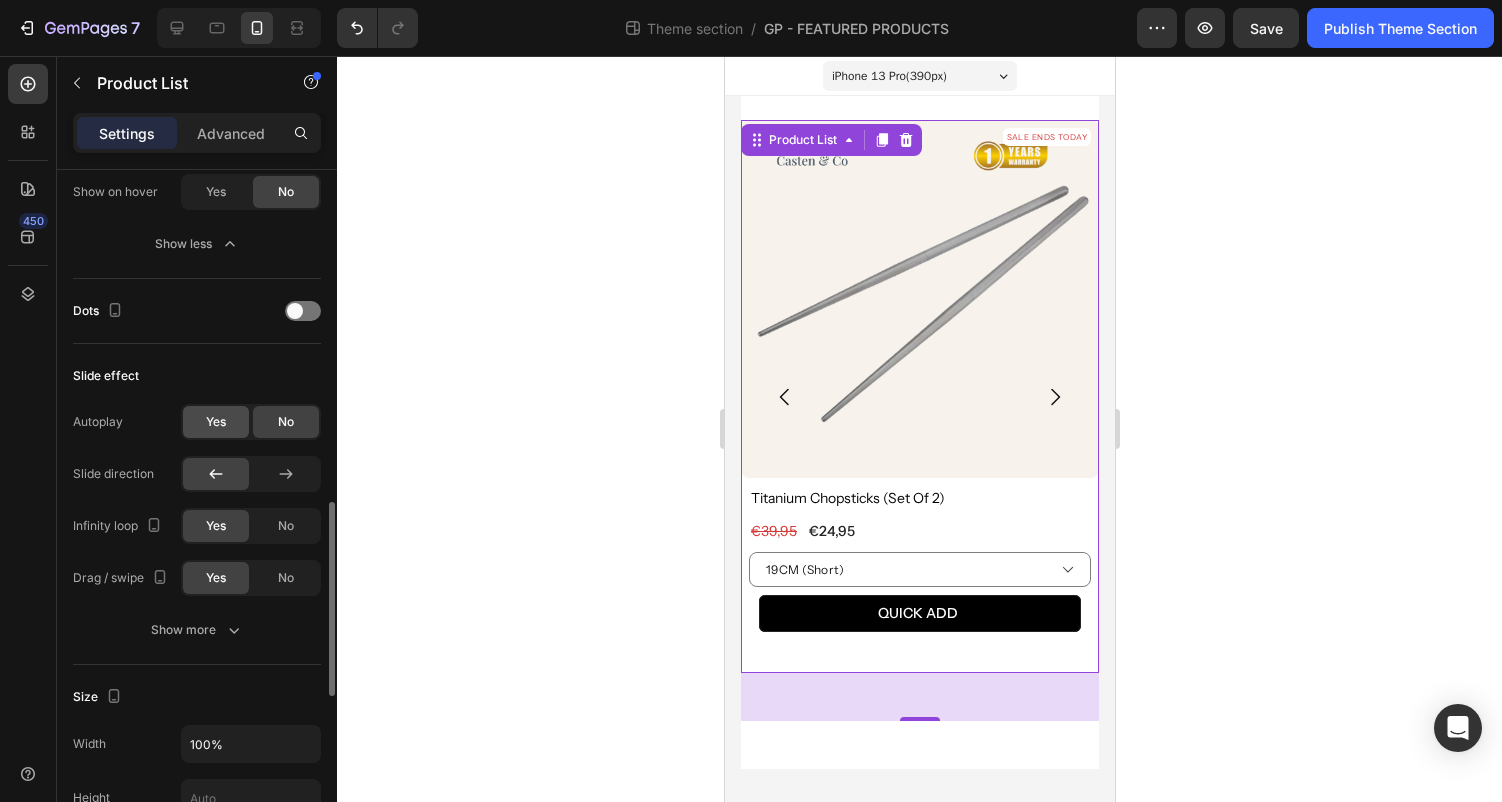 scroll, scrollTop: 1141, scrollLeft: 0, axis: vertical 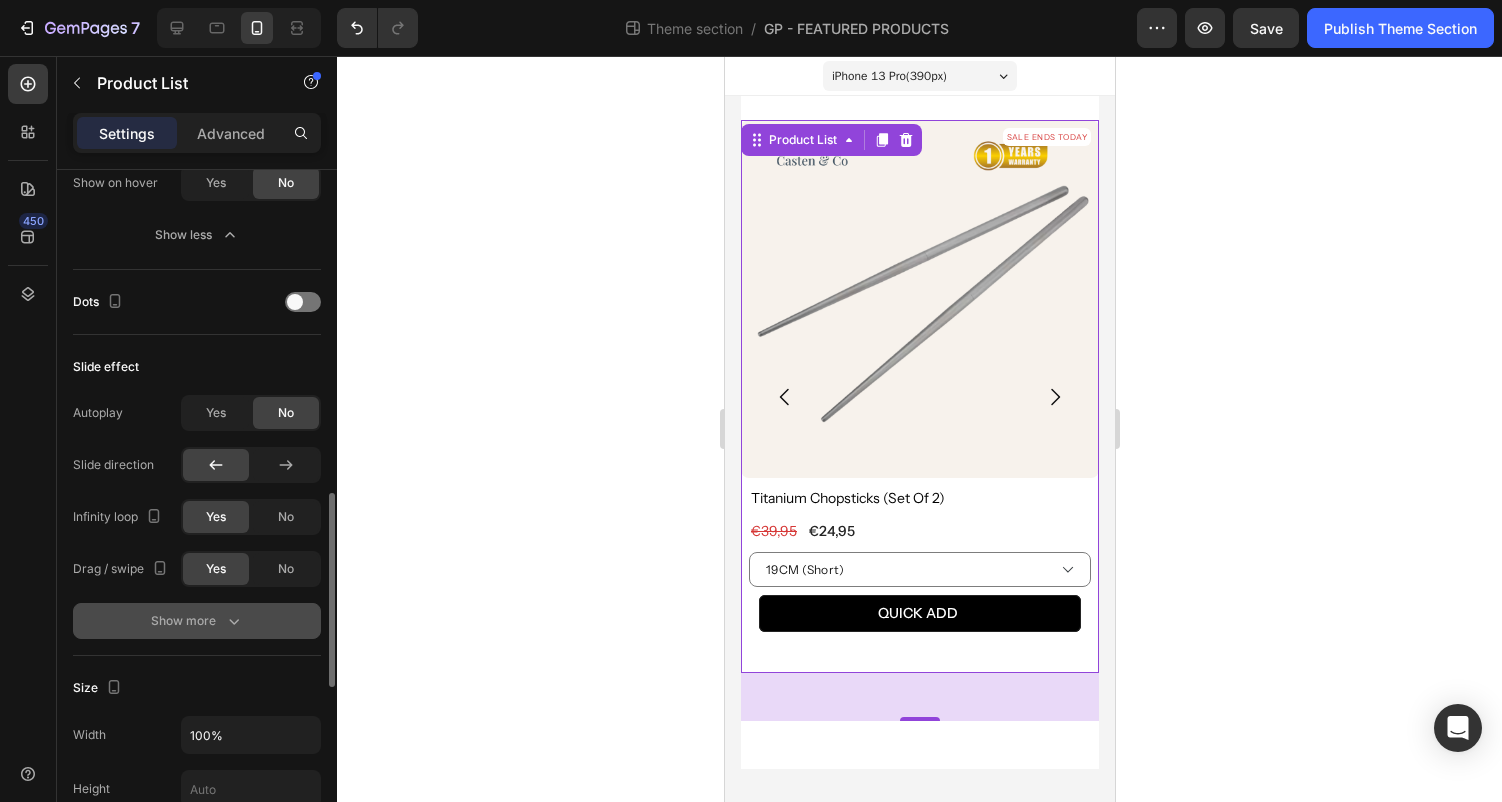 click on "Show more" at bounding box center [197, 621] 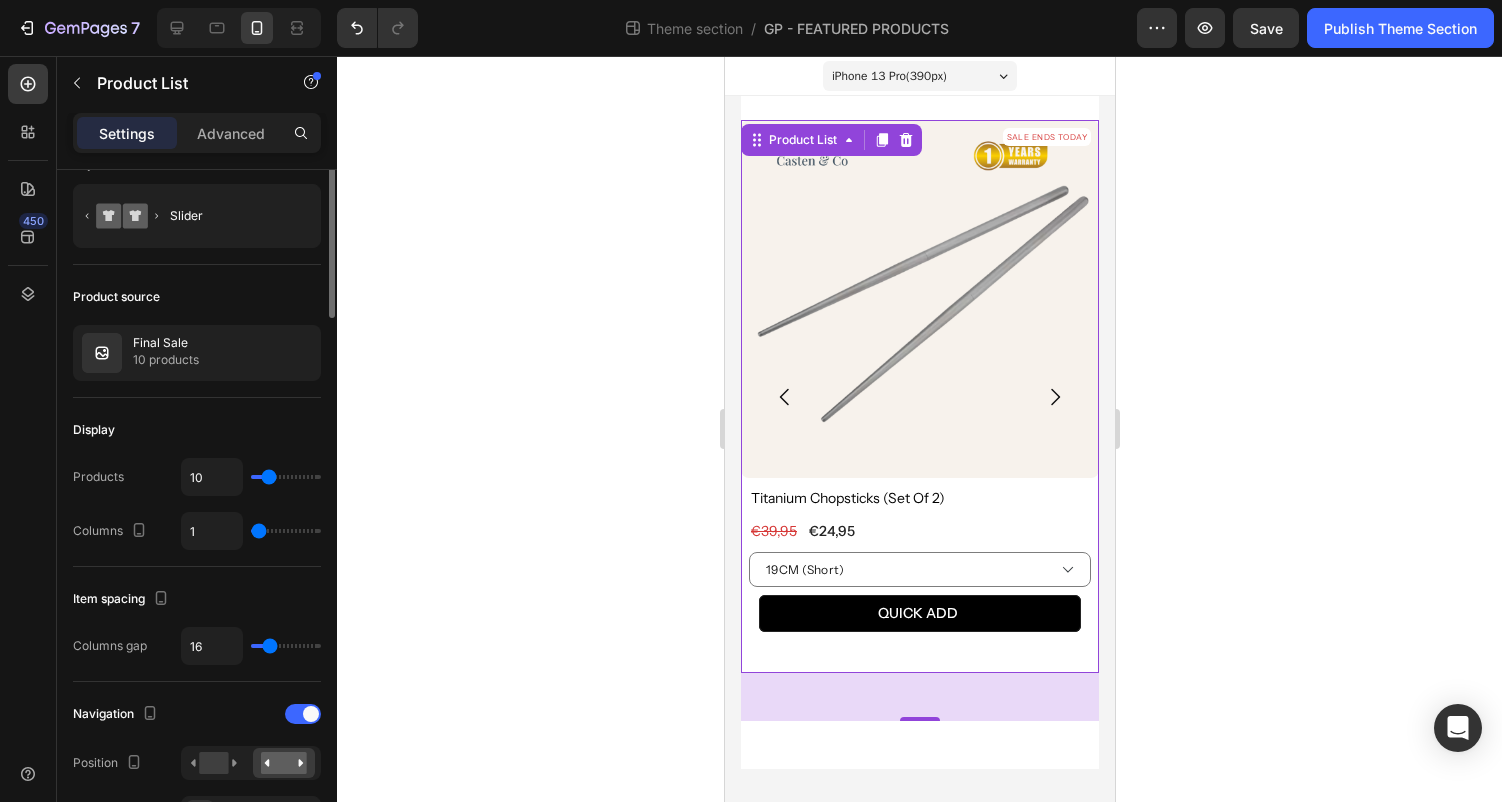 scroll, scrollTop: 0, scrollLeft: 0, axis: both 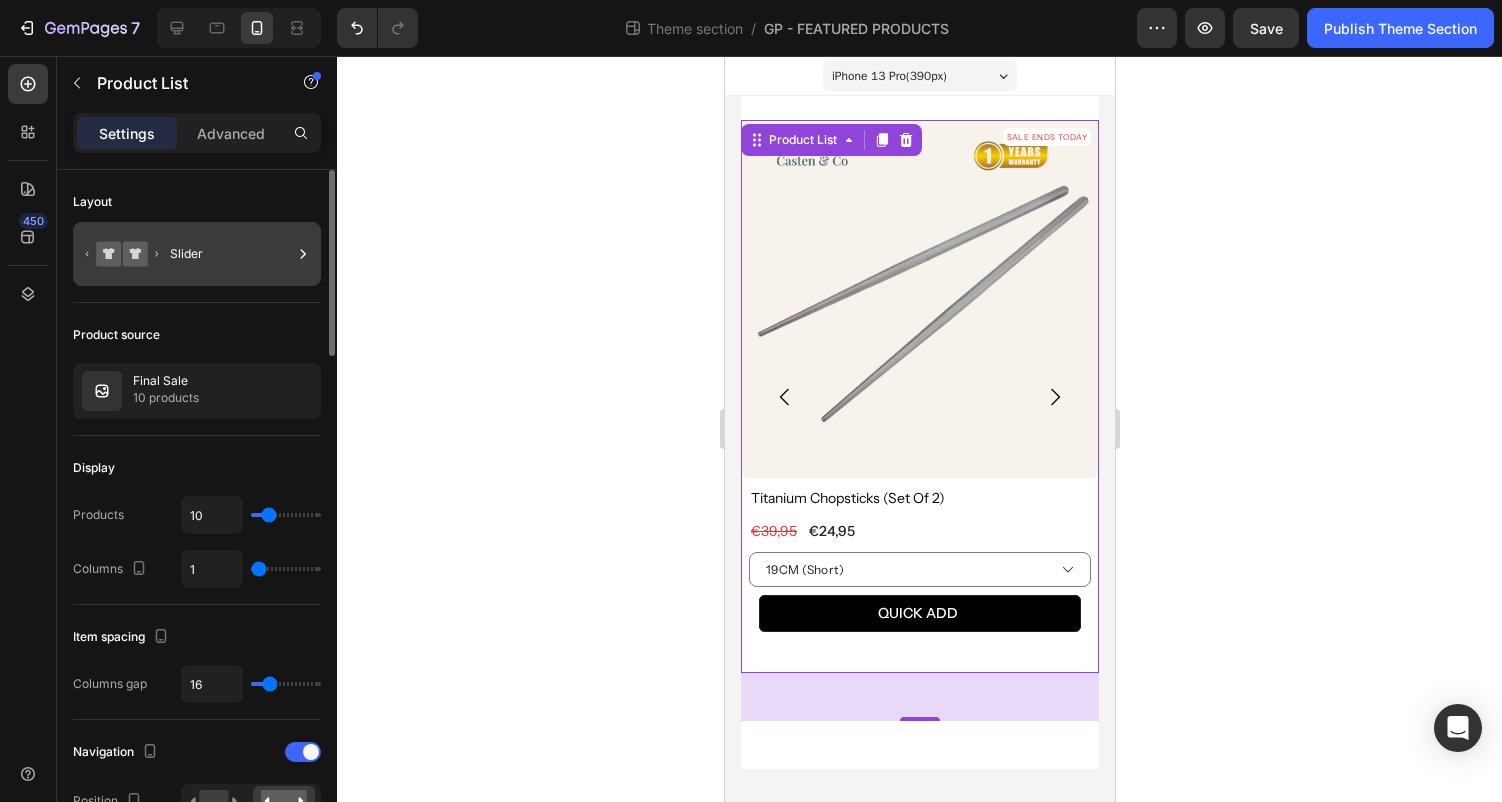 click on "Slider" at bounding box center [231, 254] 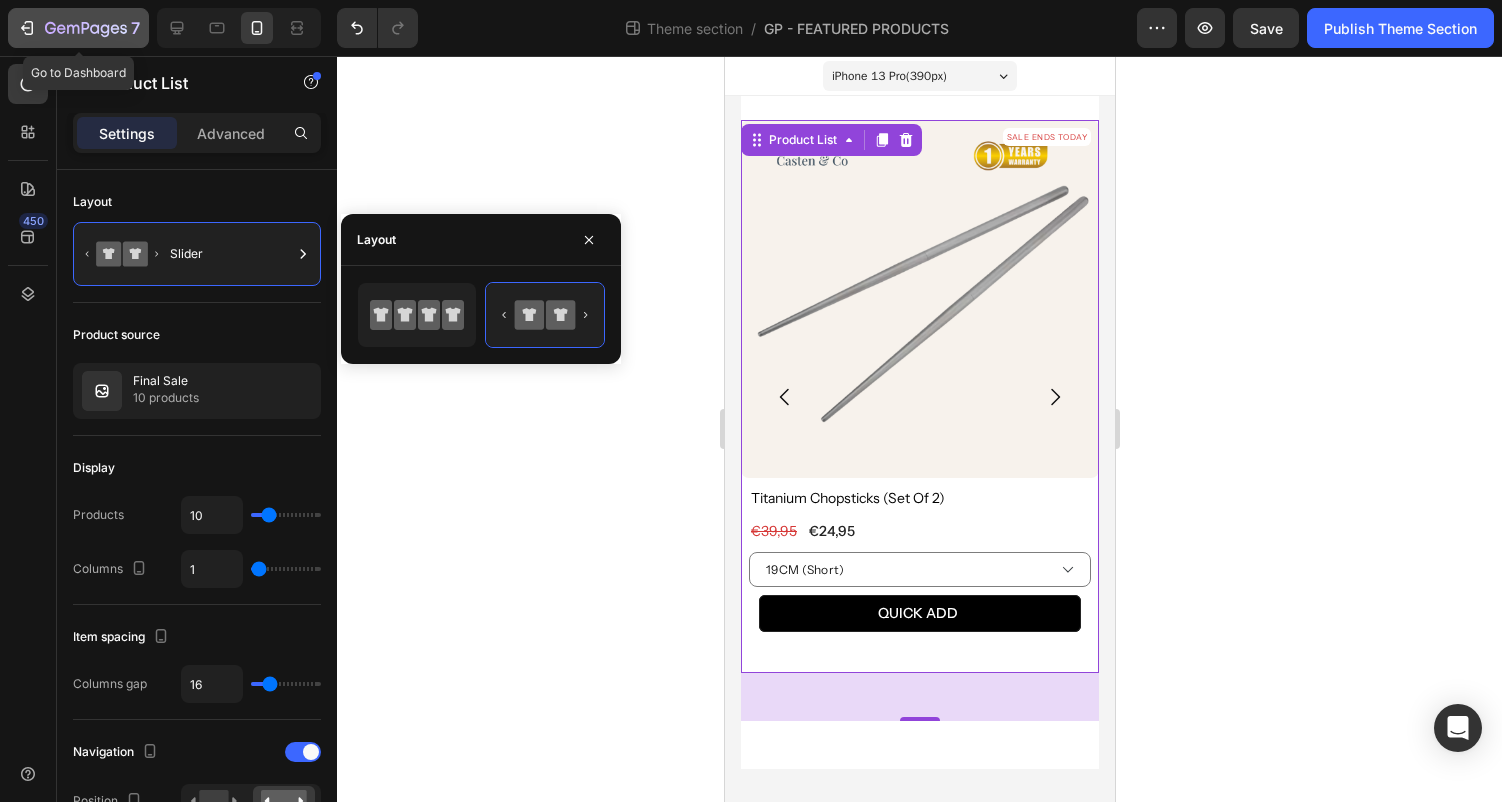 click 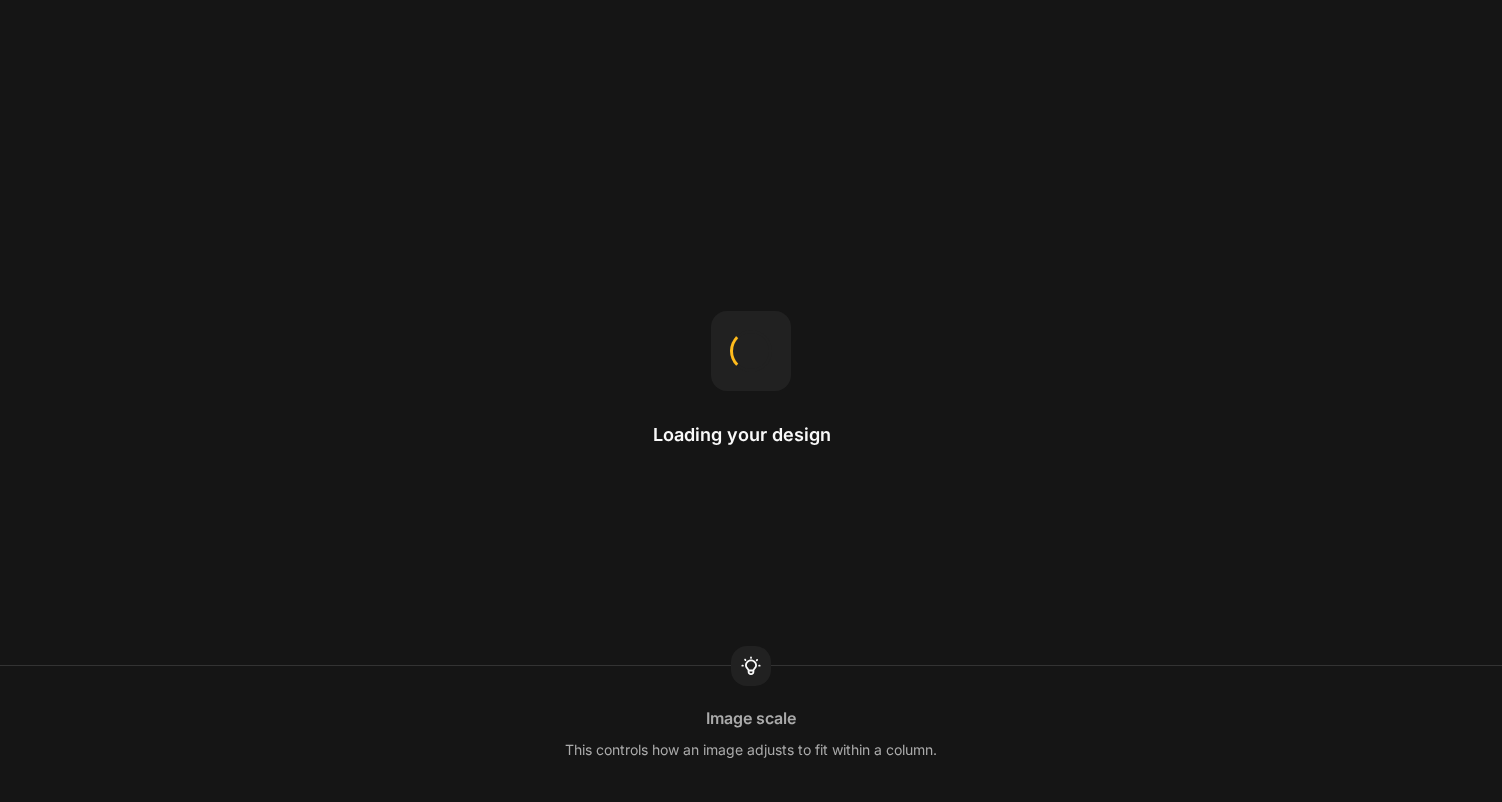 scroll, scrollTop: 0, scrollLeft: 0, axis: both 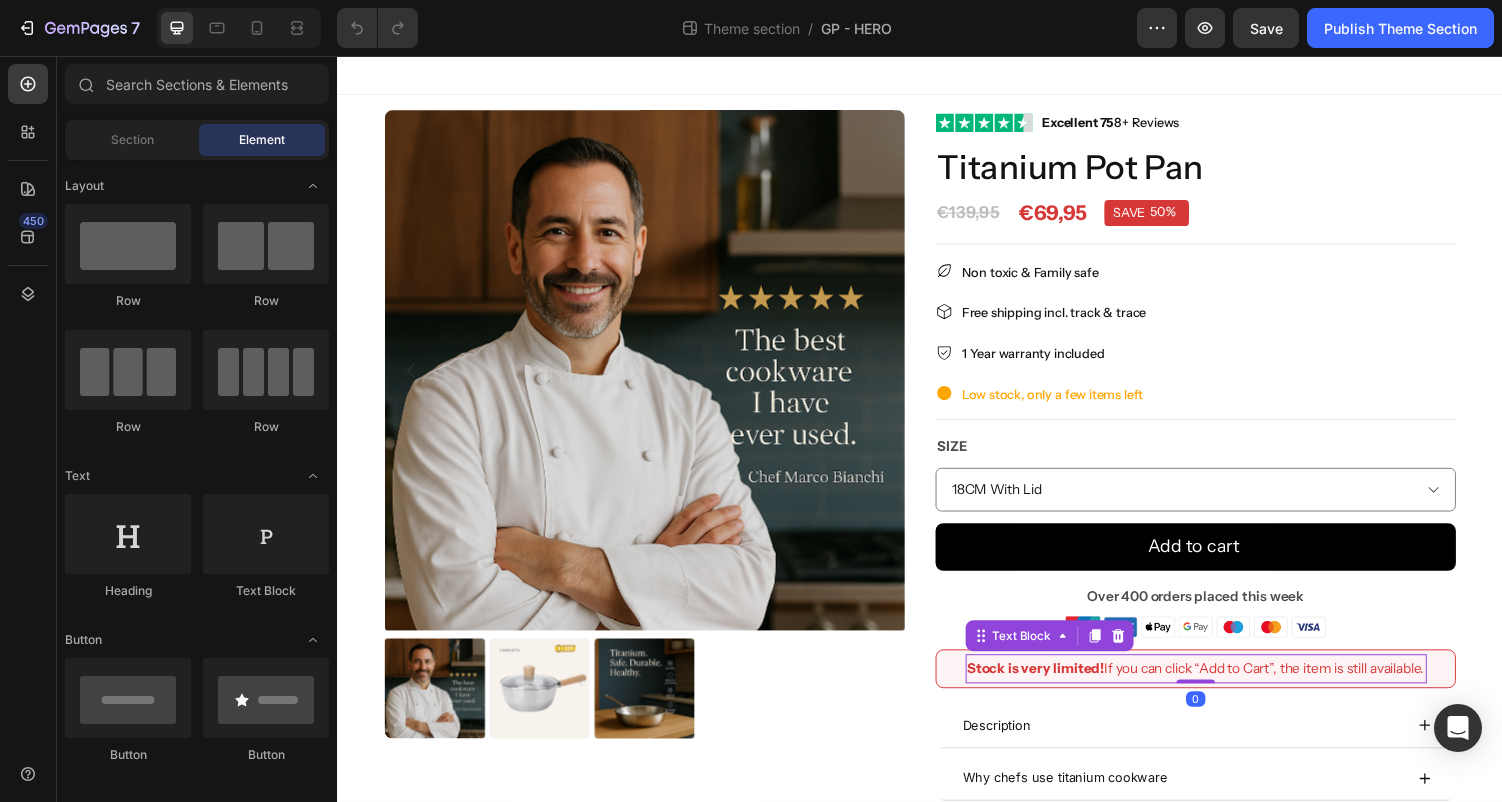 click on "Stock is very limited!" at bounding box center [1056, 686] 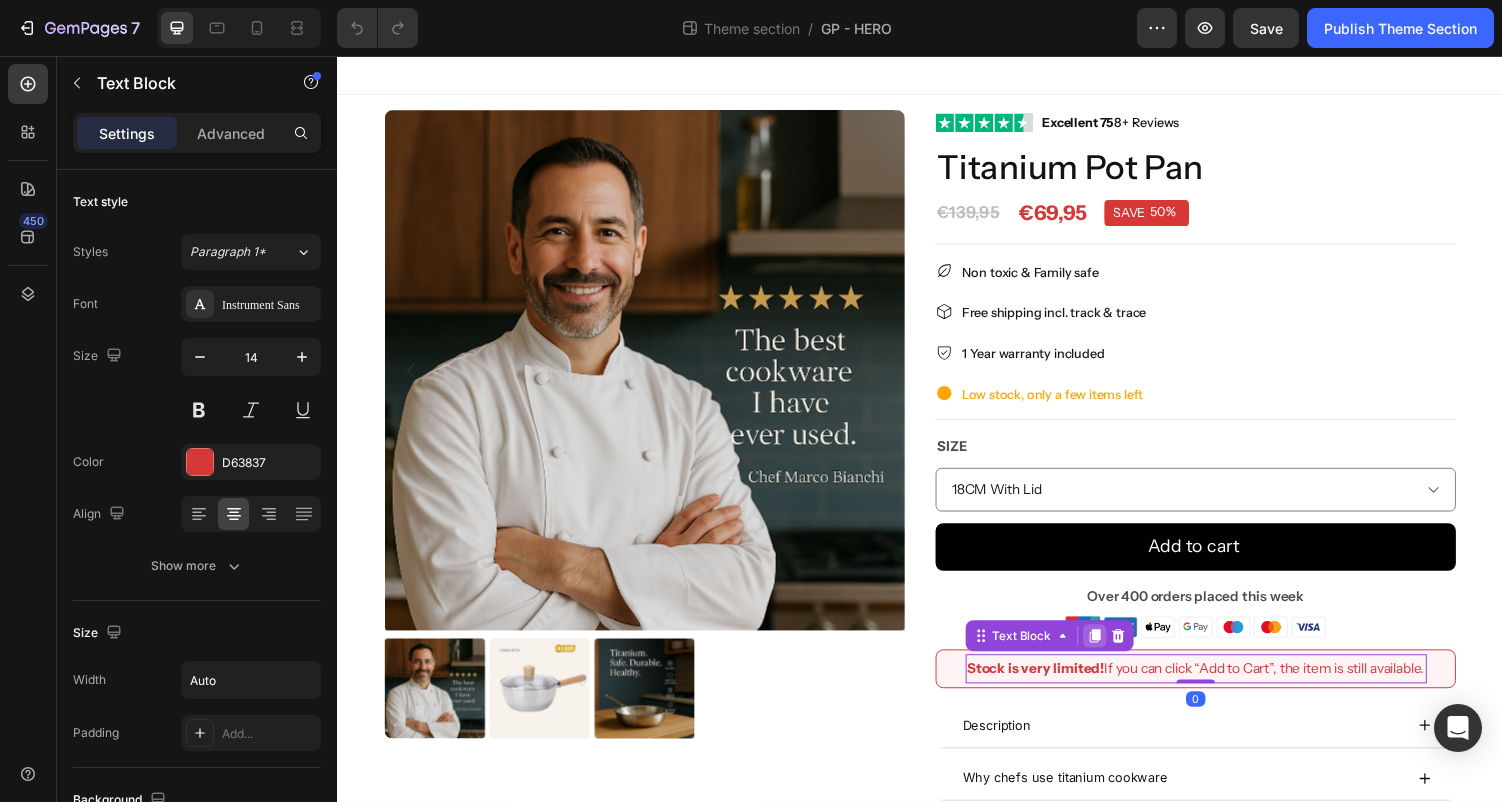 click 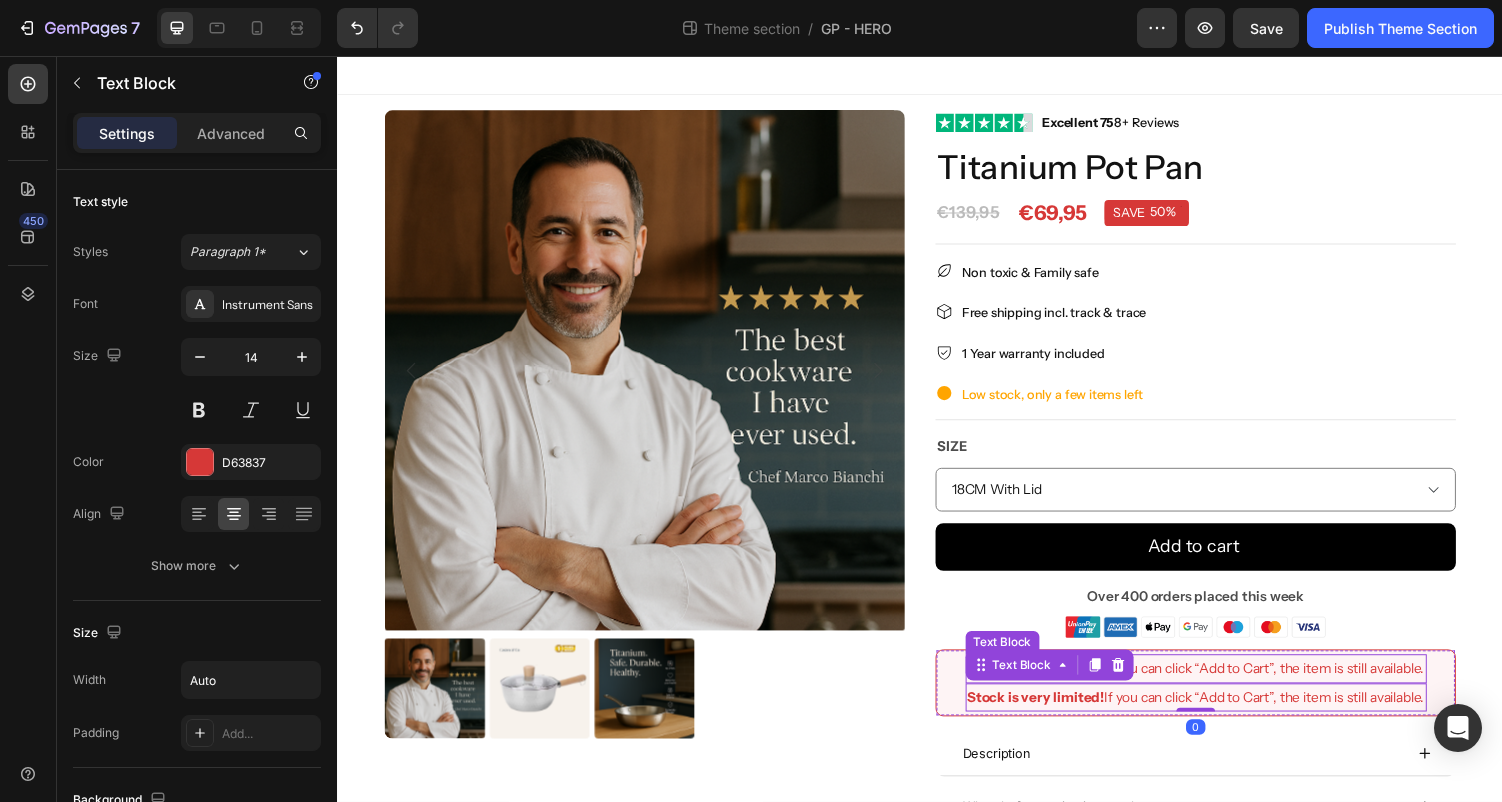 click on "Stock is very limited!  If you can click “Add to Cart”, the item is still available." at bounding box center [1221, 686] 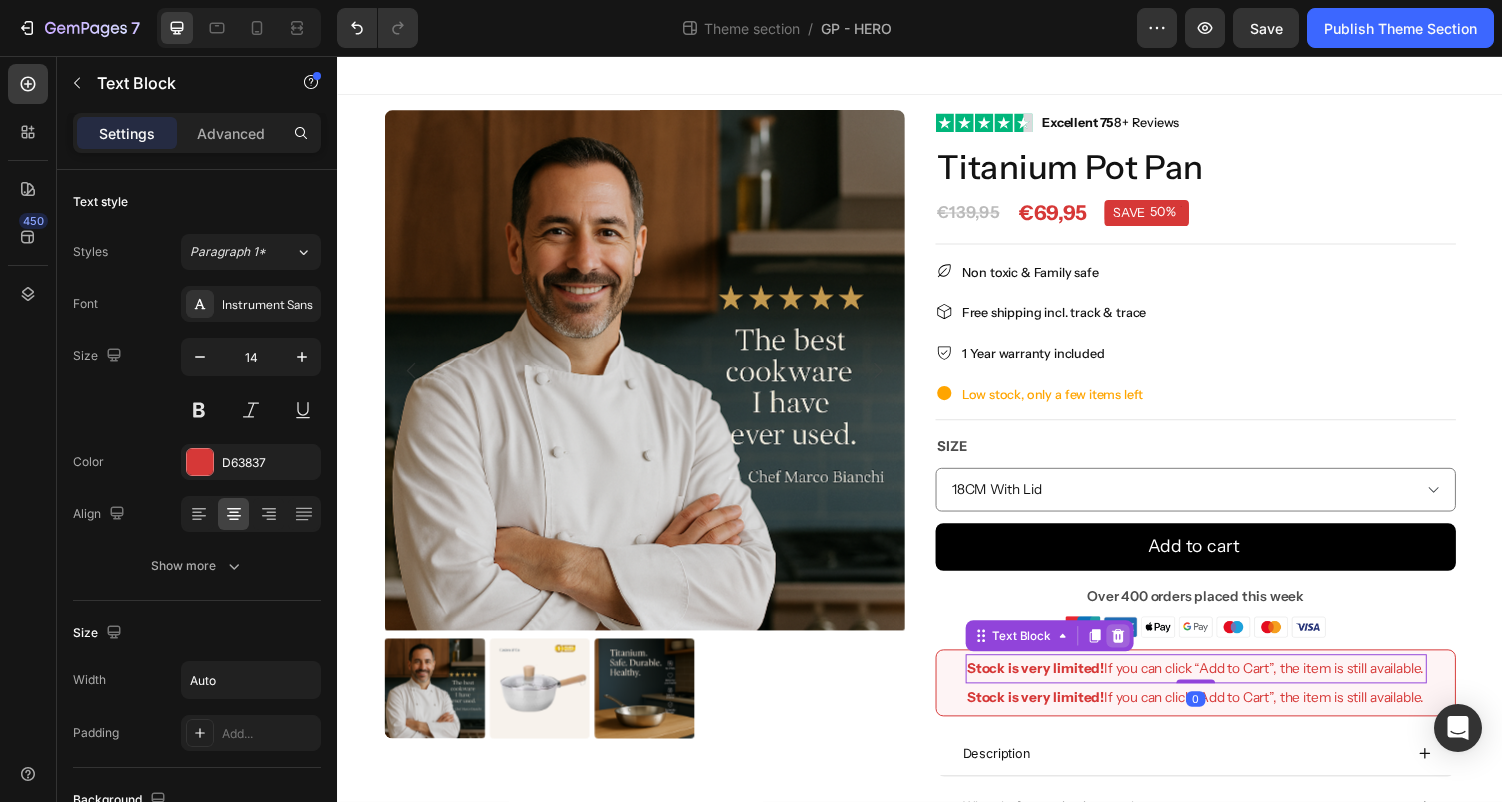 click 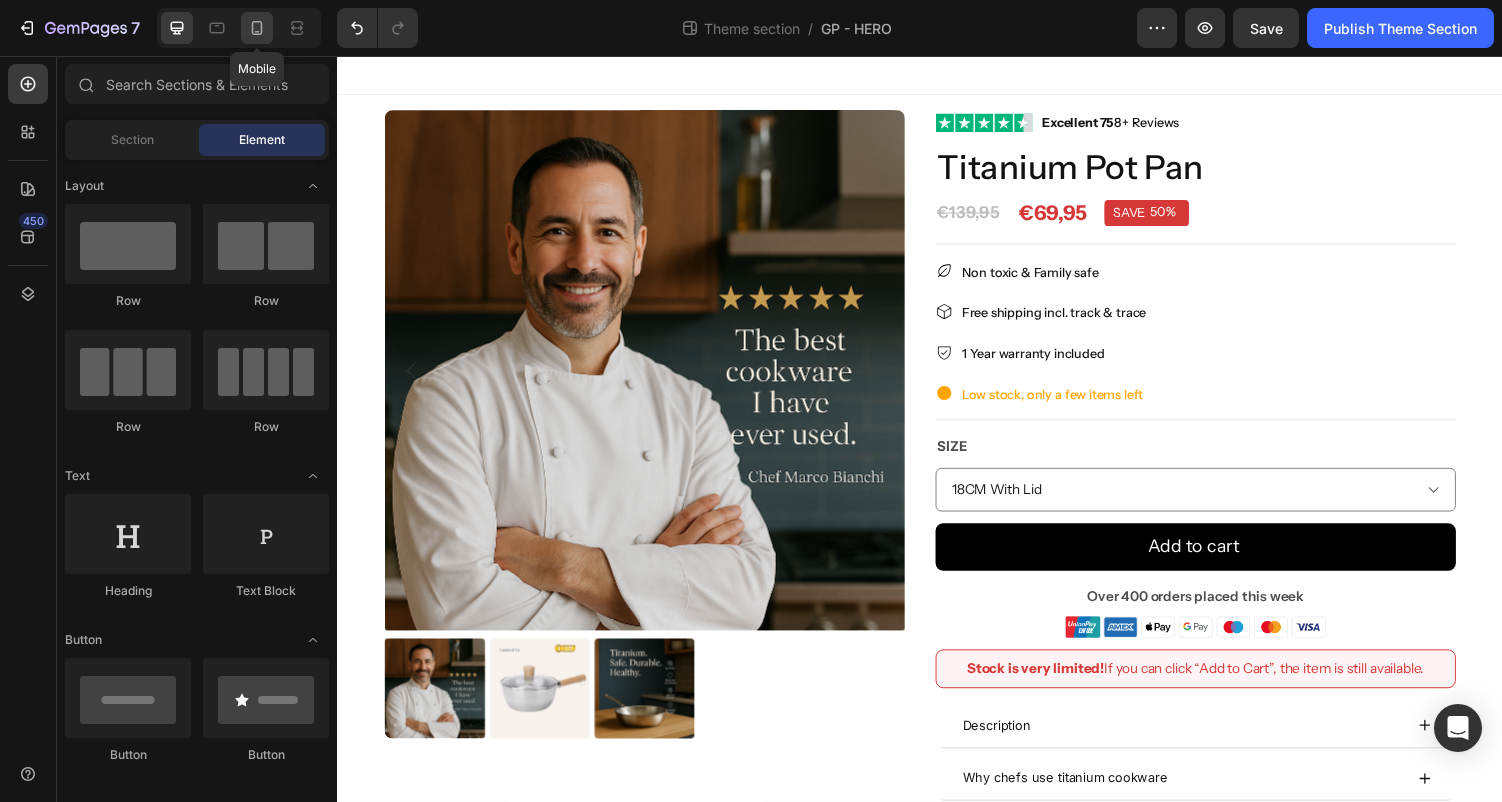 click 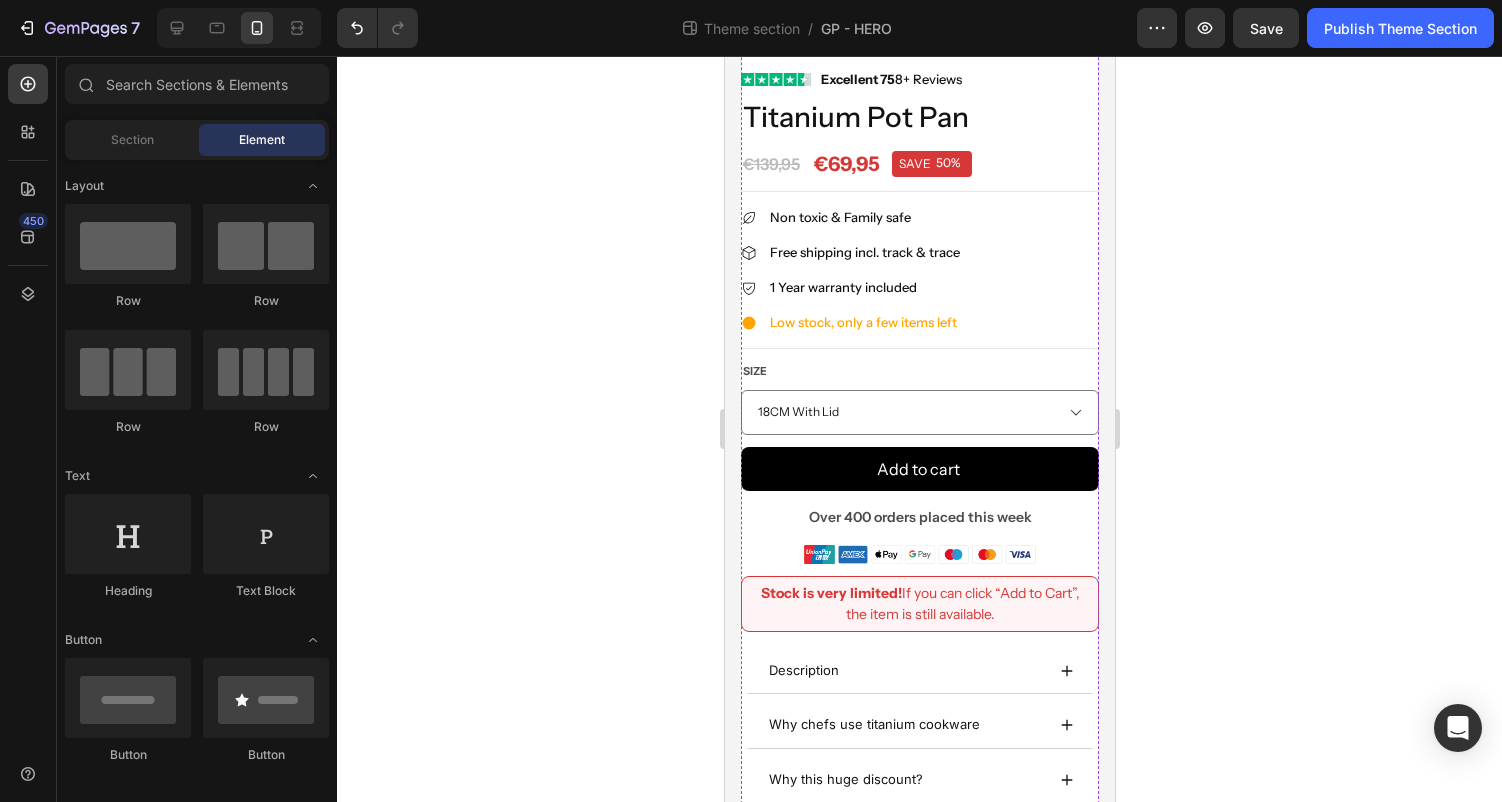 scroll, scrollTop: 436, scrollLeft: 0, axis: vertical 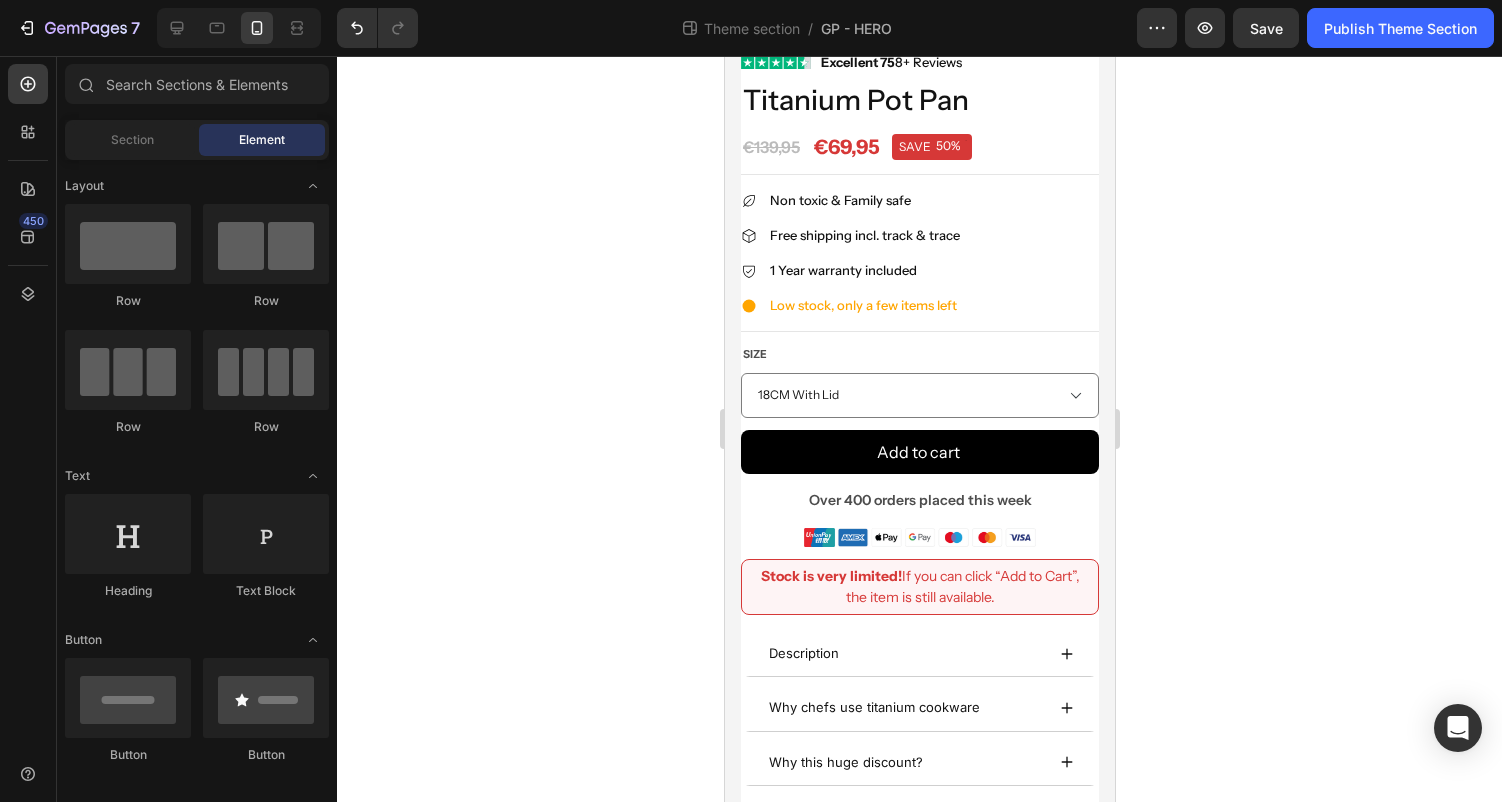 click on "[NUMBER]  Theme section  /  GP - HERO Preview  Save   Publish Theme Section" 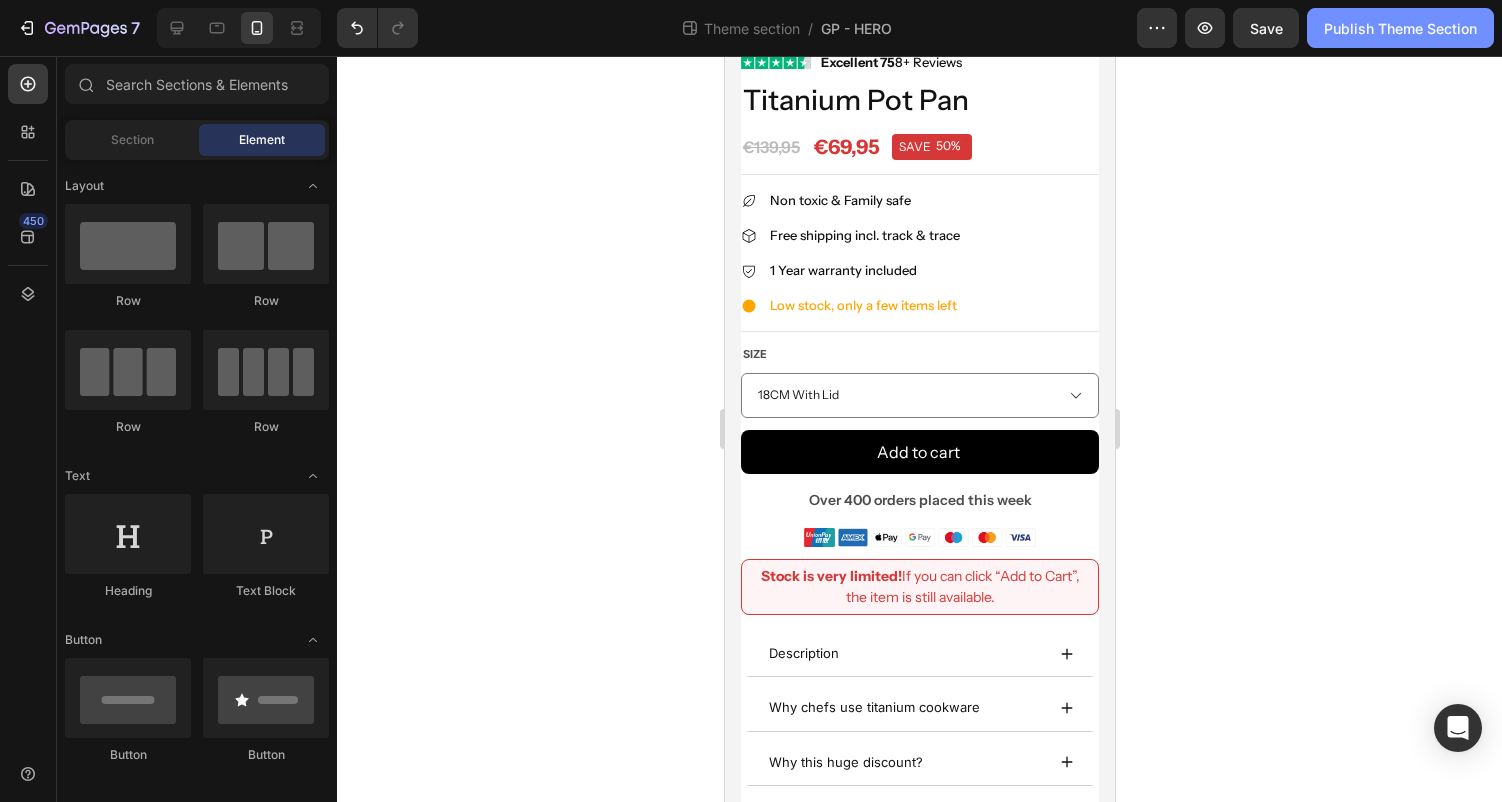 click on "Publish Theme Section" 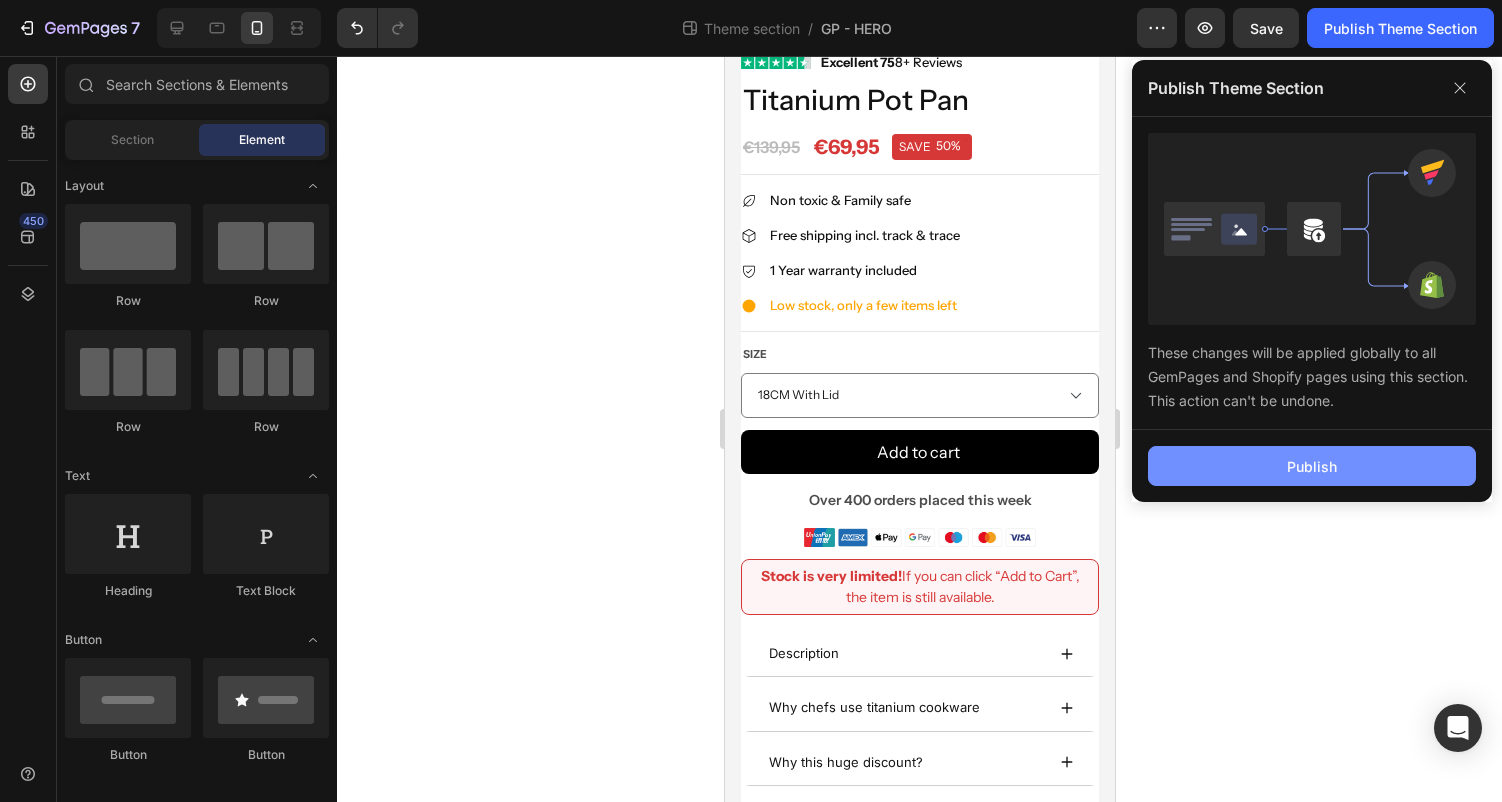 click on "Publish" 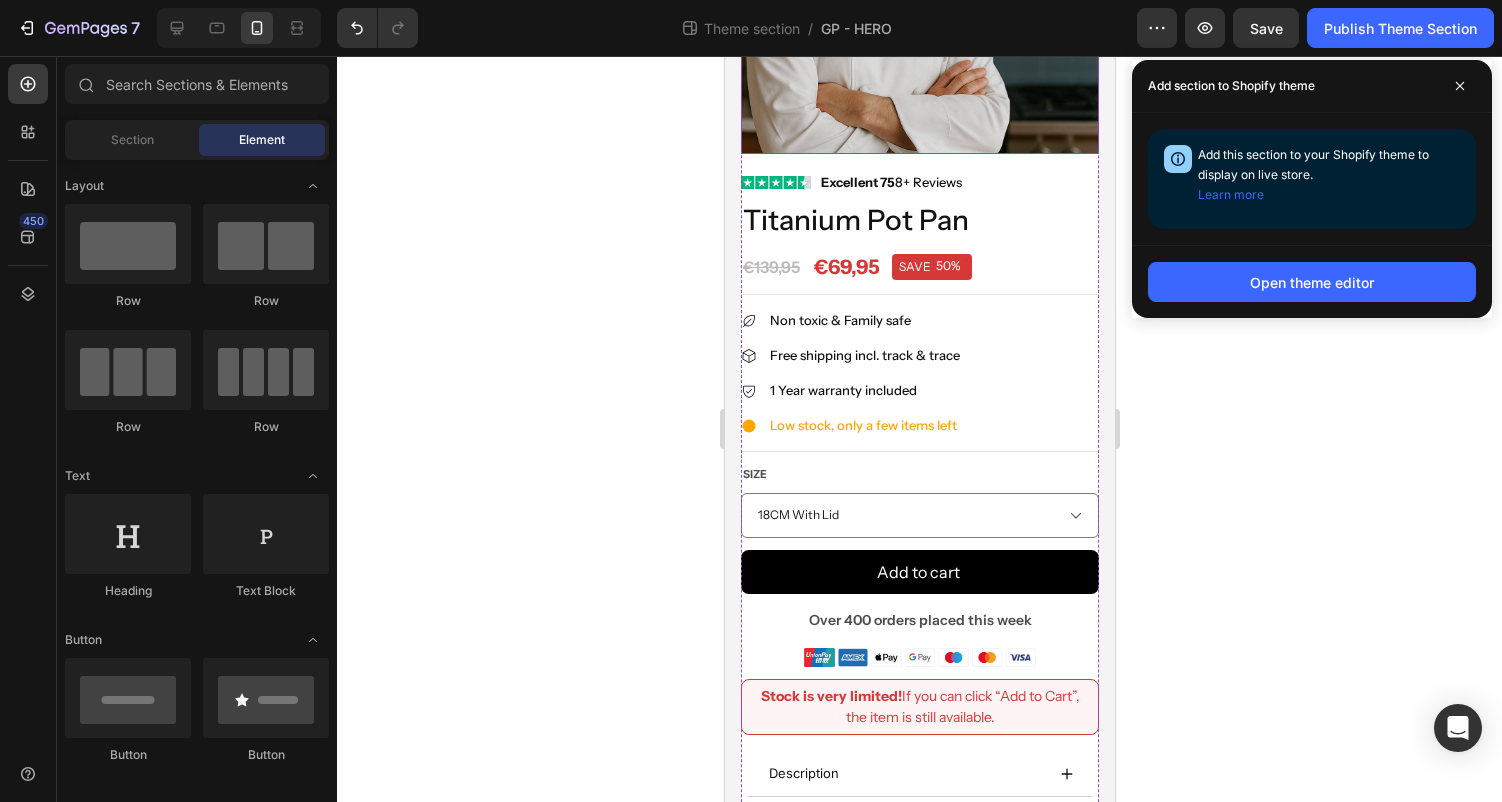 scroll, scrollTop: 308, scrollLeft: 0, axis: vertical 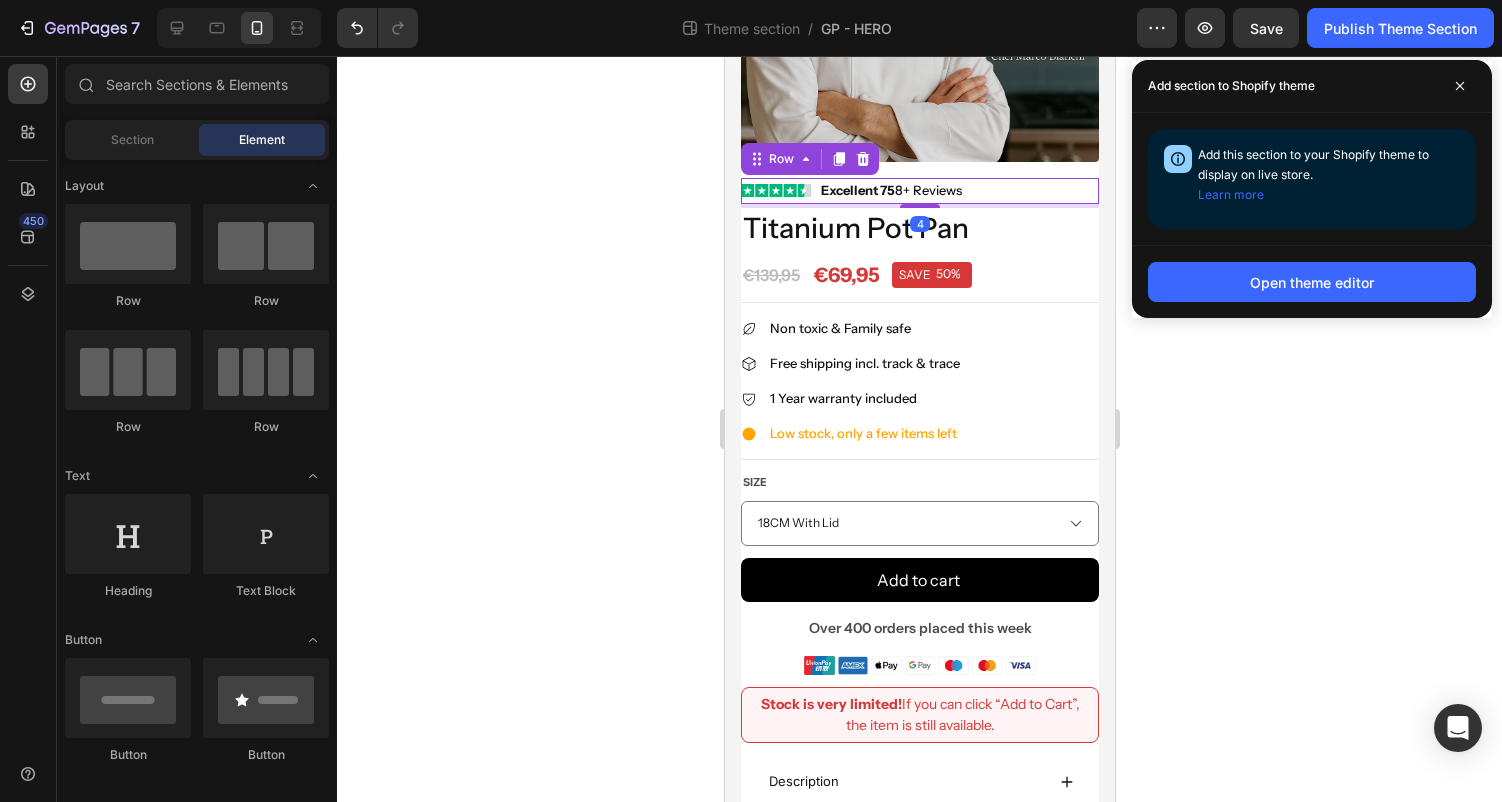 click on "Image Excellent 75 8+ Reviews Text block Row   4" at bounding box center (919, 191) 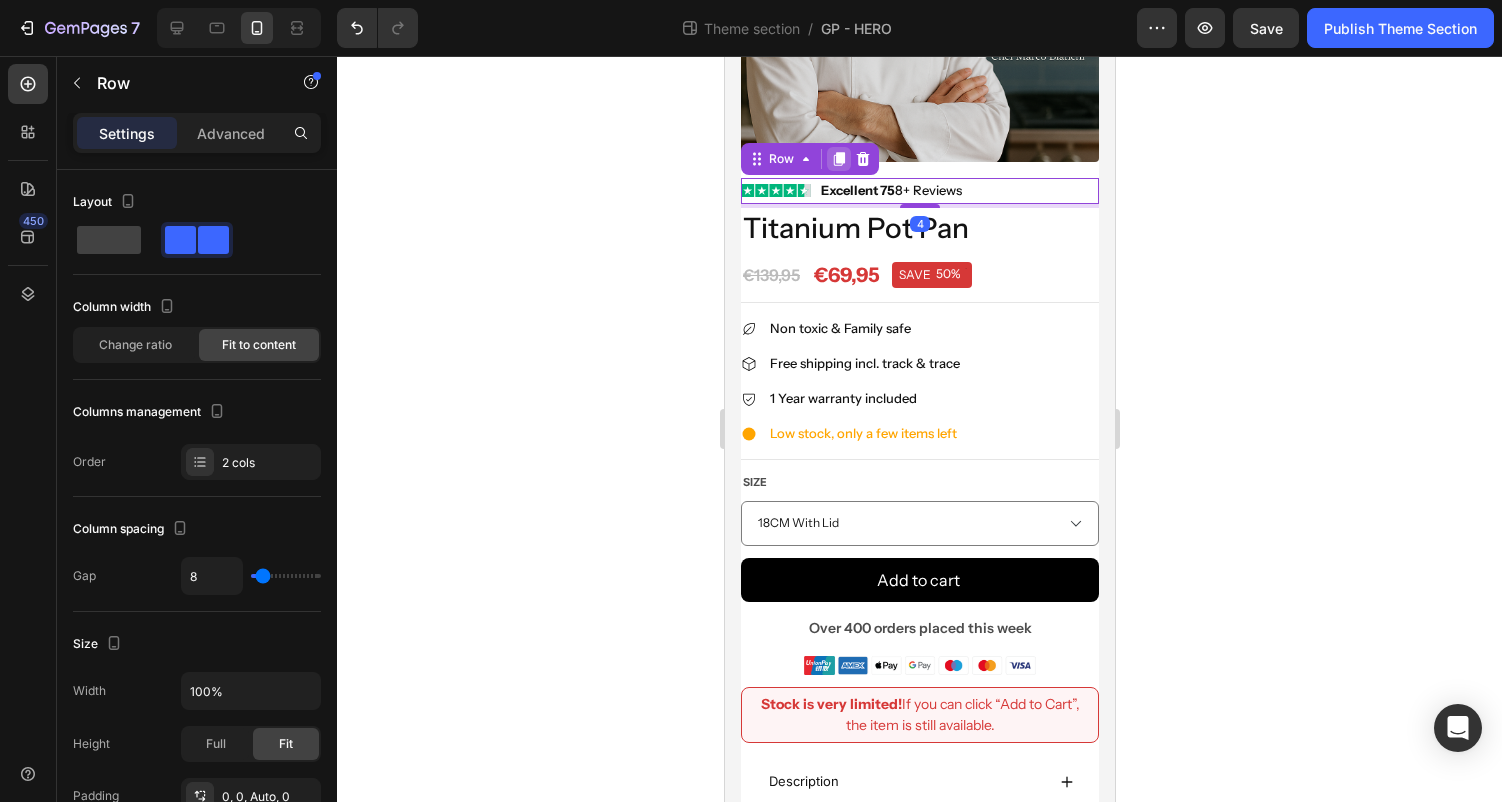 click at bounding box center (838, 159) 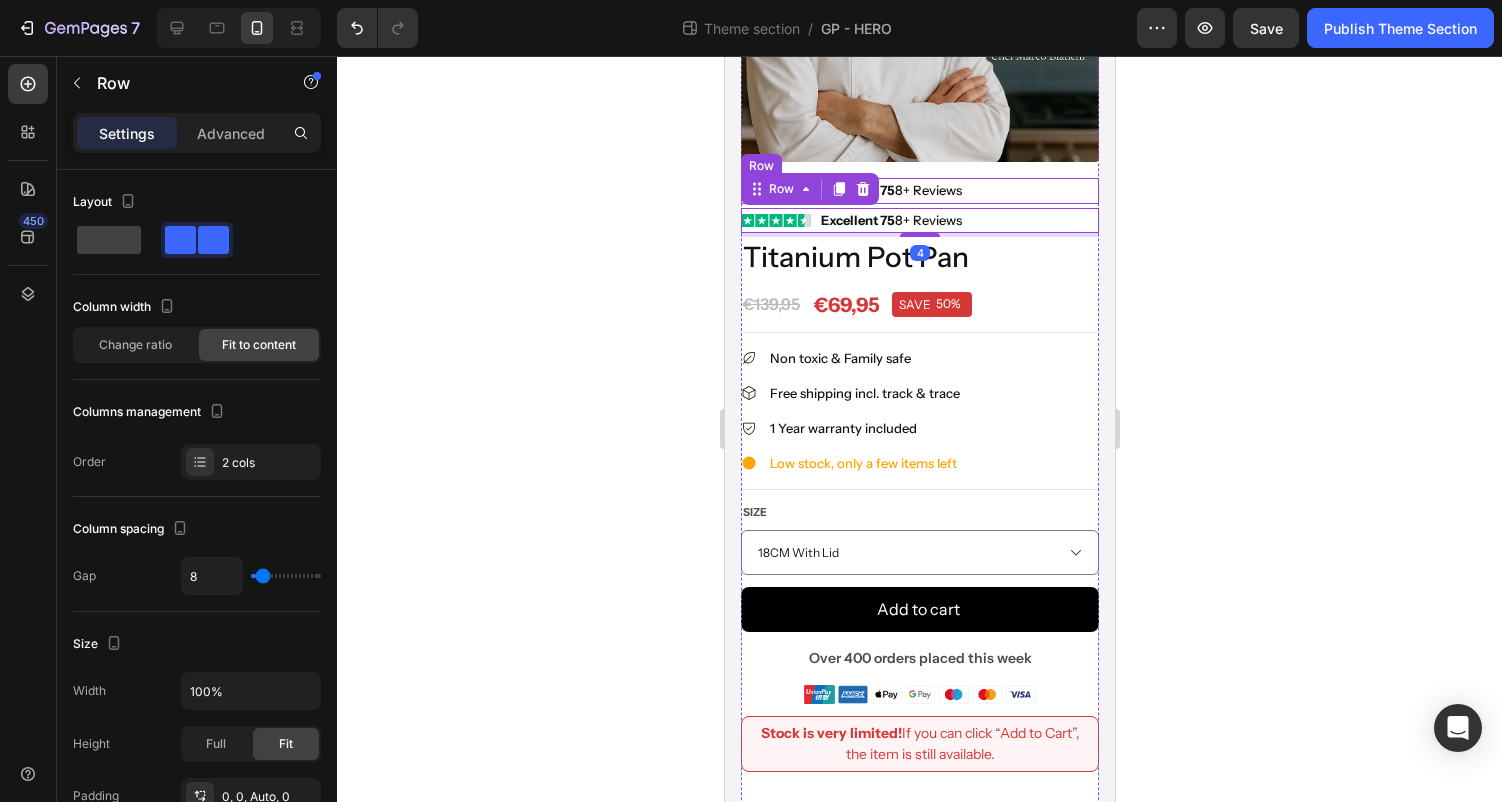 click on "Image Excellent 75 8+ Reviews Text block Row" at bounding box center (919, 191) 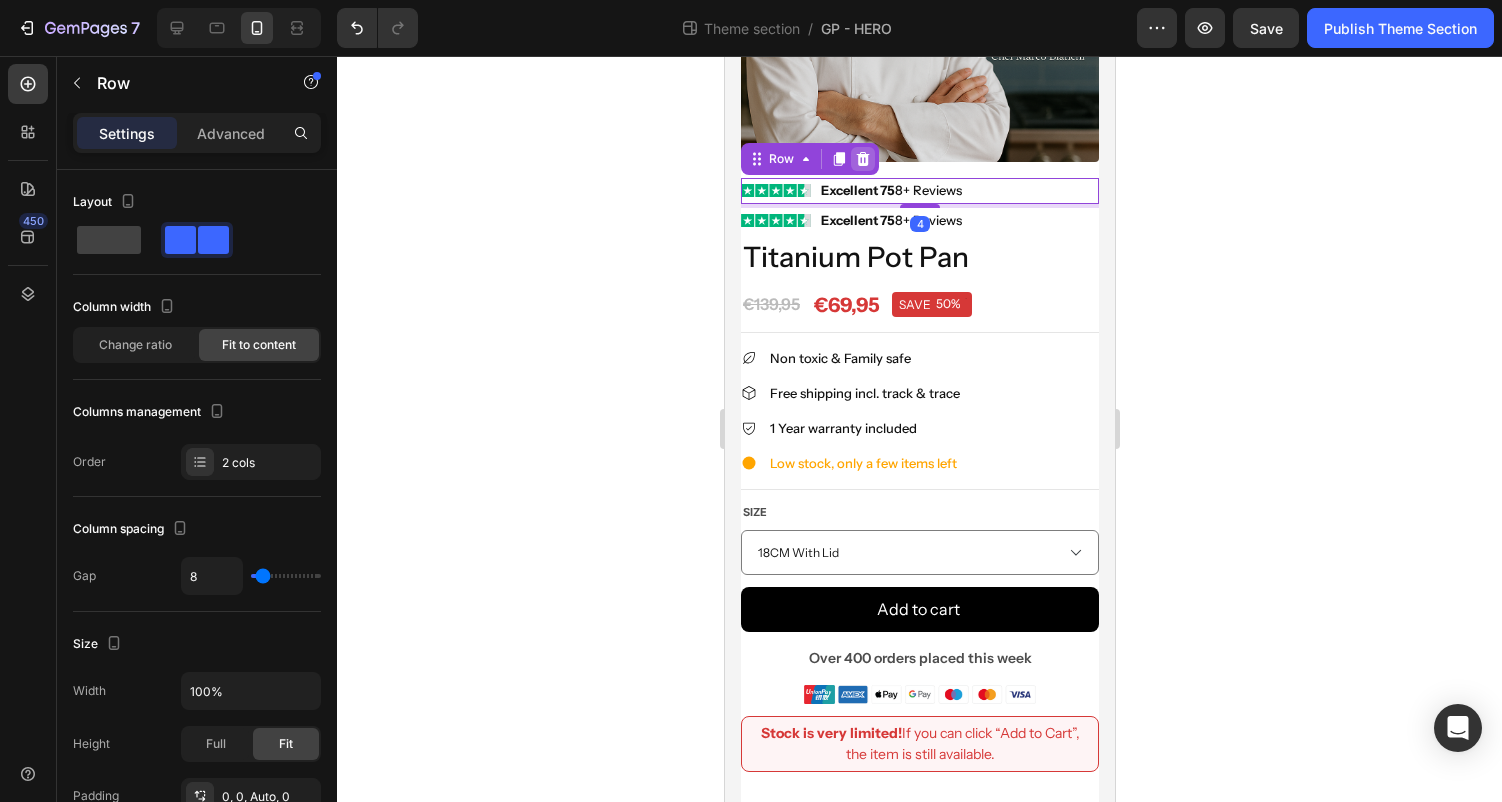 click 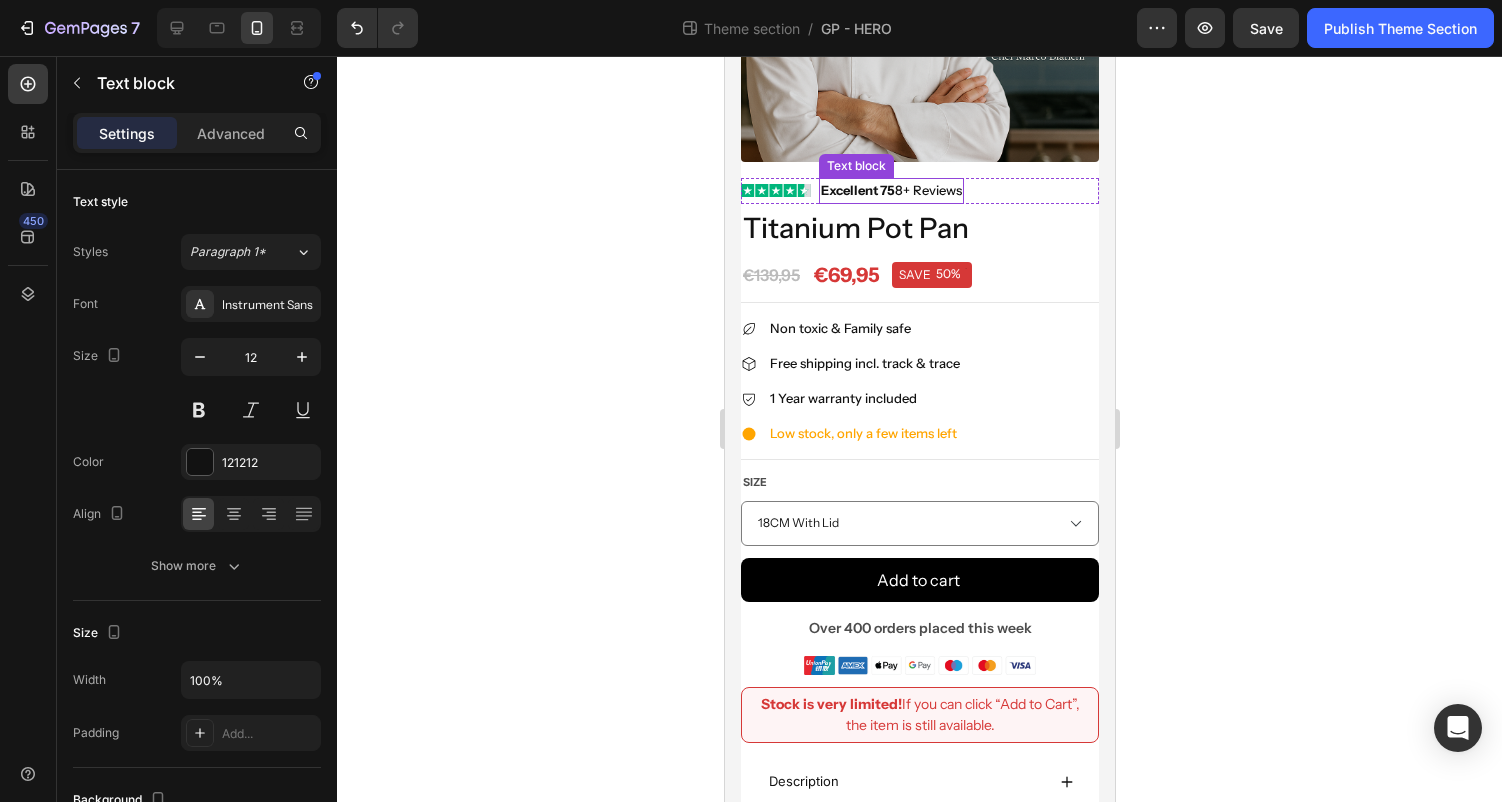 click on "Excellent 75" at bounding box center [857, 190] 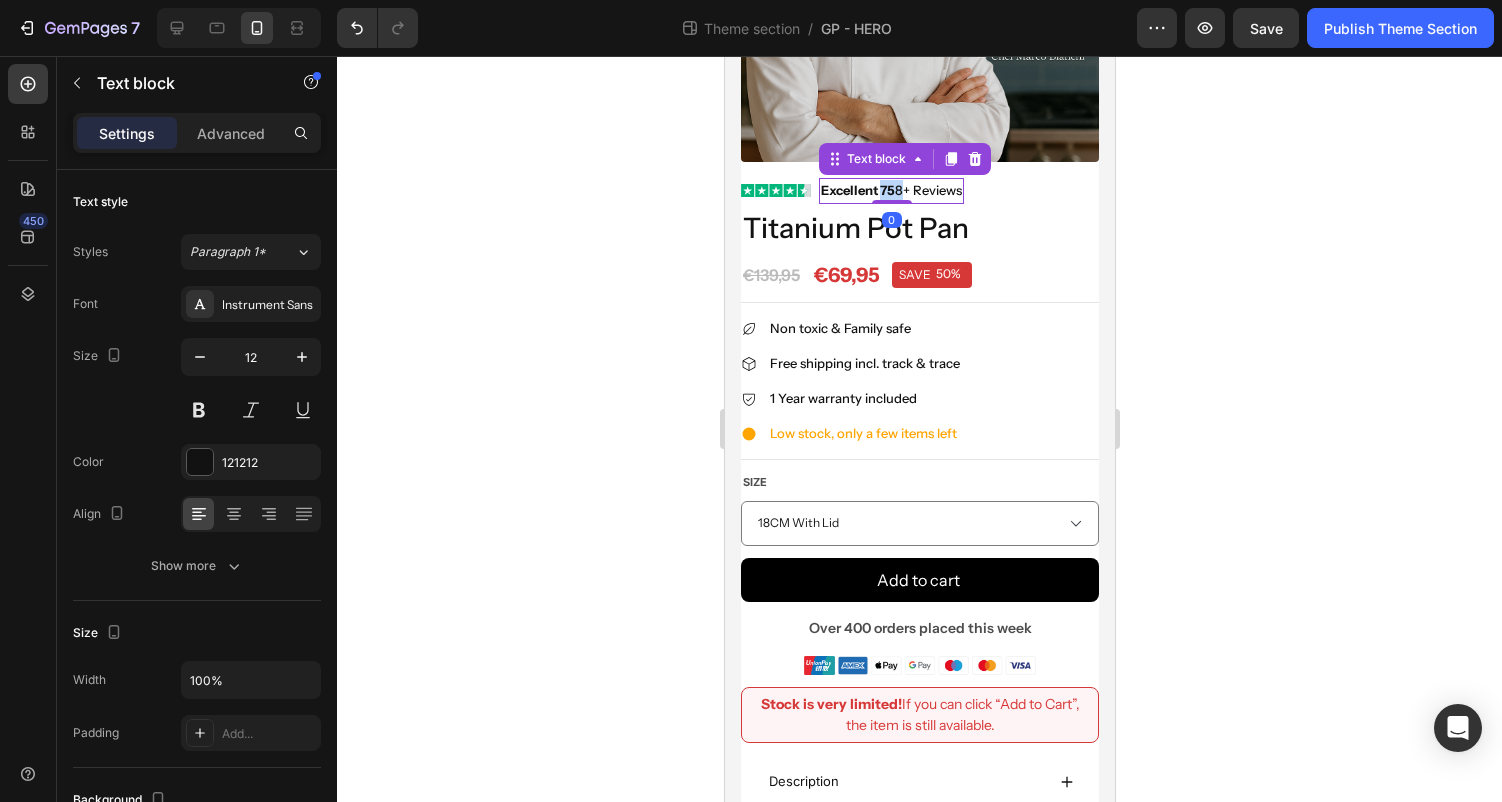 click on "Excellent 75" at bounding box center [857, 190] 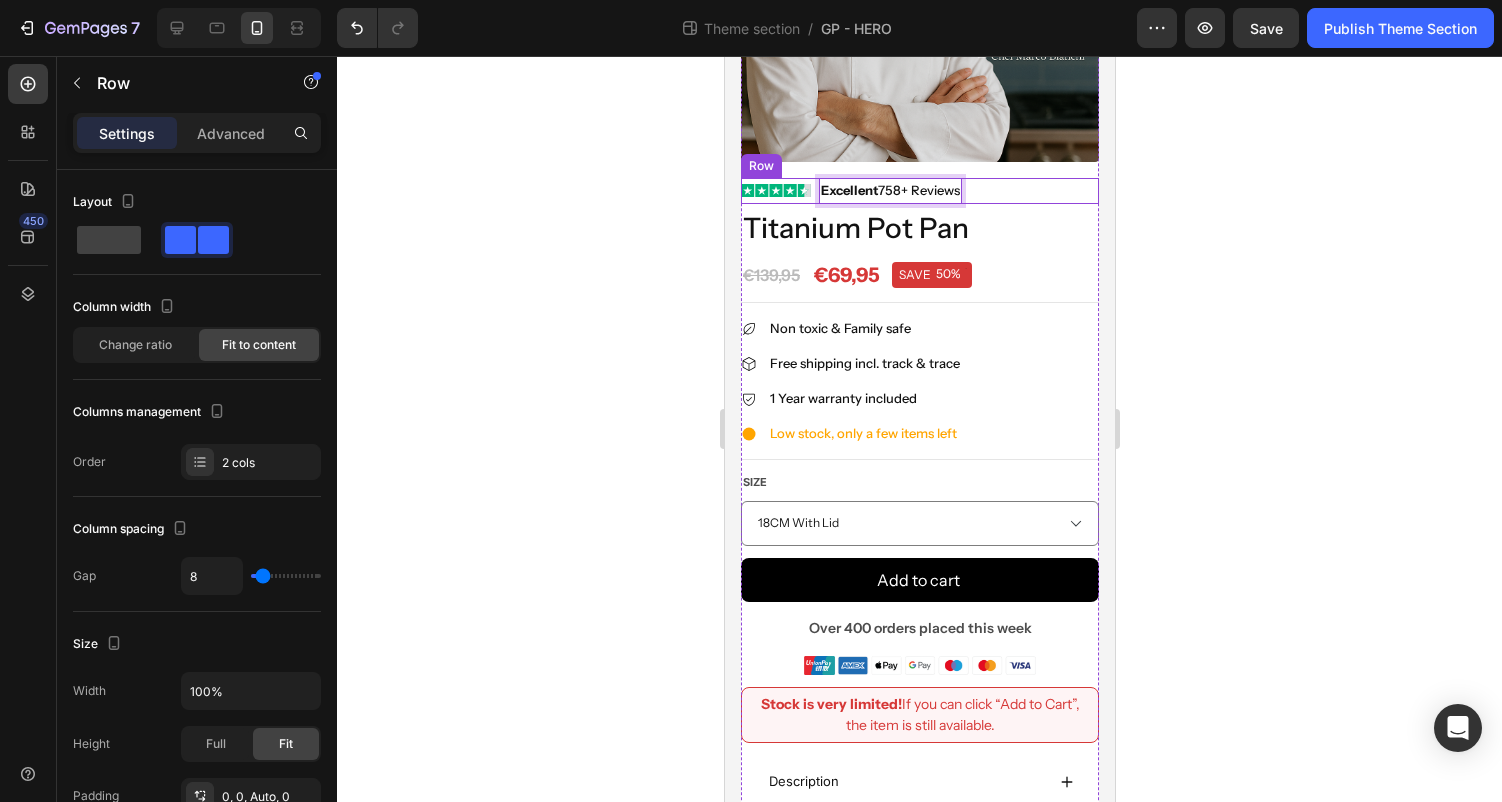 click on "Image Excellent  758+ Reviews Text block   0 Row" at bounding box center (919, 191) 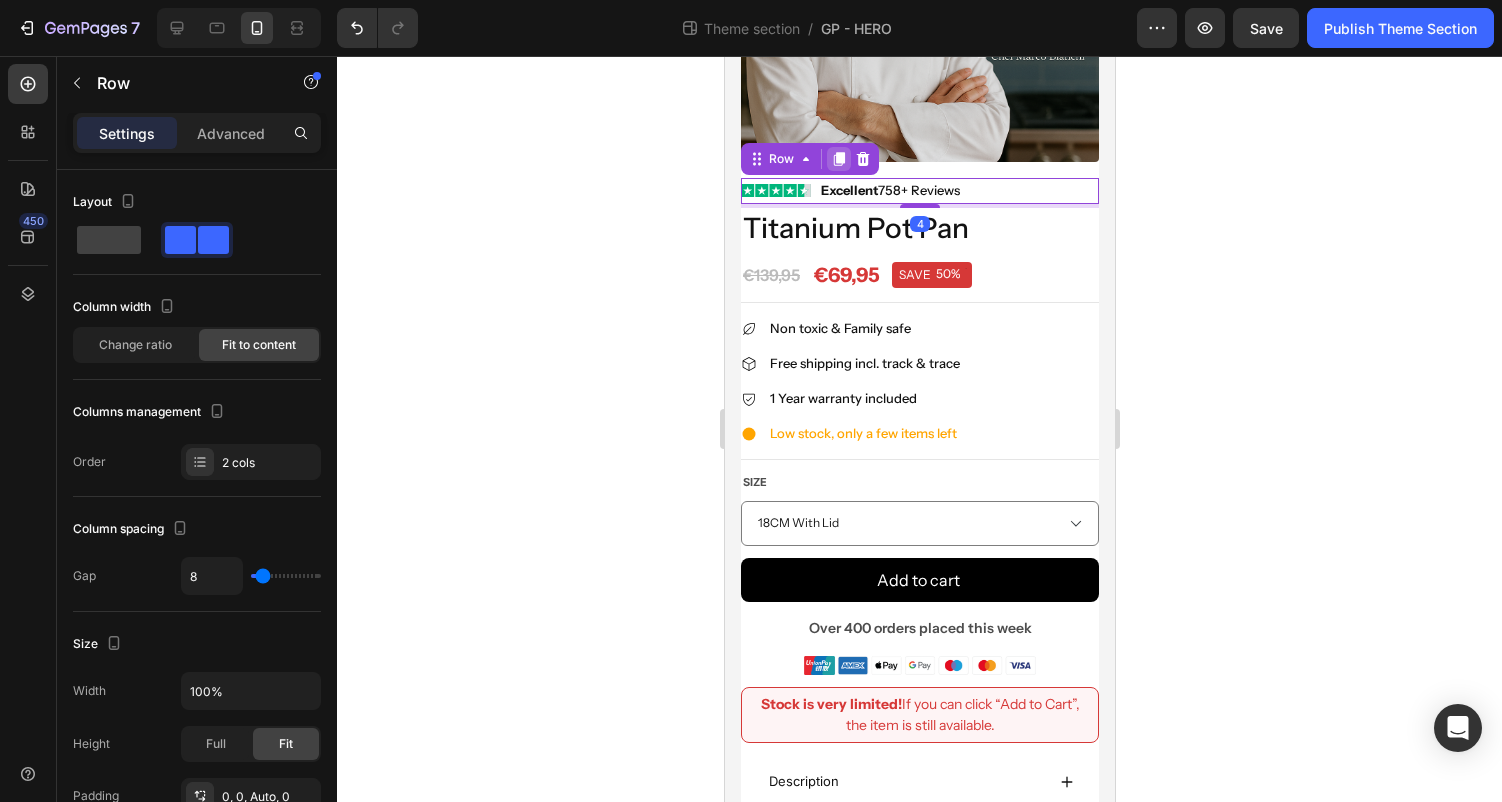 click 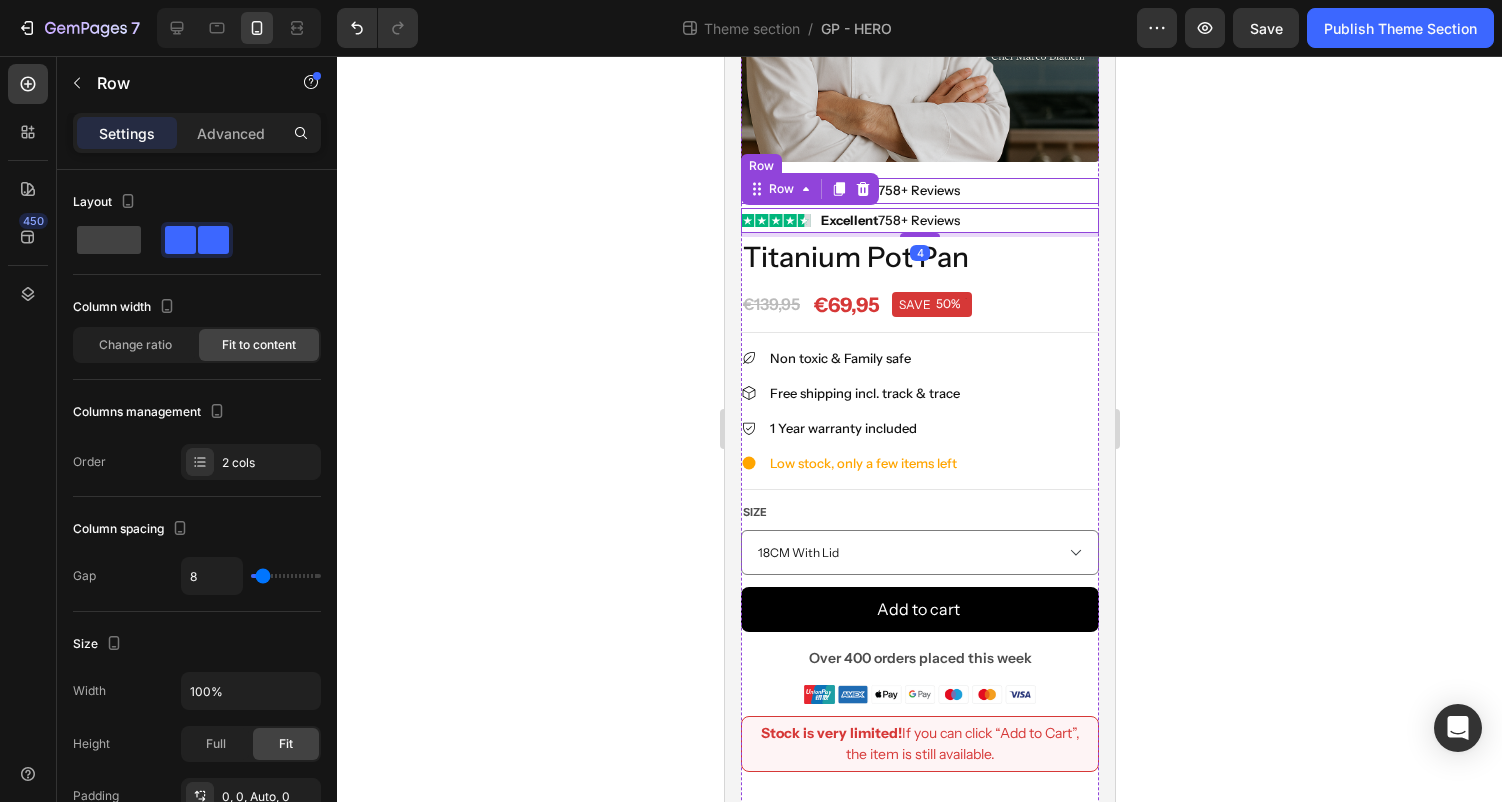 click on "Image Excellent  758+ Reviews Text block Row" at bounding box center [919, 191] 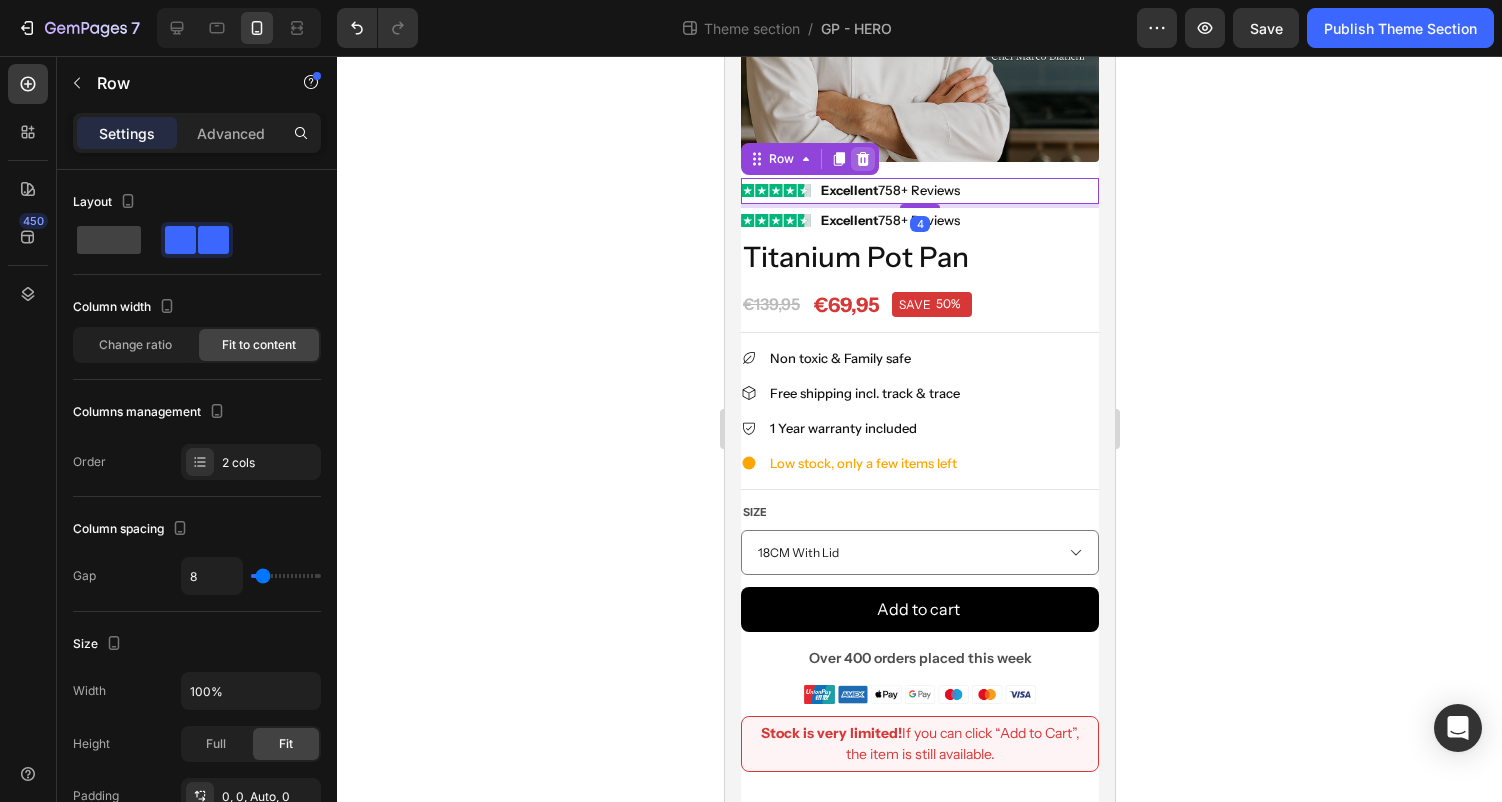 click 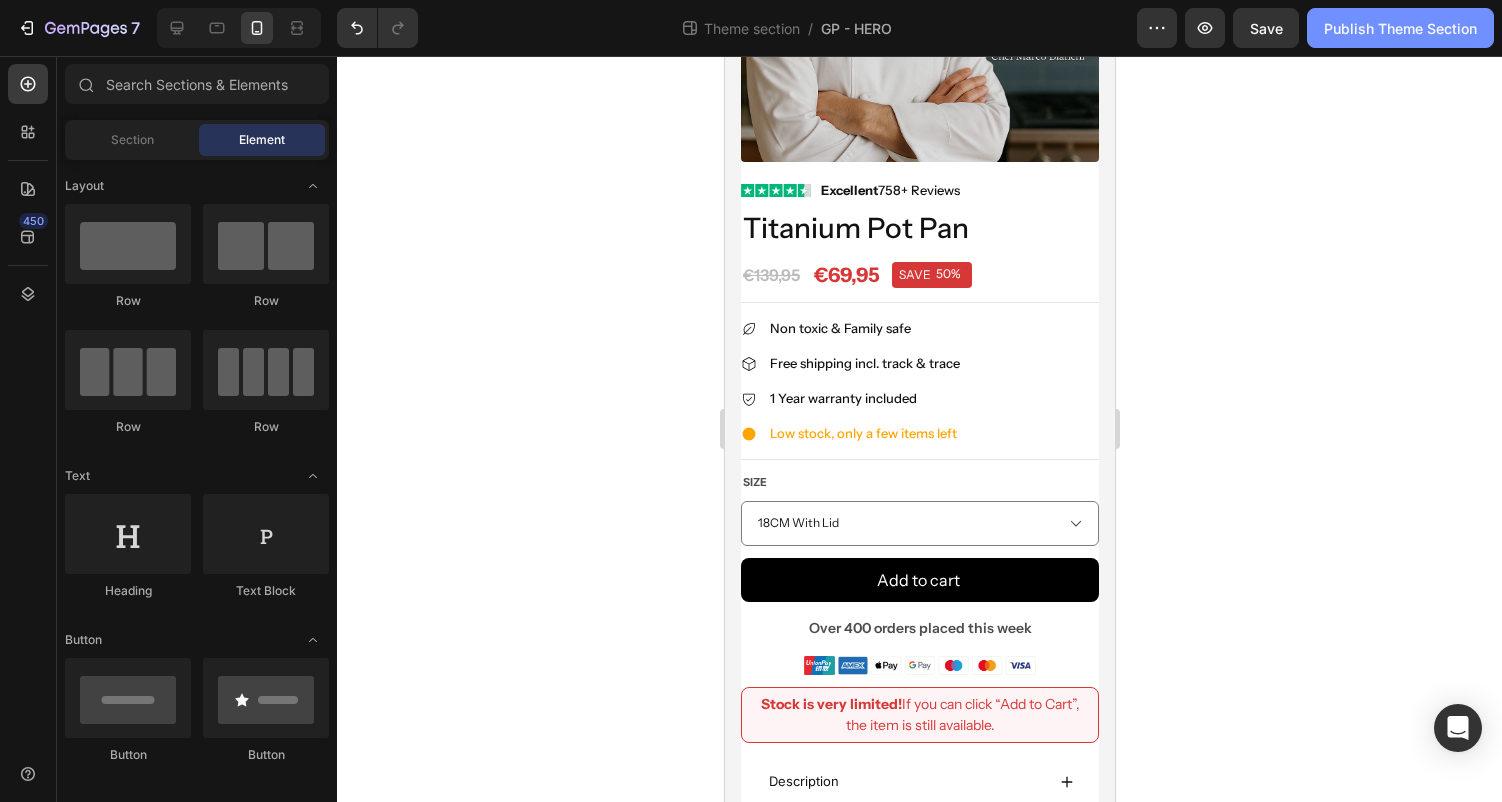 click on "Publish Theme Section" at bounding box center [1400, 28] 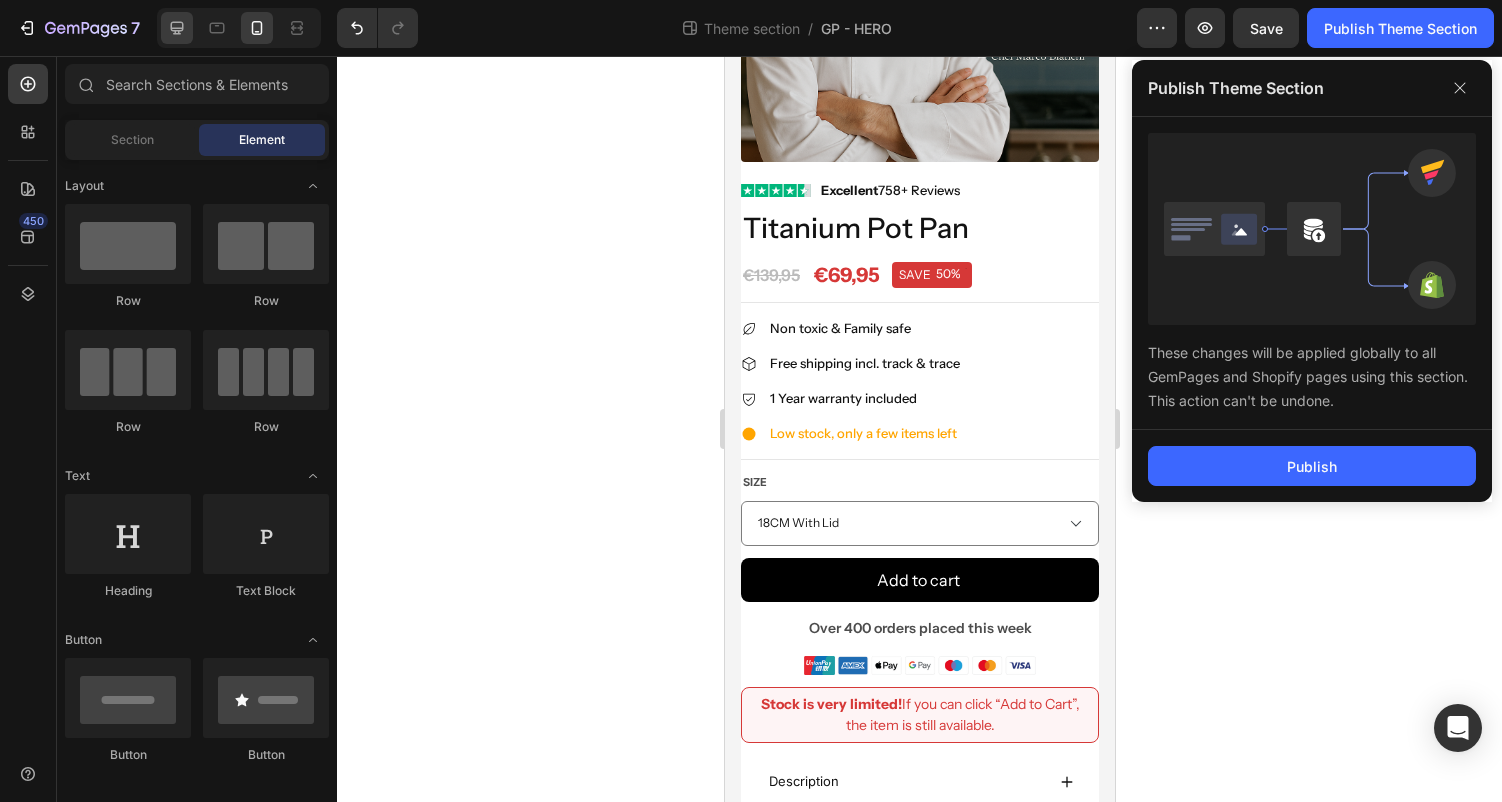 click 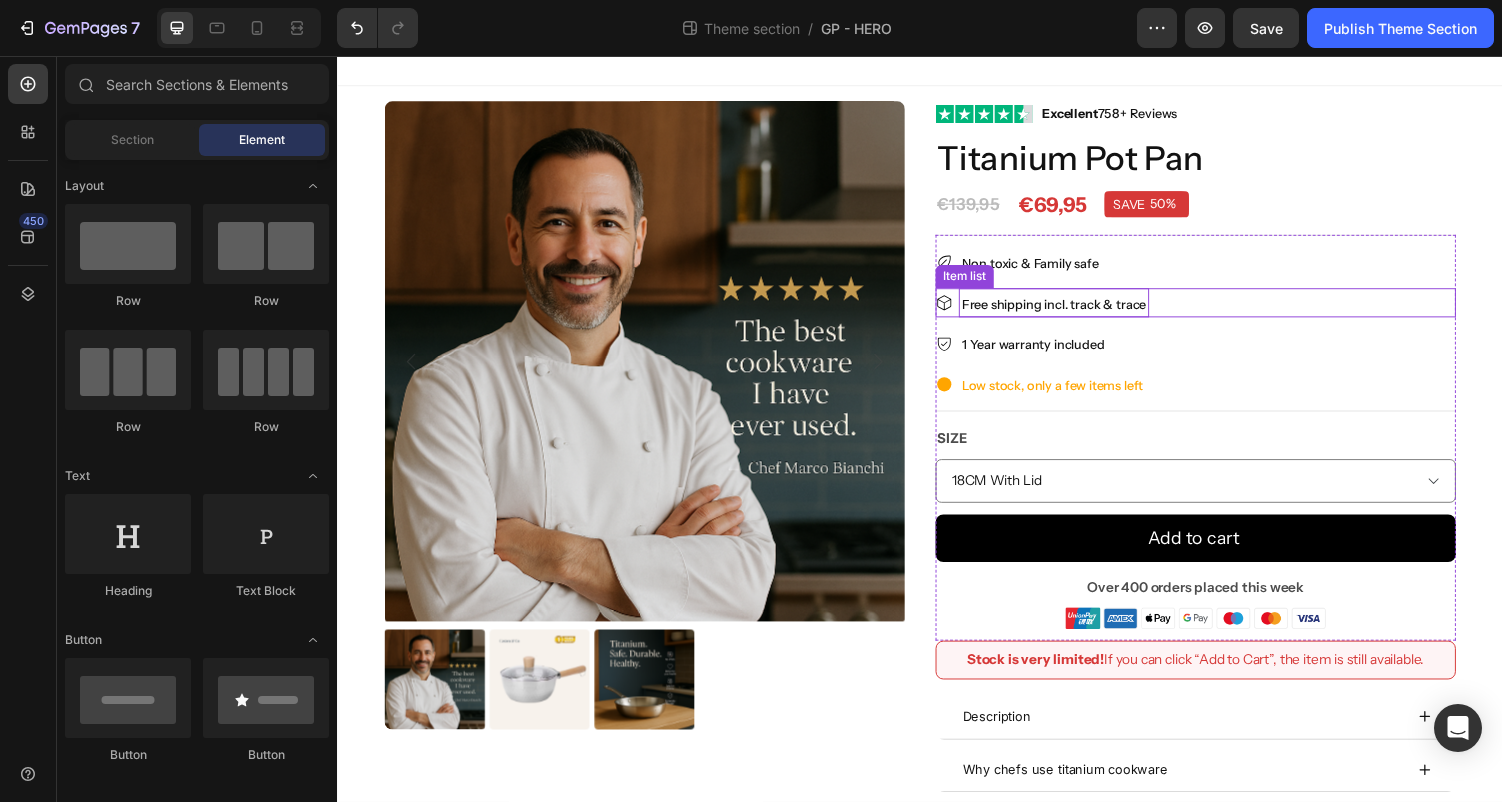 scroll, scrollTop: 0, scrollLeft: 0, axis: both 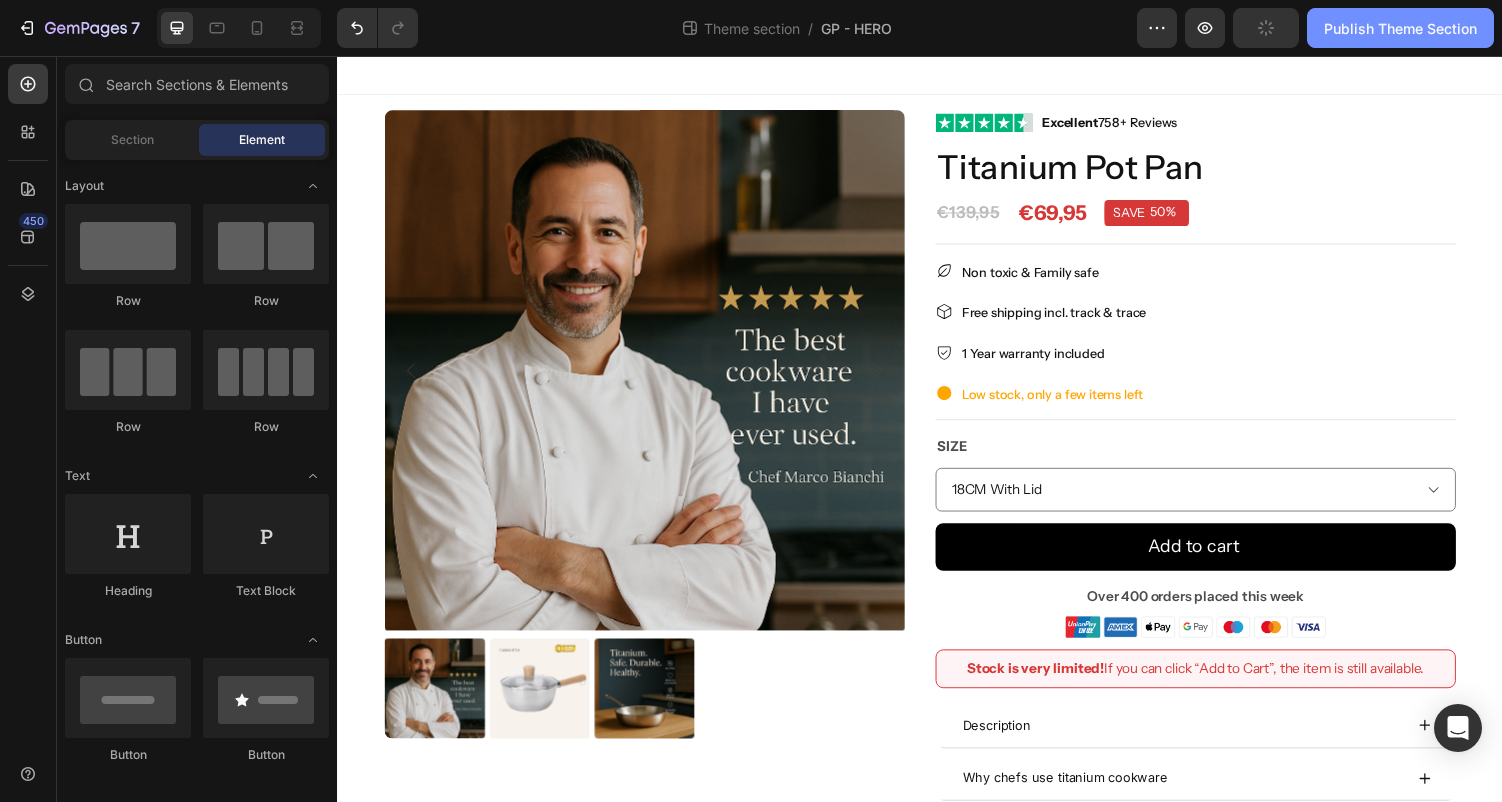 click on "Publish Theme Section" at bounding box center [1400, 28] 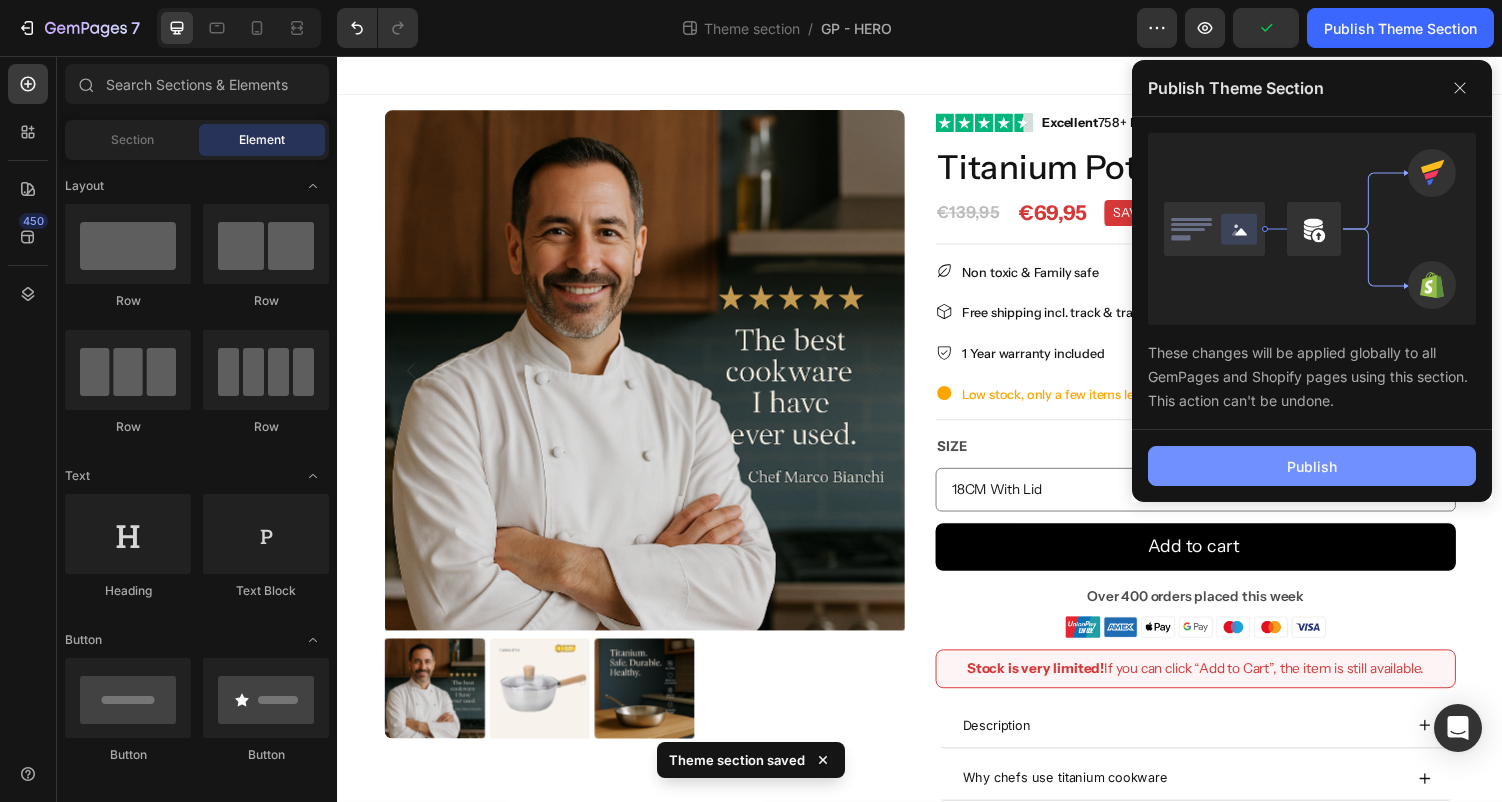 click on "Publish" 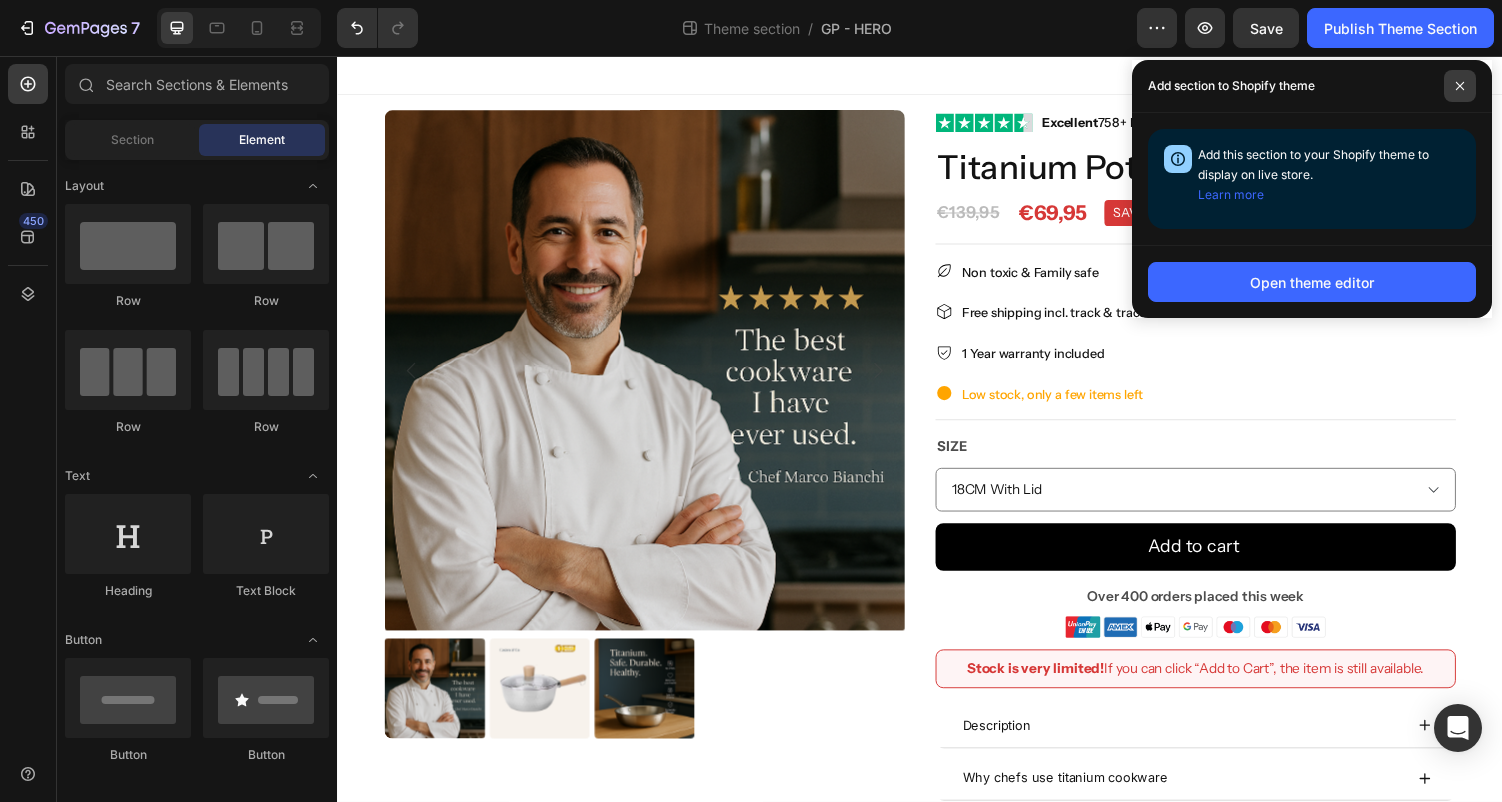 click at bounding box center (1460, 86) 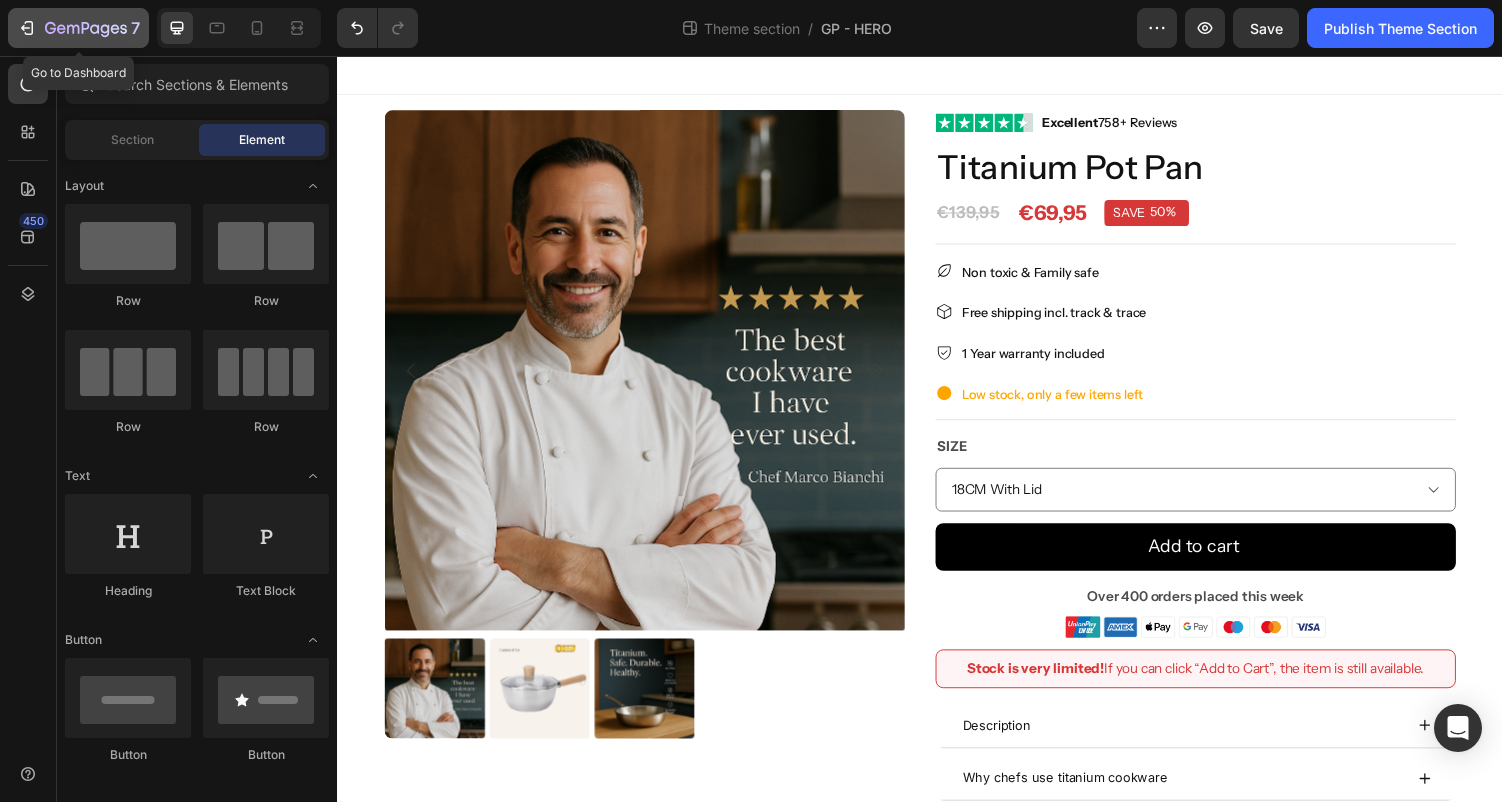 click on "7" 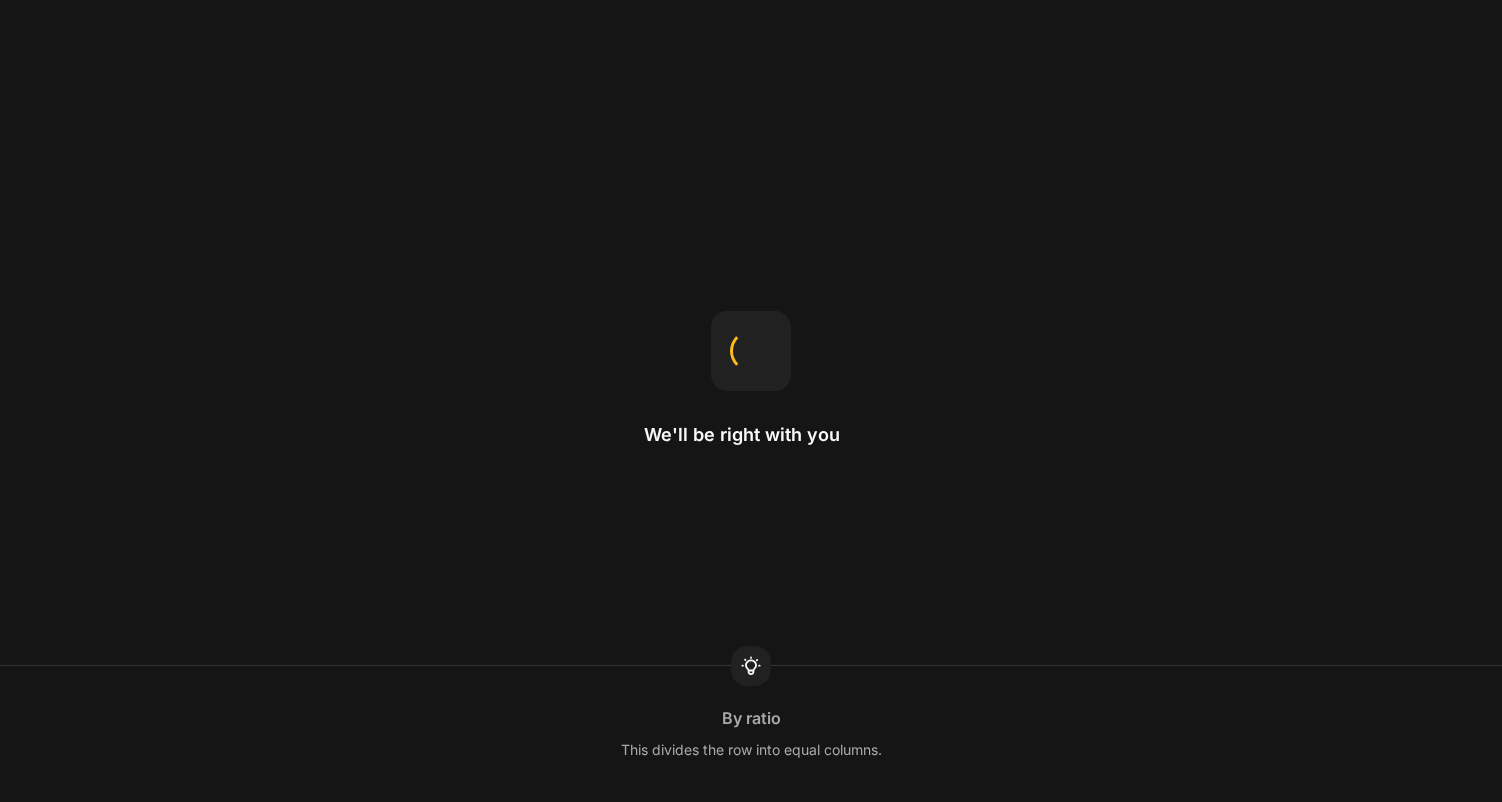 scroll, scrollTop: 0, scrollLeft: 0, axis: both 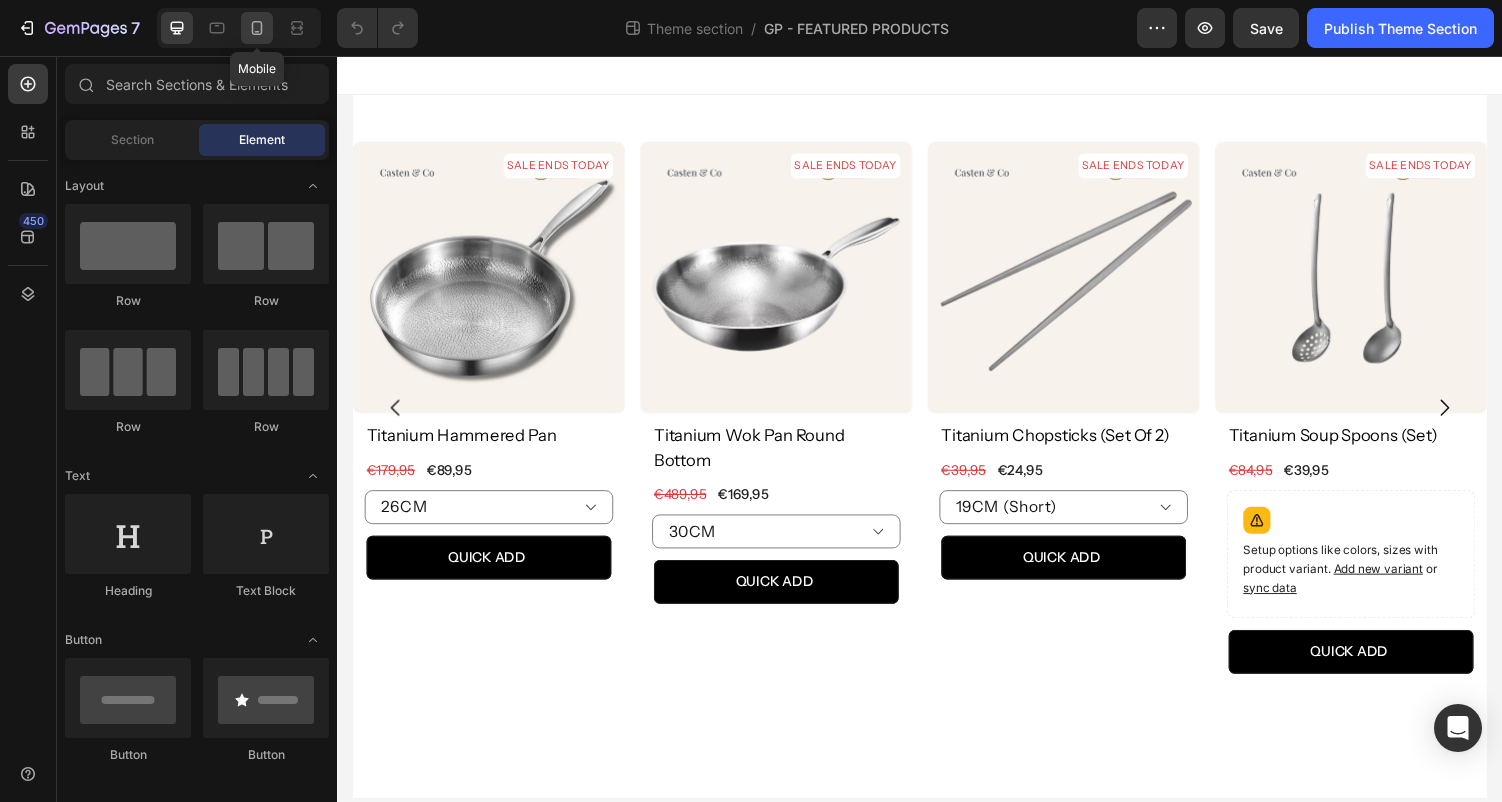 click 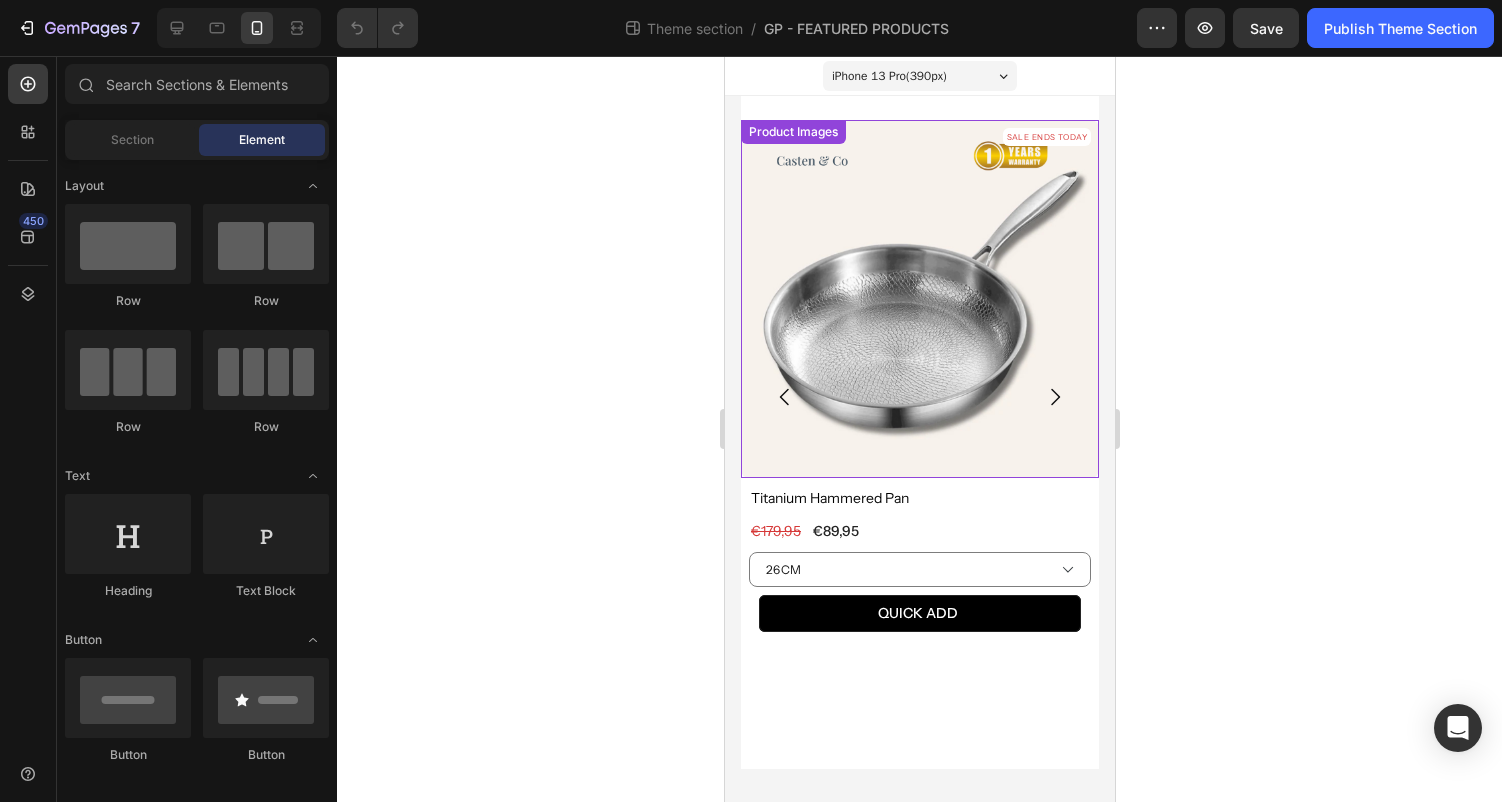 click at bounding box center [919, 299] 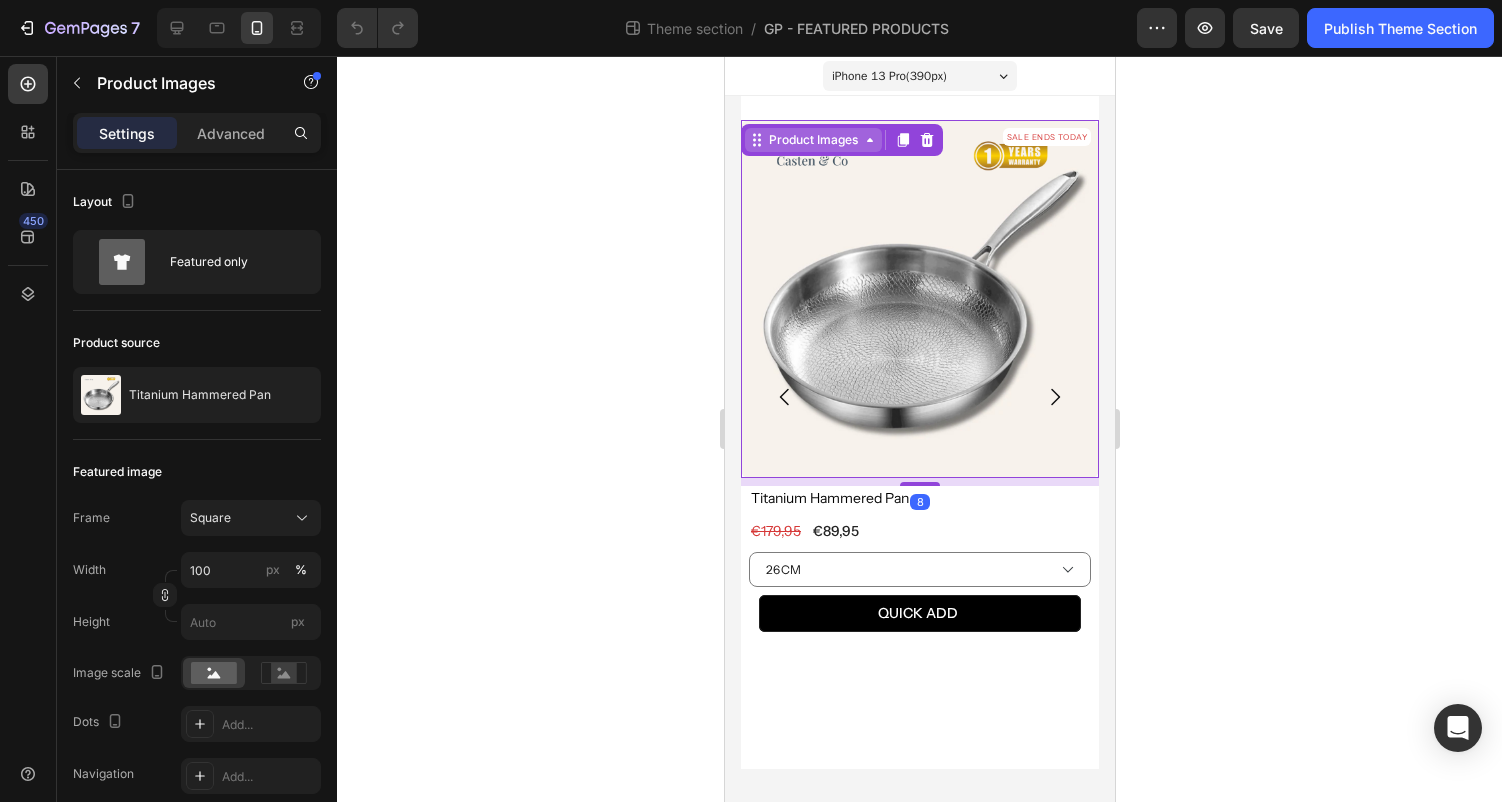 click on "Product Images" at bounding box center (812, 140) 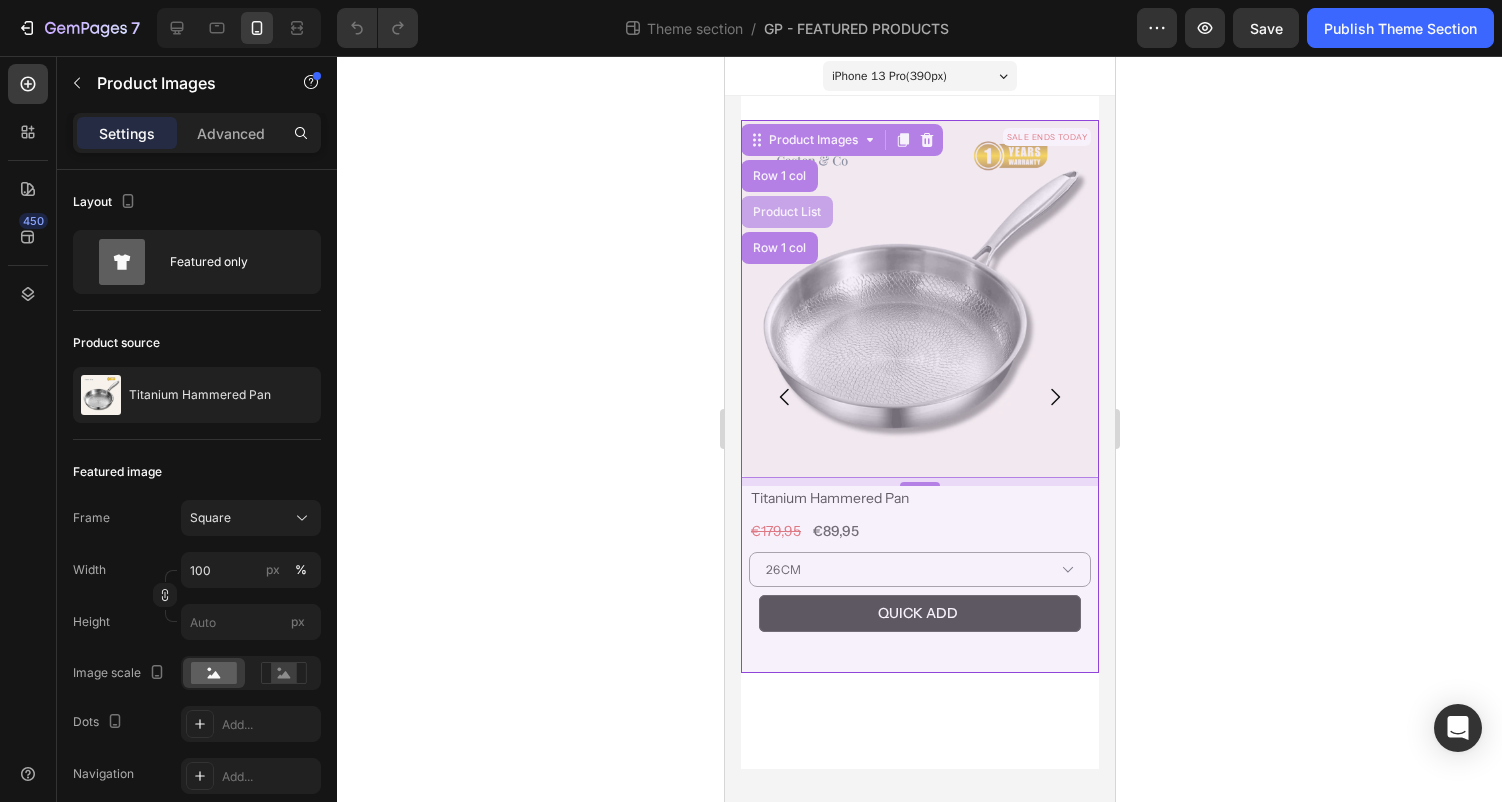 click on "Product List" at bounding box center [786, 212] 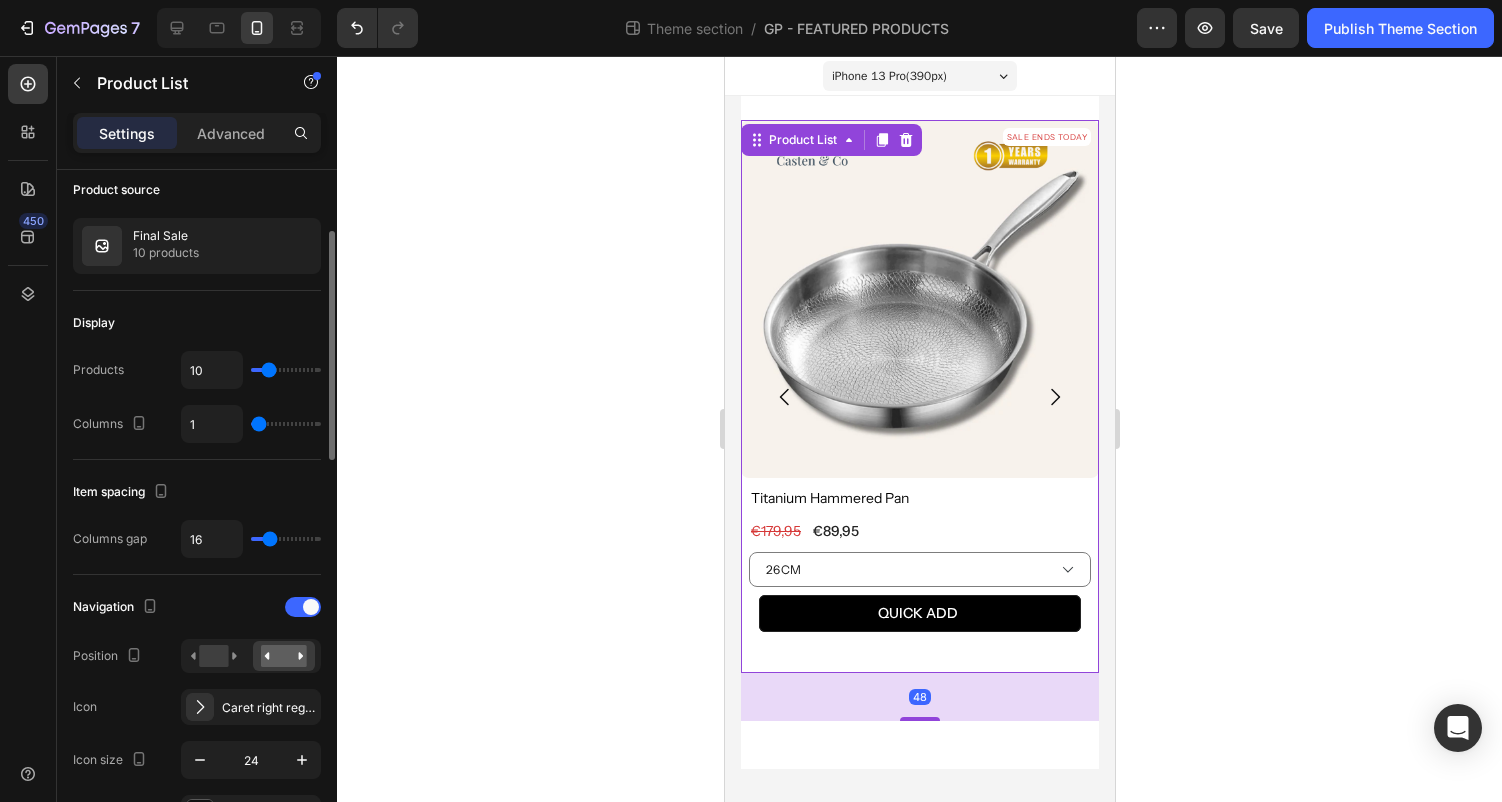scroll, scrollTop: 155, scrollLeft: 0, axis: vertical 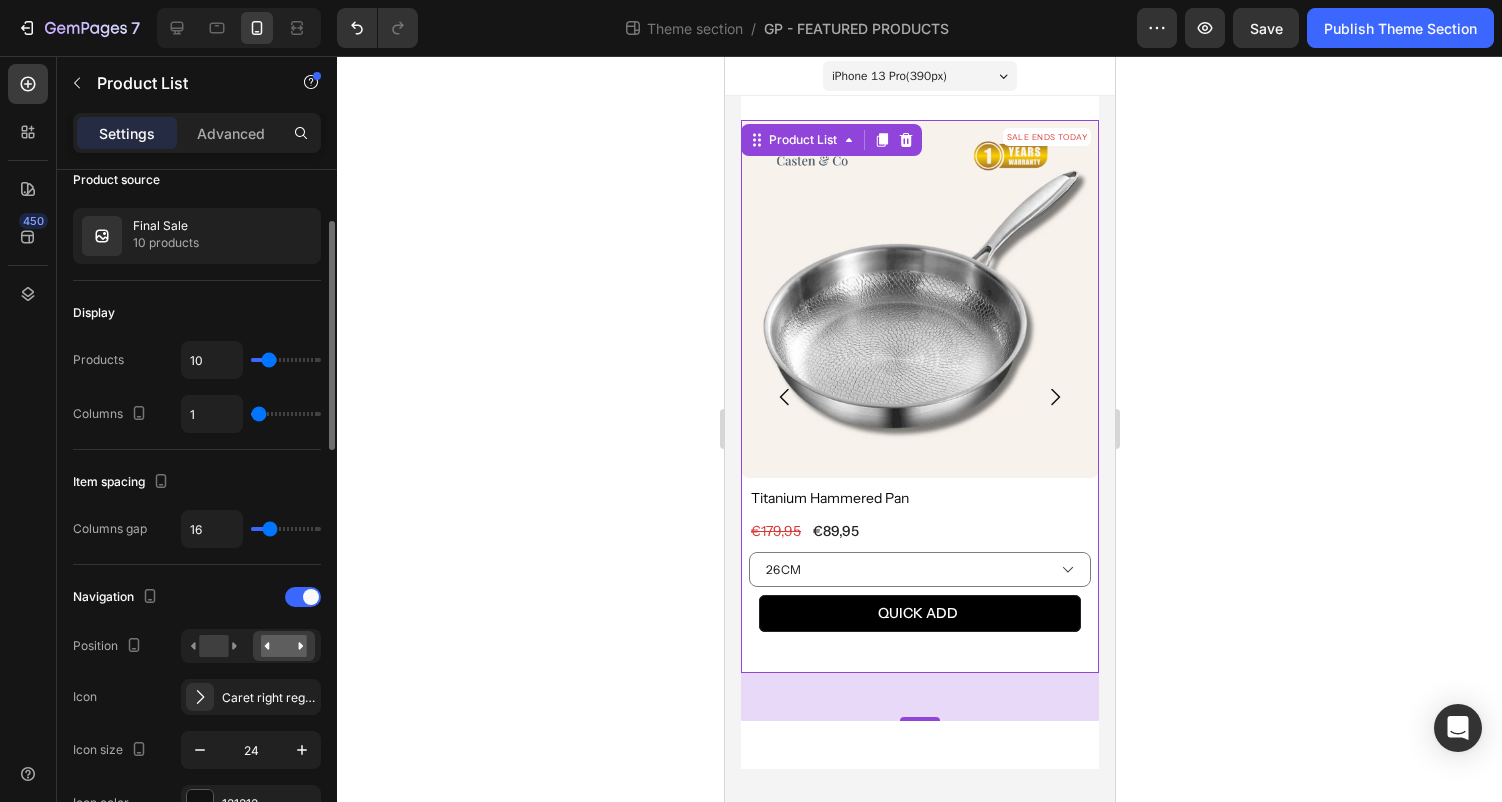 click on "1" at bounding box center [251, 414] 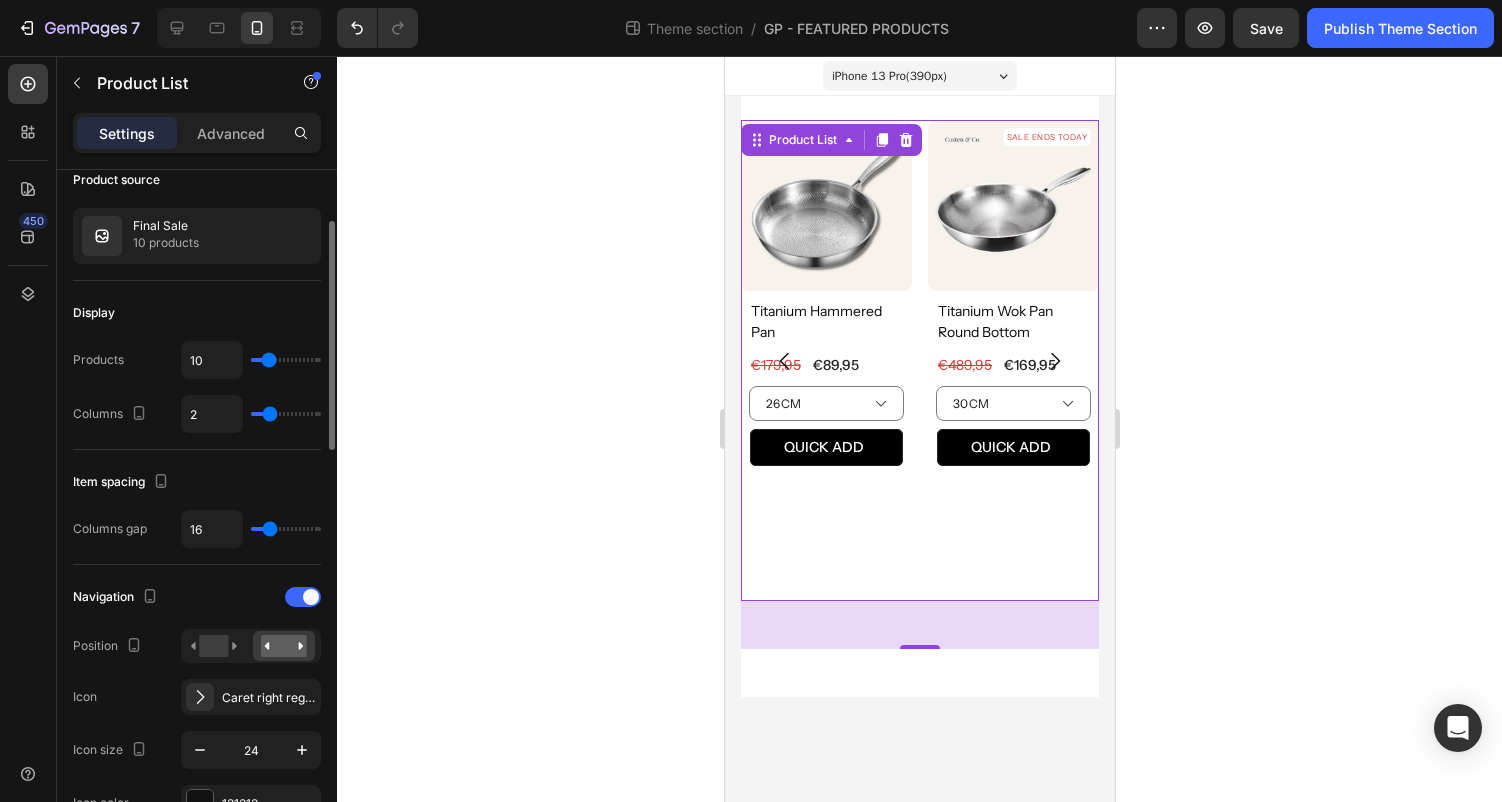 type on "2" 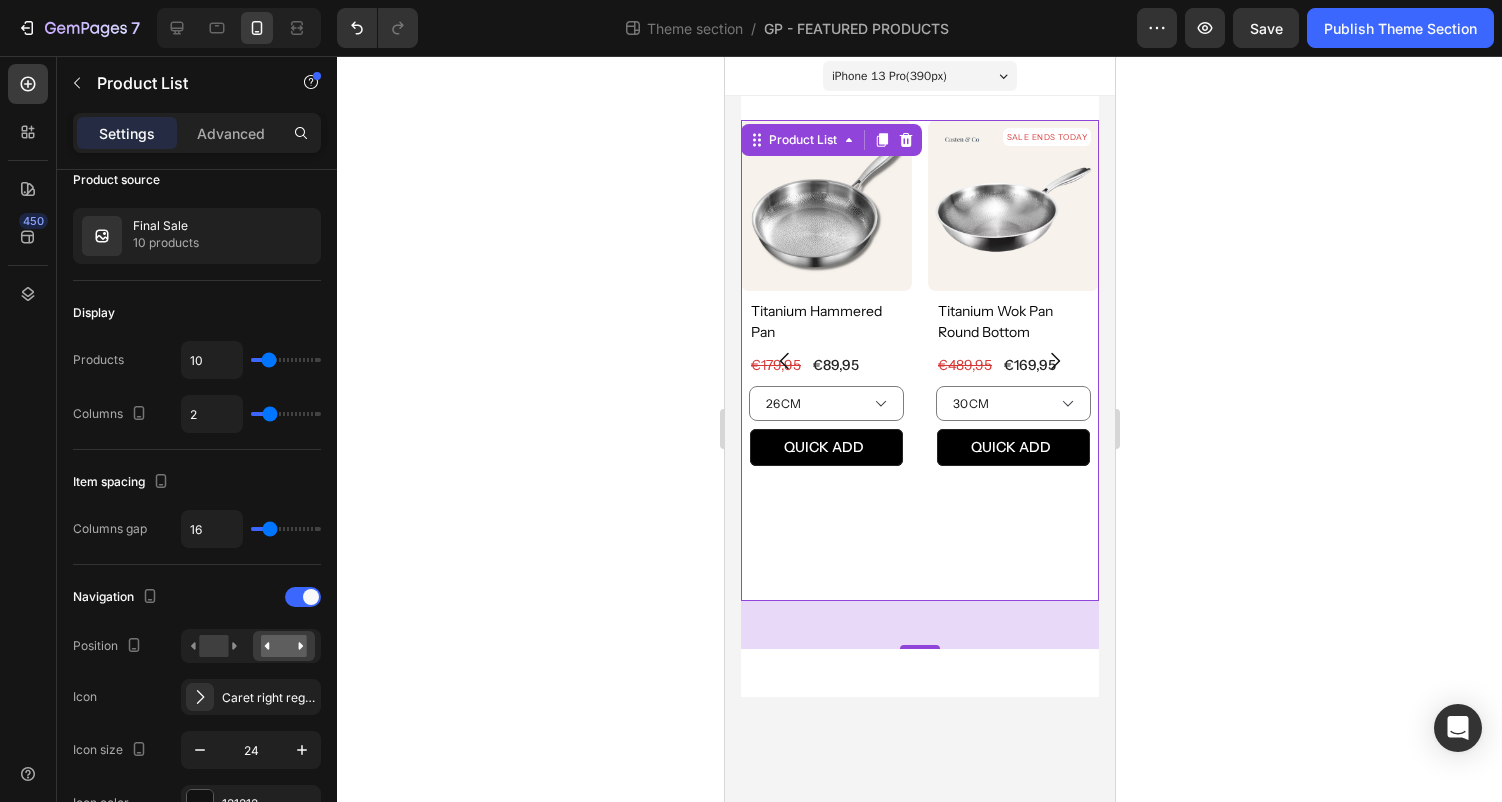 click on "SALE ENDS TODAY Product Badge Product Images titanium hammered pan Product Title €89,95 (P) Price (P) Price €179,95 (P) Price (P) Price Row   26CM 28CM 30CM Product Variants & Swatches QUICK ADD (P) Cart Button Row Product List   48 SALE ENDS TODAY Product Badge Product Images titanium wok pan round bottom Product Title €169,95 (P) Price (P) Price €489,95 (P) Price (P) Price Row   30CM 32CM 34CM 30CM With Lid 32CM With Lid 34CM With Lid Product Variants & Swatches QUICK ADD (P) Cart Button Row Product List   48 SALE ENDS TODAY Product Badge Product Images titanium chopsticks (set of 2) Product Title €24,95 (P) Price (P) Price €39,95 (P) Price (P) Price Row   19CM (Short) 23CM (Long) Product Variants & Swatches QUICK ADD (P) Cart Button Row Product List   48 SALE ENDS TODAY Product Badge Product Images titanium soup spoons (set) Product Title €39,95 (P) Price (P) Price €84,95 (P) Price (P) Price Row Setup options like colors, sizes with product variant.       Add new variant   or   sync data" at bounding box center [919, 360] 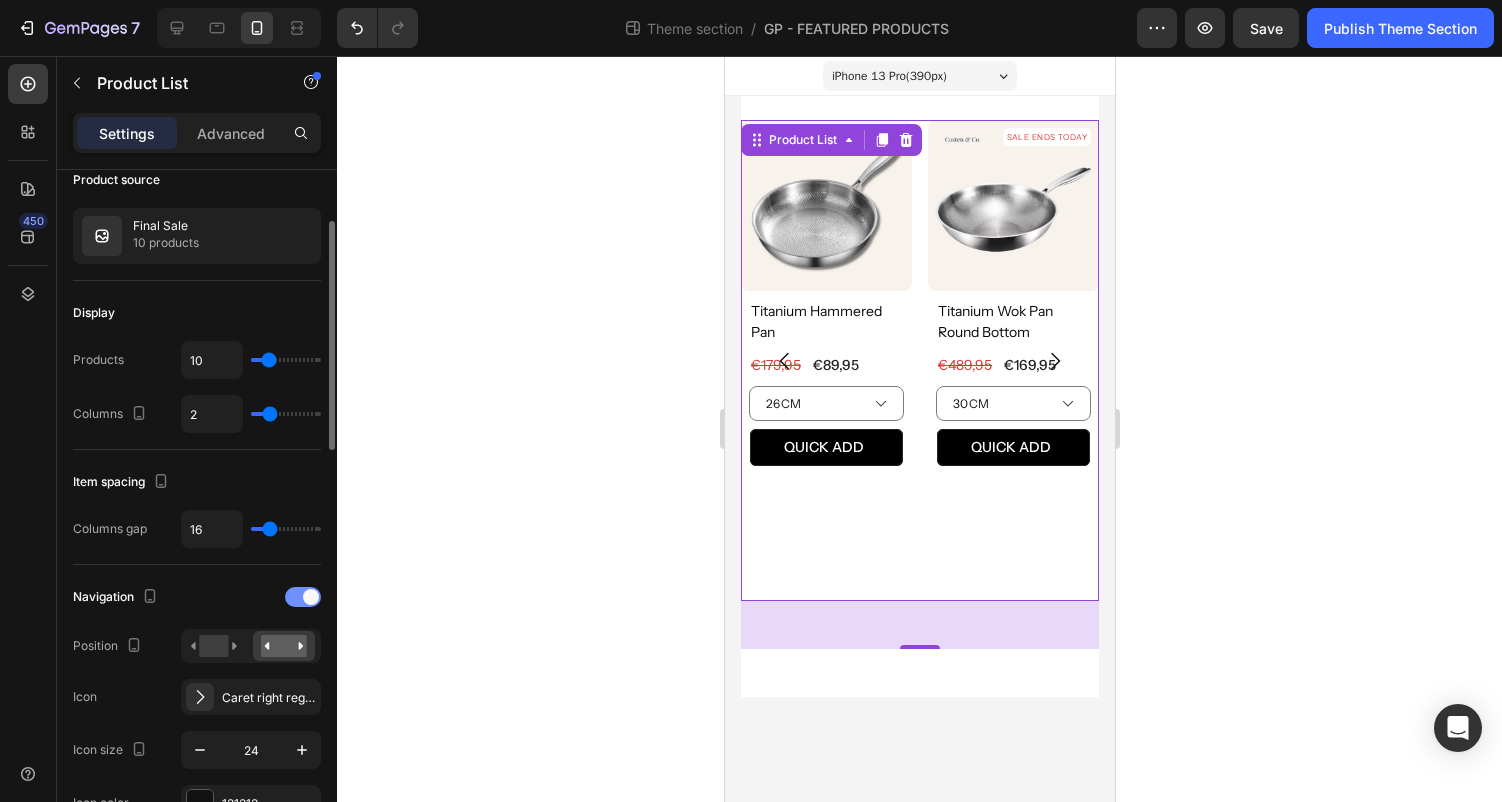 click at bounding box center (311, 597) 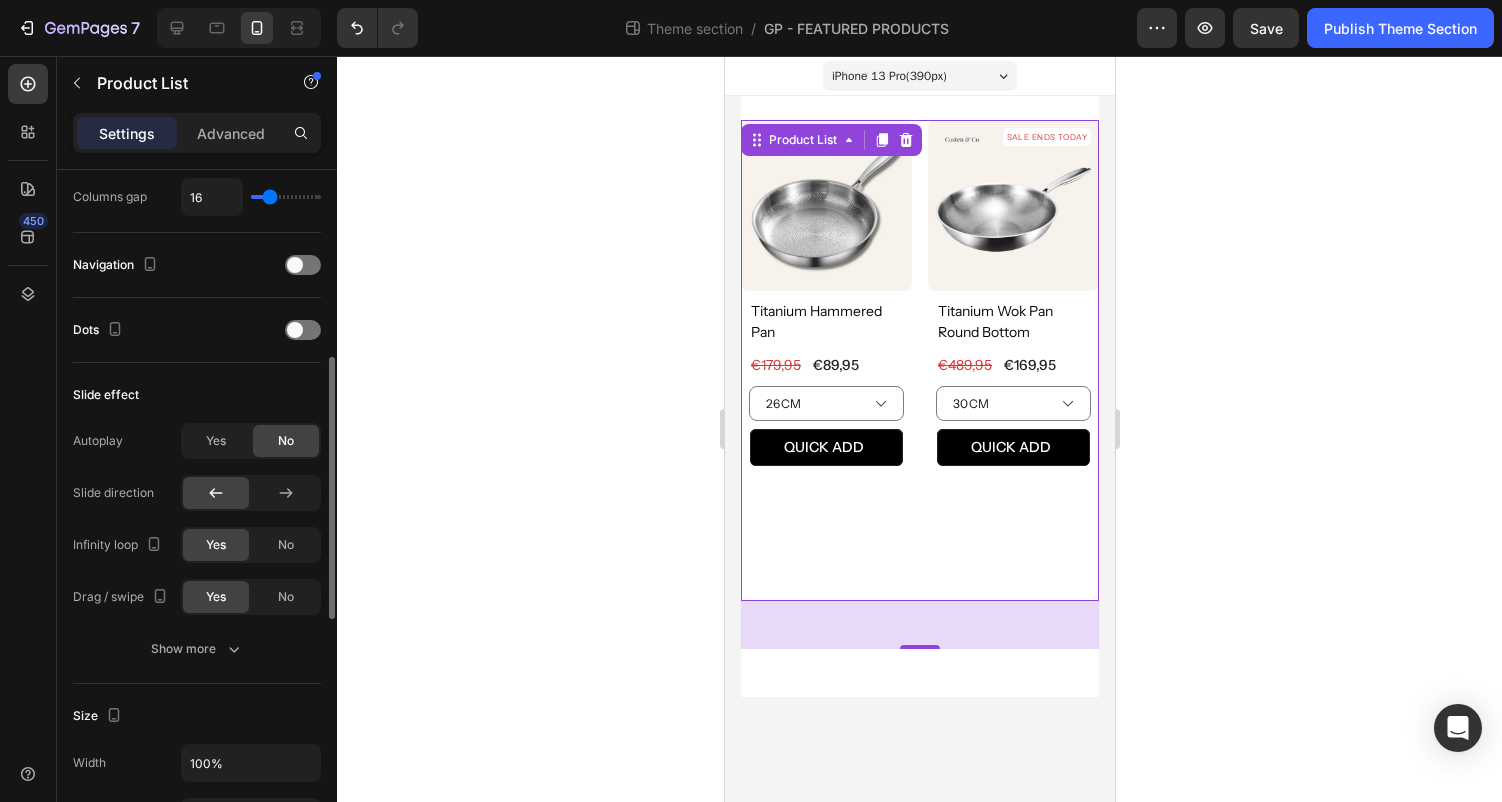 scroll, scrollTop: 488, scrollLeft: 0, axis: vertical 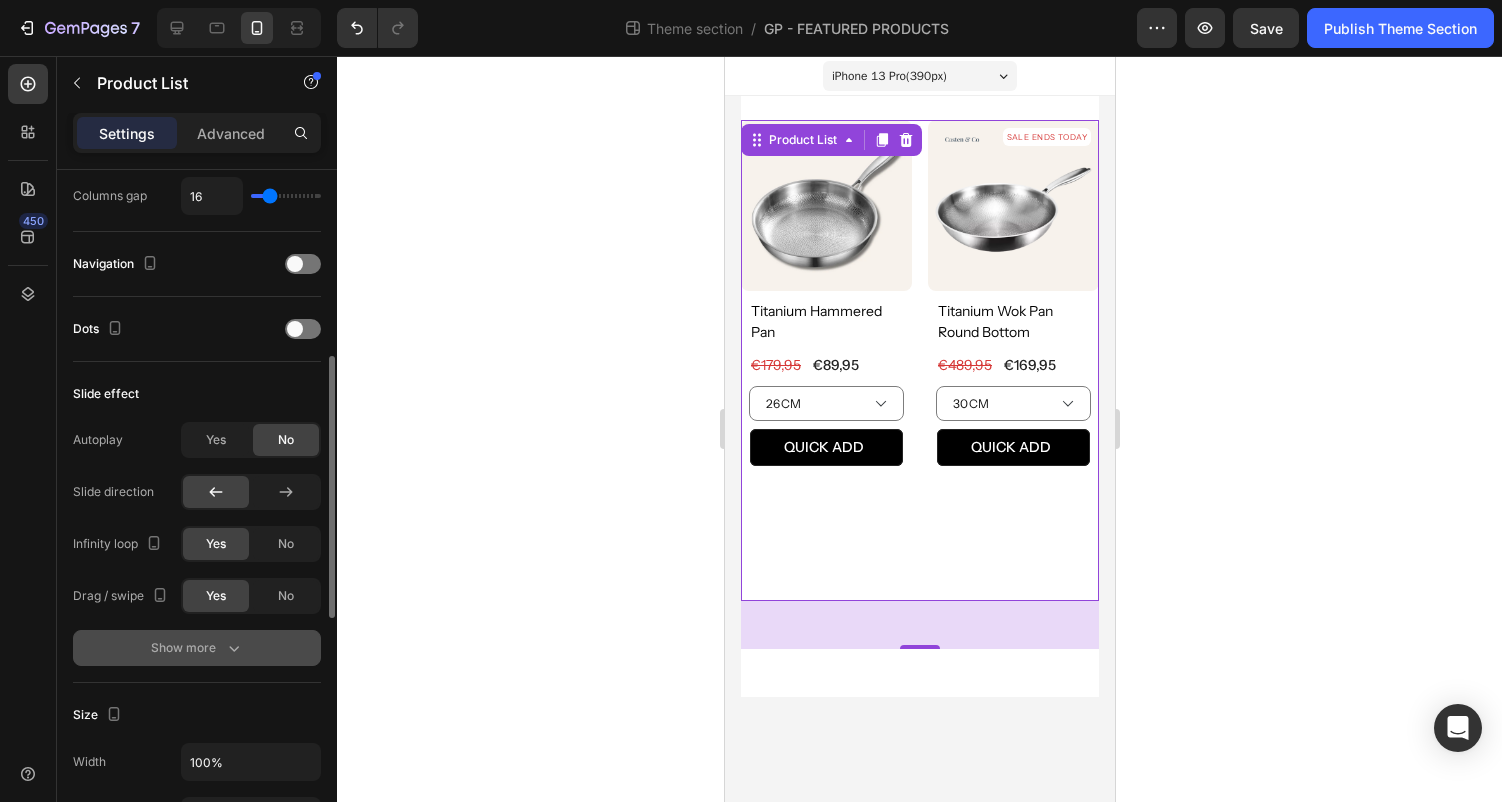 click on "Show more" at bounding box center (197, 648) 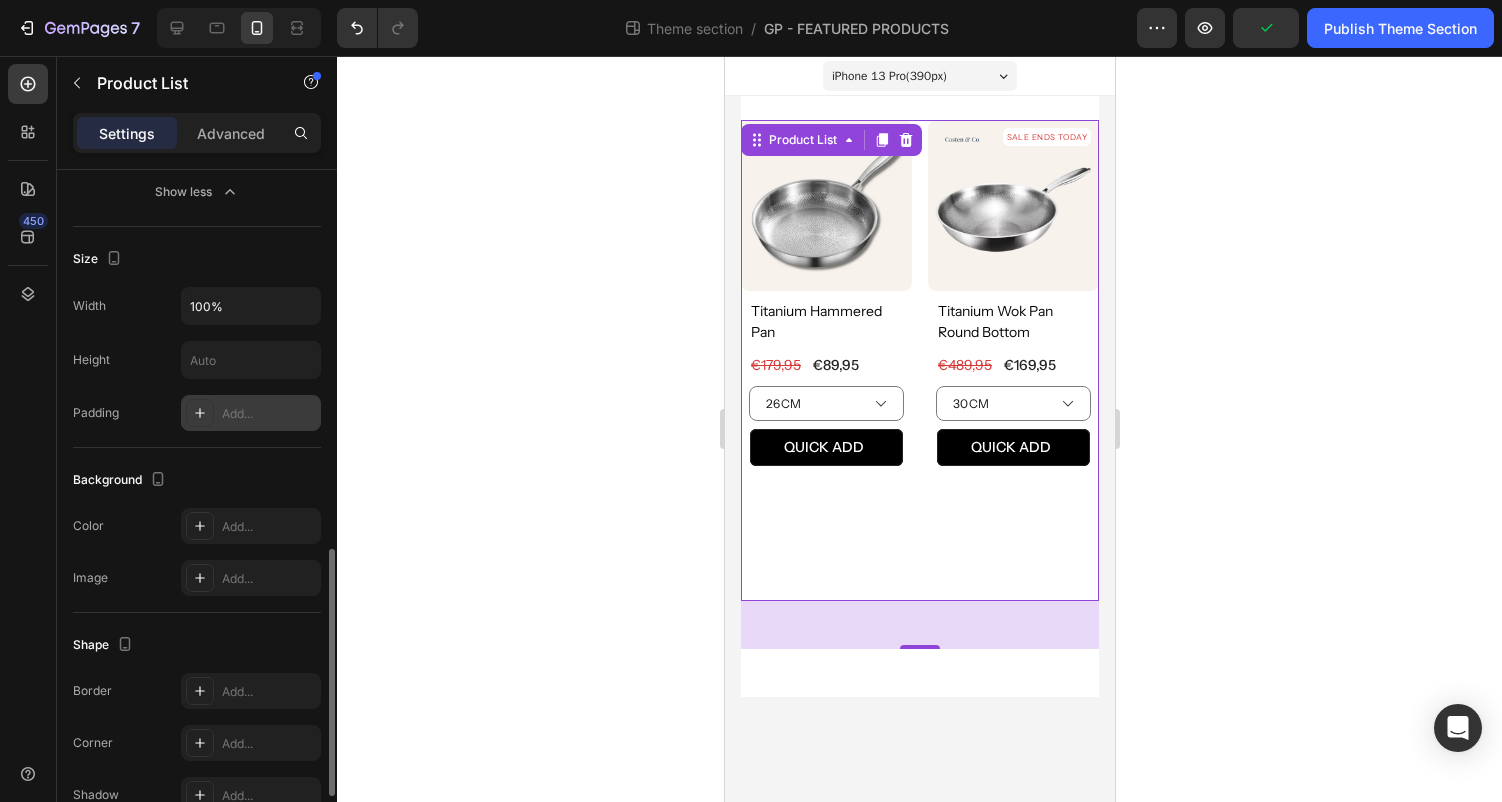 scroll, scrollTop: 1054, scrollLeft: 0, axis: vertical 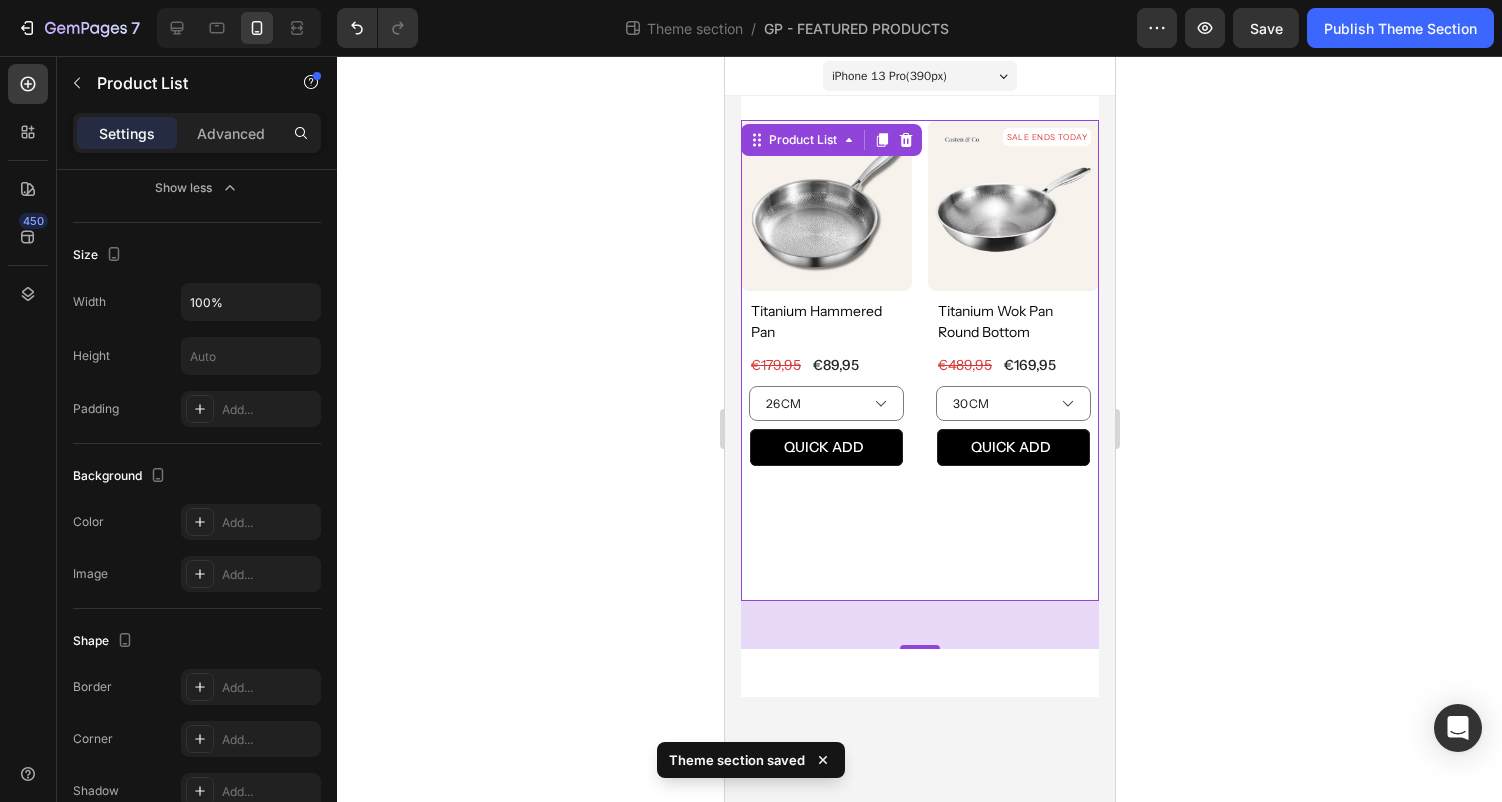click 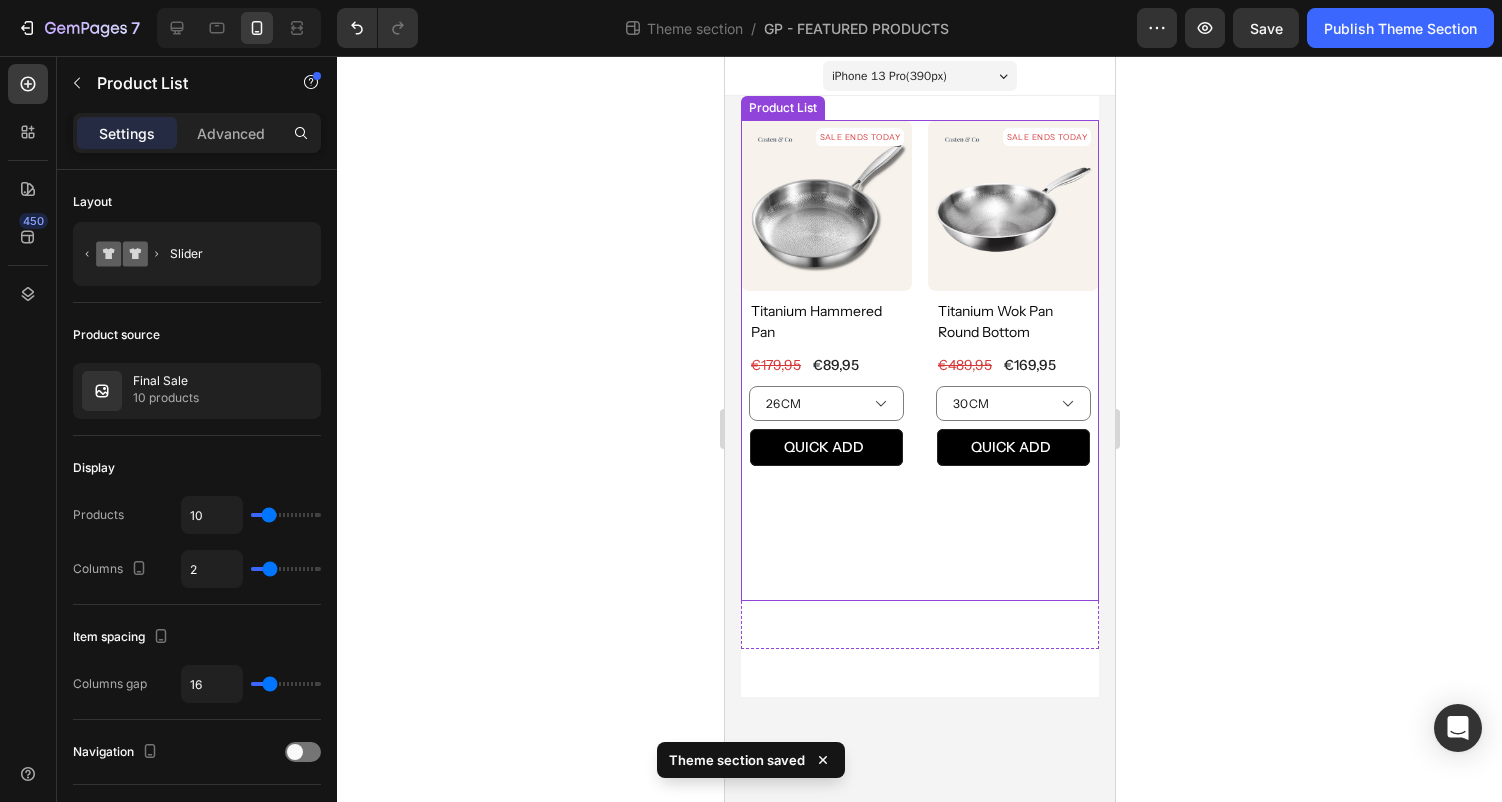 click on "SALE ENDS TODAY Product Badge Product Images titanium wok pan round bottom Product Title €169,95 (P) Price (P) Price €489,95 (P) Price (P) Price Row   30CM 32CM 34CM 30CM With Lid 32CM With Lid 34CM With Lid Product Variants & Swatches QUICK ADD (P) Cart Button Row Product List" at bounding box center [1012, 360] 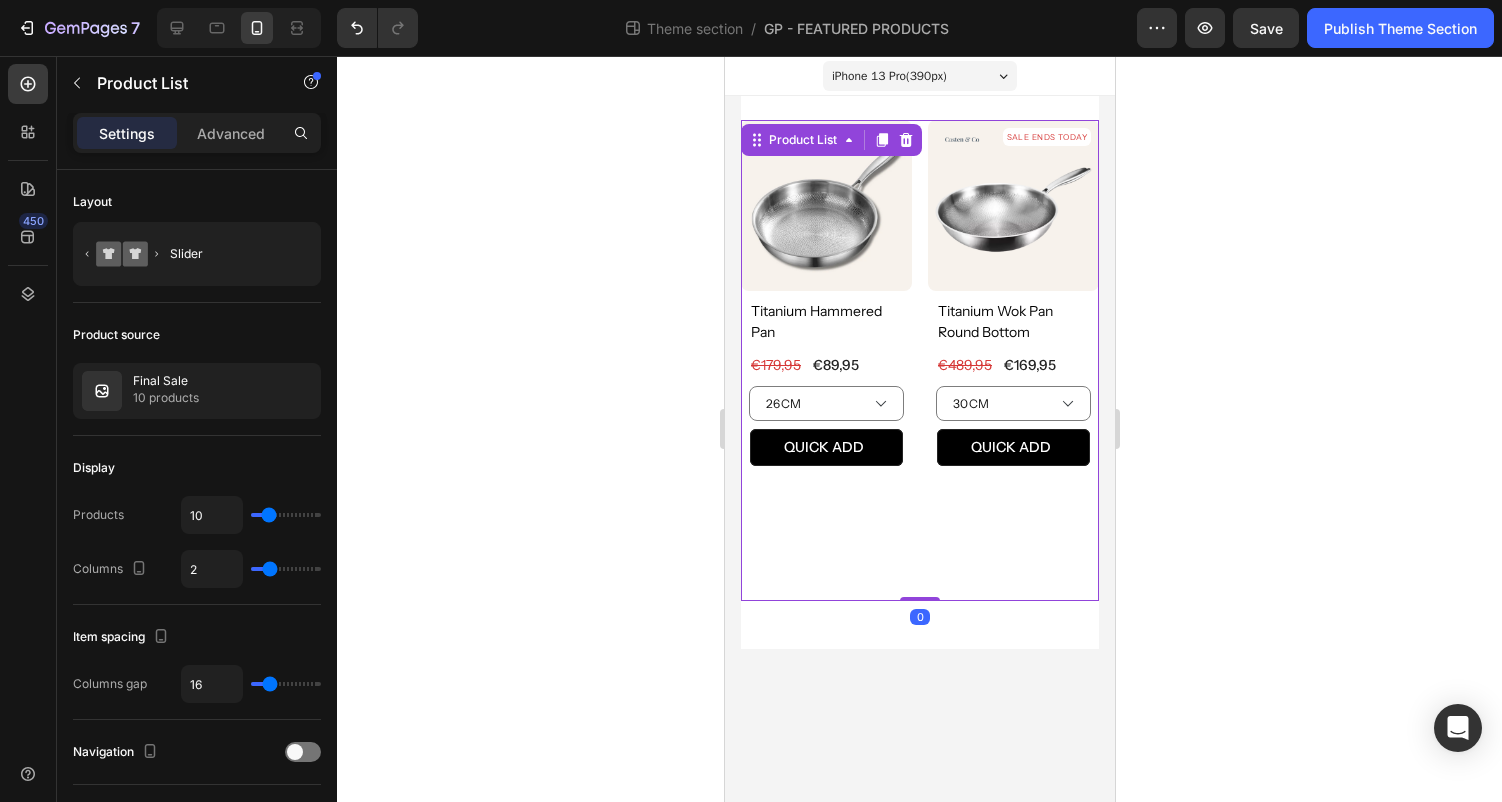 drag, startPoint x: 929, startPoint y: 645, endPoint x: 938, endPoint y: 522, distance: 123.32883 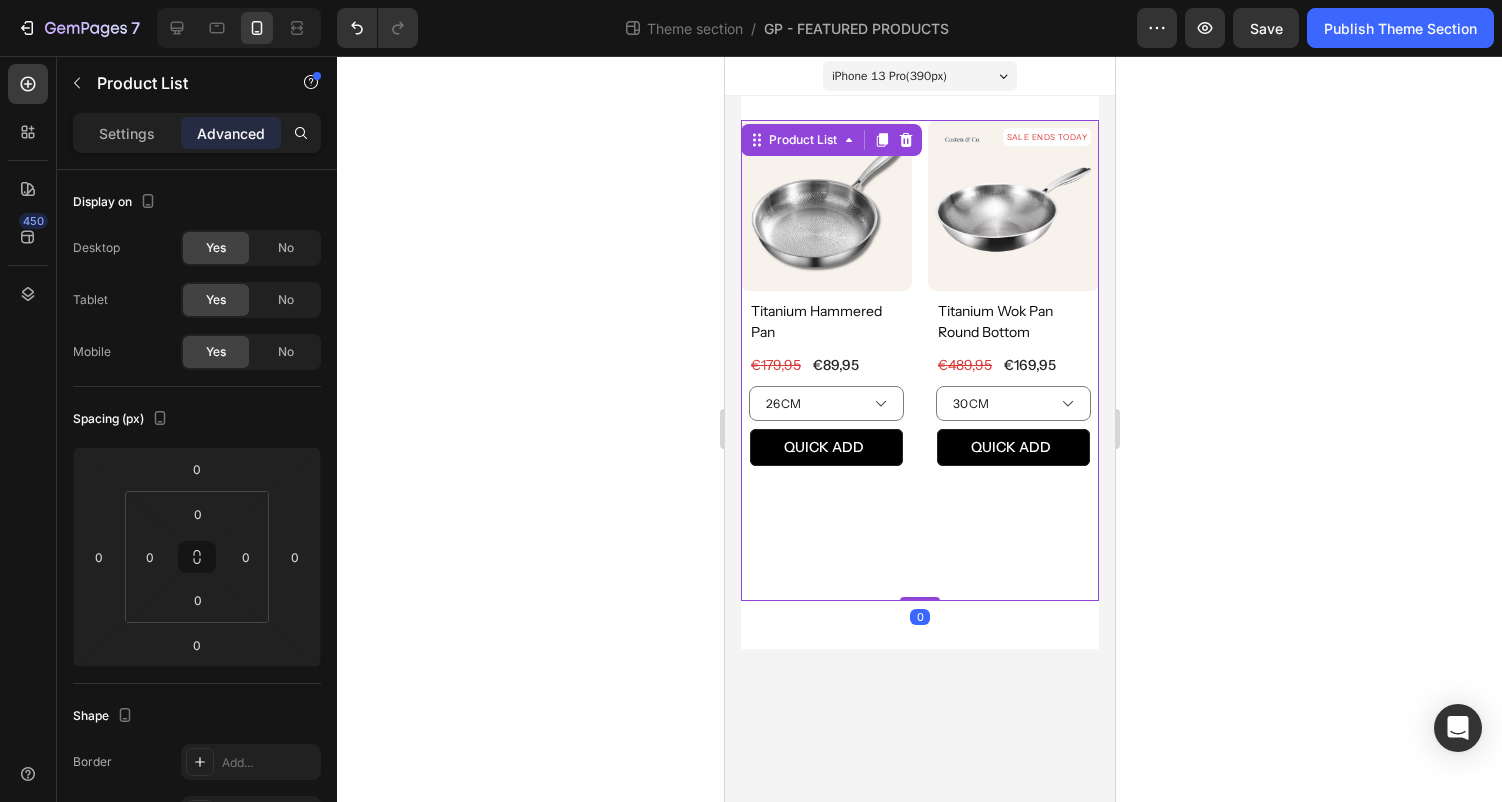 click 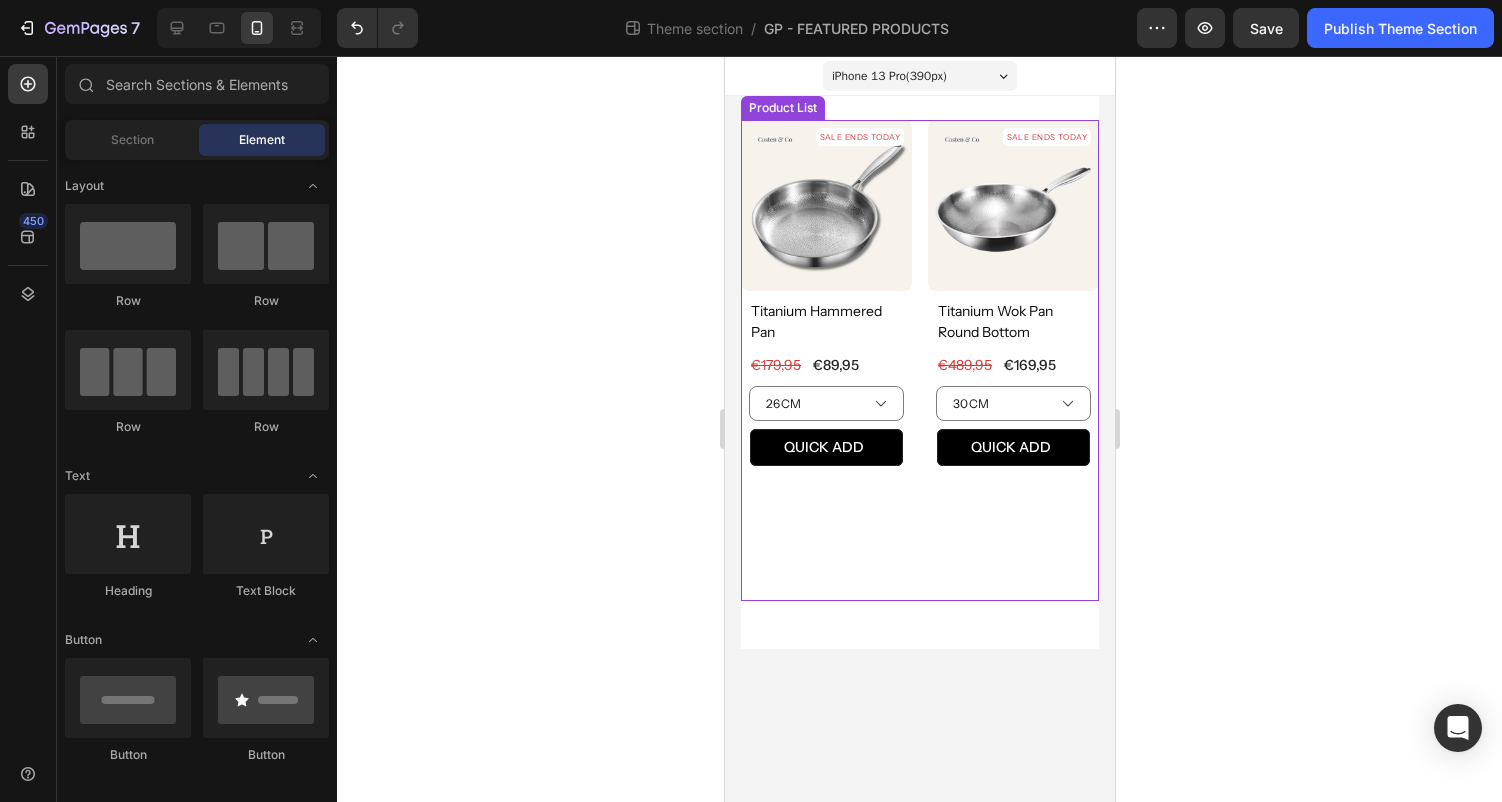 click on "SALE ENDS TODAY Product Badge Product Images titanium wok pan round bottom Product Title €169,95 (P) Price (P) Price €489,95 (P) Price (P) Price Row   30CM 32CM 34CM 30CM With Lid 32CM With Lid 34CM With Lid Product Variants & Swatches QUICK ADD (P) Cart Button Row Product List" at bounding box center [1012, 360] 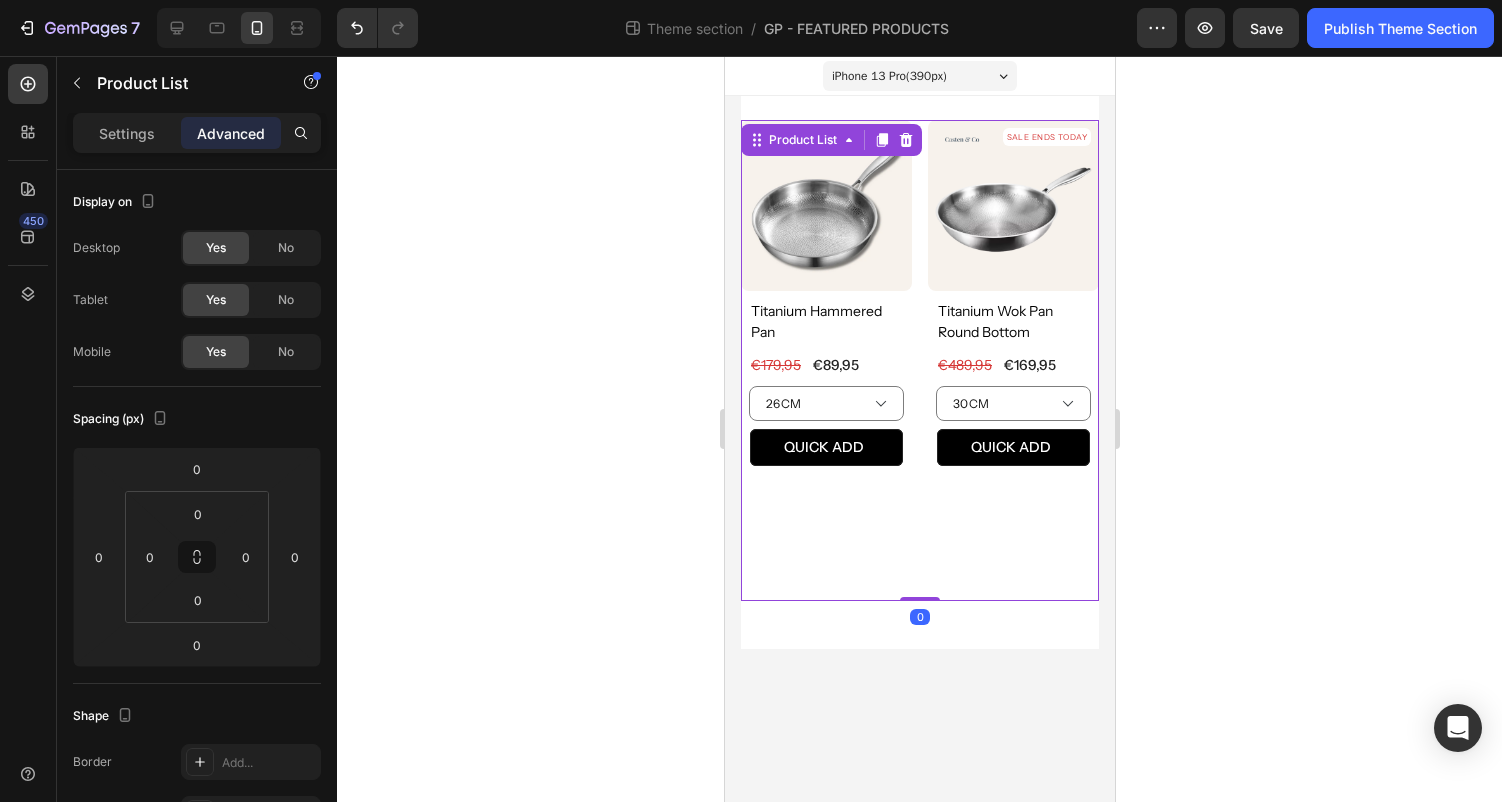 click on "SALE ENDS TODAY Product Badge Product Images titanium hammered pan Product Title €89,95 (P) Price (P) Price €179,95 (P) Price (P) Price Row   26CM 28CM 30CM Product Variants & Swatches QUICK ADD (P) Cart Button Row Product List   0 SALE ENDS TODAY Product Badge Product Images titanium wok pan round bottom Product Title €169,95 (P) Price (P) Price €489,95 (P) Price (P) Price Row   30CM 32CM 34CM 30CM With Lid 32CM With Lid 34CM With Lid Product Variants & Swatches QUICK ADD (P) Cart Button Row Product List   0 SALE ENDS TODAY Product Badge Product Images titanium chopsticks (set of 2) Product Title €24,95 (P) Price (P) Price €39,95 (P) Price (P) Price Row   19CM (Short) 23CM (Long) Product Variants & Swatches QUICK ADD (P) Cart Button Row Product List   0 SALE ENDS TODAY Product Badge Product Images titanium soup spoons (set) Product Title €39,95 (P) Price (P) Price €84,95 (P) Price (P) Price Row Setup options like colors, sizes with product variant.       Add new variant   or   sync data Row" at bounding box center (919, 360) 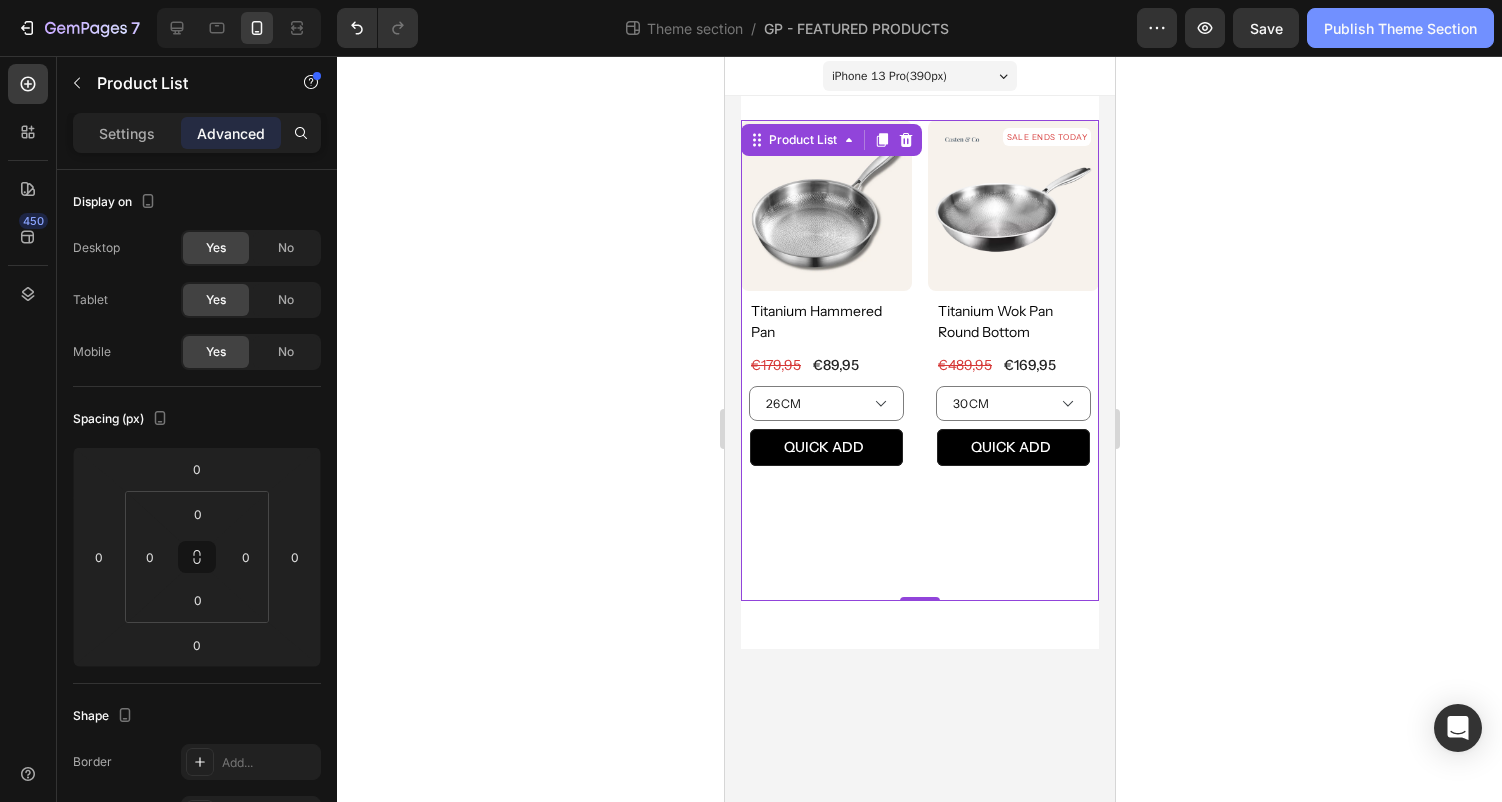 click on "Publish Theme Section" at bounding box center [1400, 28] 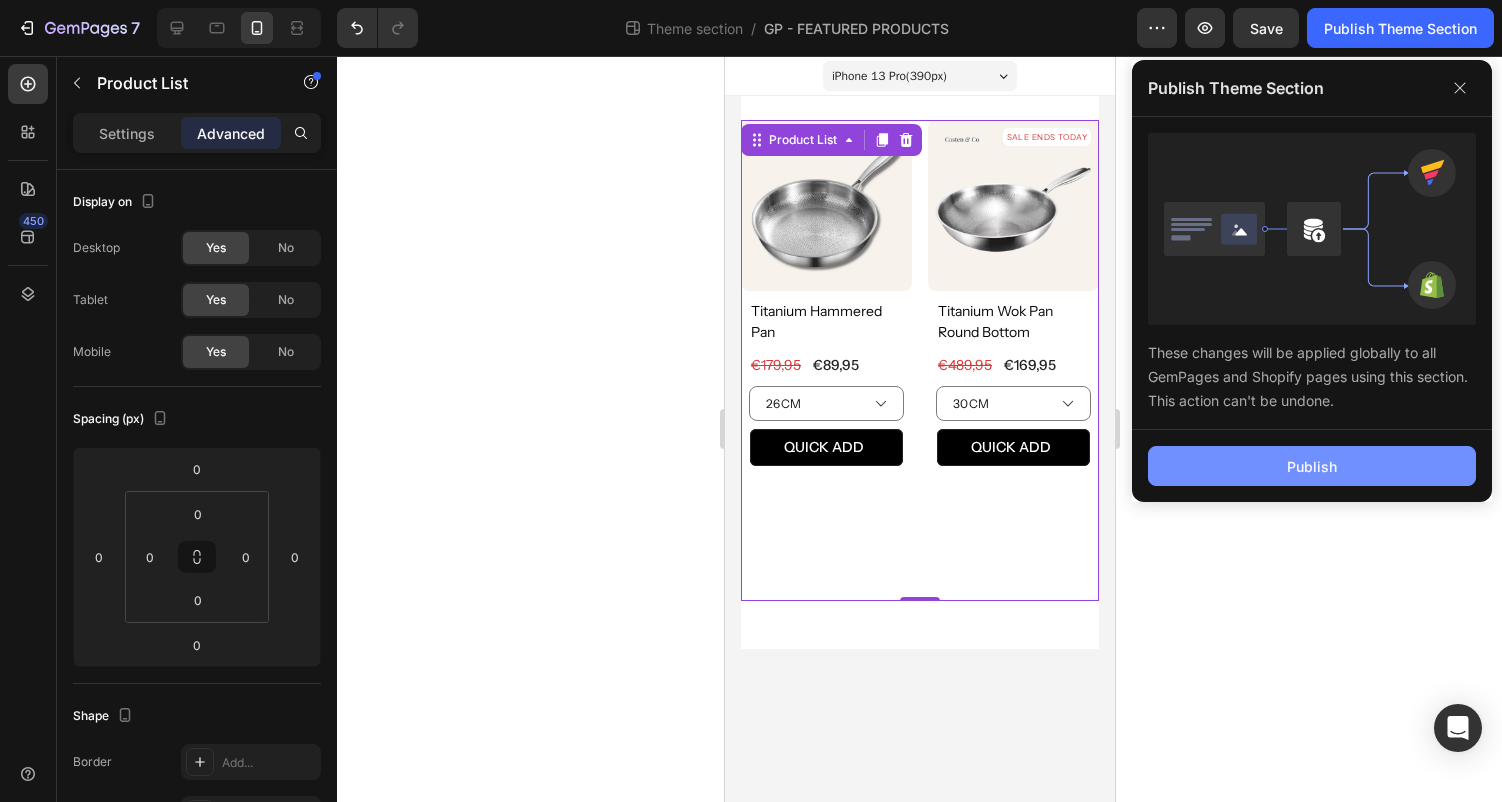 click on "Publish" 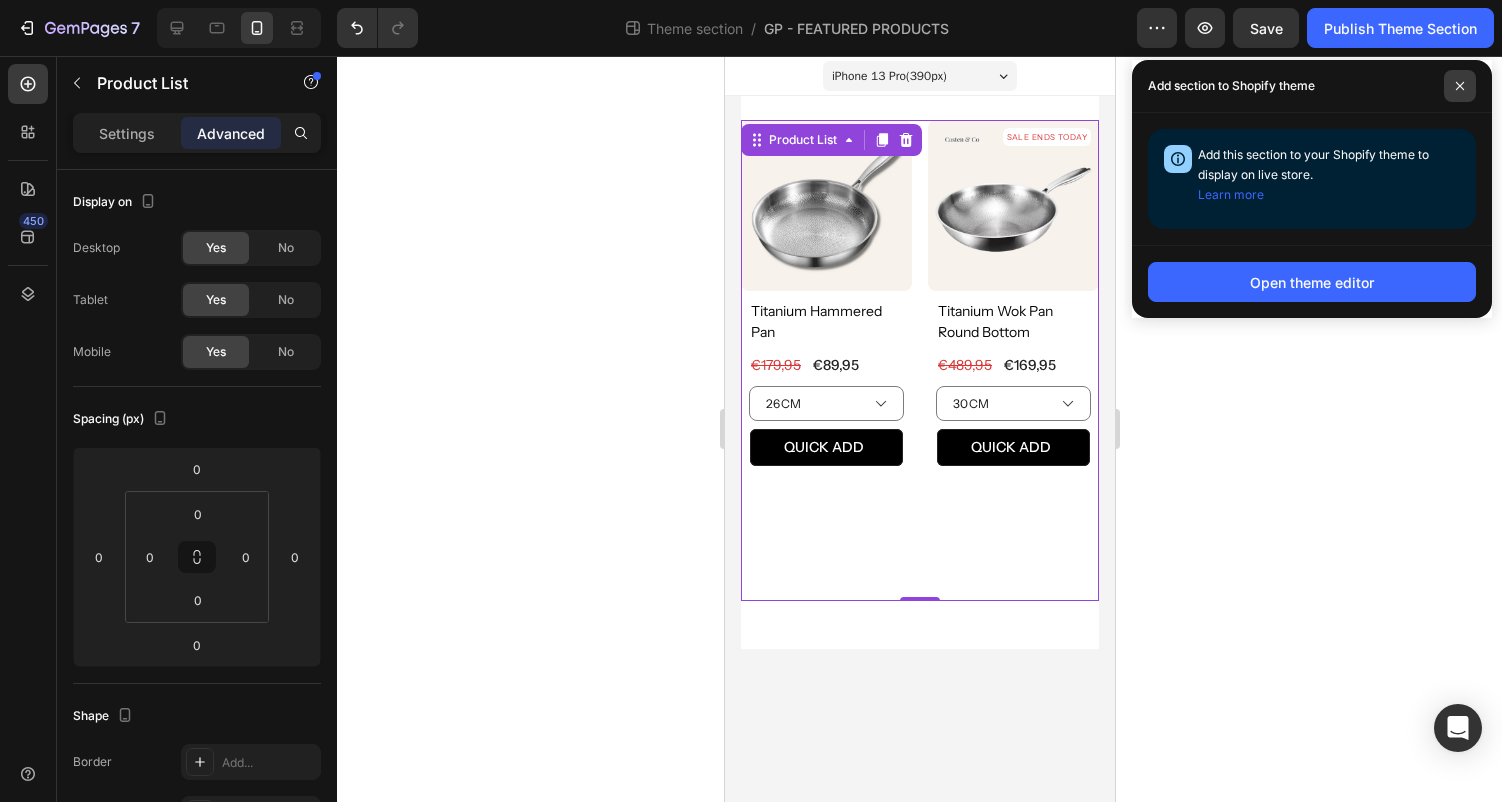 click 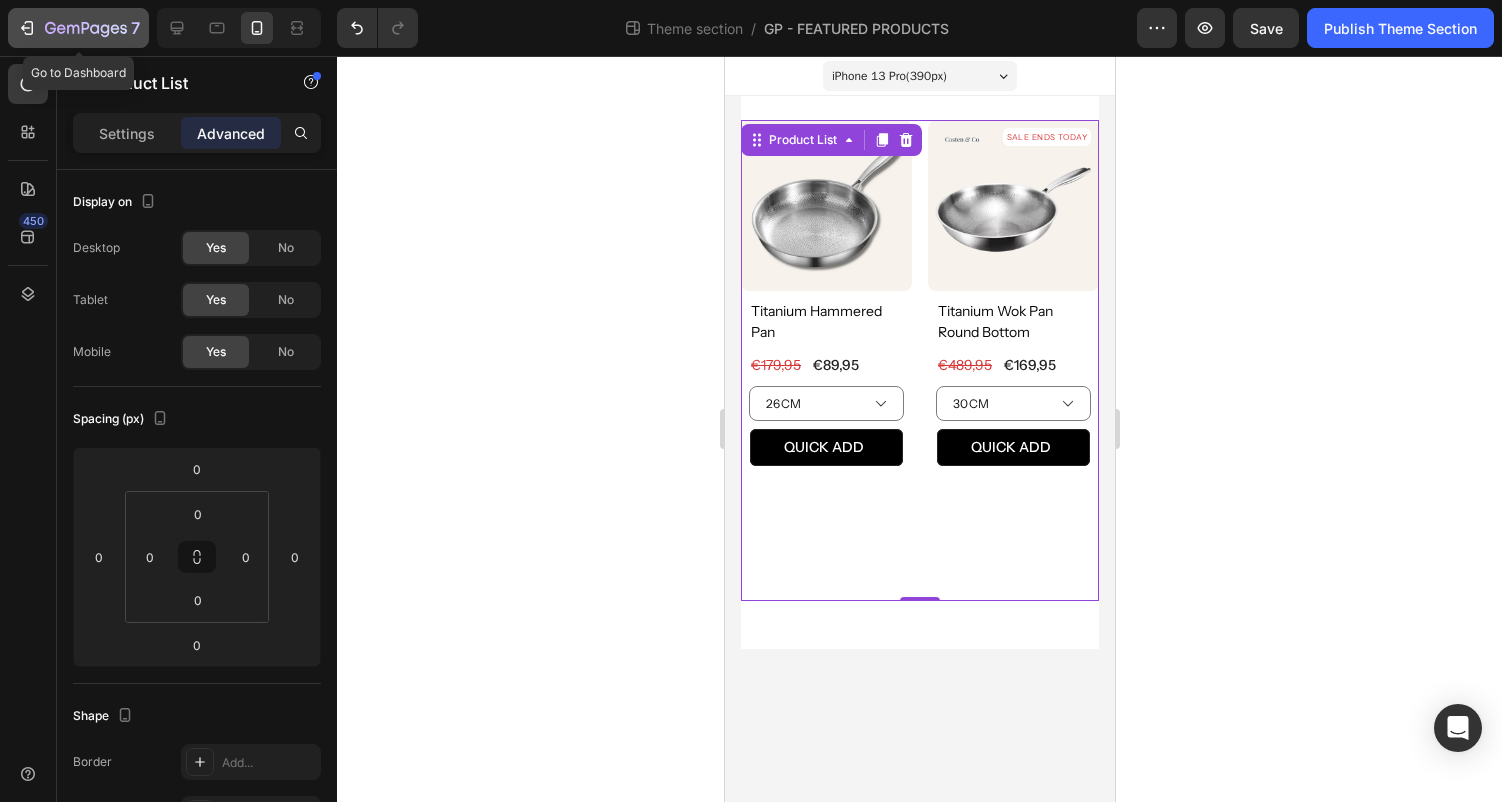 click on "7" at bounding box center [78, 28] 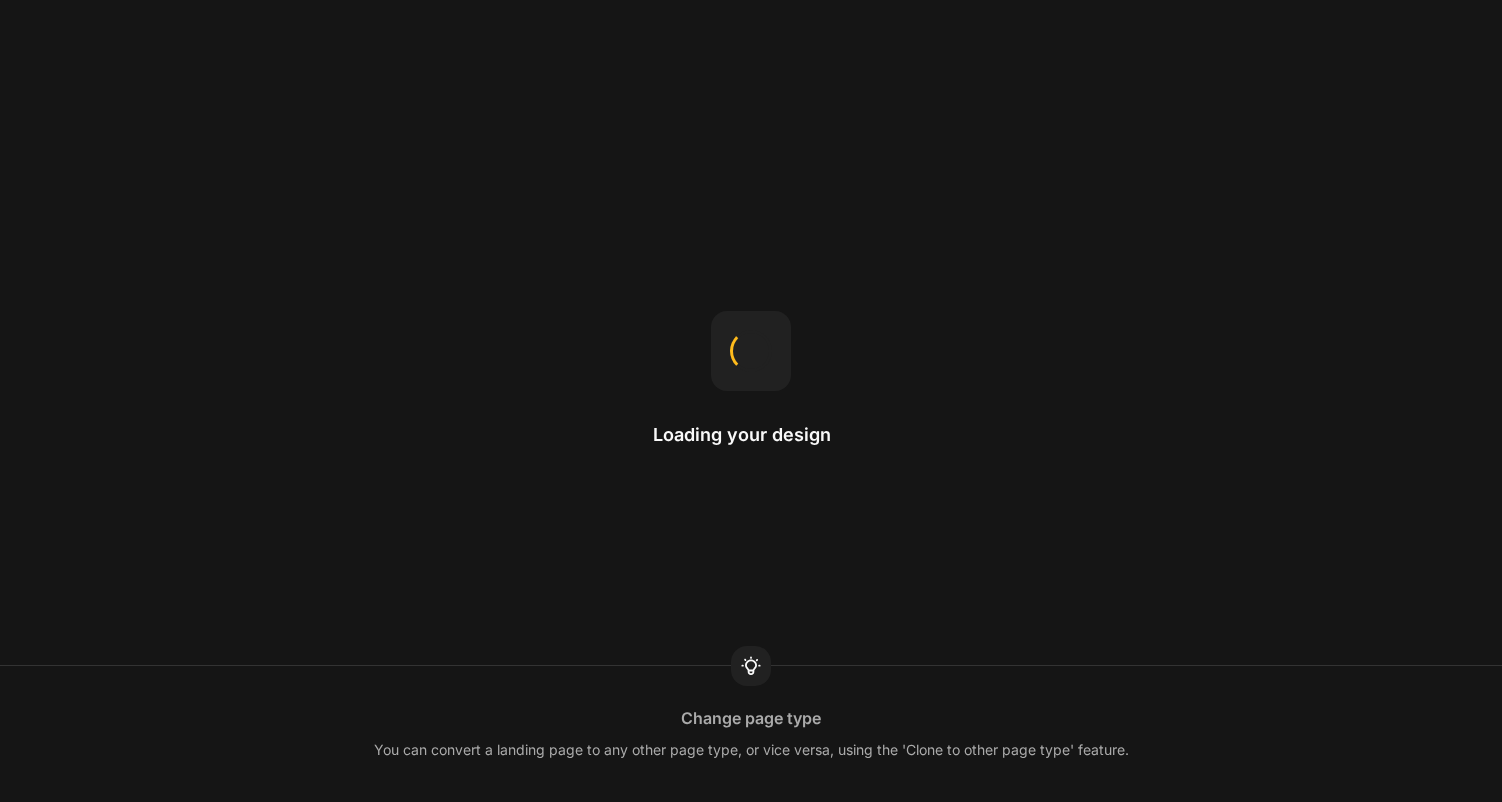 scroll, scrollTop: 0, scrollLeft: 0, axis: both 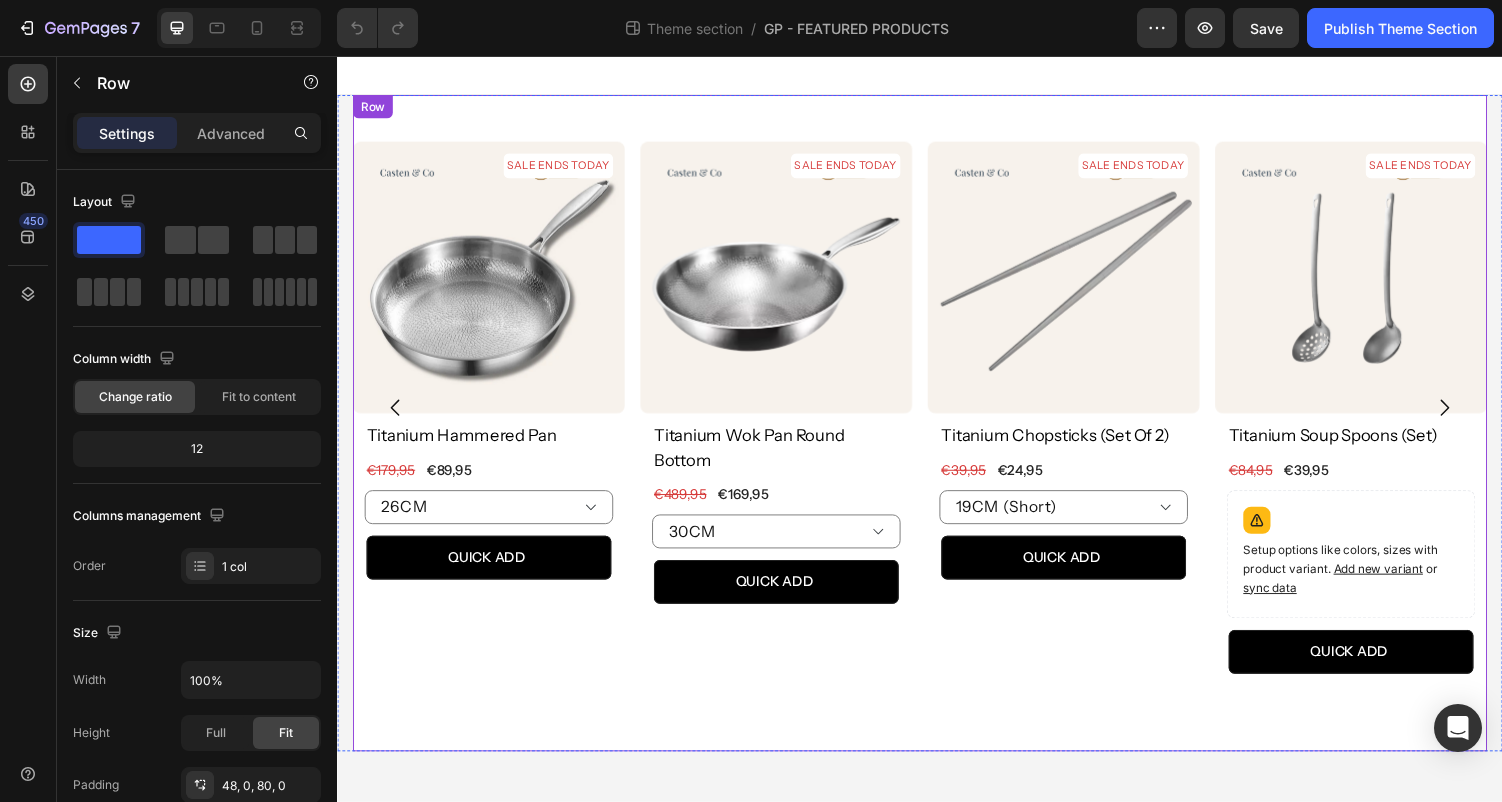 click on "SALE ENDS TODAY Product Badge Product Images titanium hammered pan Product Title €89,95 (P) Price (P) Price €179,95 (P) Price (P) Price Row   26CM 28CM 30CM Product Variants & Swatches QUICK ADD (P) Cart Button Row Product List SALE ENDS TODAY Product Badge Product Images titanium wok pan round bottom Product Title €169,95 (P) Price (P) Price €489,95 (P) Price (P) Price Row   30CM 32CM 34CM 30CM With Lid 32CM With Lid 34CM With Lid Product Variants & Swatches QUICK ADD (P) Cart Button Row Product List SALE ENDS TODAY Product Badge Product Images titanium chopsticks (set of 2) Product Title €24,95 (P) Price (P) Price €39,95 (P) Price (P) Price Row   19CM (Short) 23CM (Long) Product Variants & Swatches QUICK ADD (P) Cart Button Row Product List SALE ENDS TODAY Product Badge Product Images titanium soup spoons (set) Product Title €39,95 (P) Price (P) Price €84,95 (P) Price (P) Price Row Setup options like colors, sizes with product variant.       Add new variant   or   sync data Row" at bounding box center (937, 434) 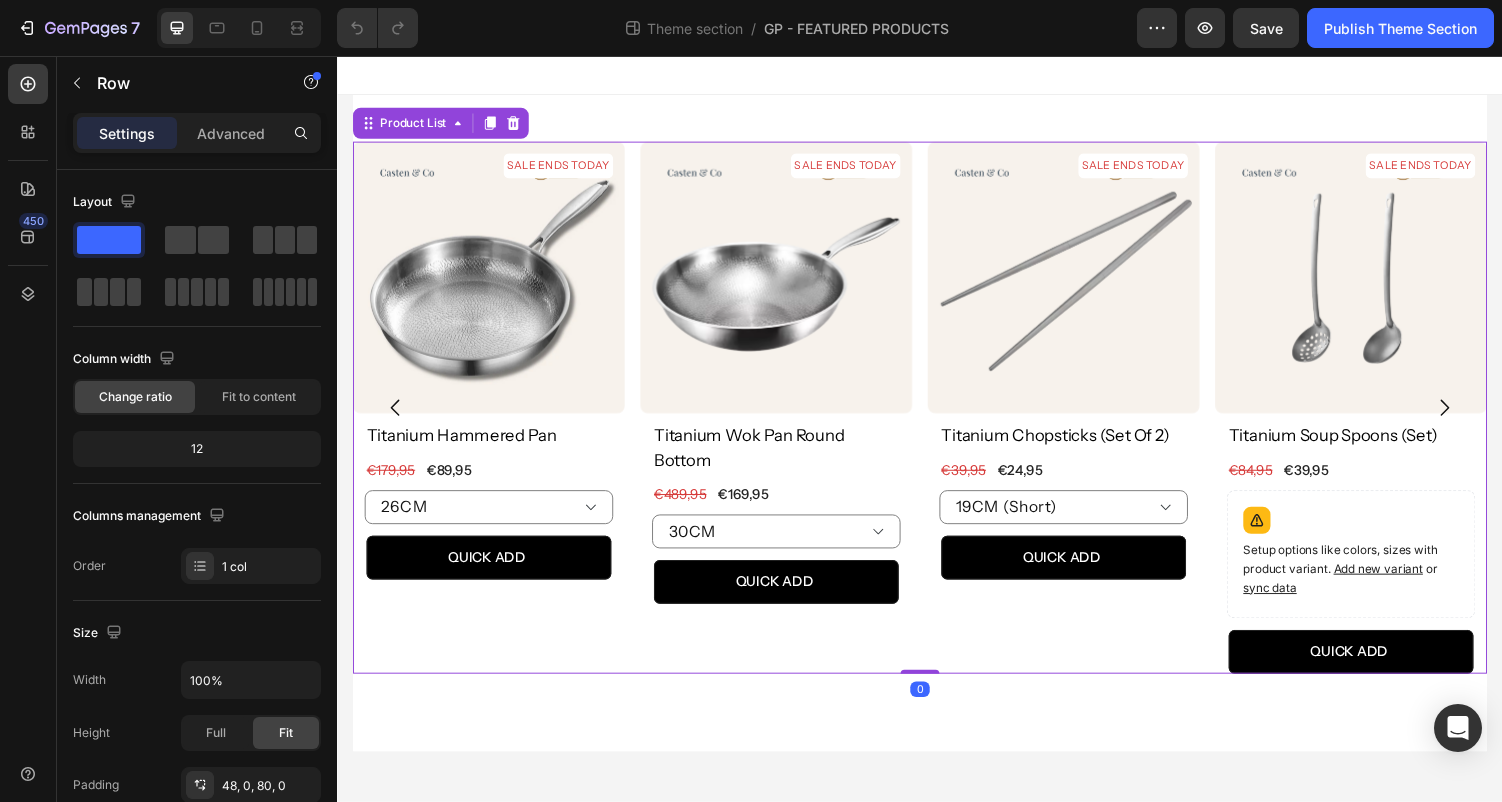 click on "SALE ENDS TODAY Product Badge Product Images titanium hammered pan Product Title €89,95 (P) Price (P) Price €179,95 (P) Price (P) Price Row   26CM 28CM 30CM Product Variants & Swatches QUICK ADD (P) Cart Button Row Product List   0 SALE ENDS TODAY Product Badge Product Images titanium wok pan round bottom Product Title €169,95 (P) Price (P) Price €489,95 (P) Price (P) Price Row   30CM 32CM 34CM 30CM With Lid 32CM With Lid 34CM With Lid Product Variants & Swatches QUICK ADD (P) Cart Button Row Product List   0 SALE ENDS TODAY Product Badge Product Images titanium chopsticks (set of 2) Product Title €24,95 (P) Price (P) Price €39,95 (P) Price (P) Price Row   19CM (Short) 23CM (Long) Product Variants & Swatches QUICK ADD (P) Cart Button Row Product List   0 SALE ENDS TODAY Product Badge Product Images titanium soup spoons (set) Product Title €39,95 (P) Price (P) Price €84,95 (P) Price (P) Price Row Setup options like colors, sizes with product variant.       Add new variant   or   sync data Row" at bounding box center [937, 418] 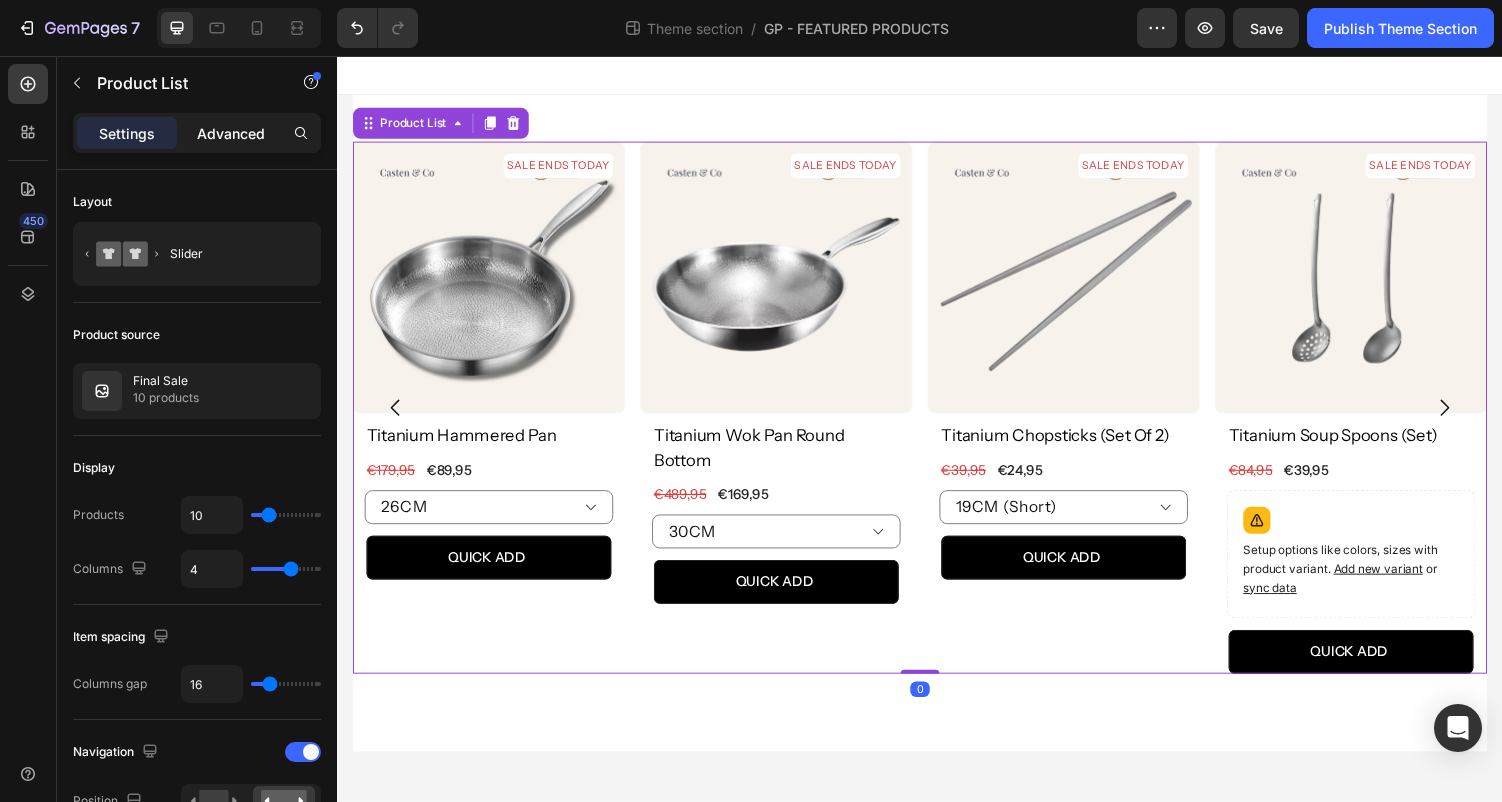 click on "Advanced" at bounding box center (231, 133) 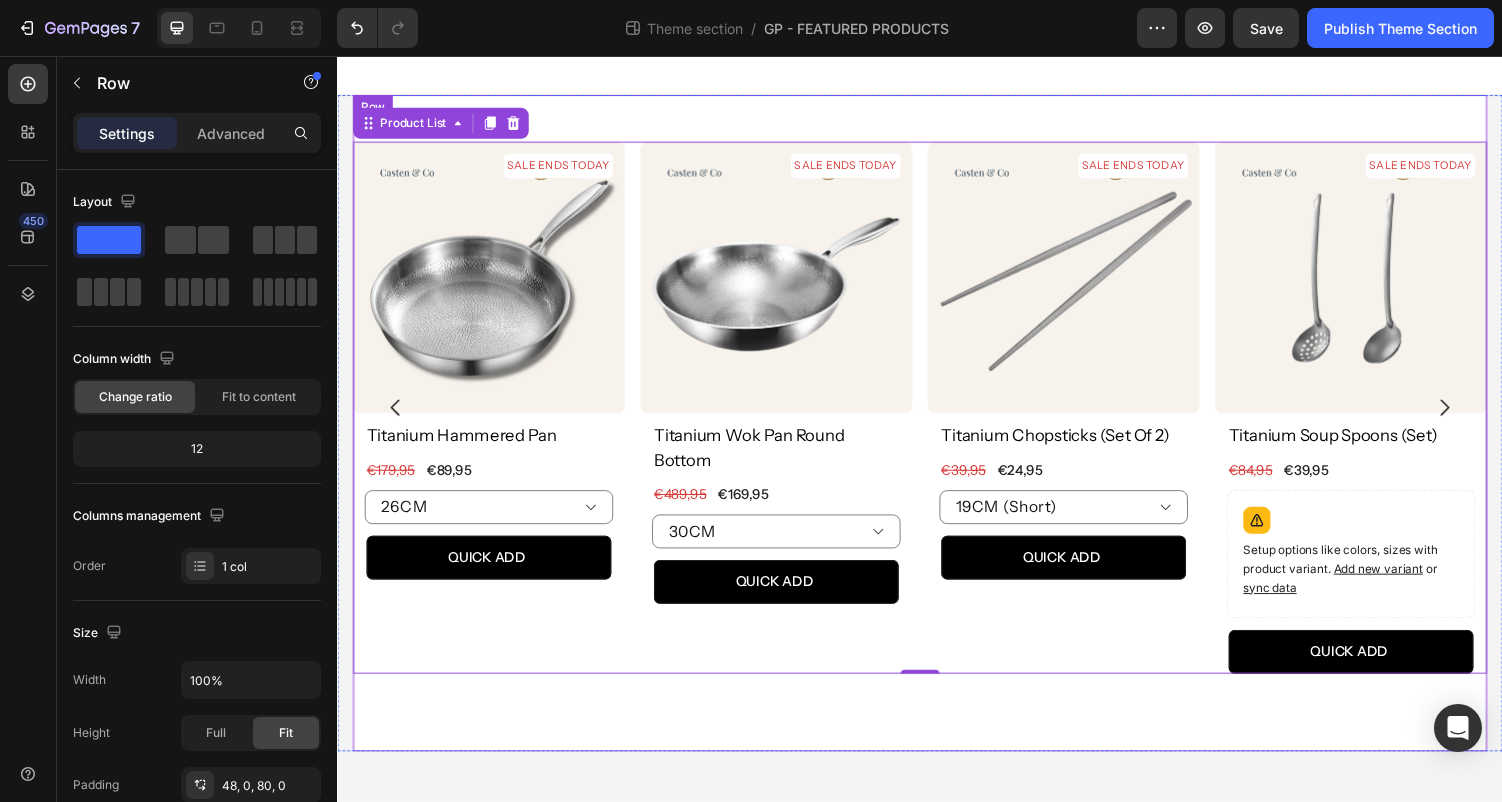 click on "SALE ENDS TODAY Product Badge Product Images titanium hammered pan Product Title €89,95 (P) Price (P) Price €179,95 (P) Price (P) Price Row   26CM 28CM 30CM Product Variants & Swatches QUICK ADD (P) Cart Button Row Product List   0 SALE ENDS TODAY Product Badge Product Images titanium wok pan round bottom Product Title €169,95 (P) Price (P) Price €489,95 (P) Price (P) Price Row   30CM 32CM 34CM 30CM With Lid 32CM With Lid 34CM With Lid Product Variants & Swatches QUICK ADD (P) Cart Button Row Product List   0 SALE ENDS TODAY Product Badge Product Images titanium chopsticks (set of 2) Product Title €24,95 (P) Price (P) Price €39,95 (P) Price (P) Price Row   19CM (Short) 23CM (Long) Product Variants & Swatches QUICK ADD (P) Cart Button Row Product List   0 SALE ENDS TODAY Product Badge Product Images titanium soup spoons (set) Product Title €39,95 (P) Price (P) Price €84,95 (P) Price (P) Price Row Setup options like colors, sizes with product variant.       Add new variant   or" at bounding box center (937, 434) 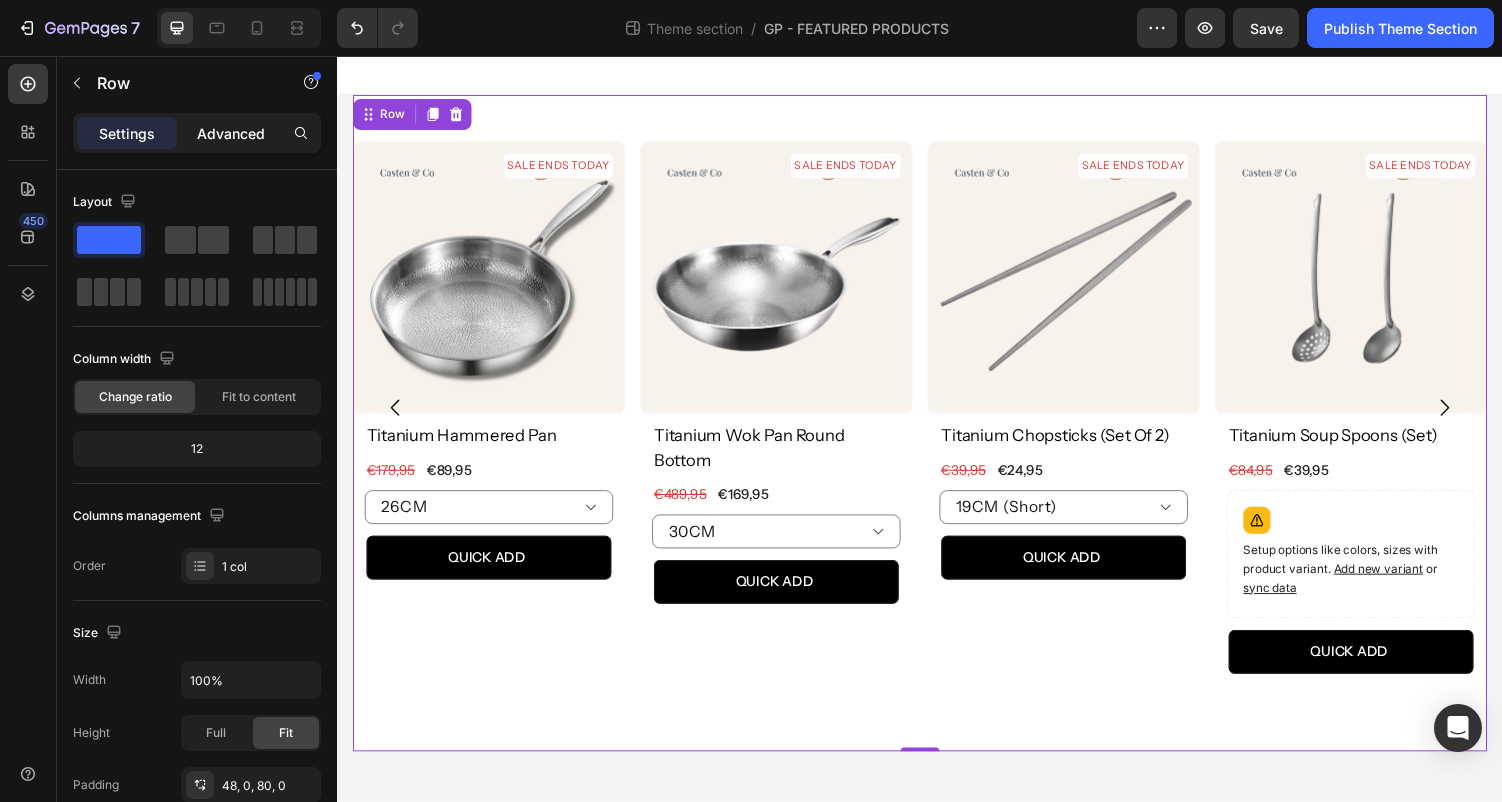 click on "Advanced" at bounding box center (231, 133) 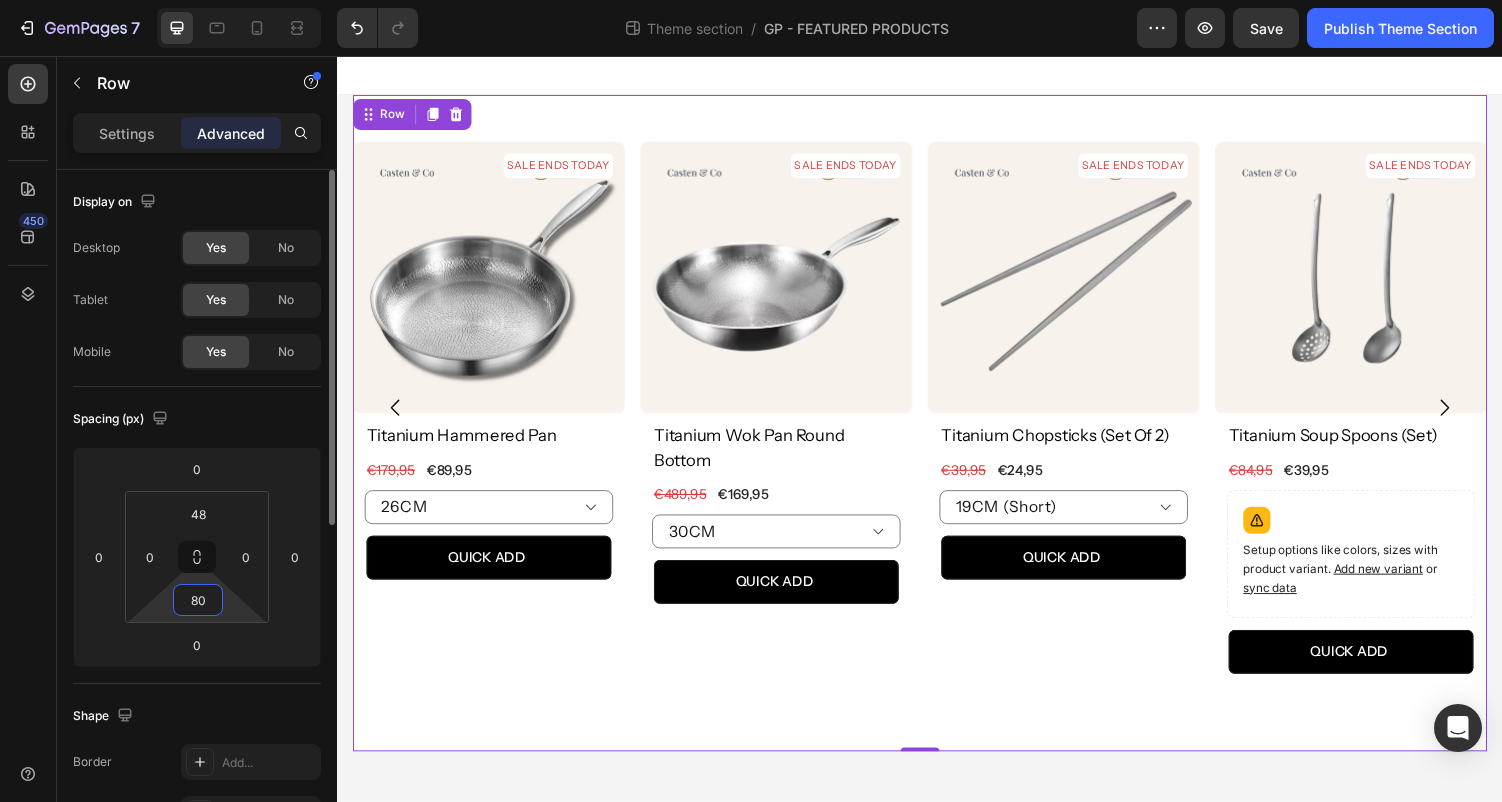 click on "80" at bounding box center (198, 600) 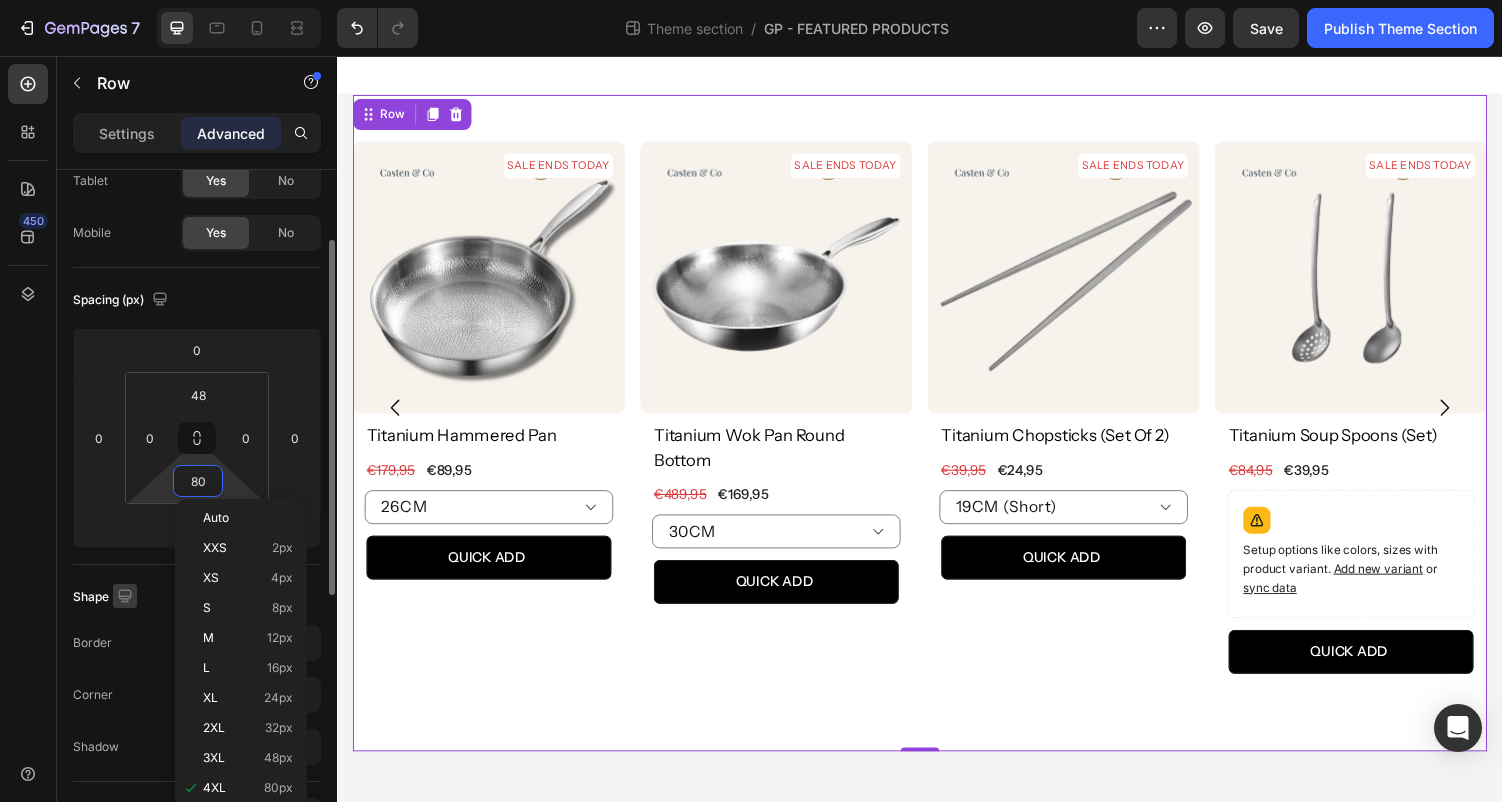 scroll, scrollTop: 149, scrollLeft: 0, axis: vertical 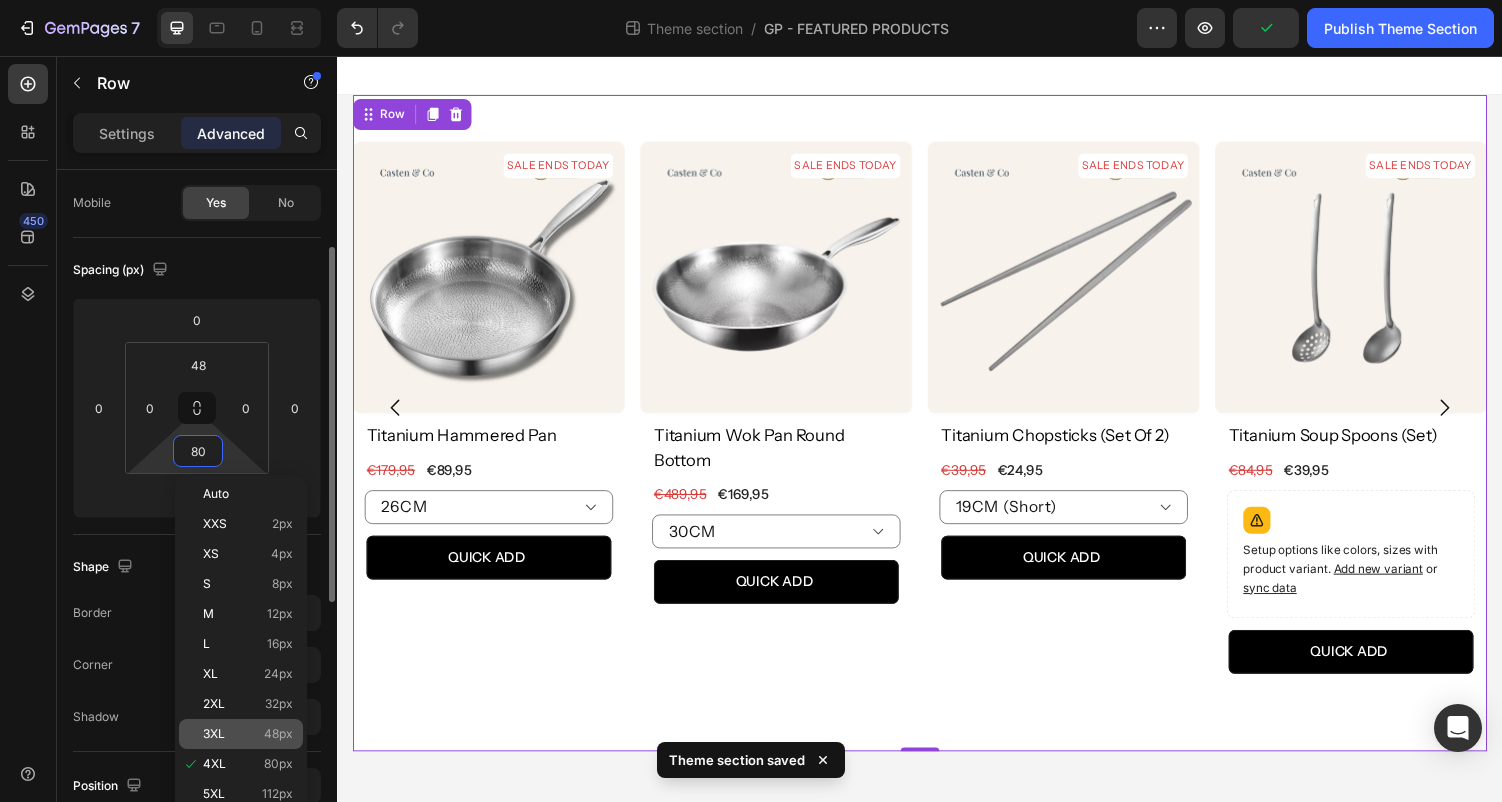 click on "3XL 48px" 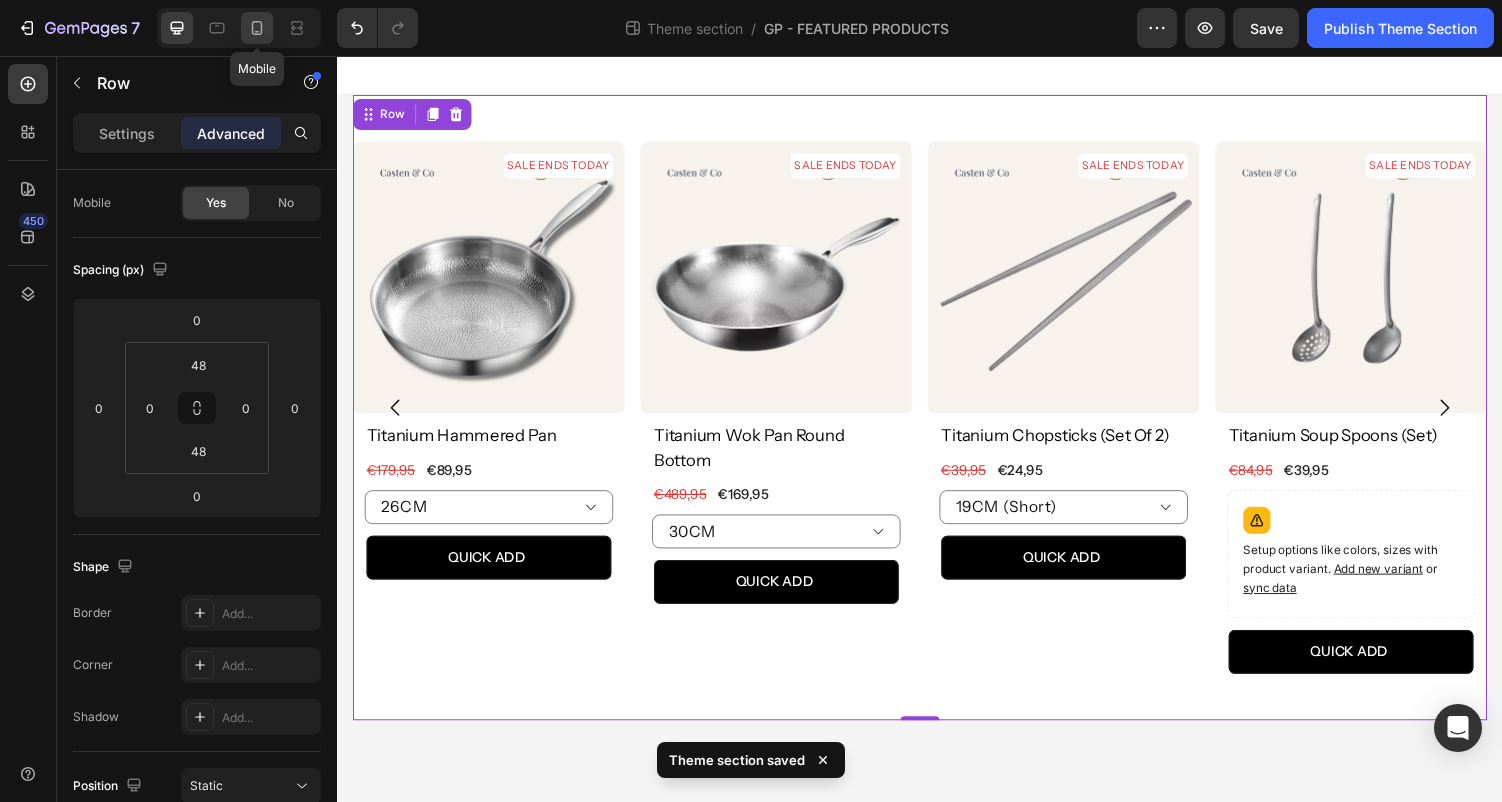 click 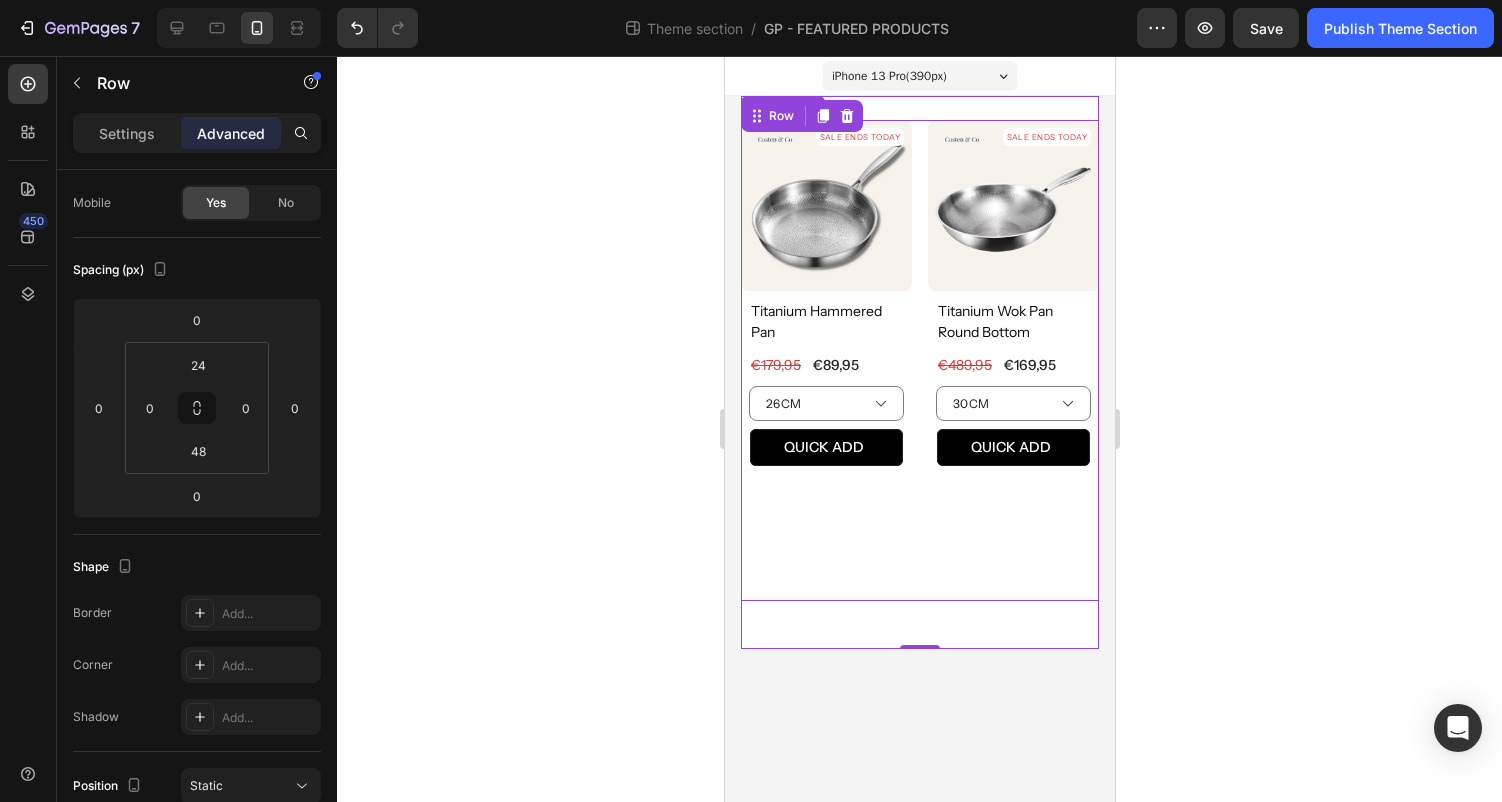 click on "SALE ENDS TODAY Product Badge Product Images titanium wok pan round bottom Product Title €169,95 (P) Price (P) Price €489,95 (P) Price (P) Price Row   30CM 32CM 34CM 30CM With Lid 32CM With Lid 34CM With Lid Product Variants & Swatches QUICK ADD (P) Cart Button Row Product List" at bounding box center (1012, 360) 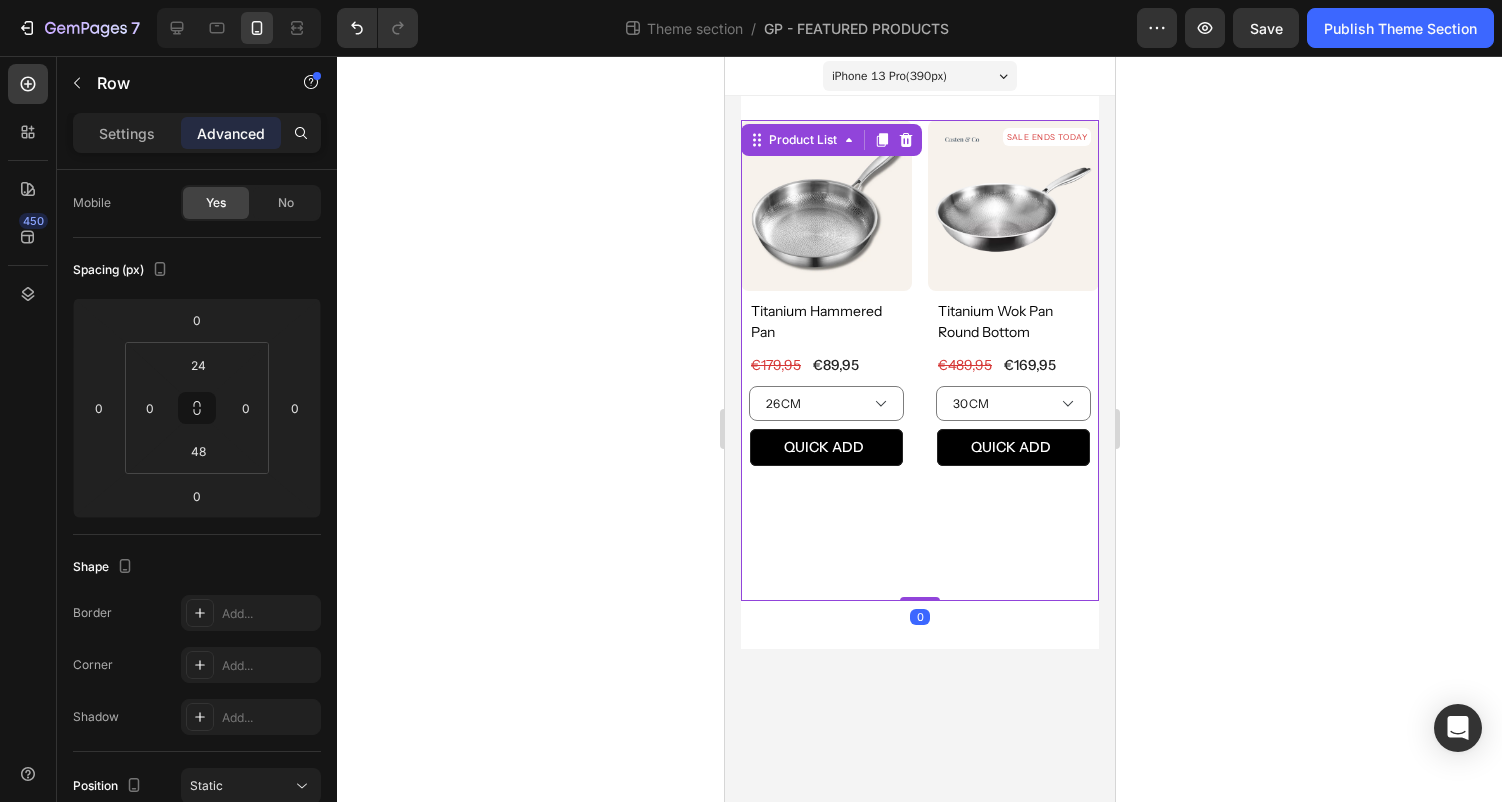 scroll, scrollTop: 0, scrollLeft: 0, axis: both 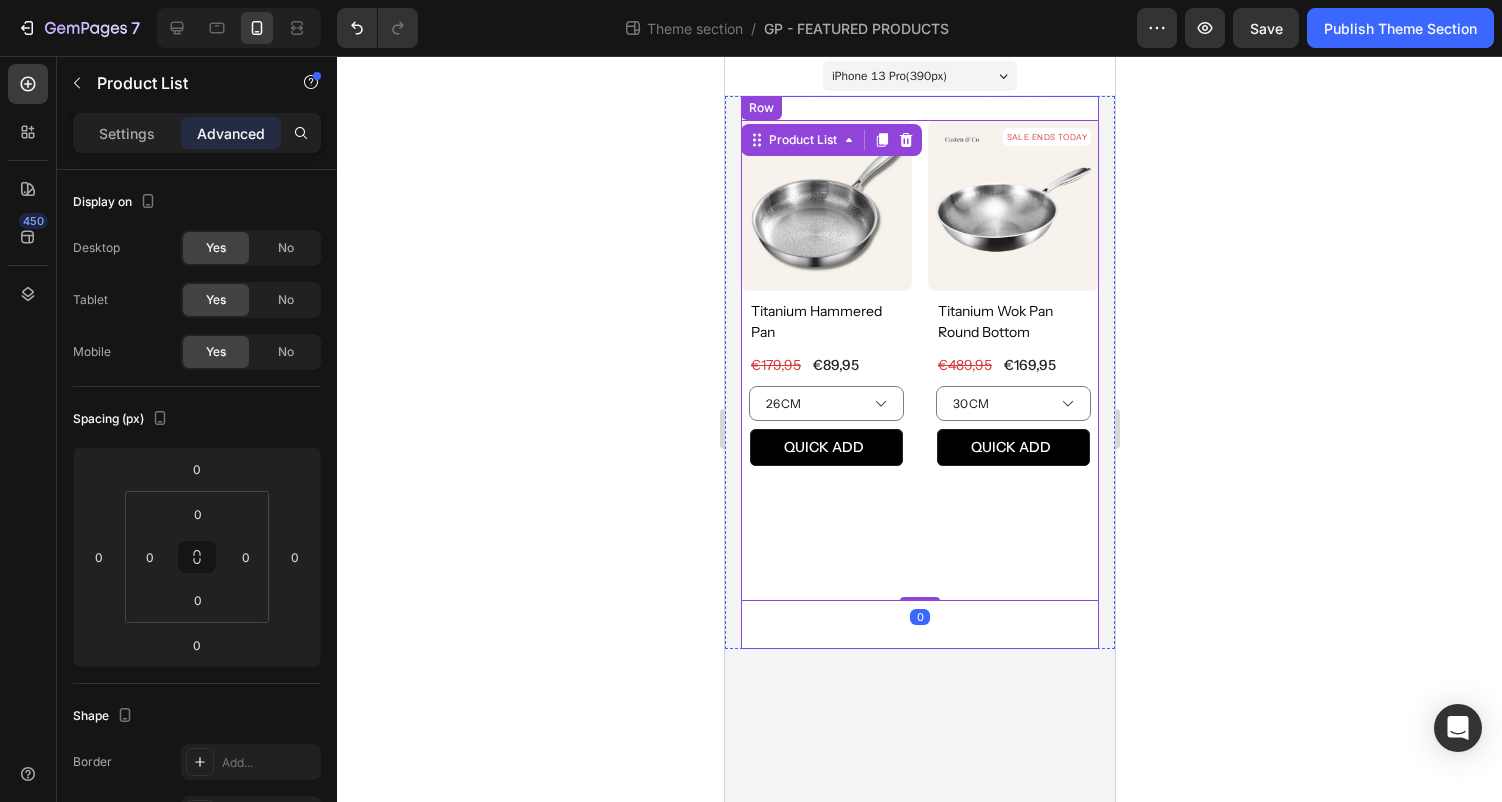 click on "SALE ENDS TODAY Product Badge Product Images titanium hammered pan Product Title €89,95 (P) Price (P) Price €179,95 (P) Price (P) Price Row   26CM 28CM 30CM Product Variants & Swatches QUICK ADD (P) Cart Button Row Product List   0 SALE ENDS TODAY Product Badge Product Images titanium wok pan round bottom Product Title €169,95 (P) Price (P) Price €489,95 (P) Price (P) Price Row   30CM 32CM 34CM 30CM With Lid 32CM With Lid 34CM With Lid Product Variants & Swatches QUICK ADD (P) Cart Button Row Product List   0 SALE ENDS TODAY Product Badge Product Images titanium chopsticks (set of 2) Product Title €24,95 (P) Price (P) Price €39,95 (P) Price (P) Price Row   19CM (Short) 23CM (Long) Product Variants & Swatches QUICK ADD (P) Cart Button Row Product List   0 SALE ENDS TODAY Product Badge Product Images titanium soup spoons (set) Product Title €39,95 (P) Price (P) Price €84,95 (P) Price (P) Price Row Setup options like colors, sizes with product variant.       Add new variant   or   sync data Row" at bounding box center [919, 372] 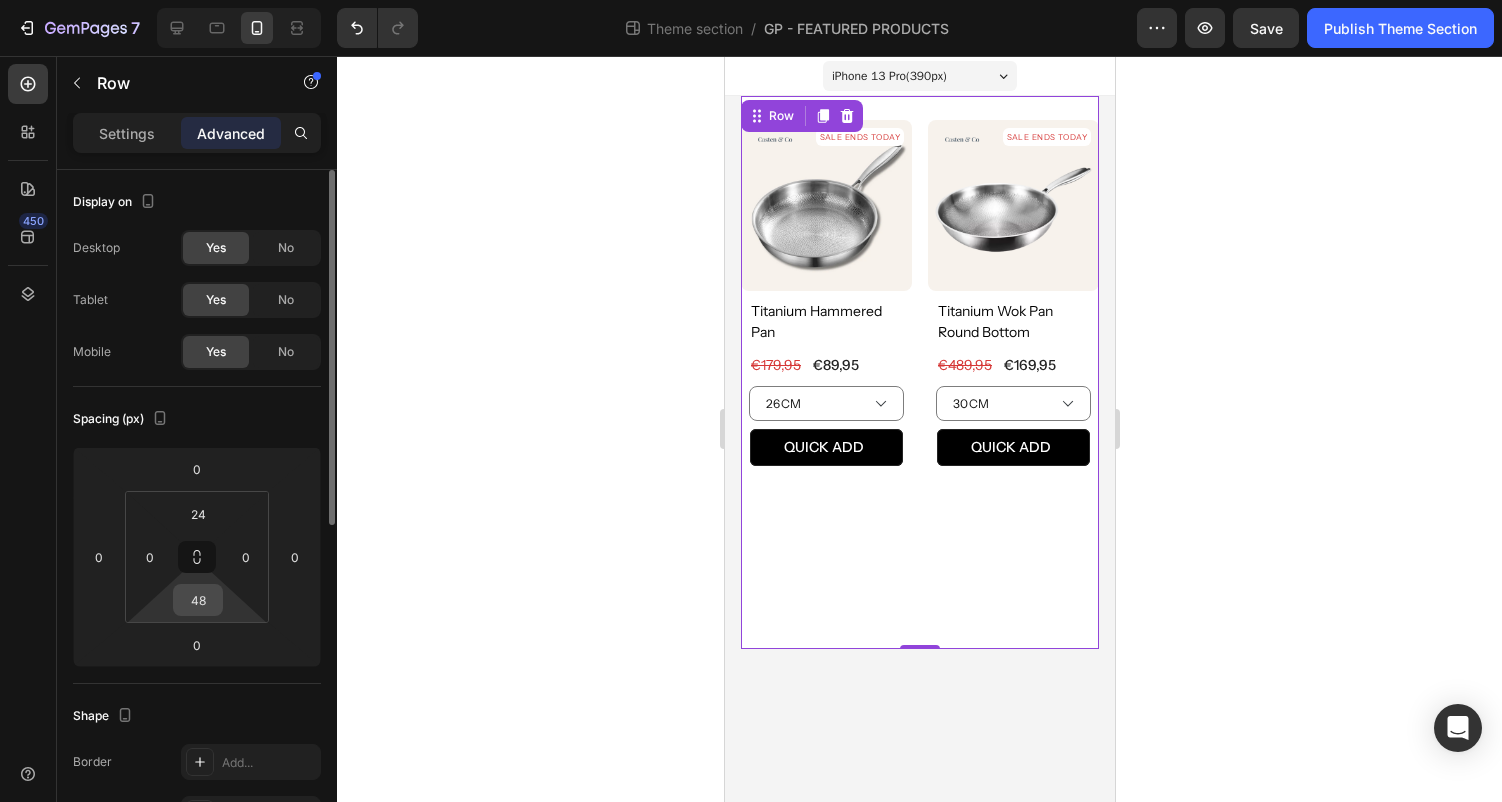 click on "48" at bounding box center (198, 600) 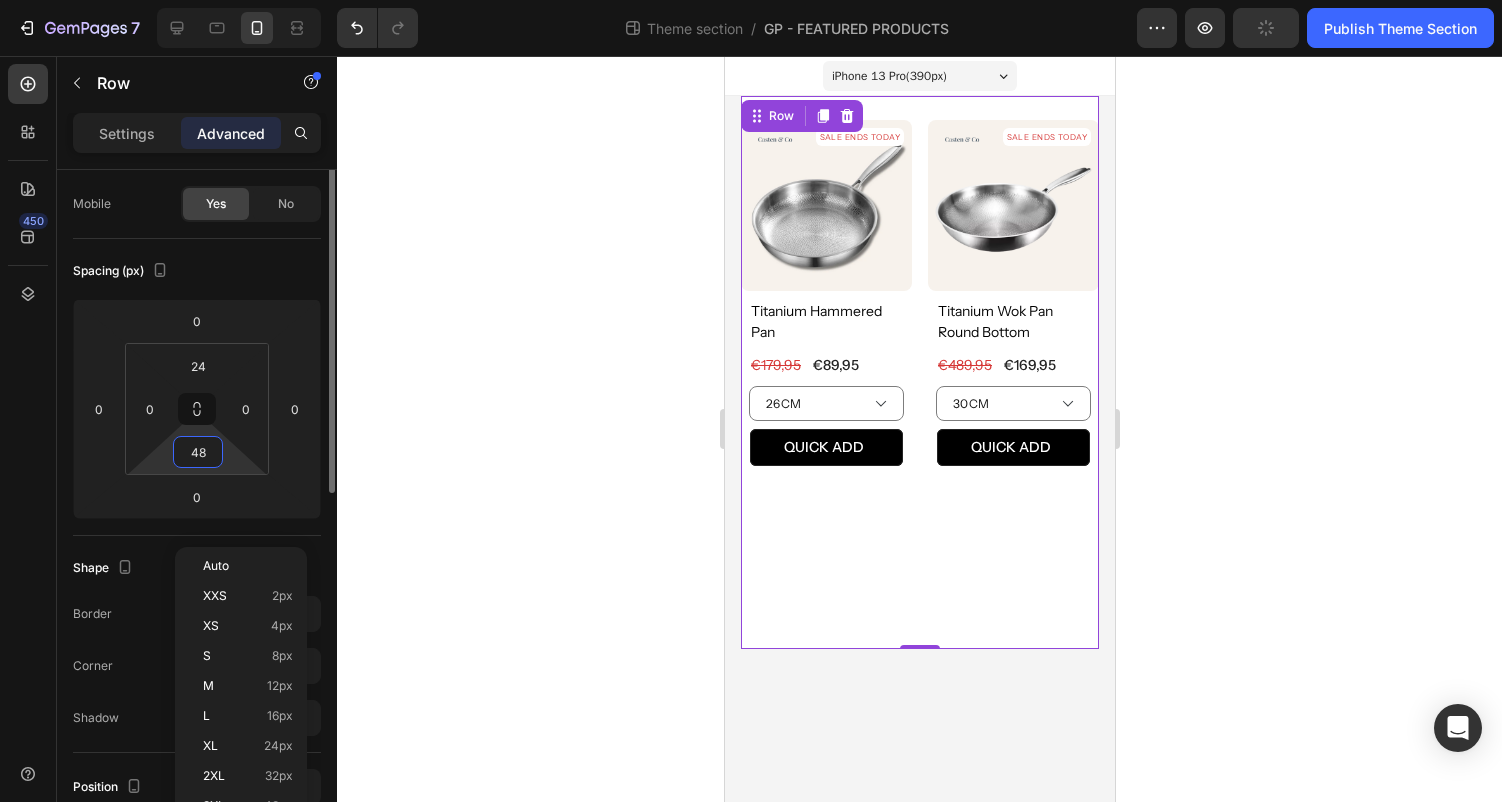 scroll, scrollTop: 172, scrollLeft: 0, axis: vertical 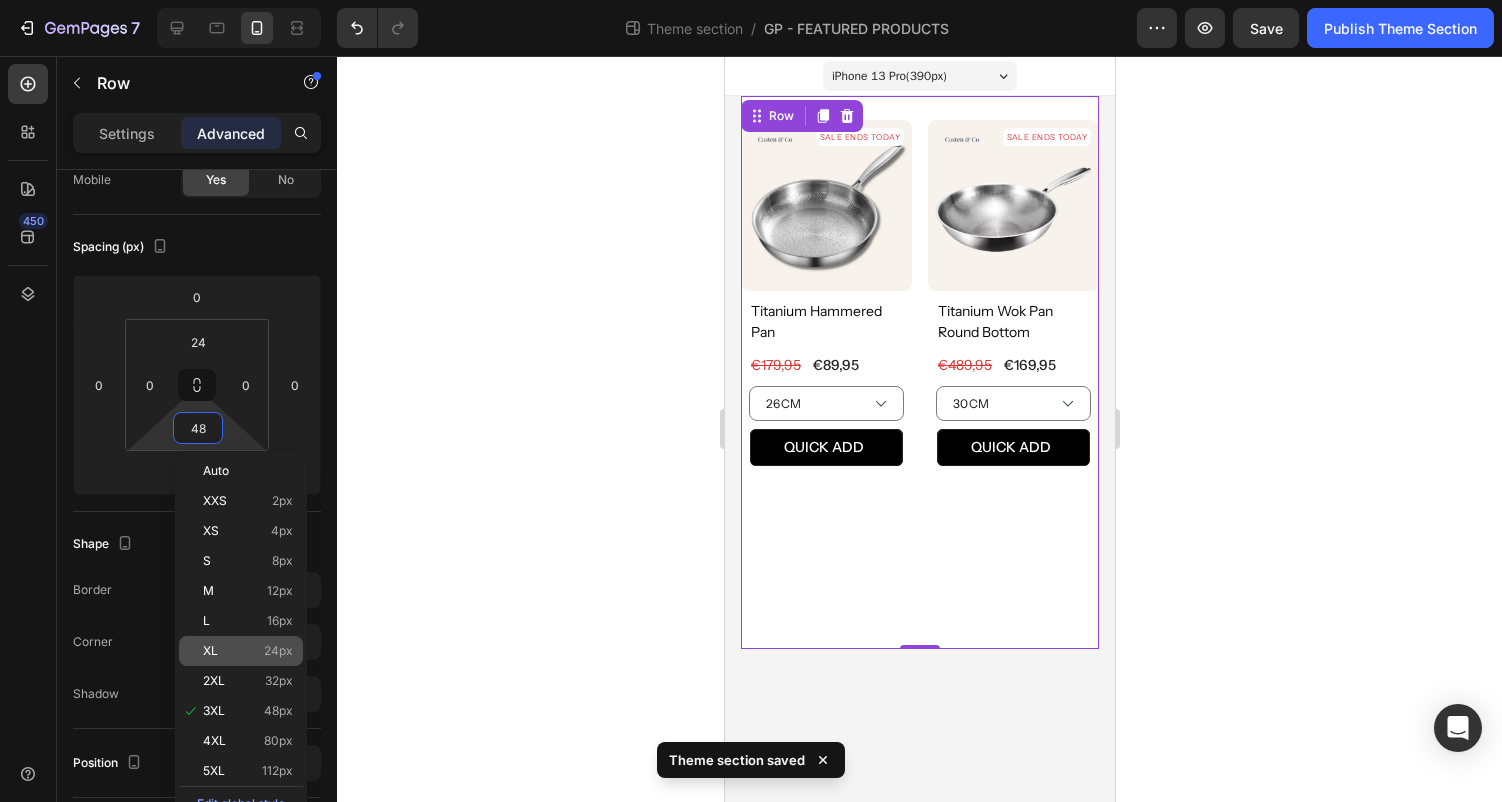 click on "XL 24px" at bounding box center (248, 651) 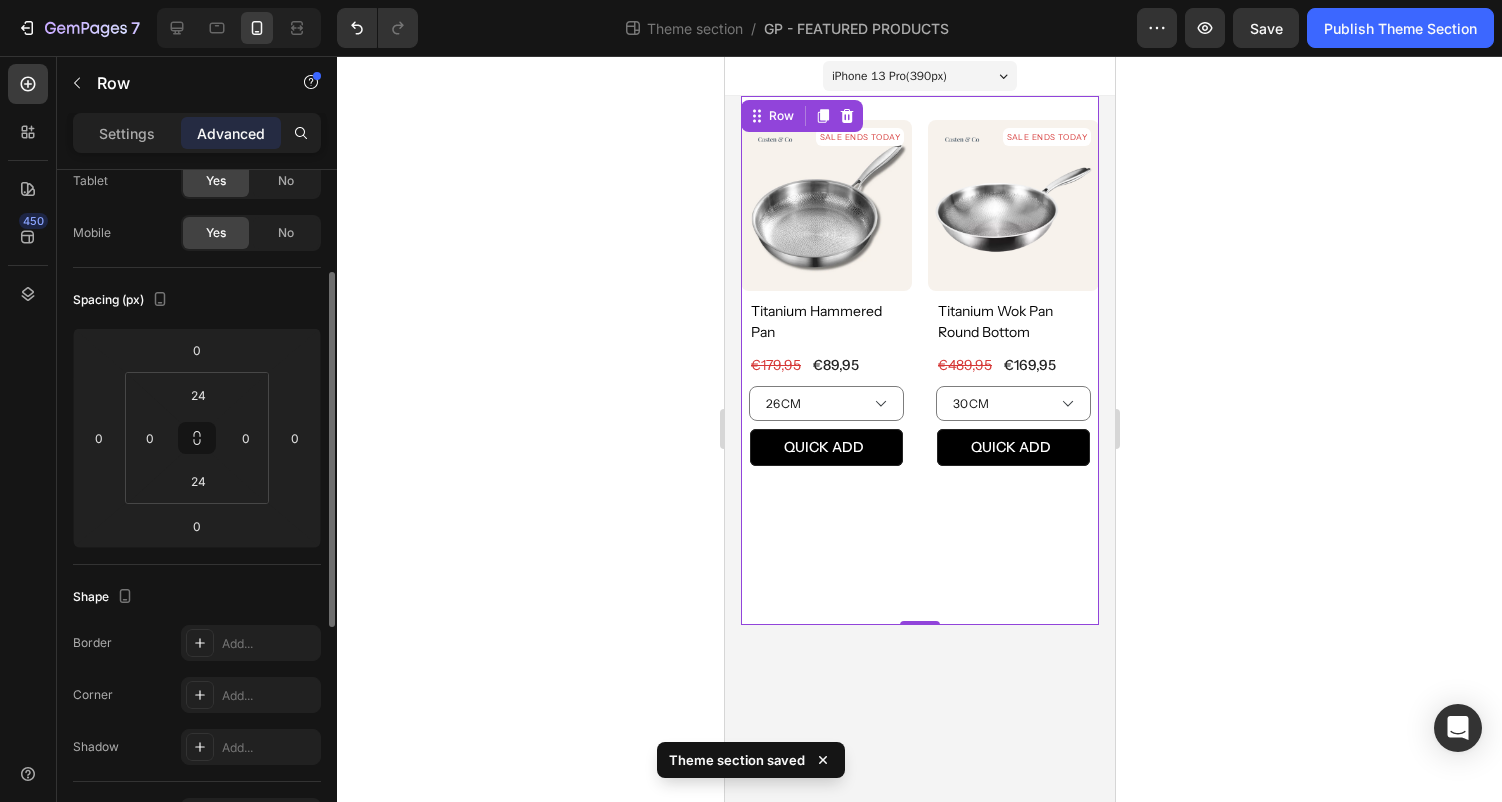 scroll, scrollTop: 117, scrollLeft: 0, axis: vertical 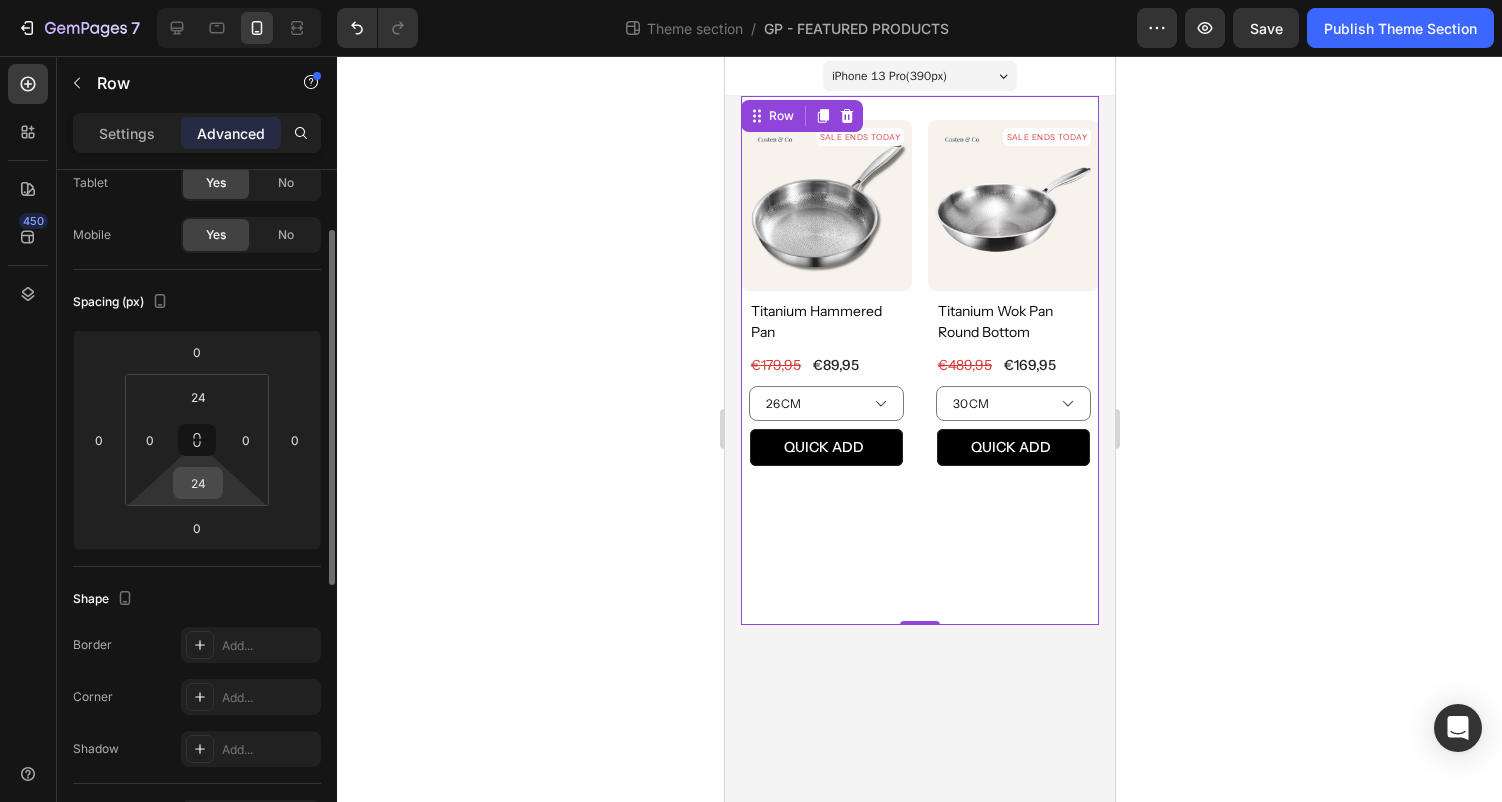 click on "24" at bounding box center [198, 483] 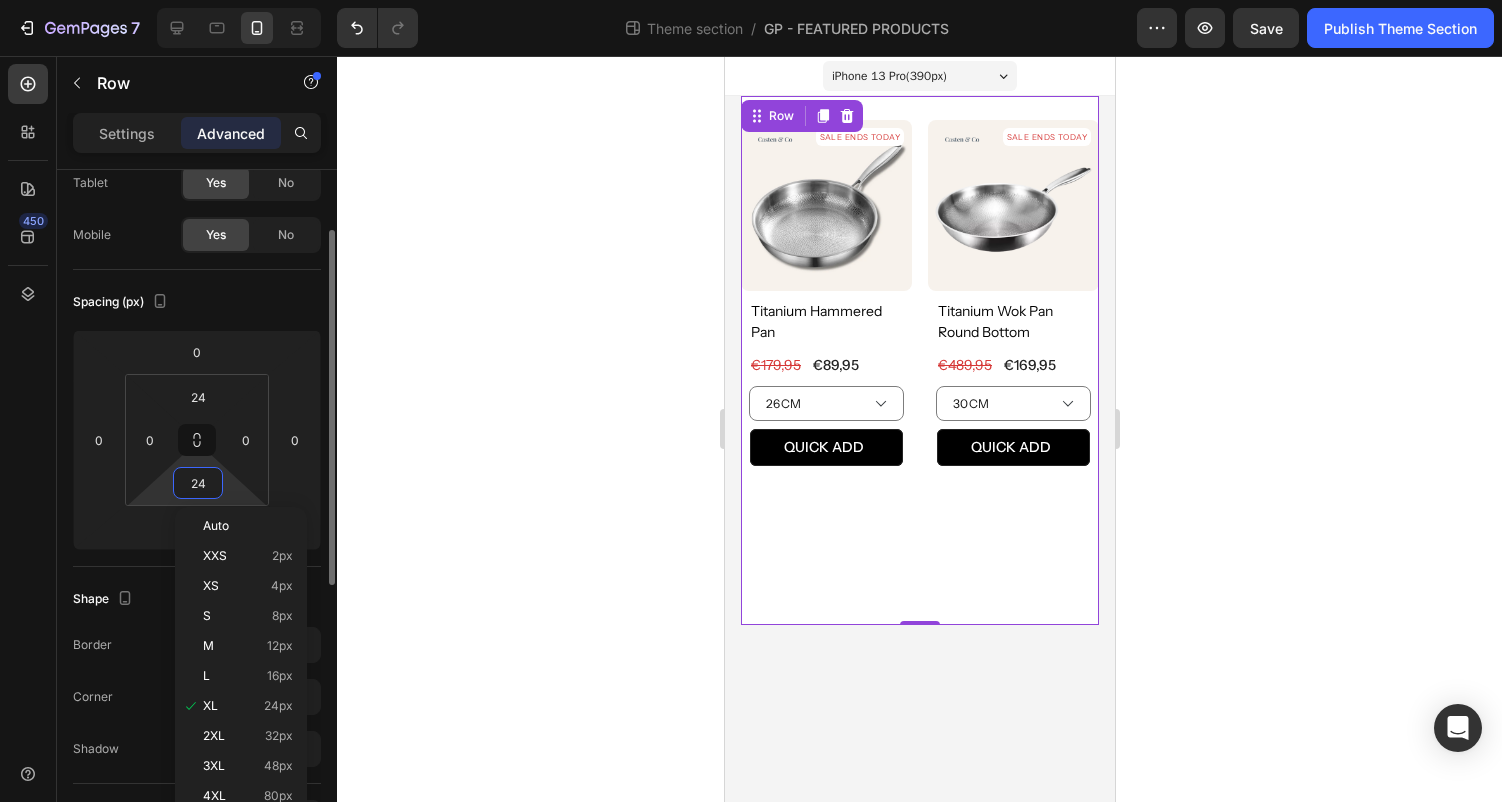 click on "Spacing (px)" at bounding box center [197, 302] 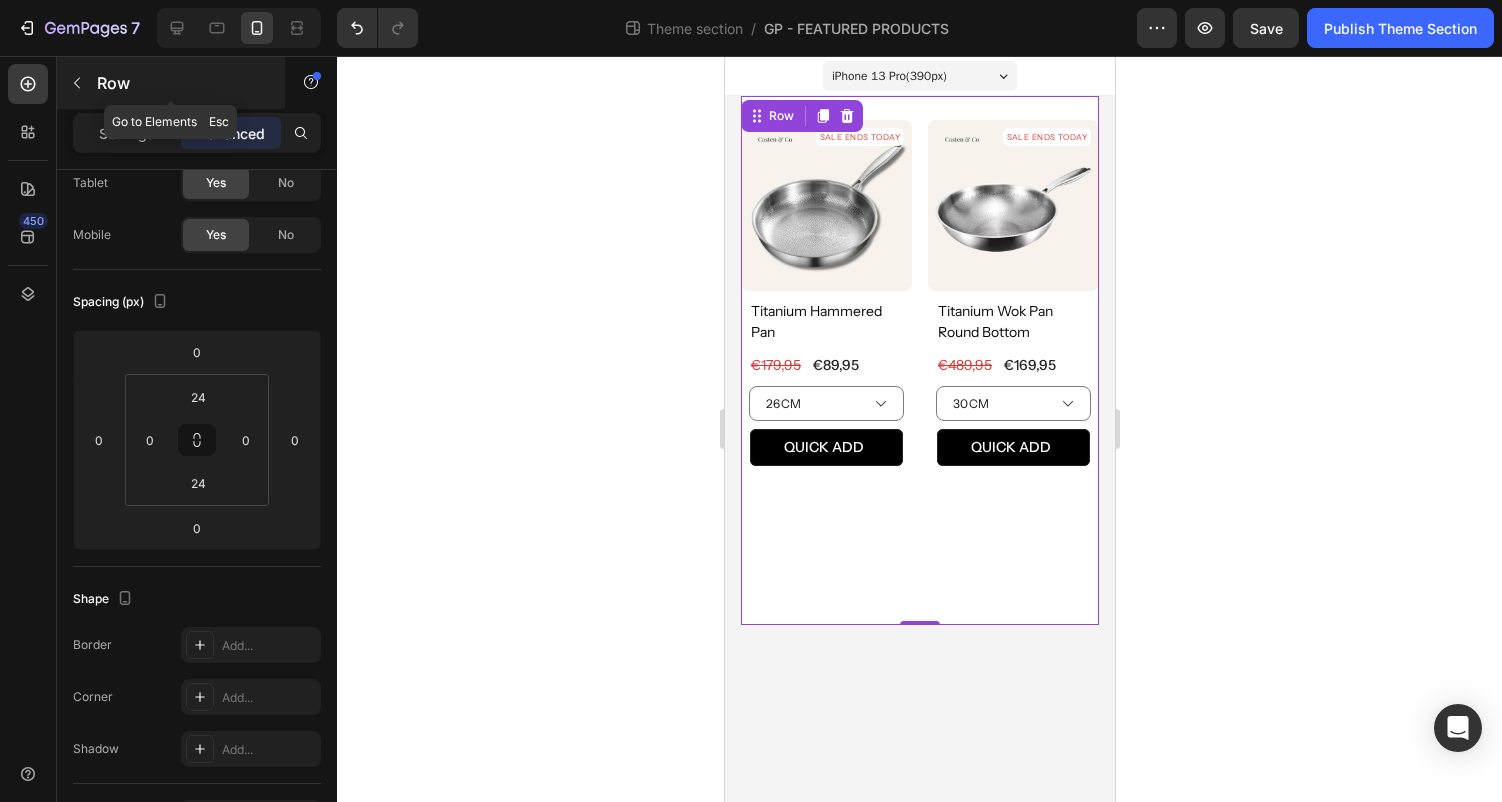 click 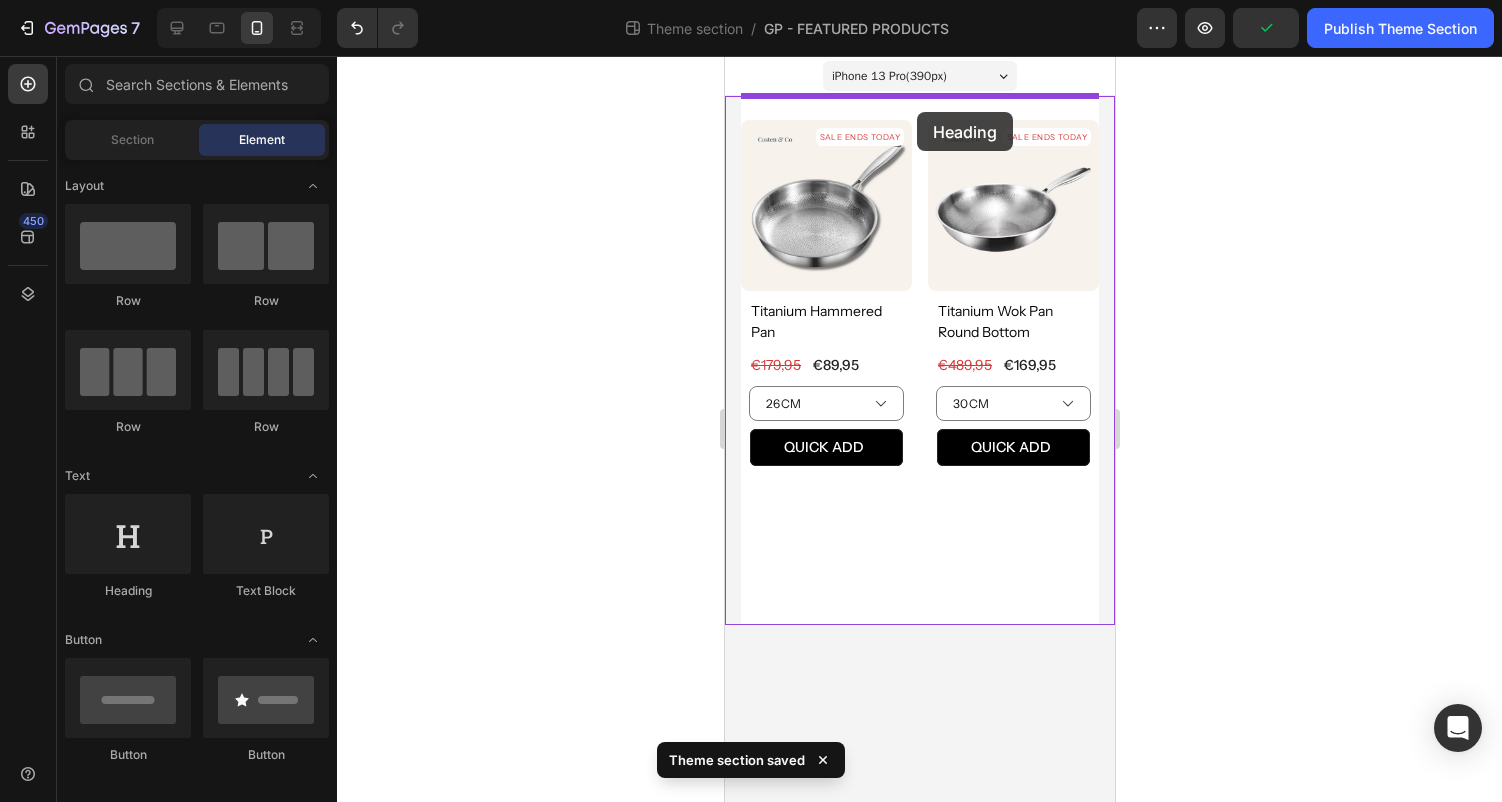 drag, startPoint x: 925, startPoint y: 561, endPoint x: 916, endPoint y: 112, distance: 449.09018 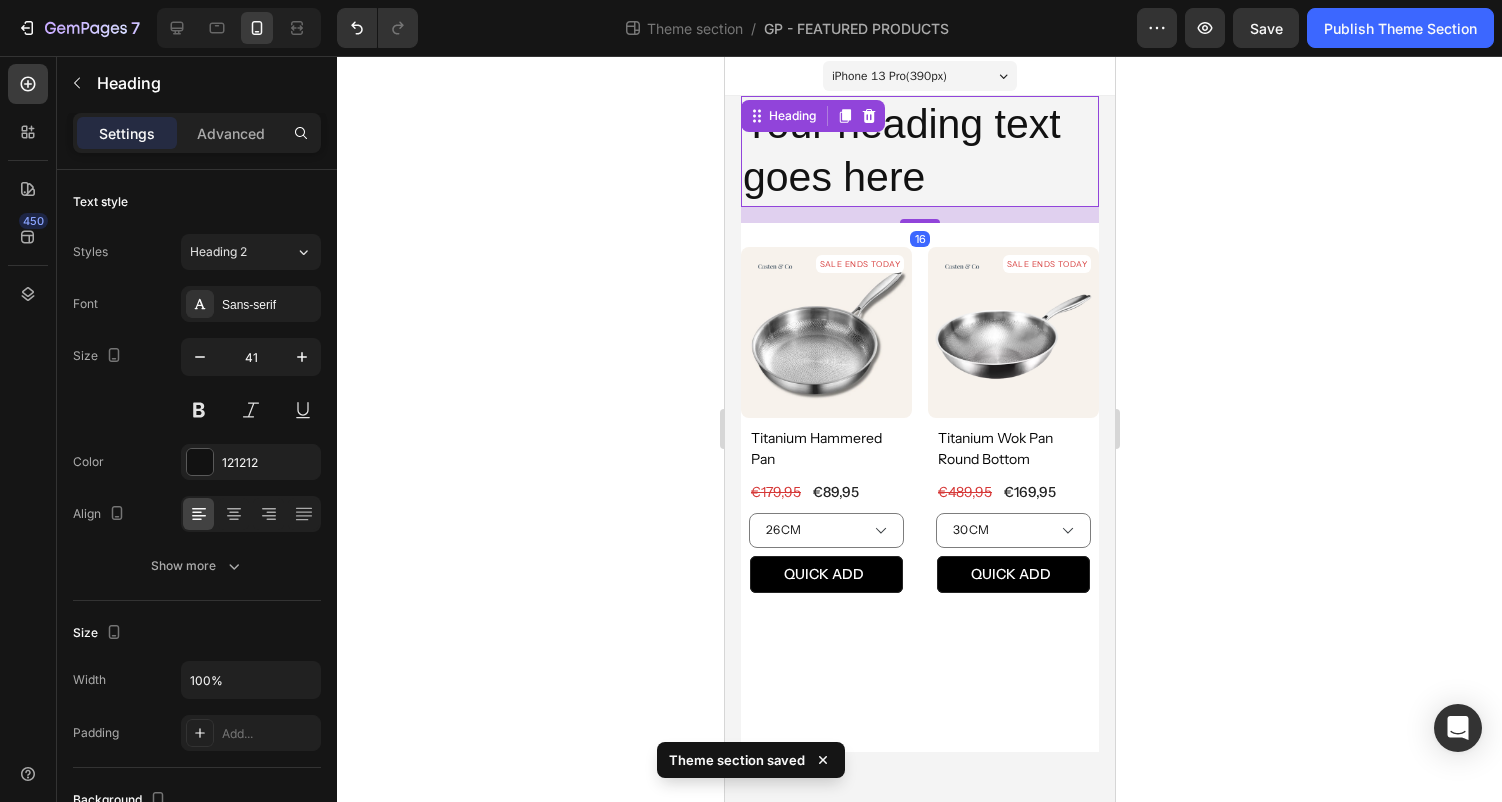 click on "Your heading text goes here" at bounding box center [919, 151] 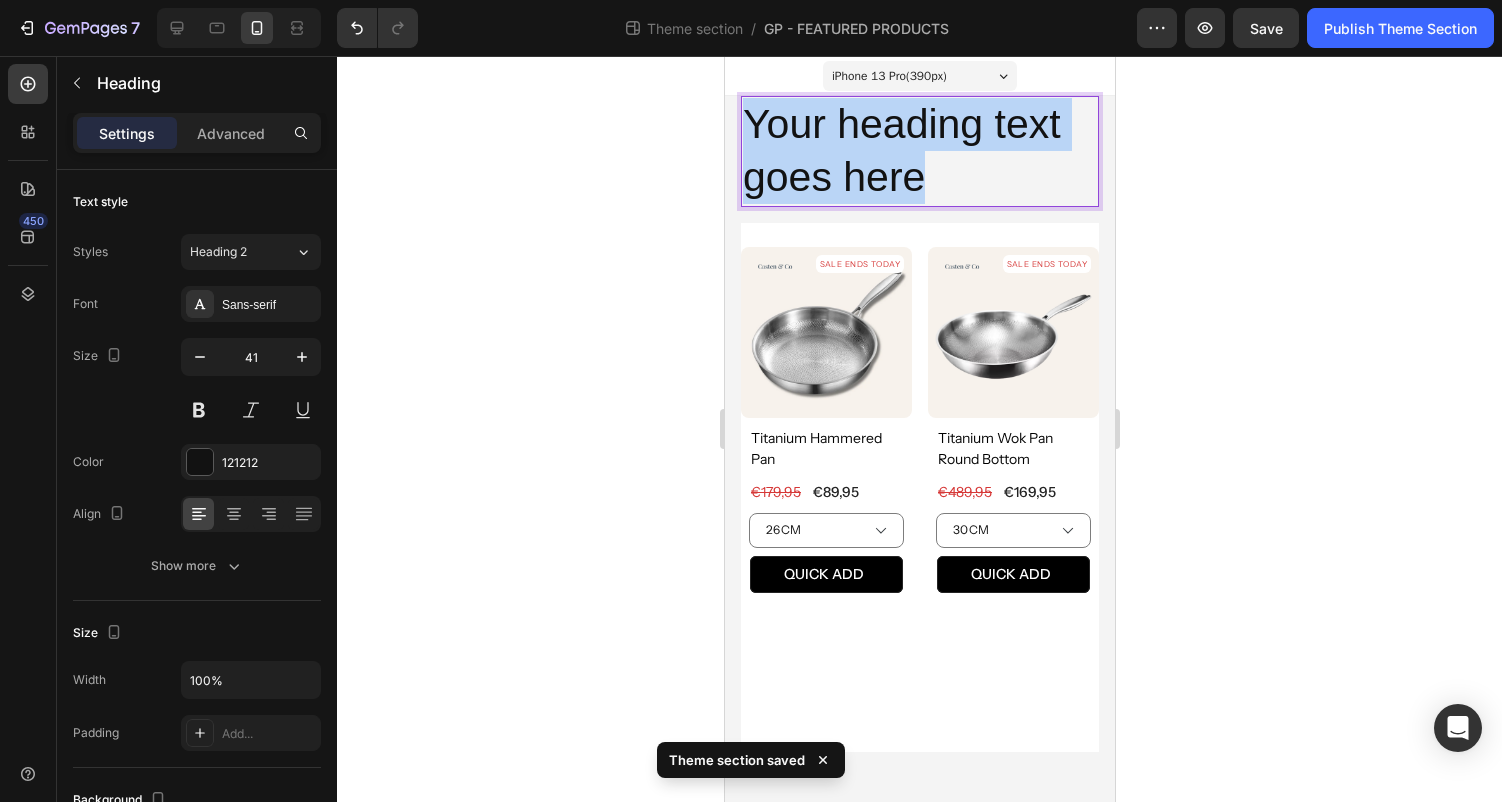 click on "Your heading text goes here" at bounding box center [919, 151] 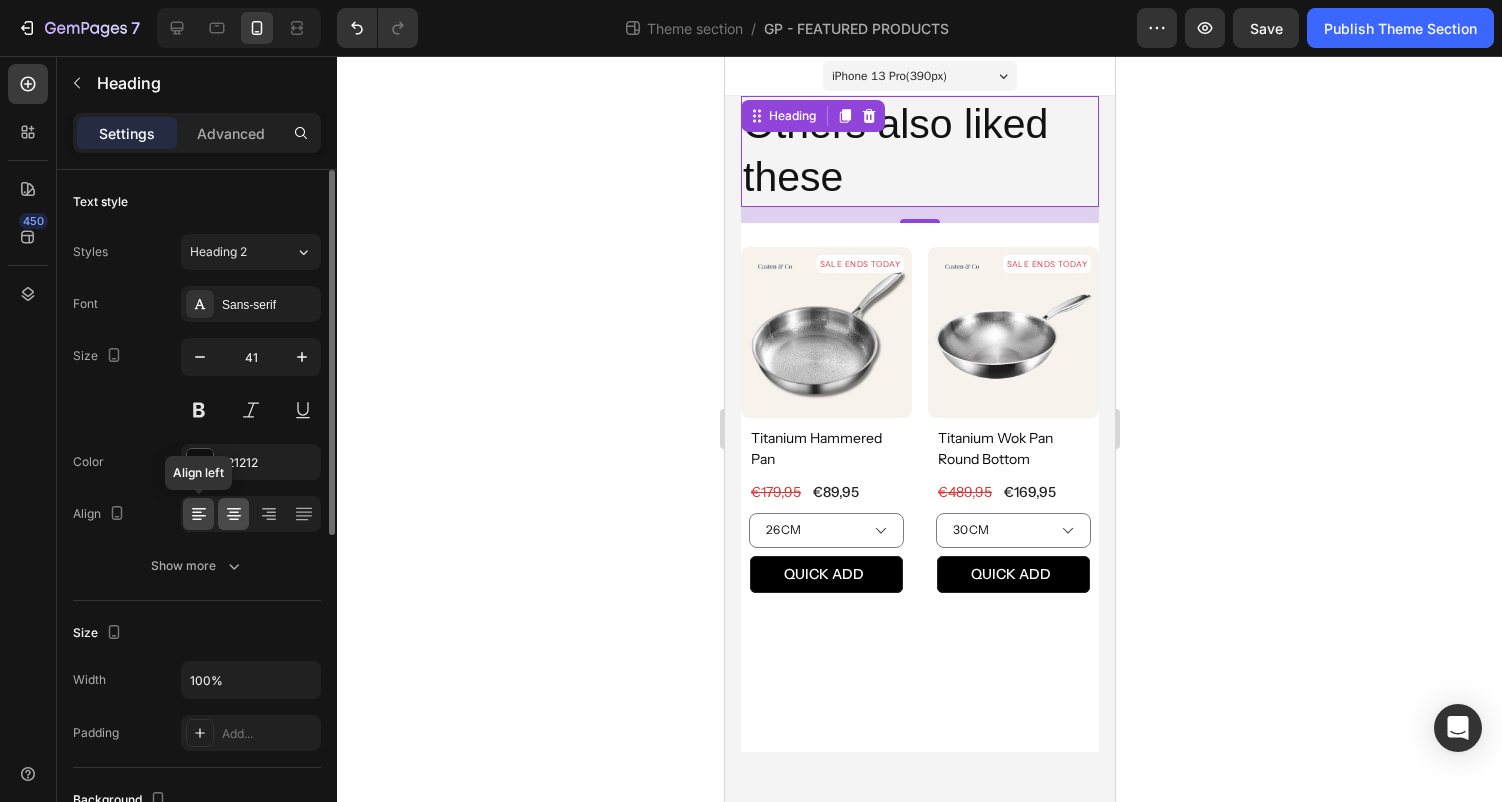 click 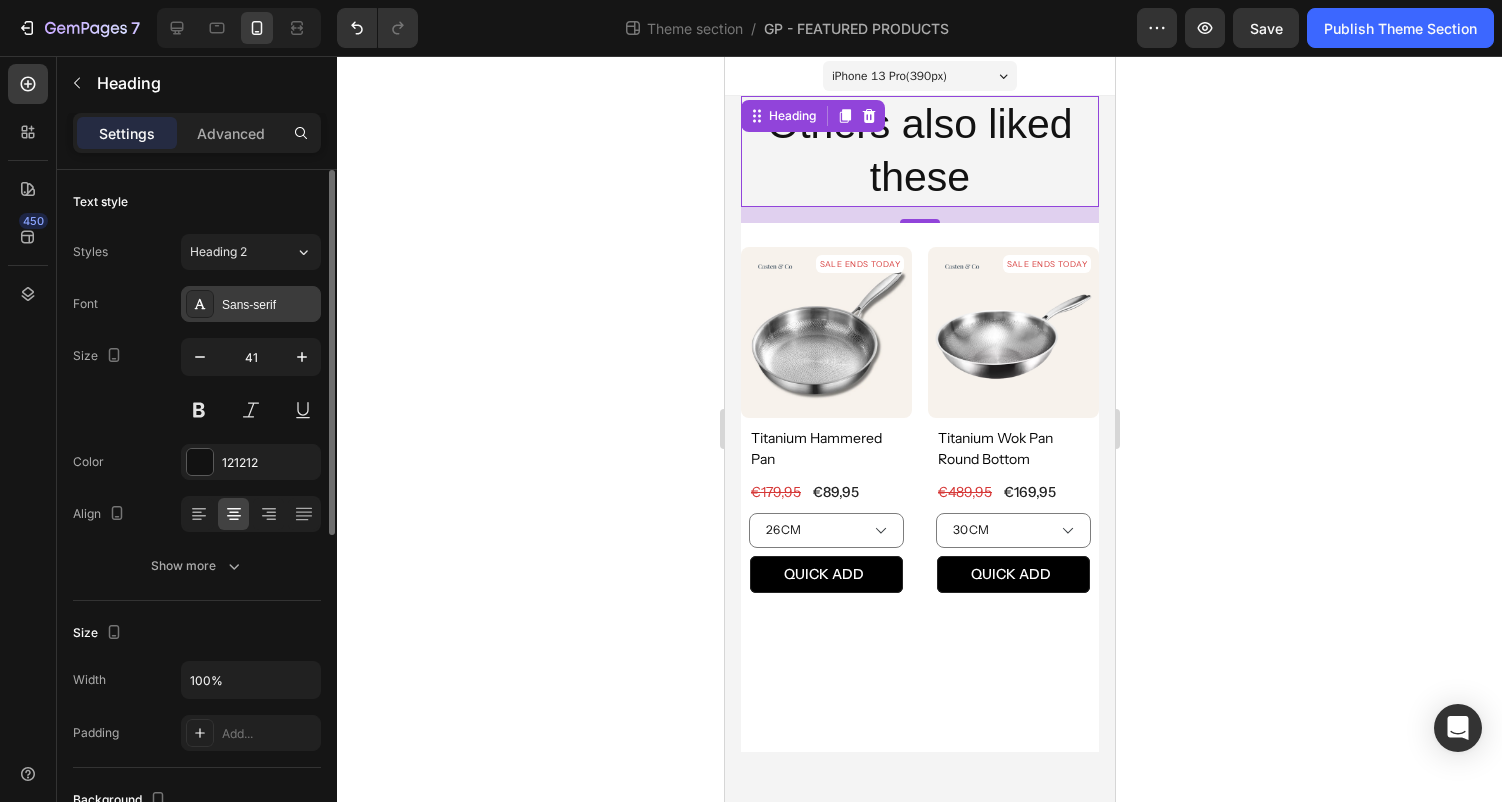 click on "Sans-serif" at bounding box center [269, 305] 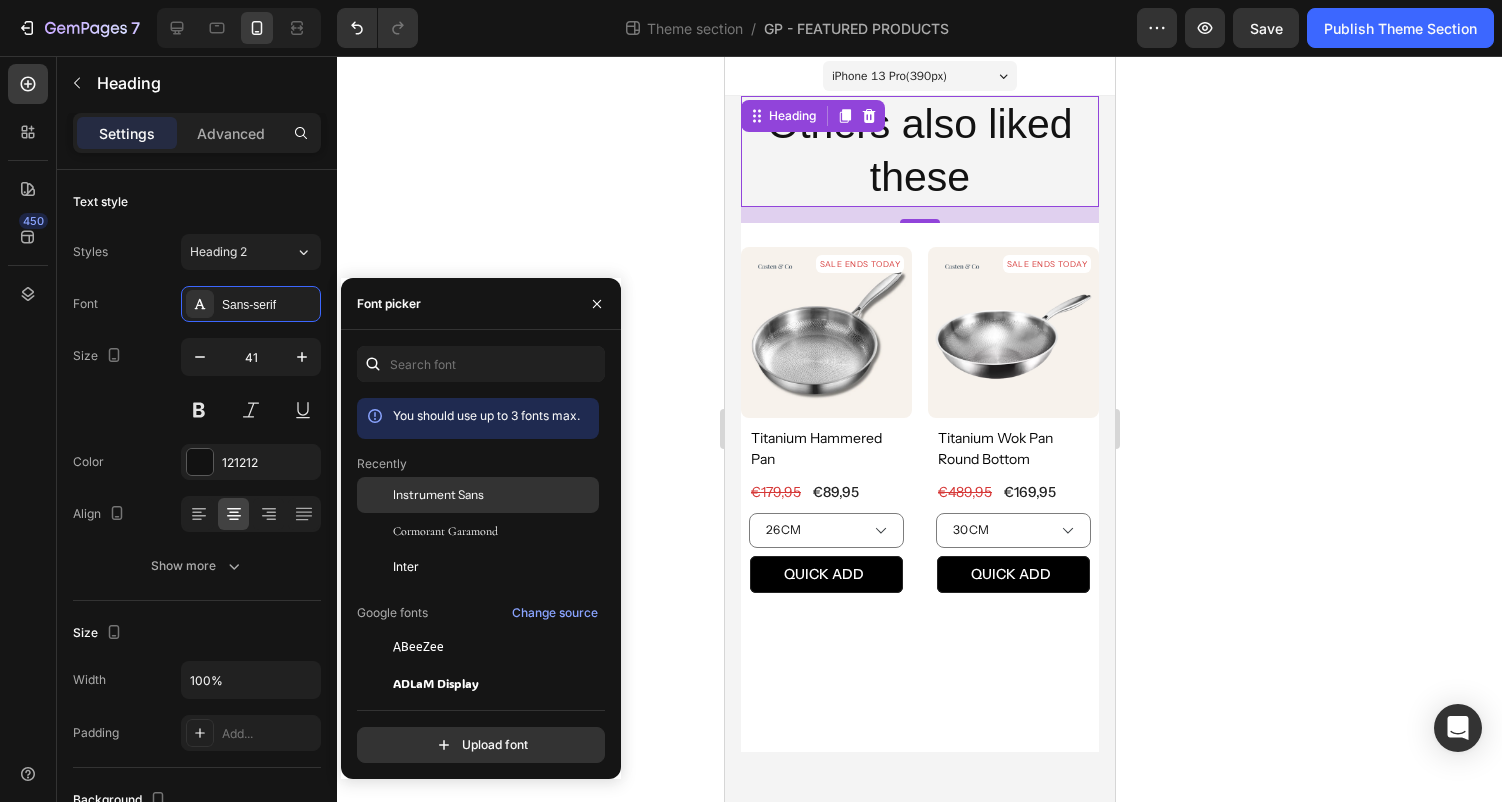 click on "Instrument Sans" at bounding box center (438, 495) 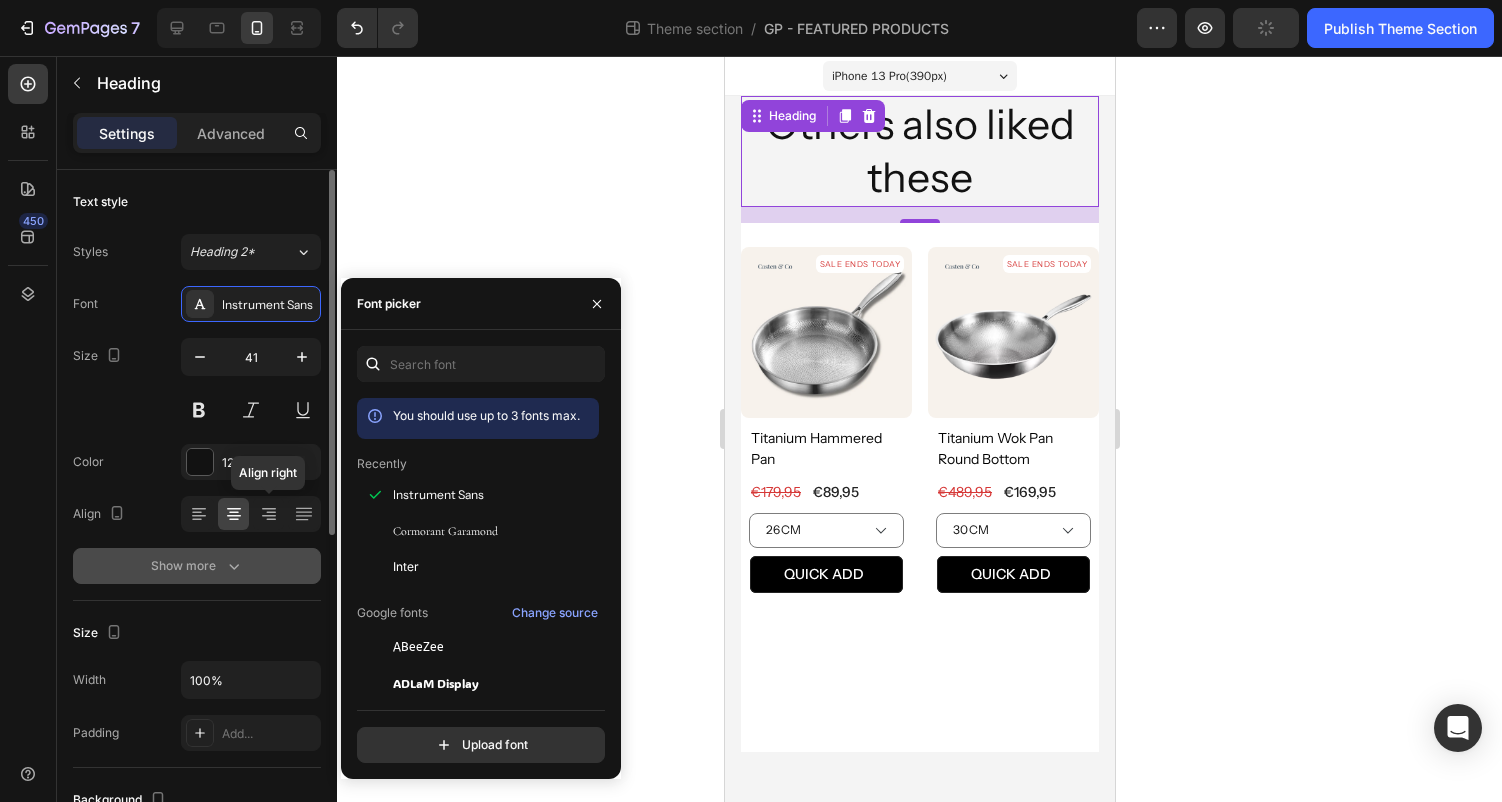 click 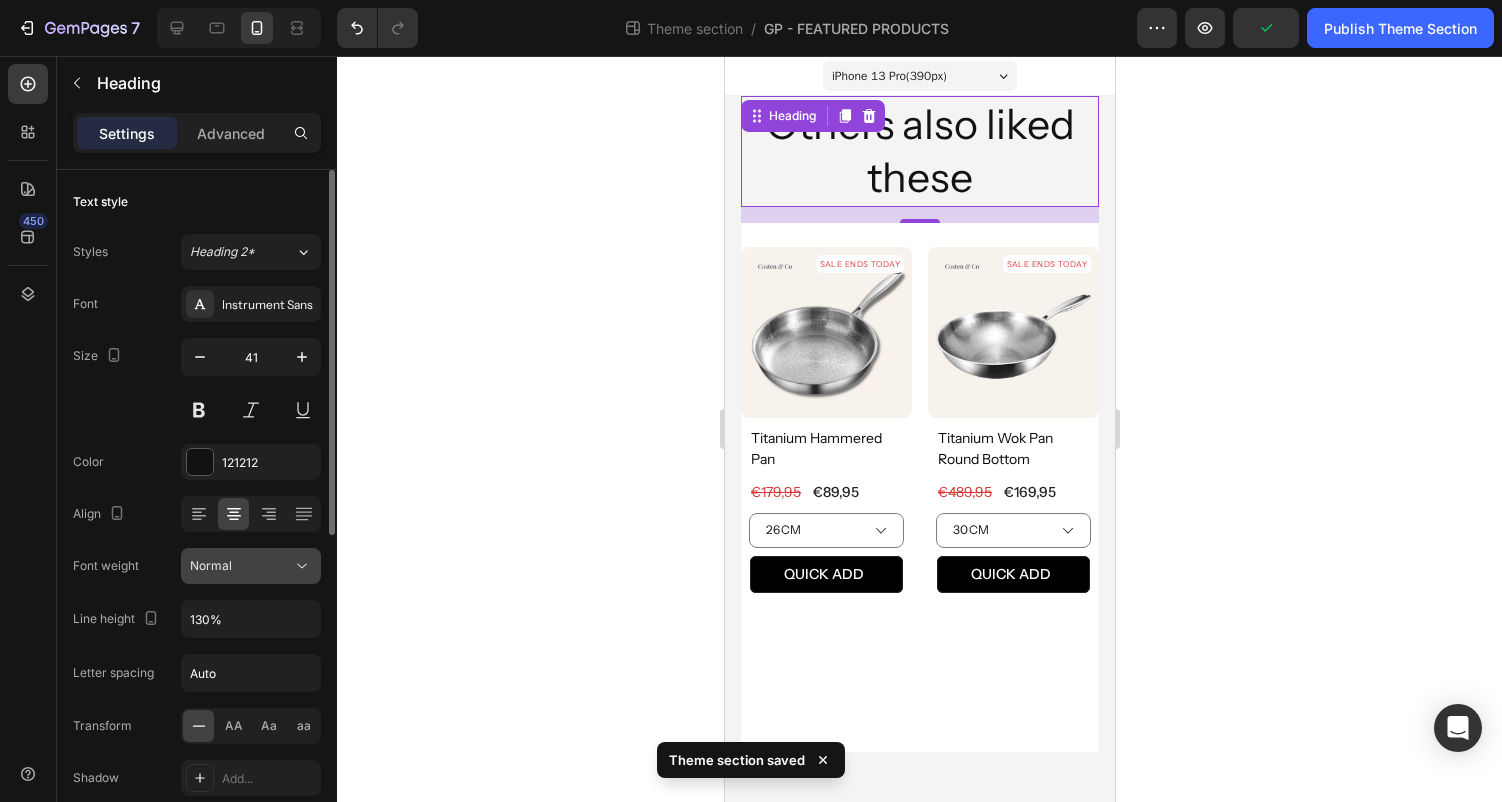 click on "Normal" 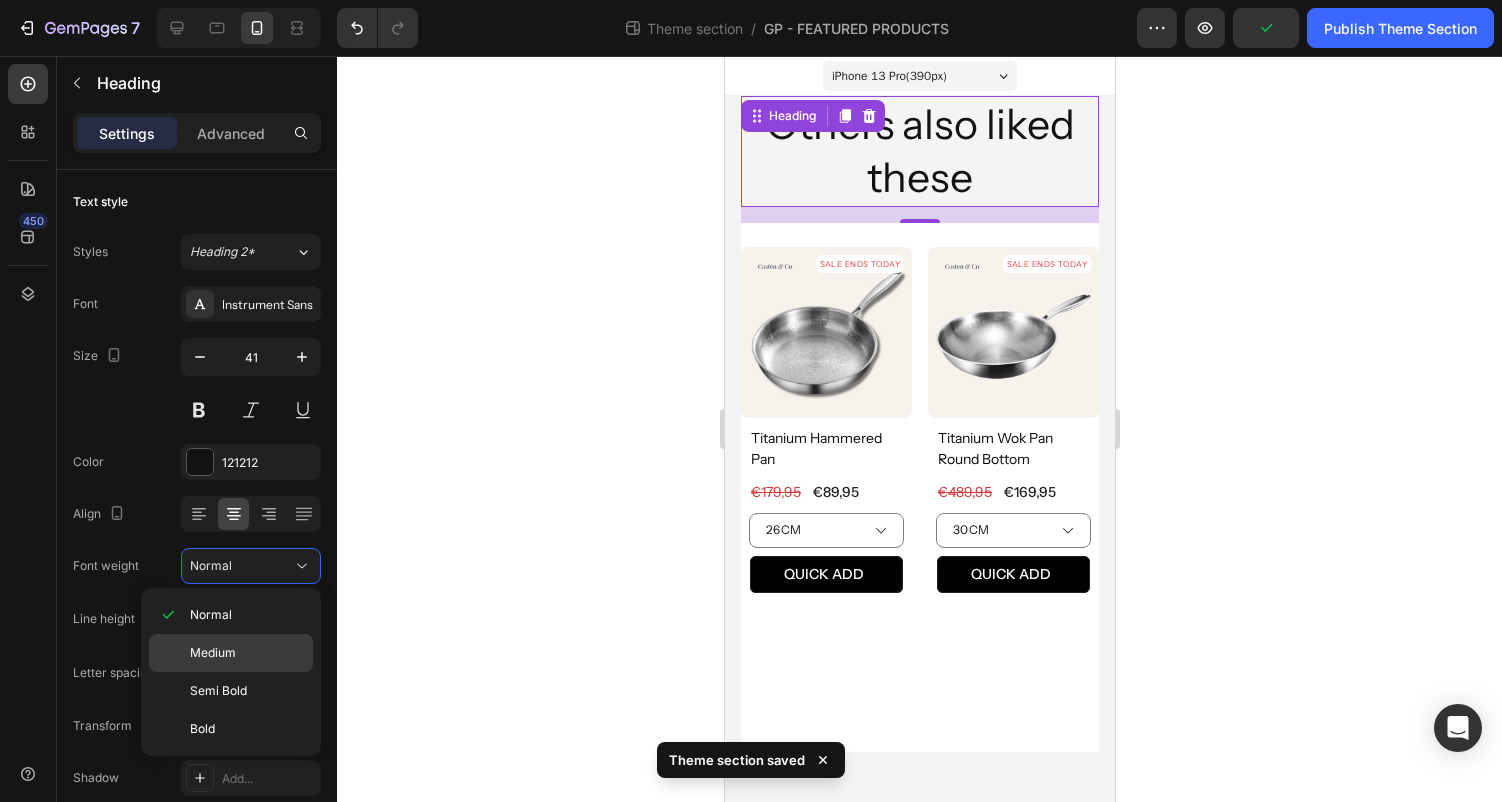 click on "Medium" at bounding box center (247, 653) 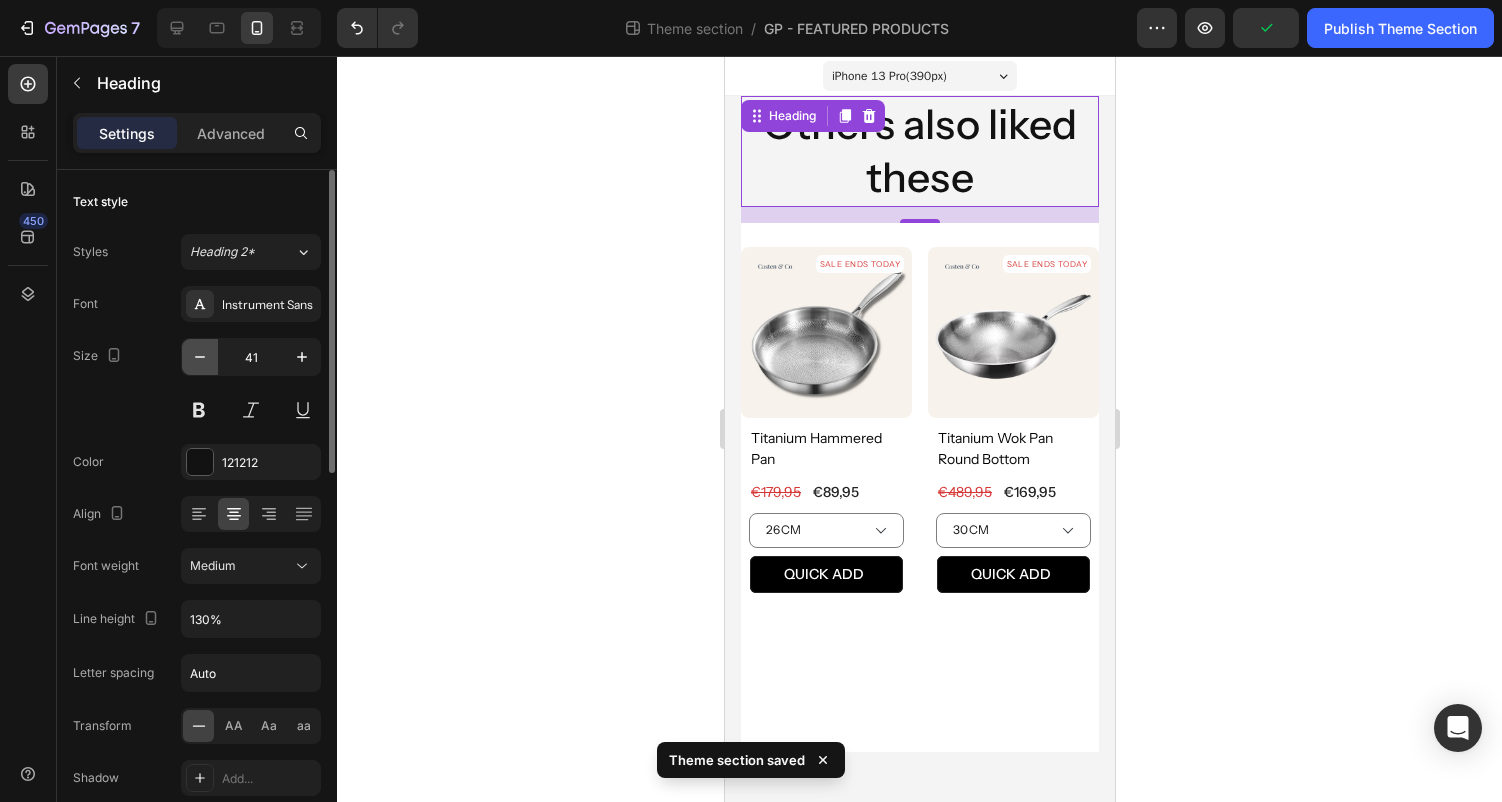 click 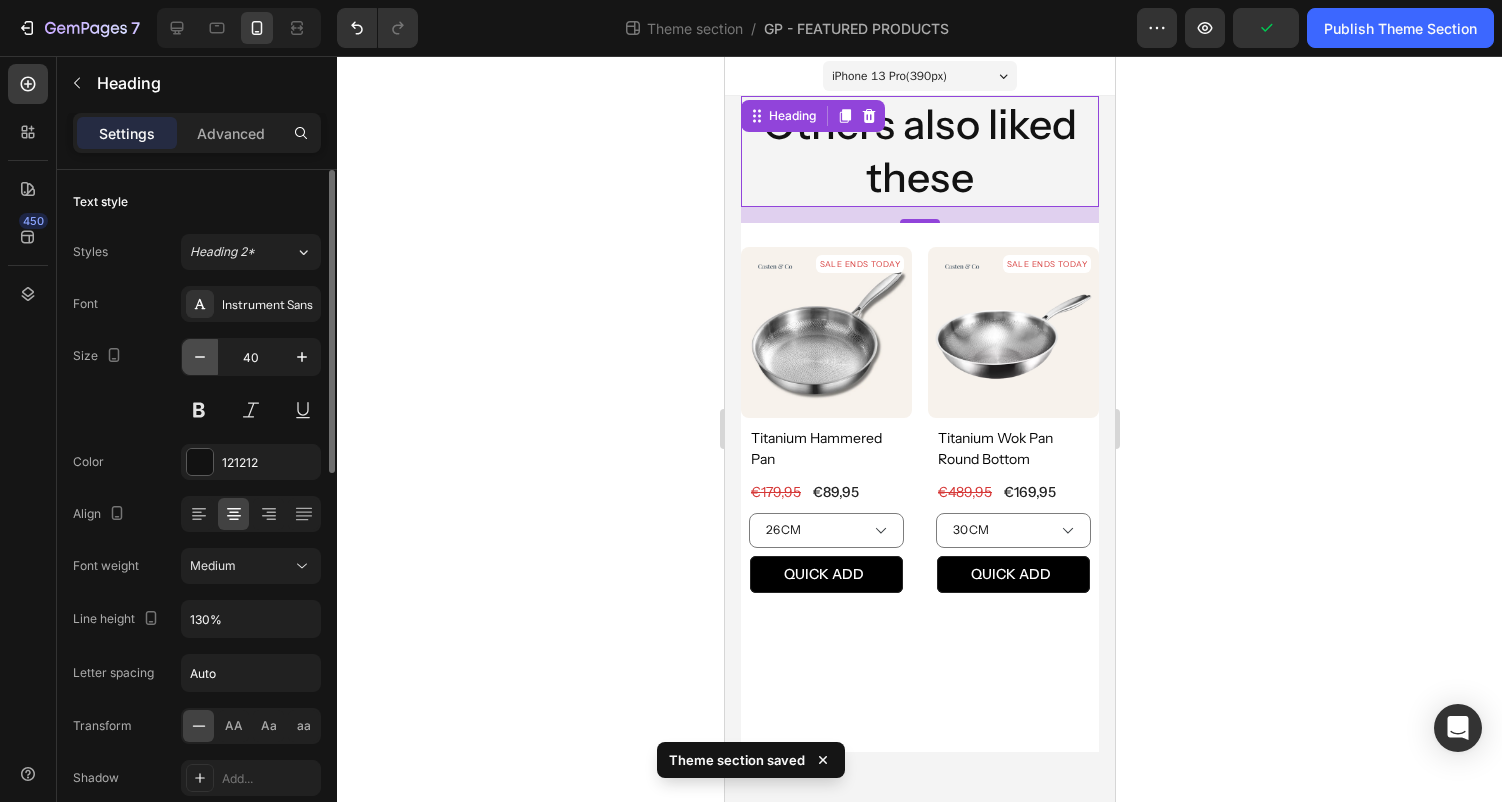 click 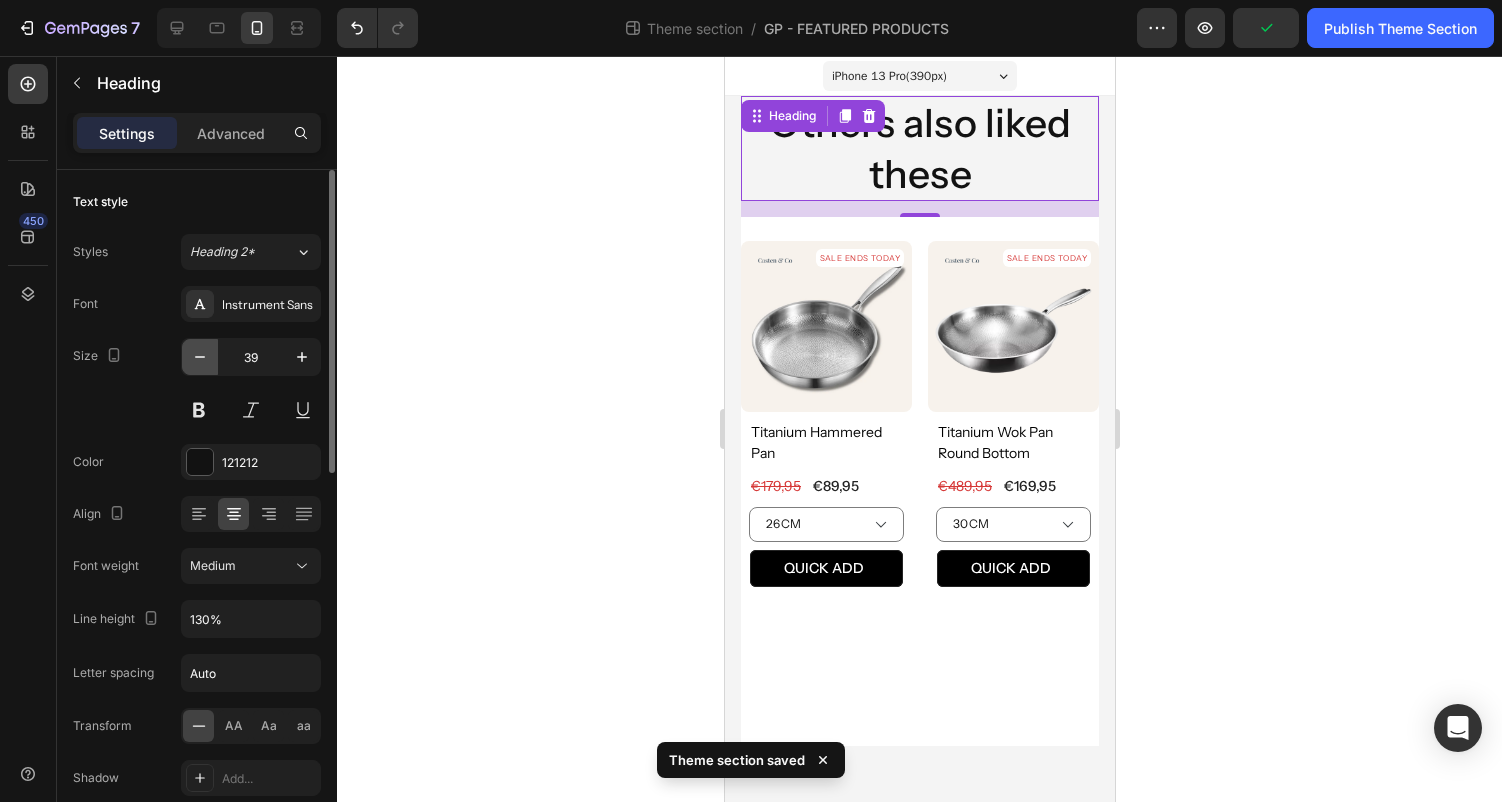 click 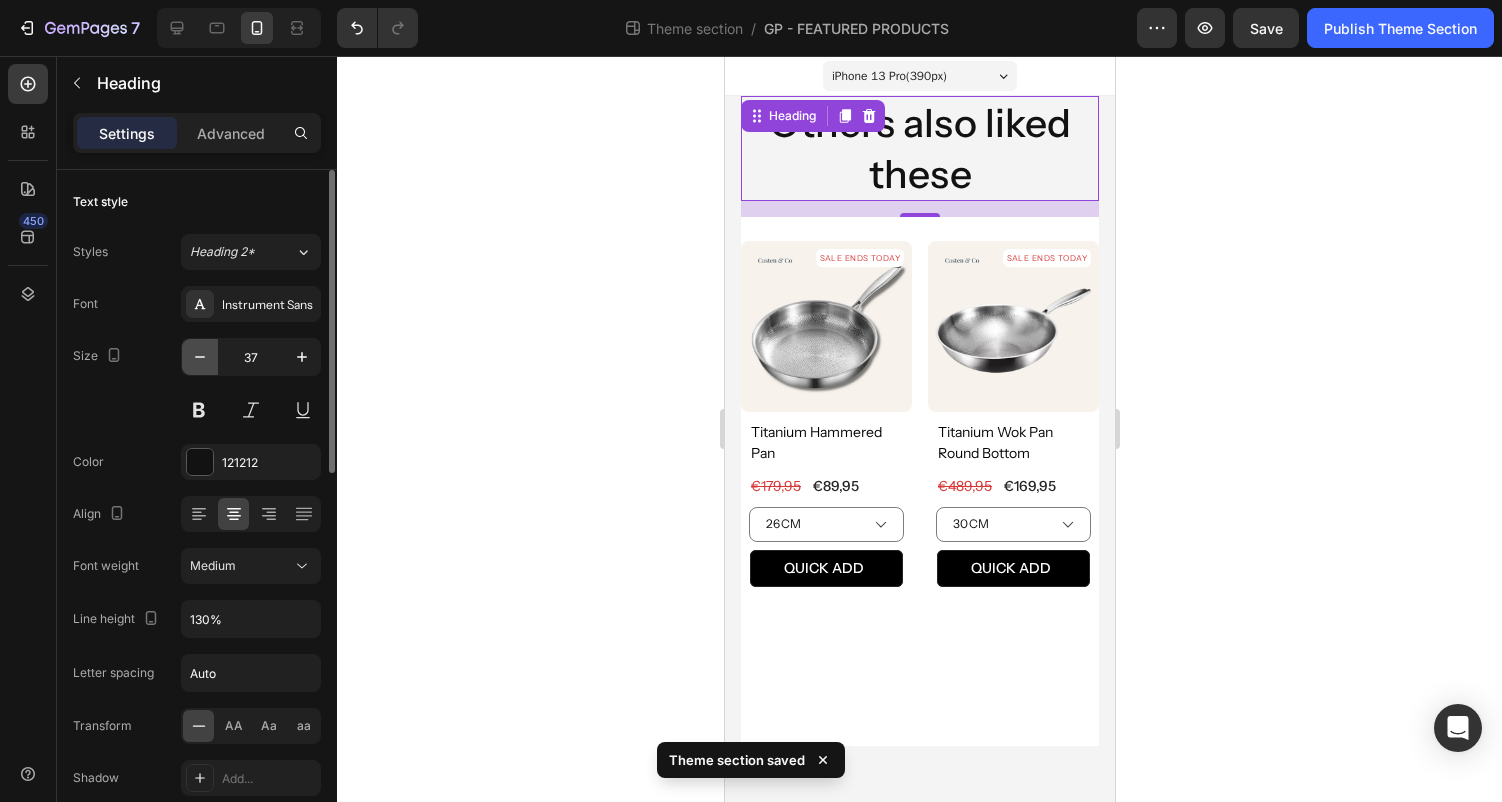 click 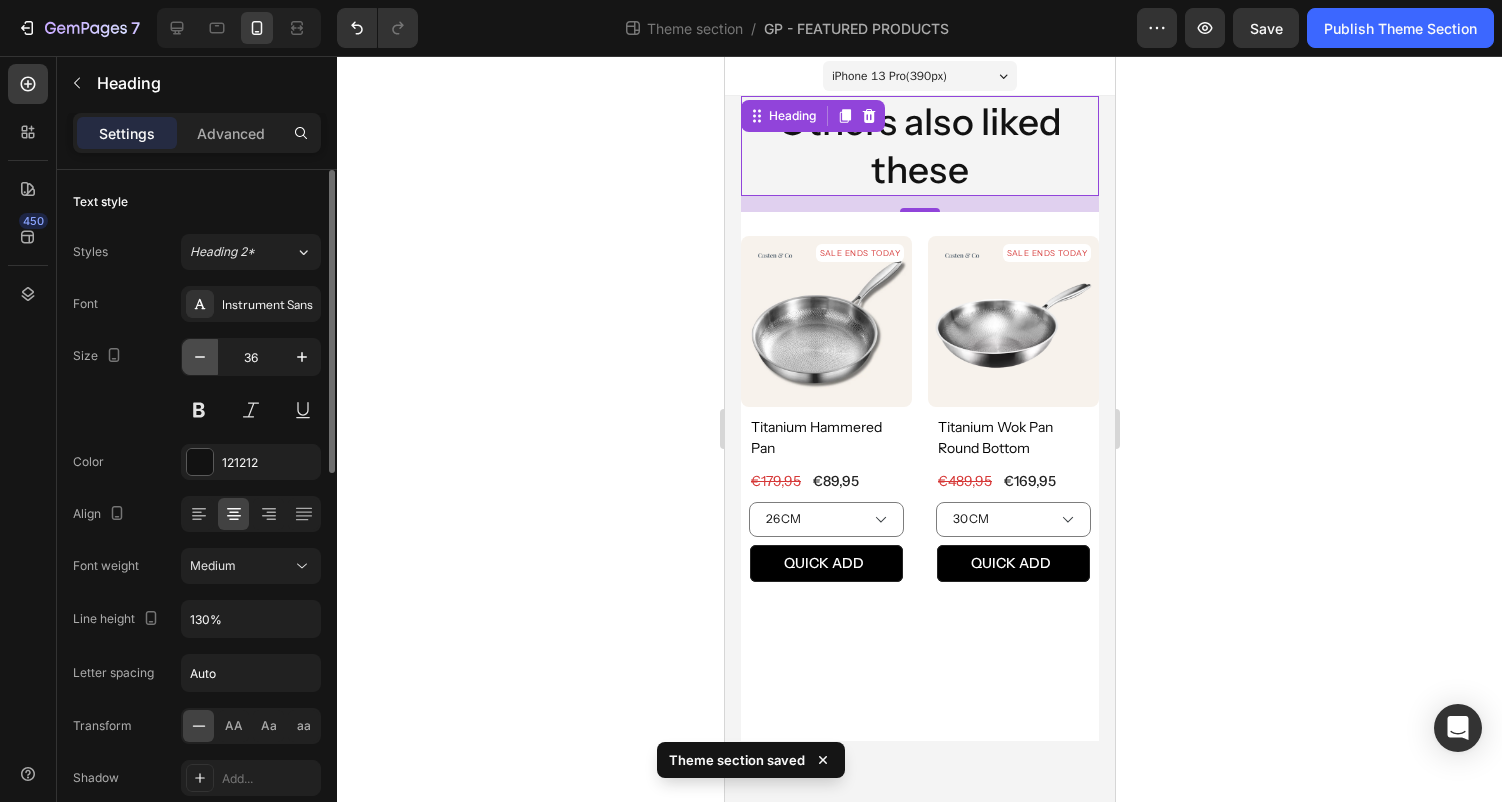click 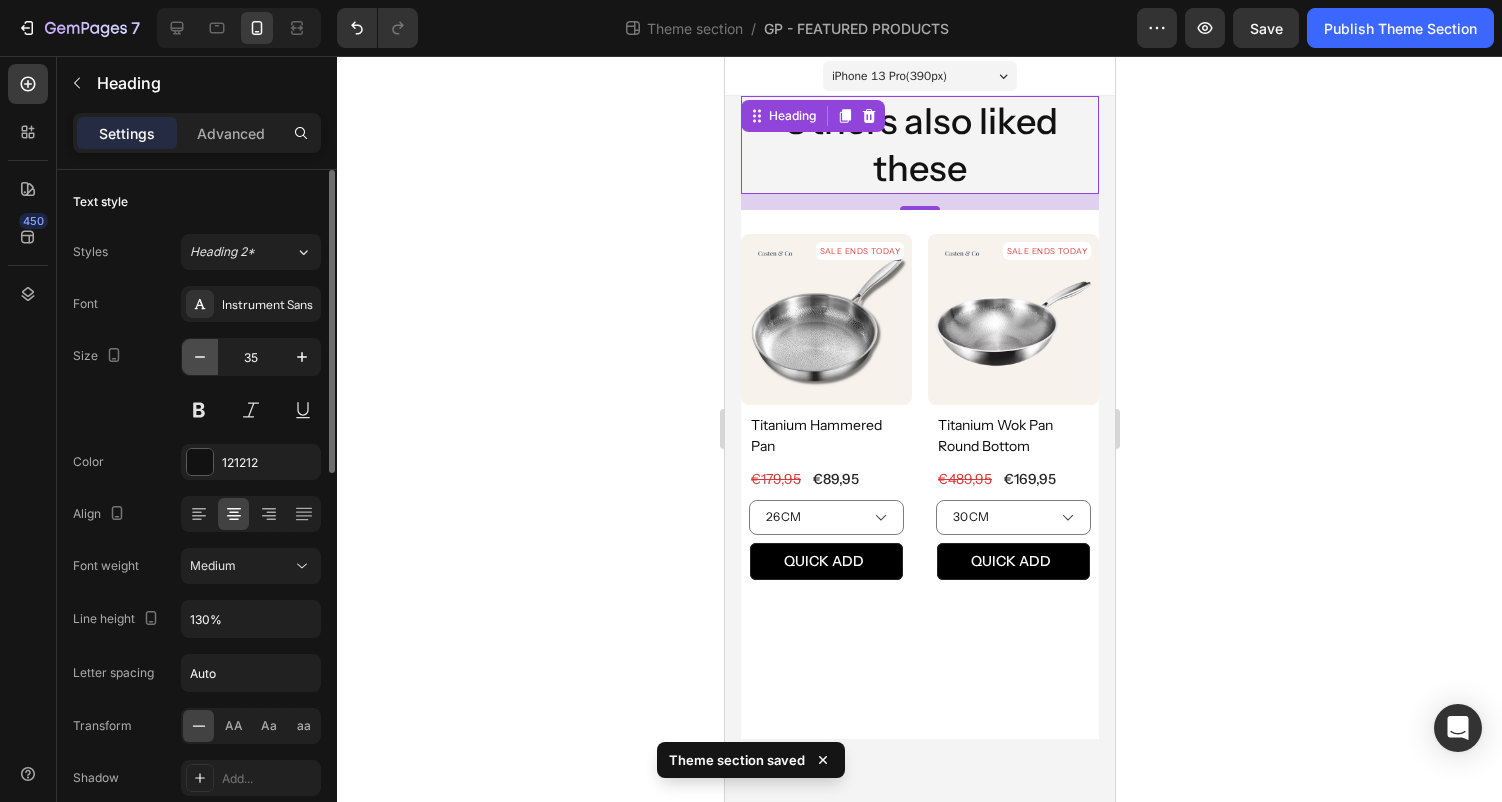 click 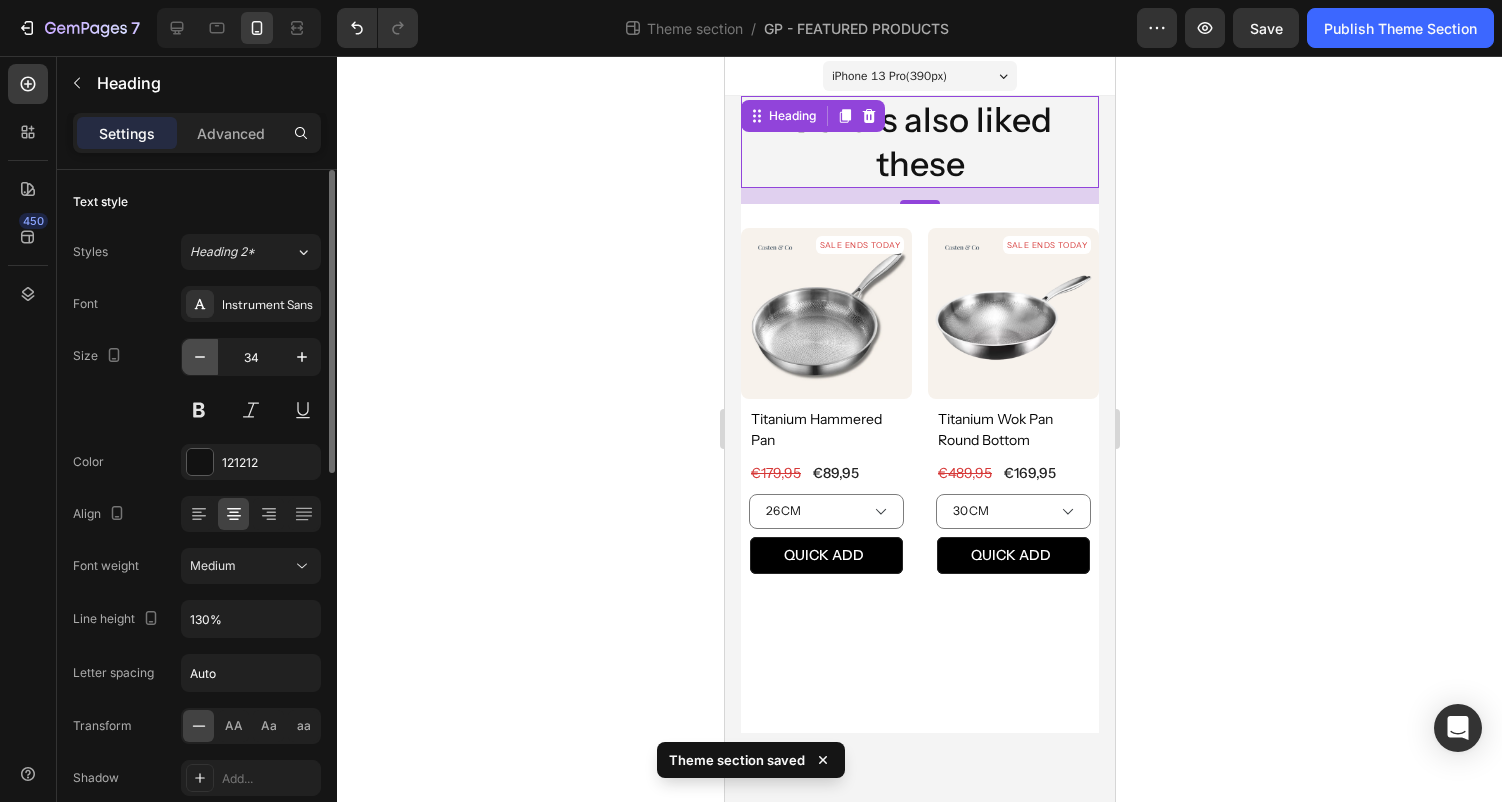 click 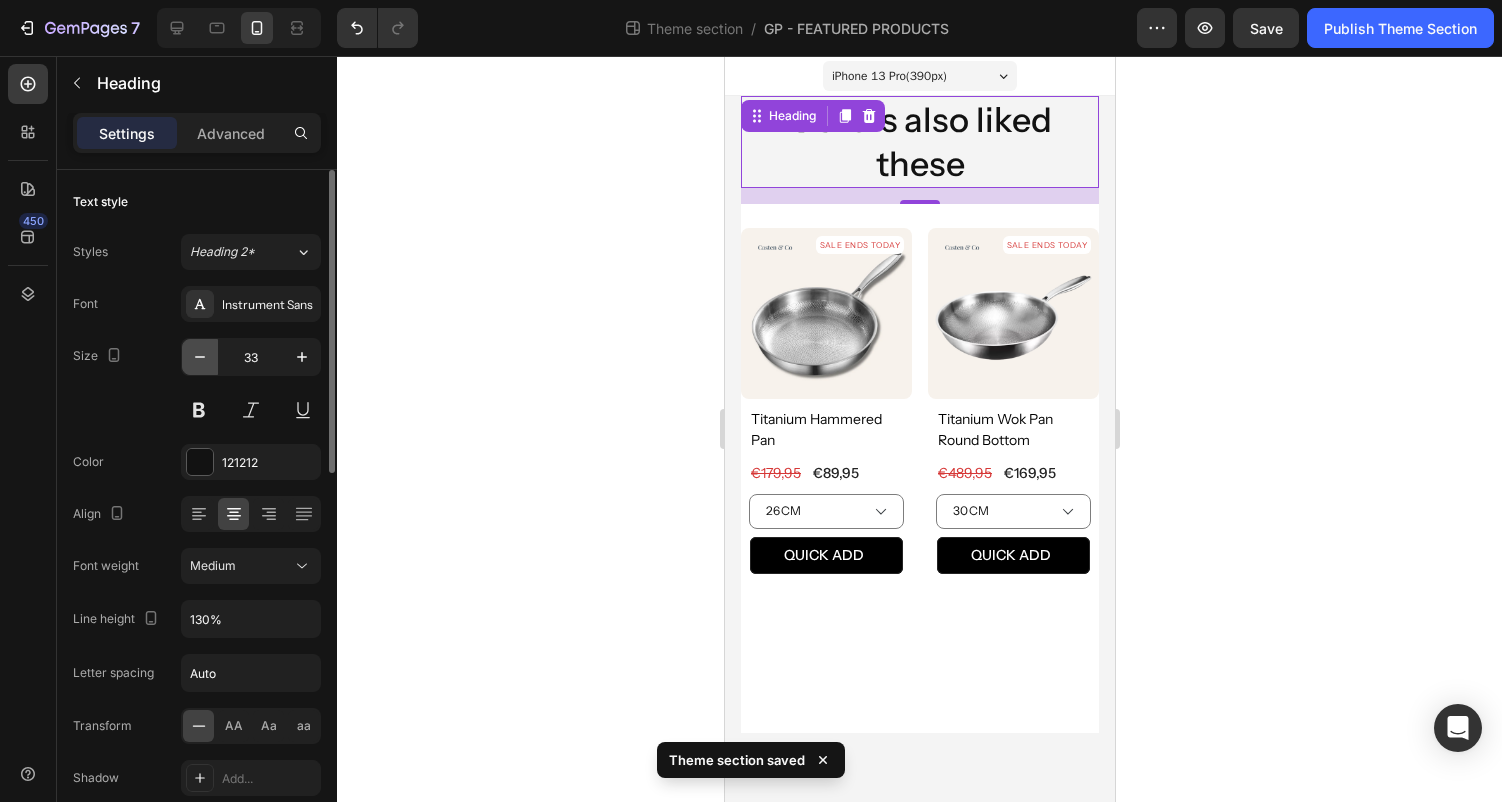 click 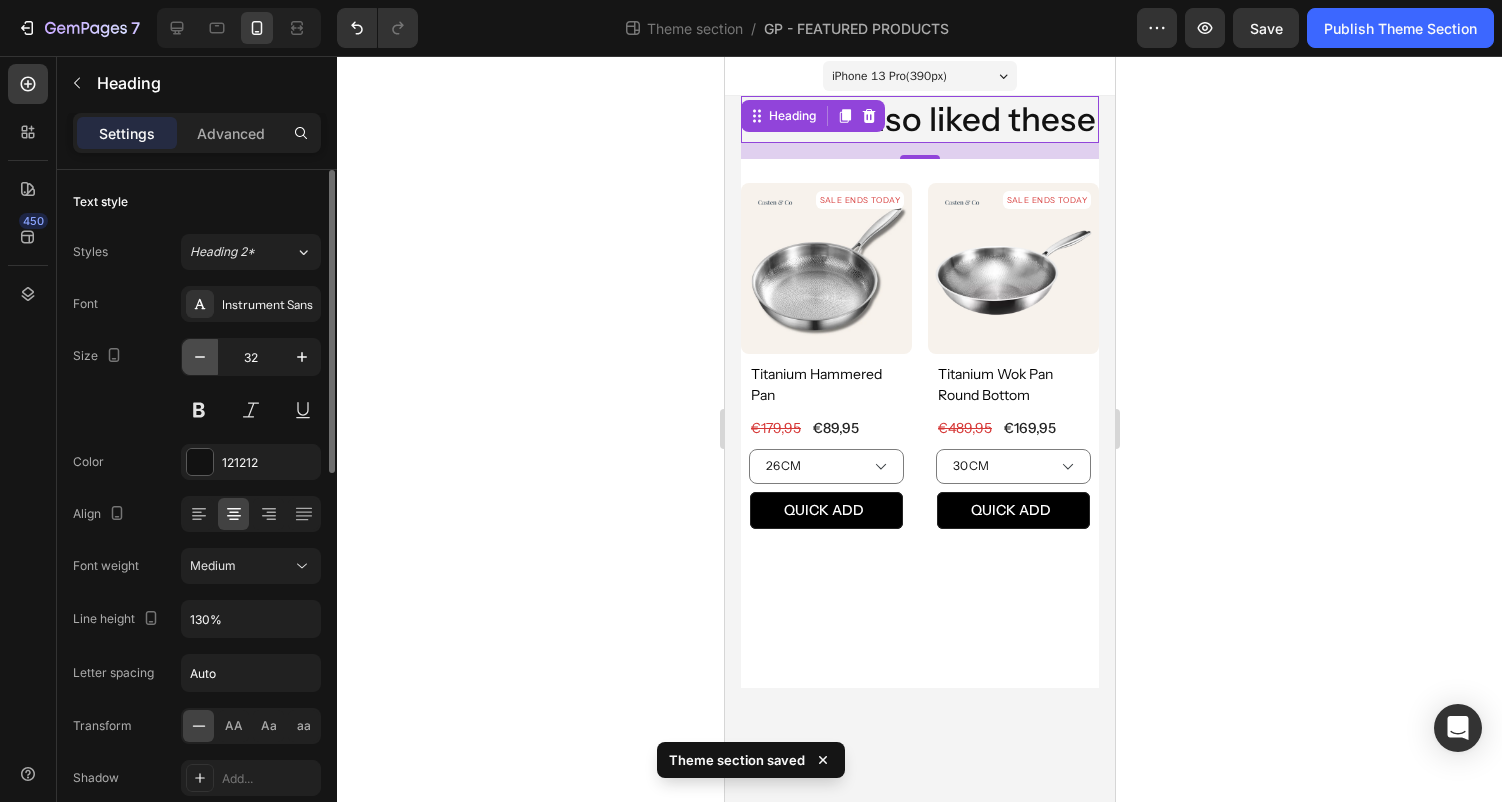 click 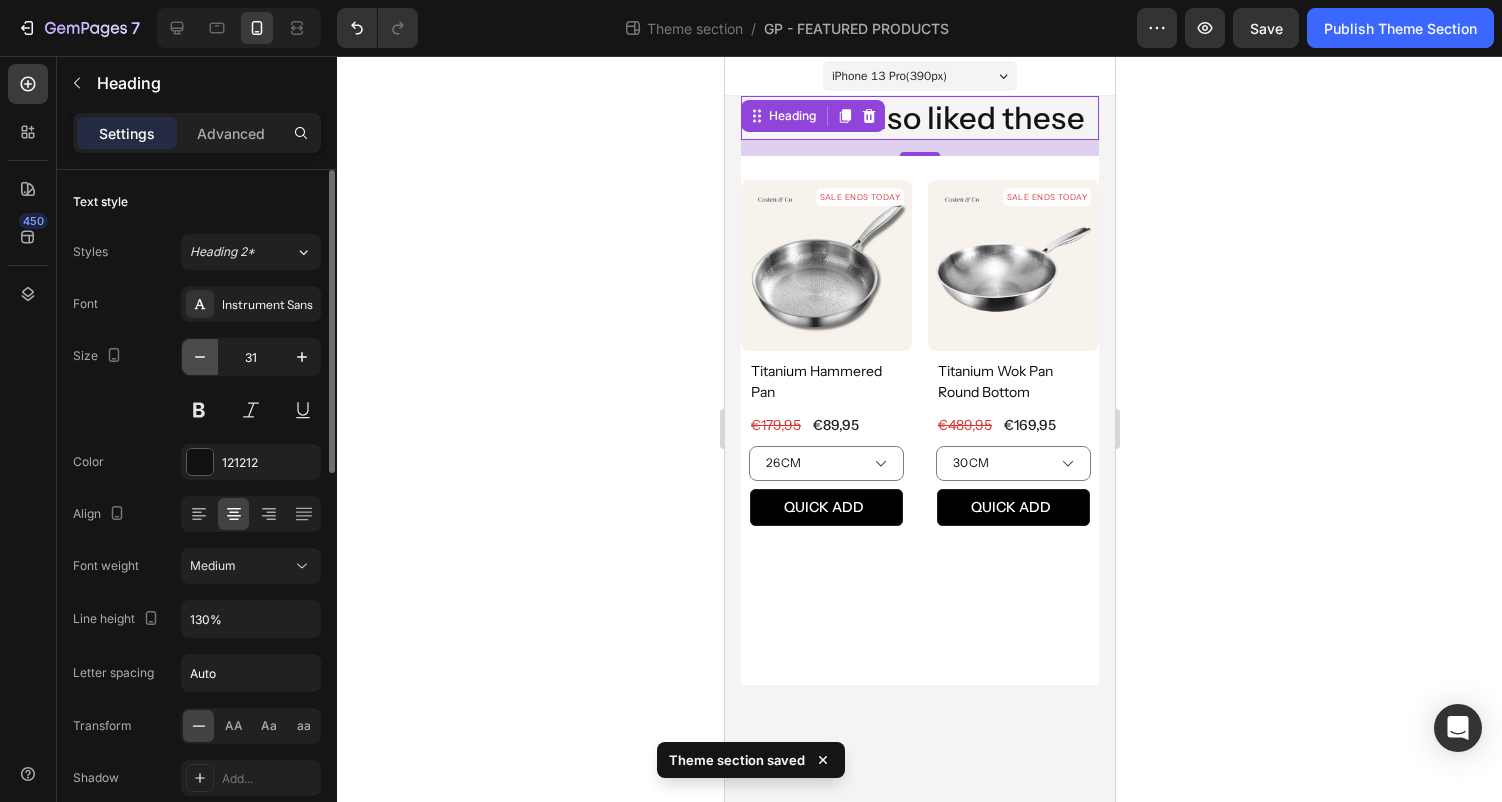 click 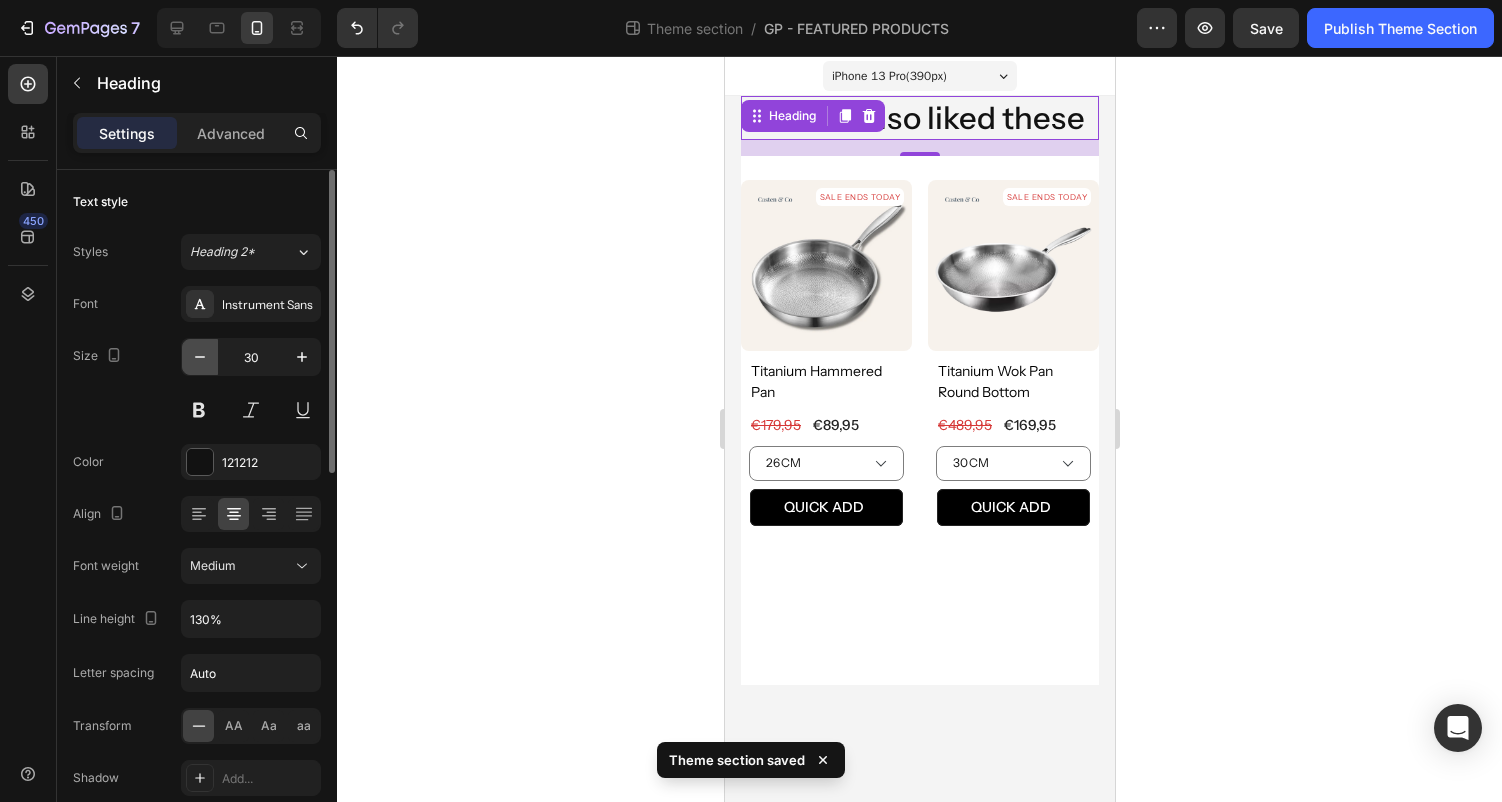 click 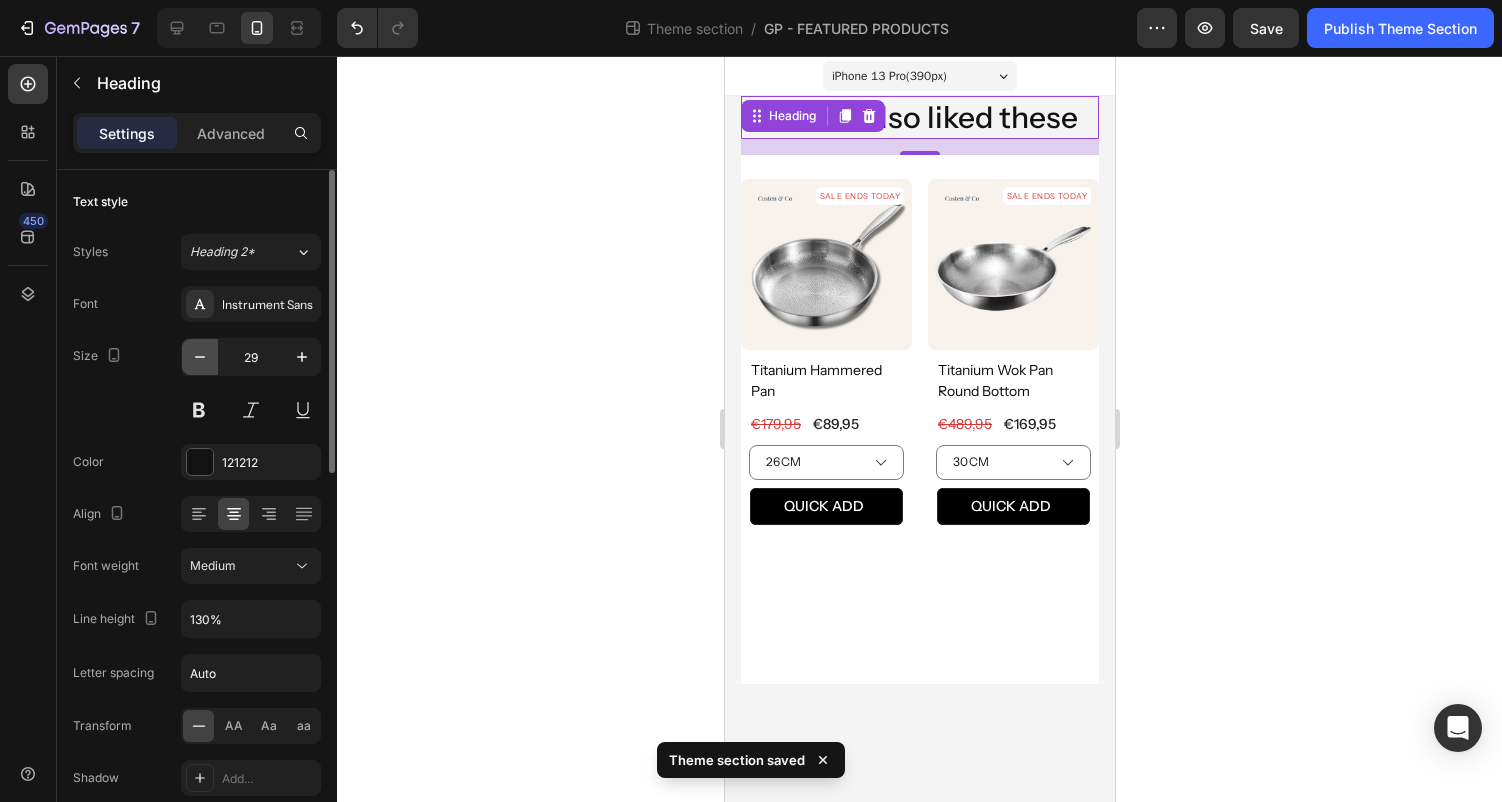 click 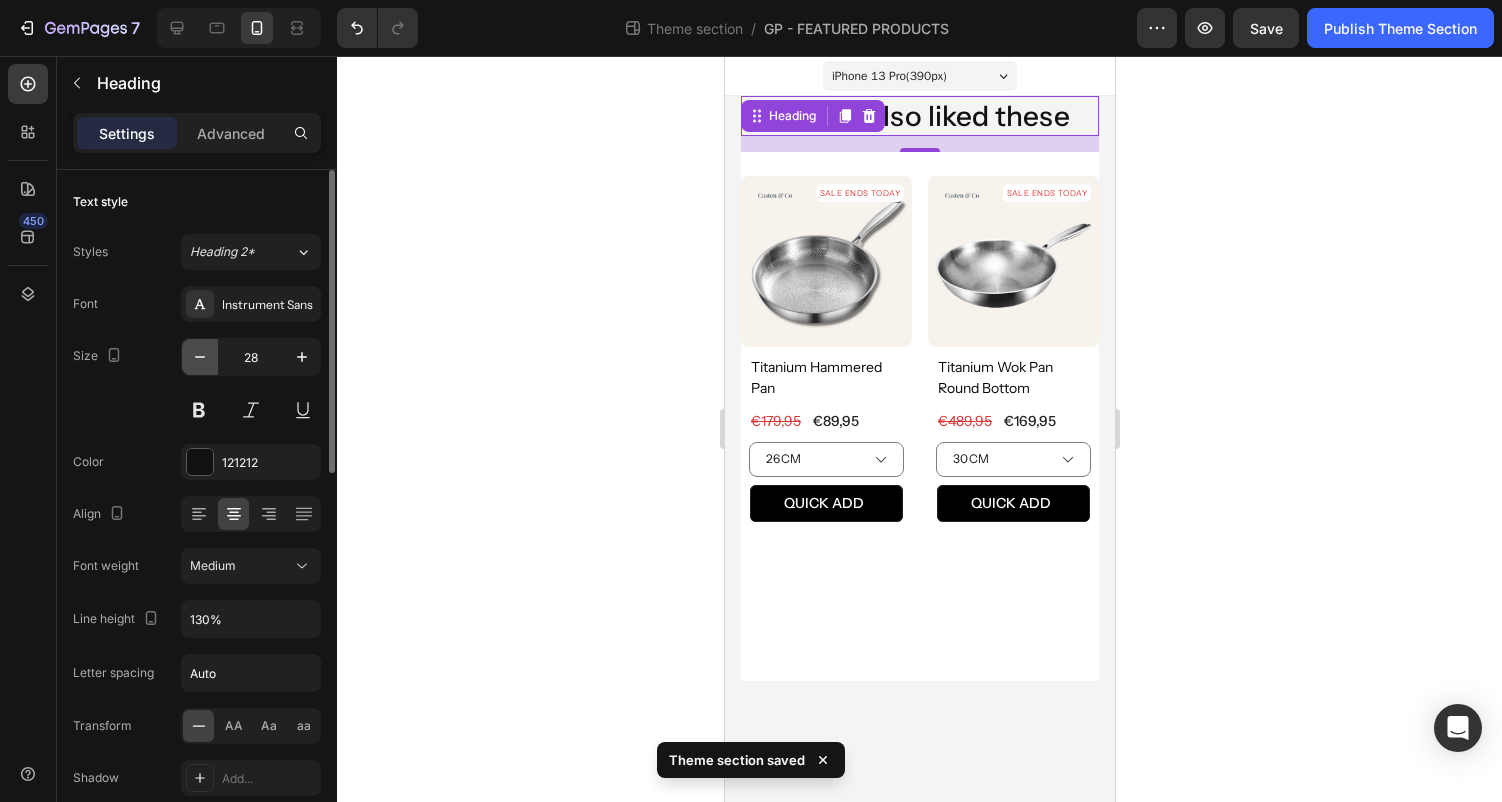 click 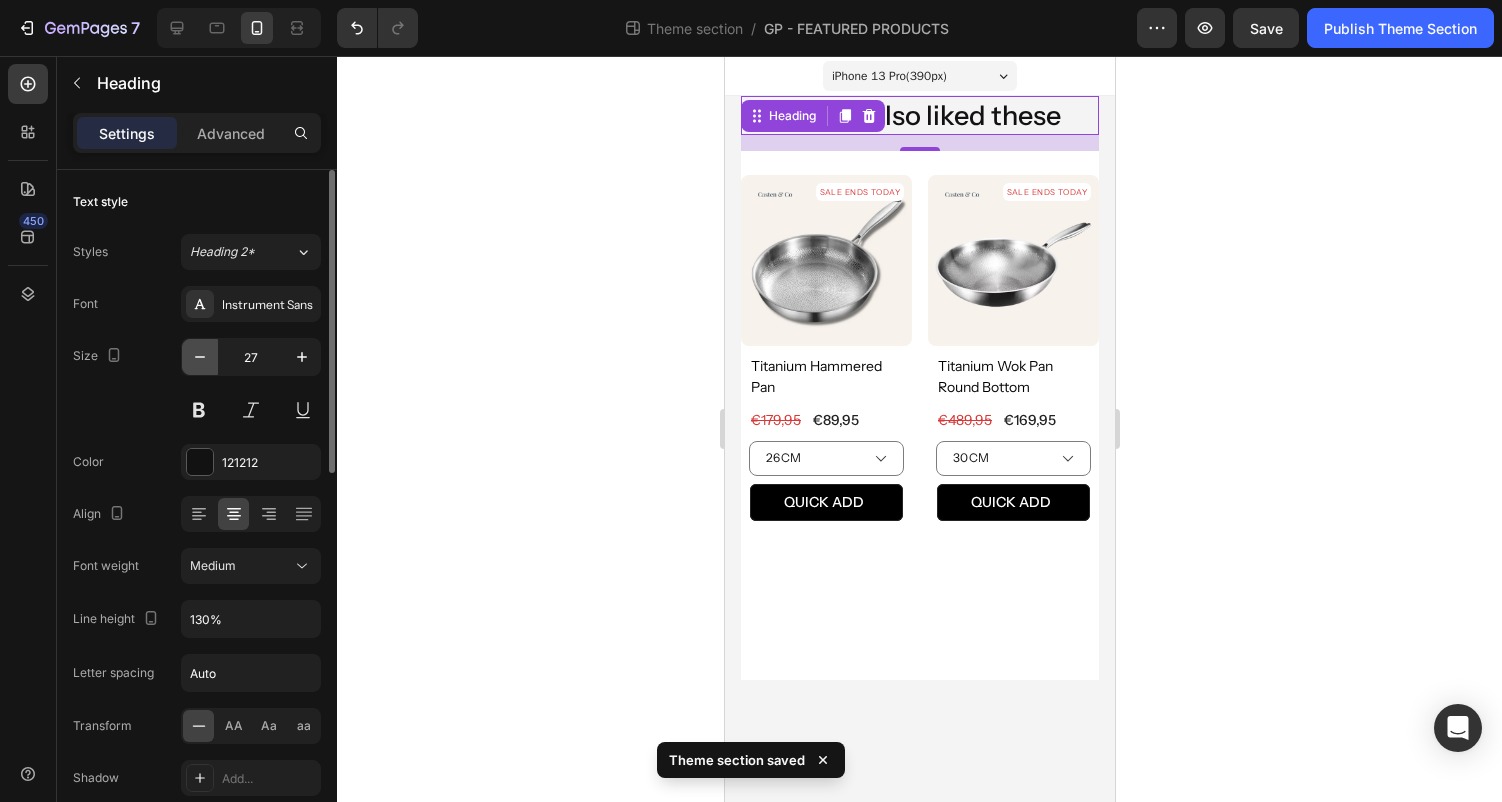 click 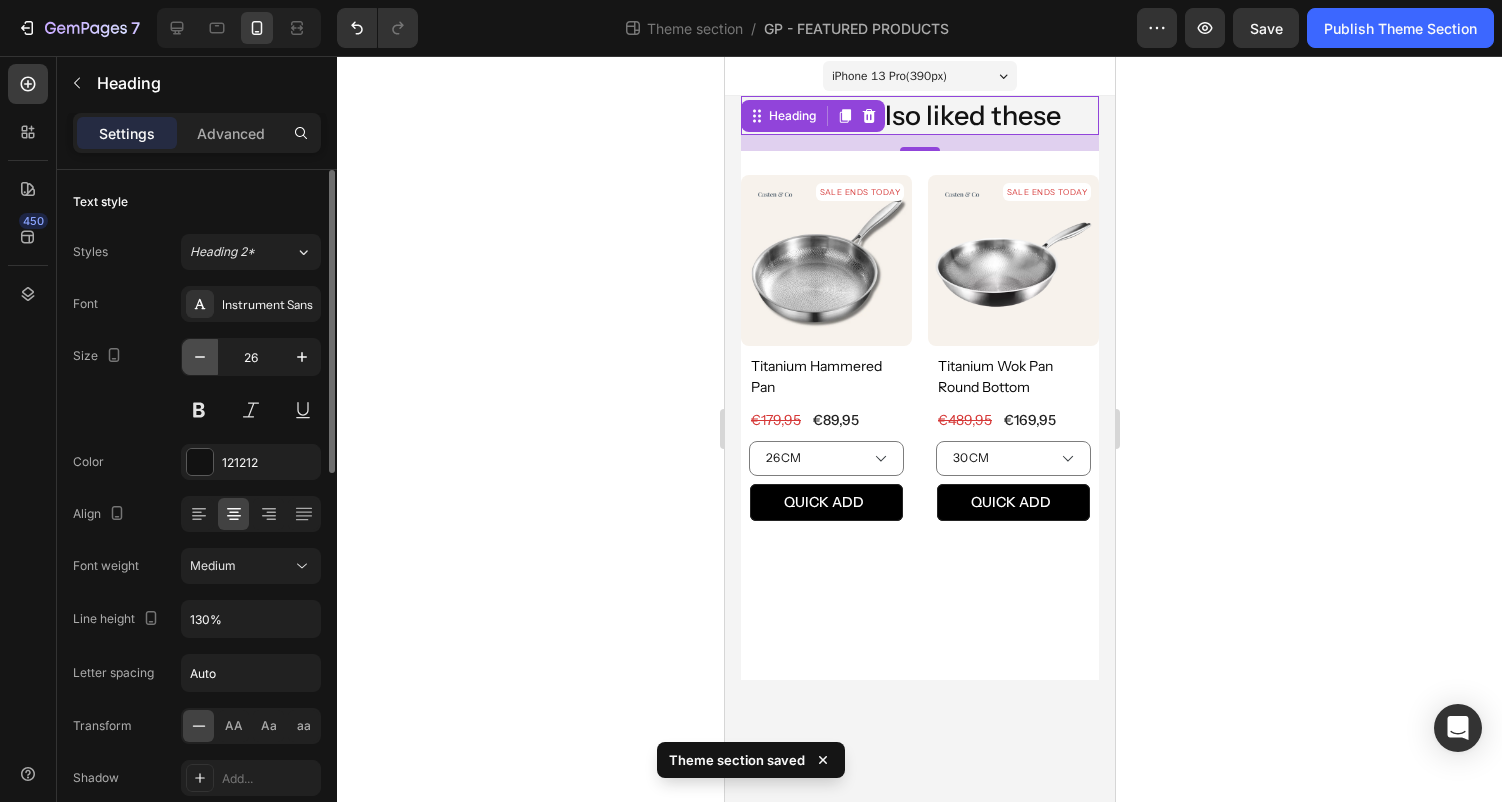 click 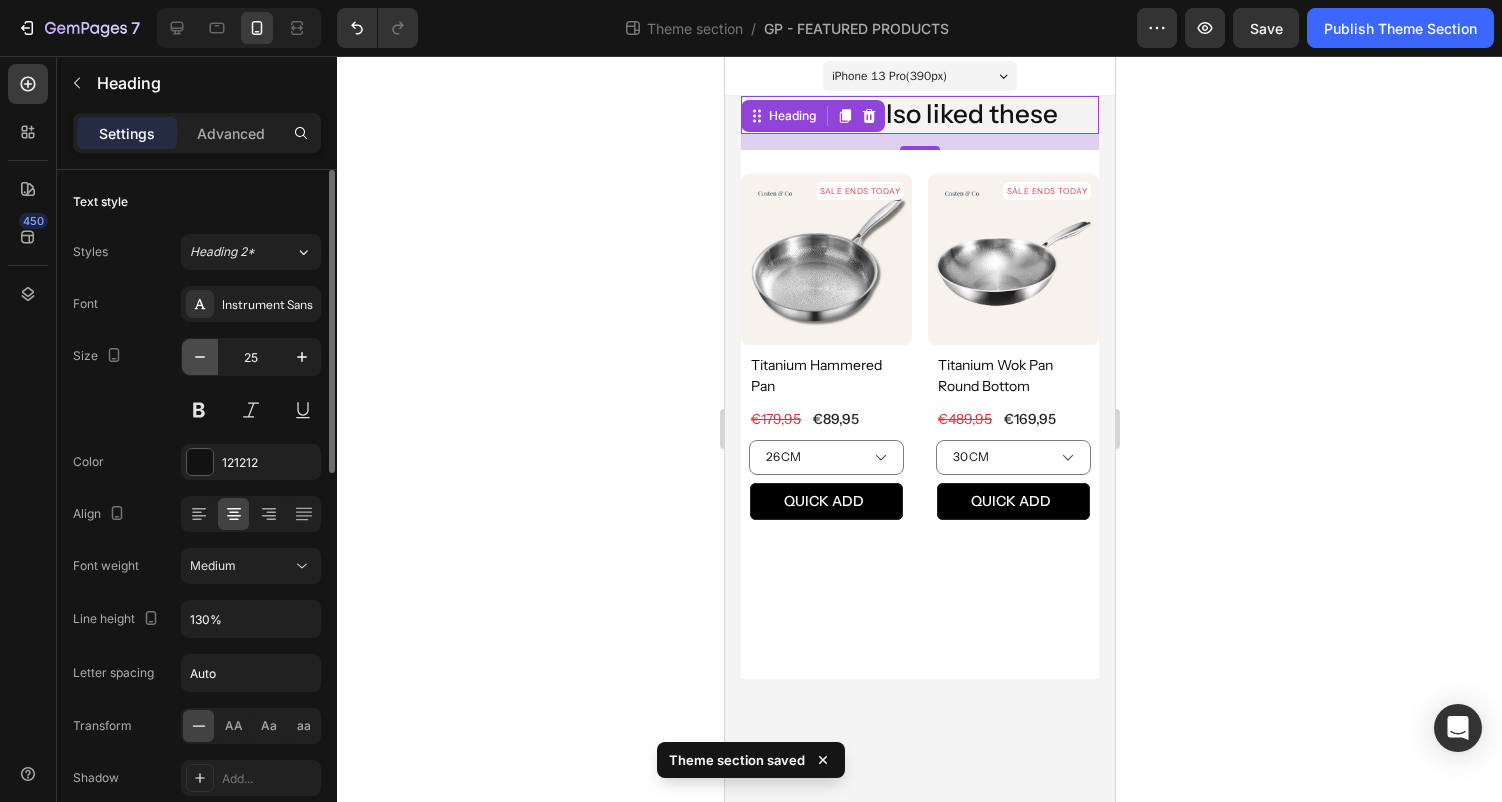 click 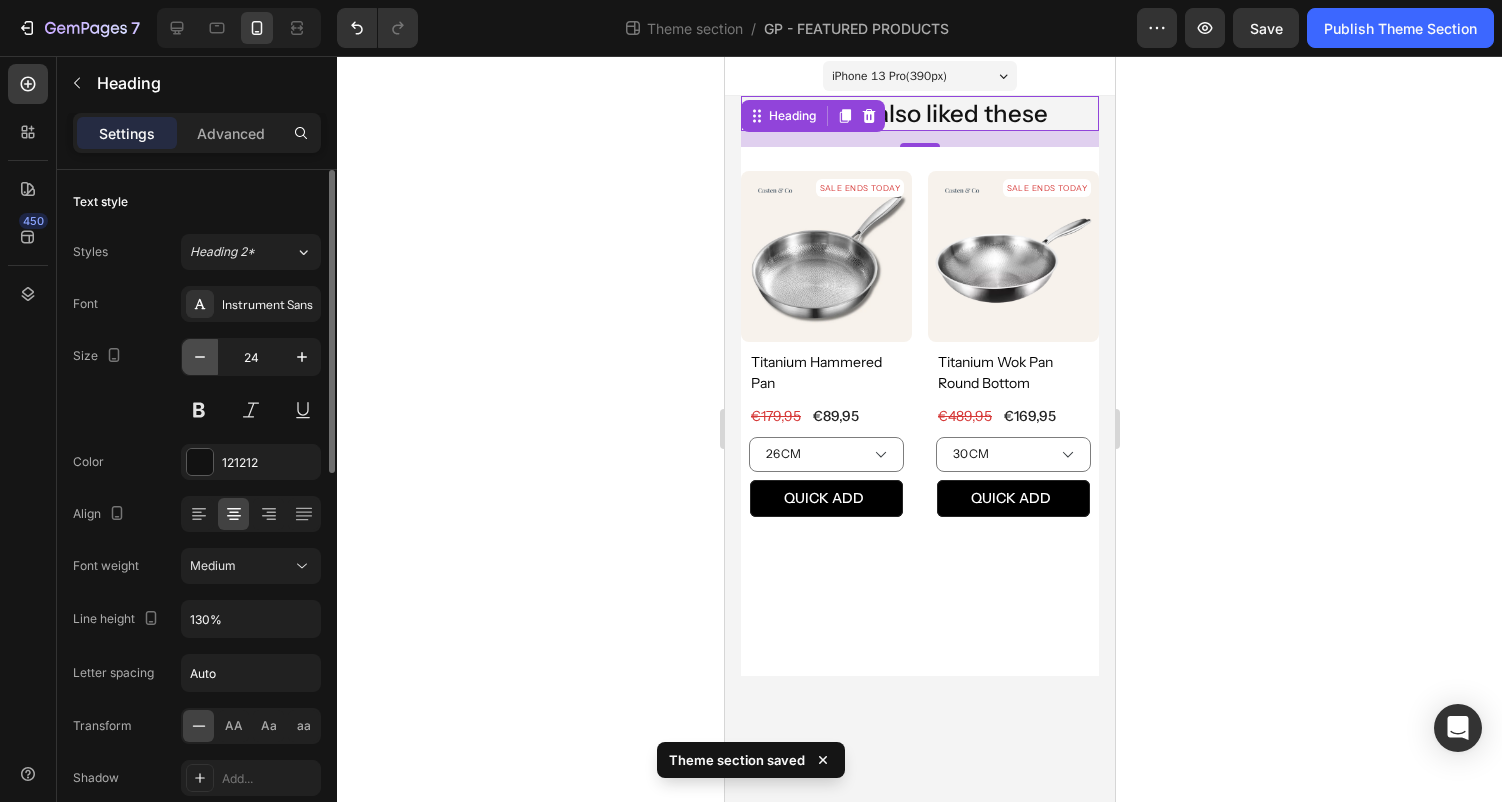 click 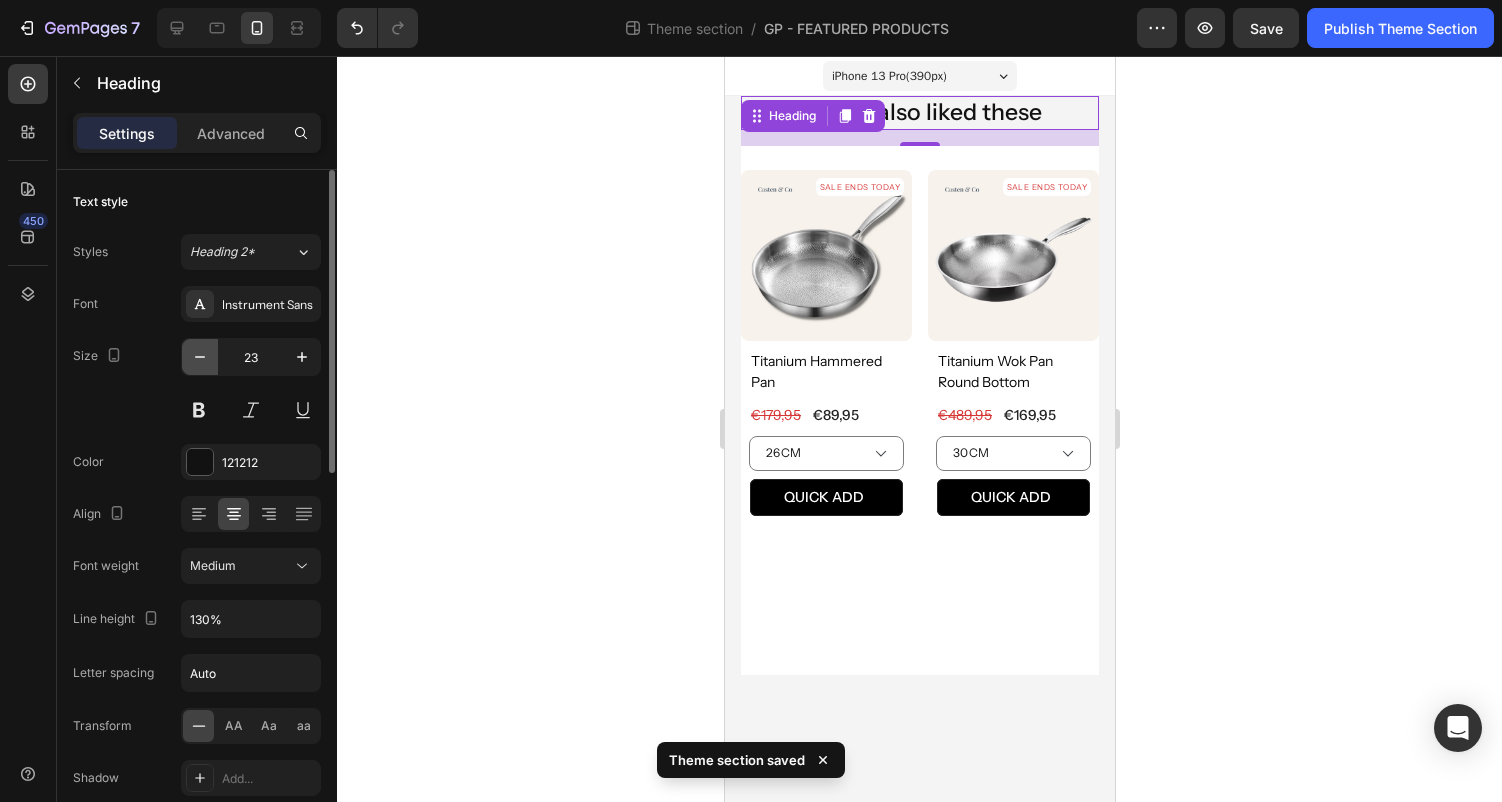 click 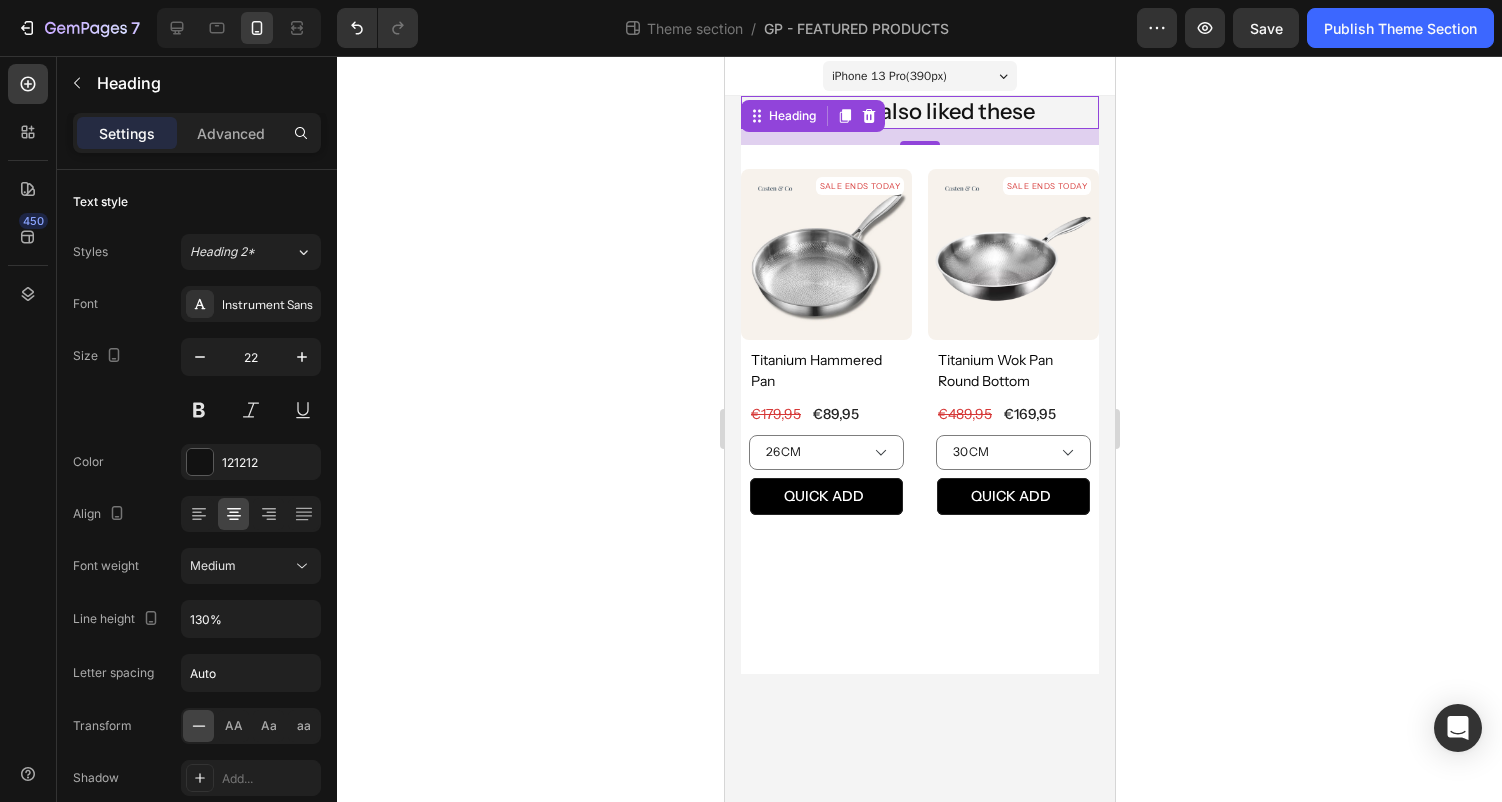drag, startPoint x: 926, startPoint y: 141, endPoint x: 926, endPoint y: 102, distance: 39 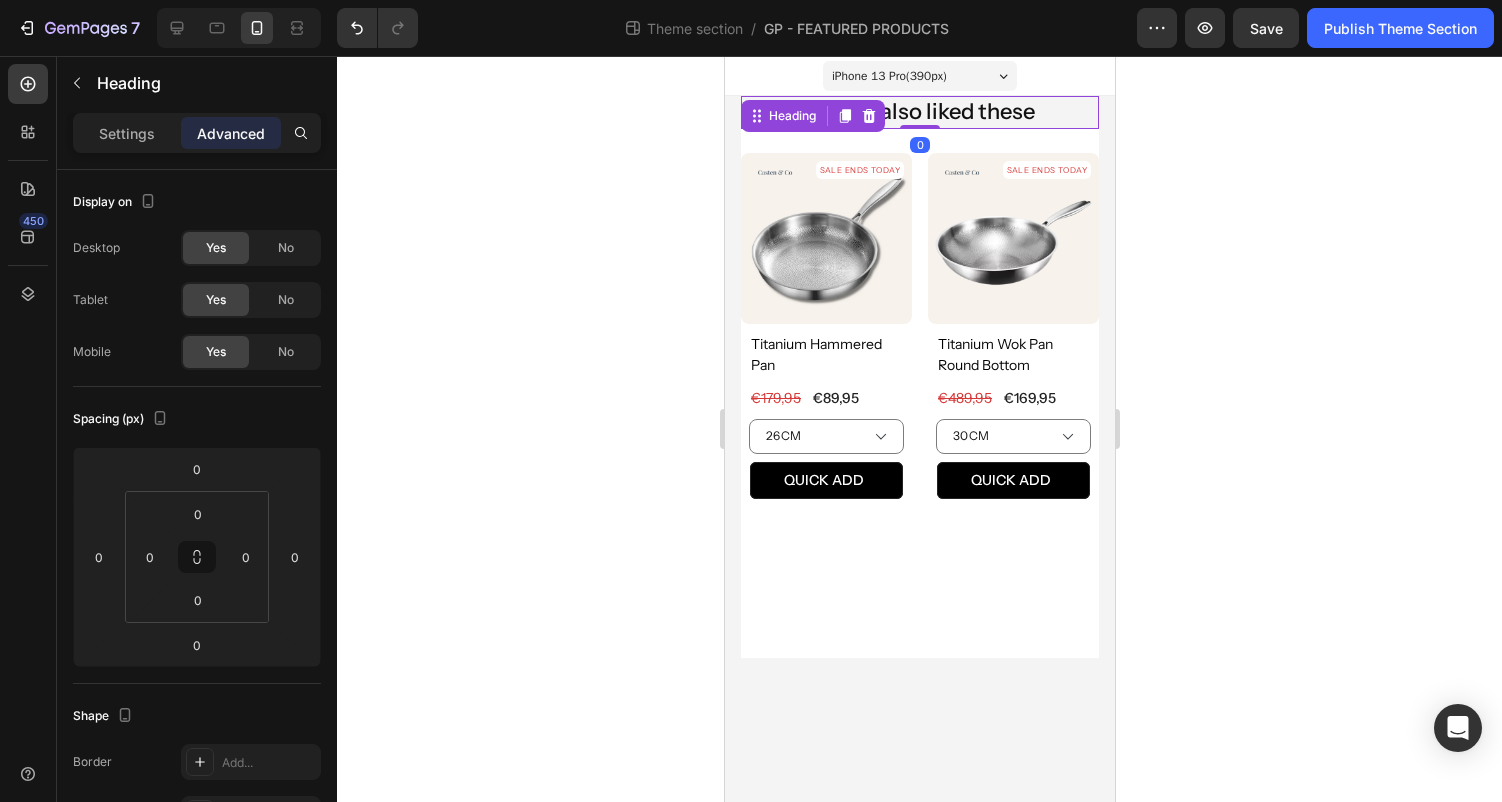 click 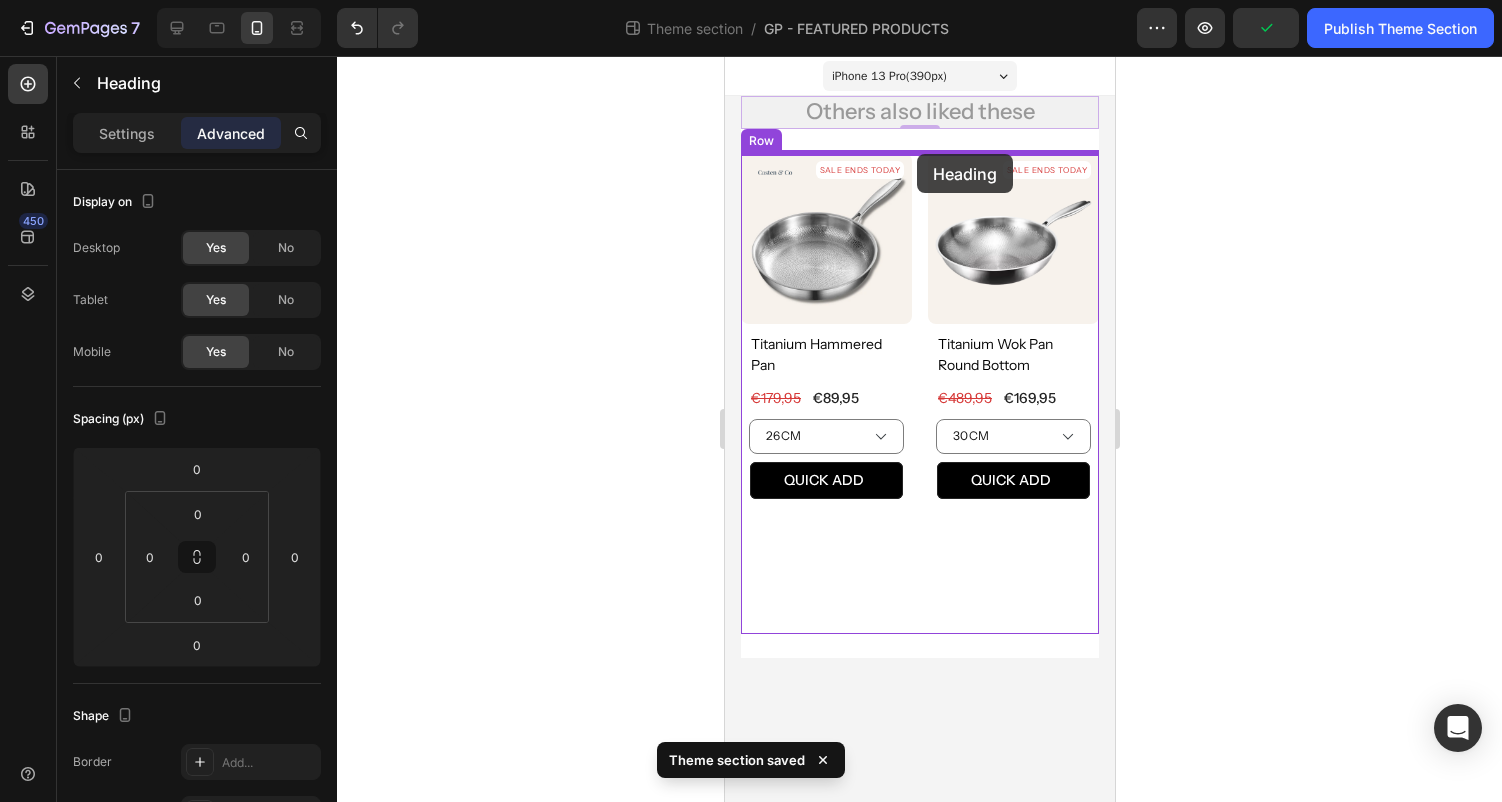 drag, startPoint x: 764, startPoint y: 148, endPoint x: 916, endPoint y: 153, distance: 152.08221 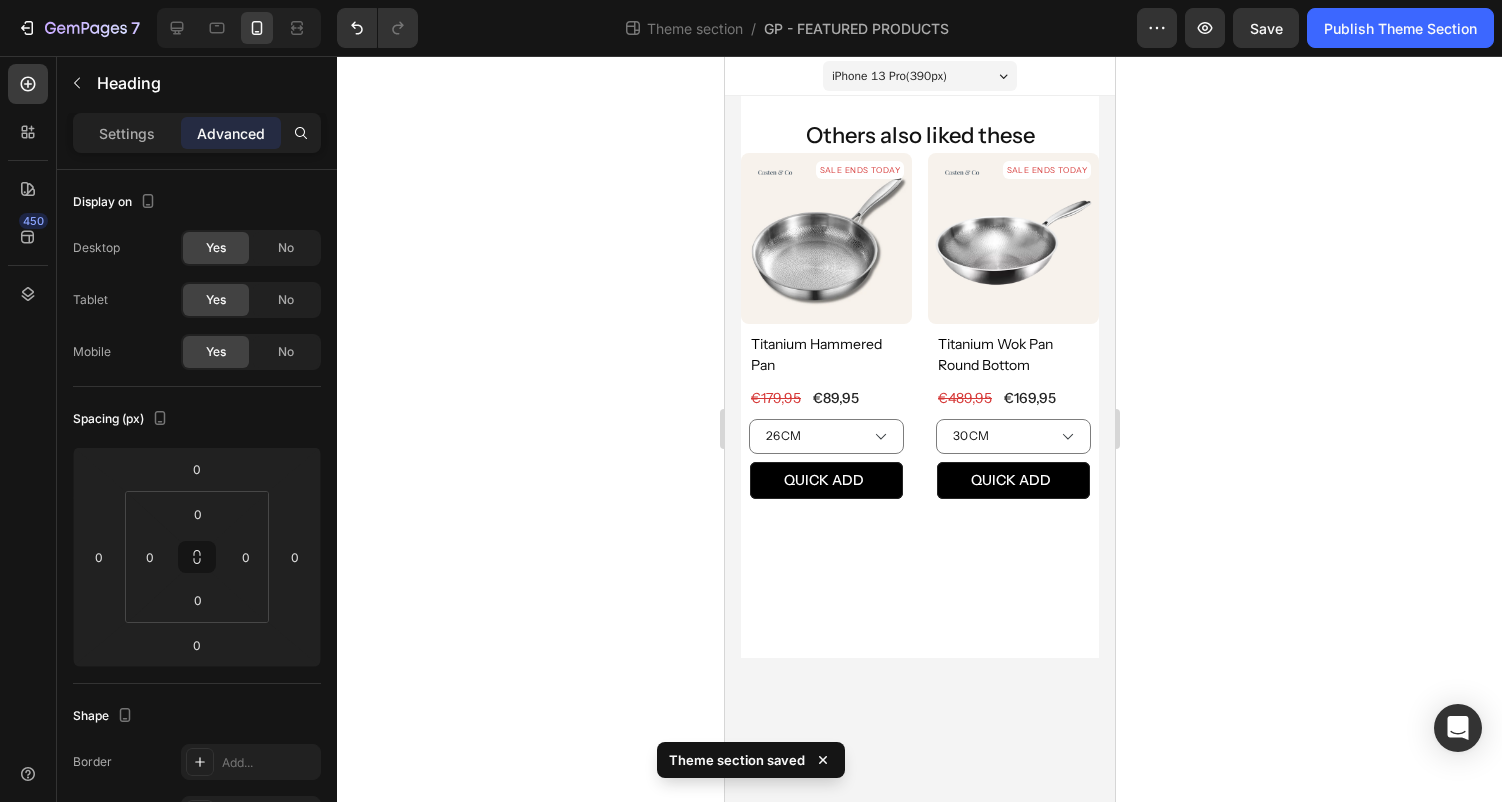 click on "Others also liked these" at bounding box center [919, 136] 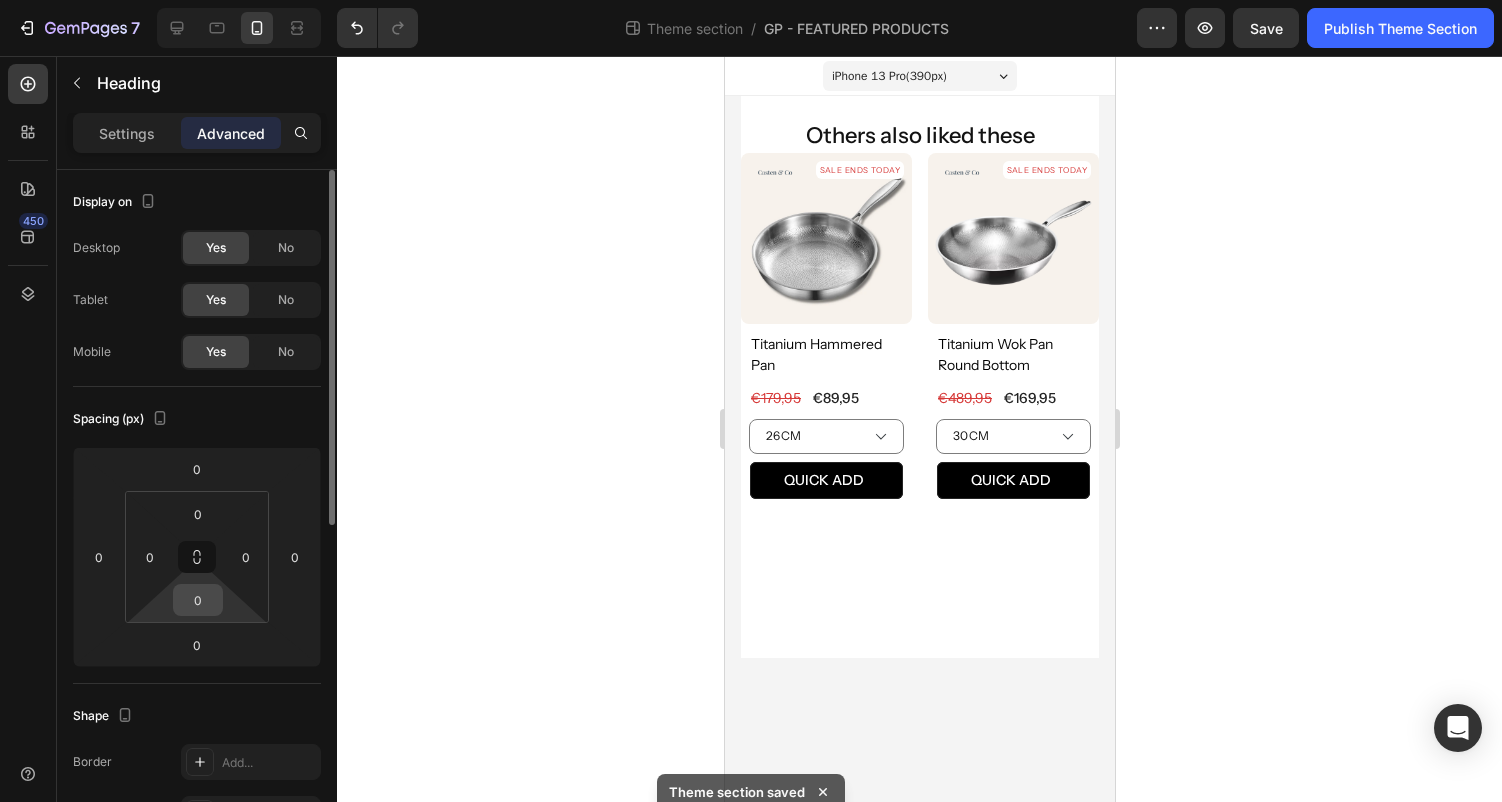click on "0" at bounding box center [198, 600] 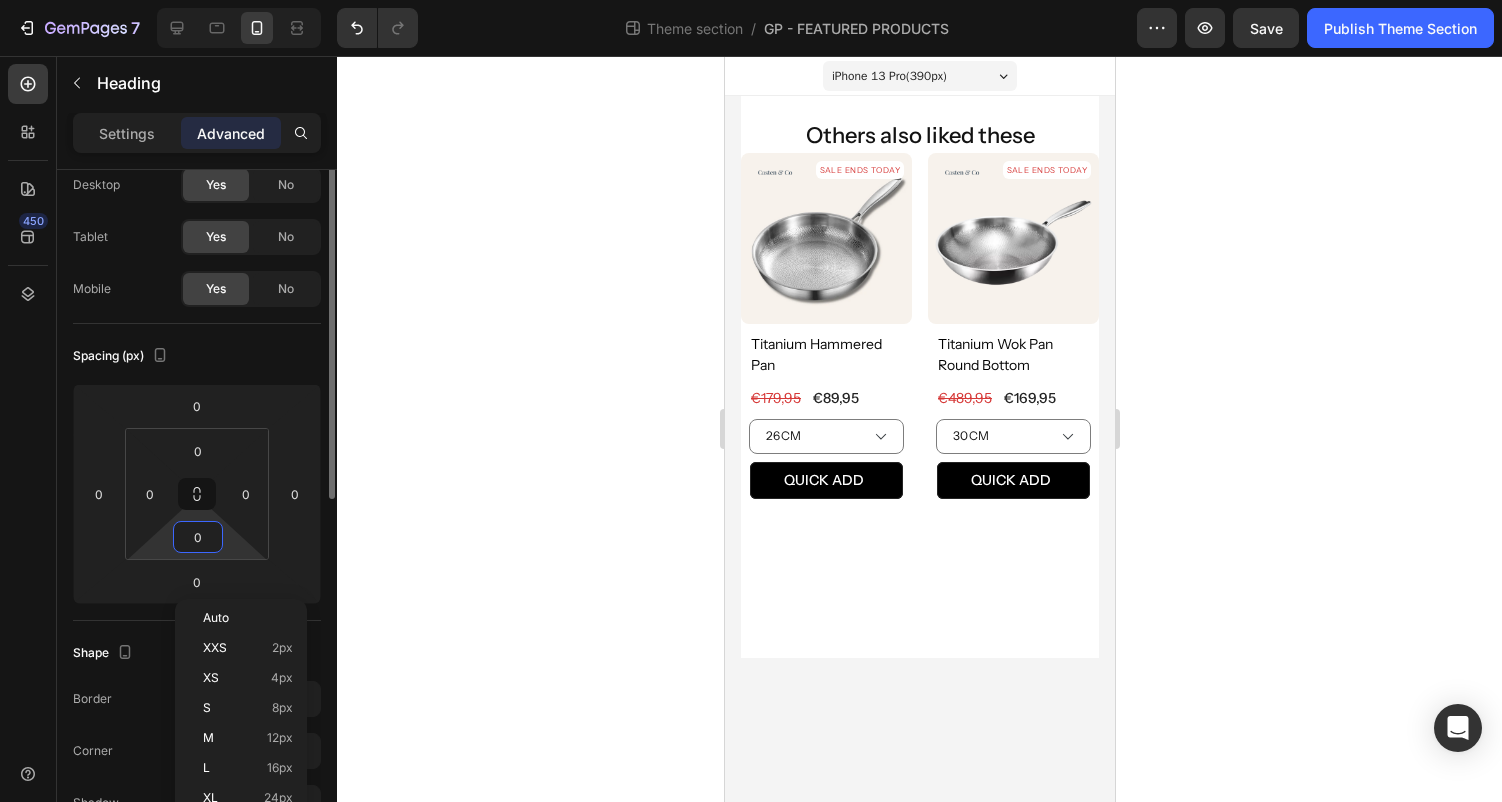 scroll, scrollTop: 105, scrollLeft: 0, axis: vertical 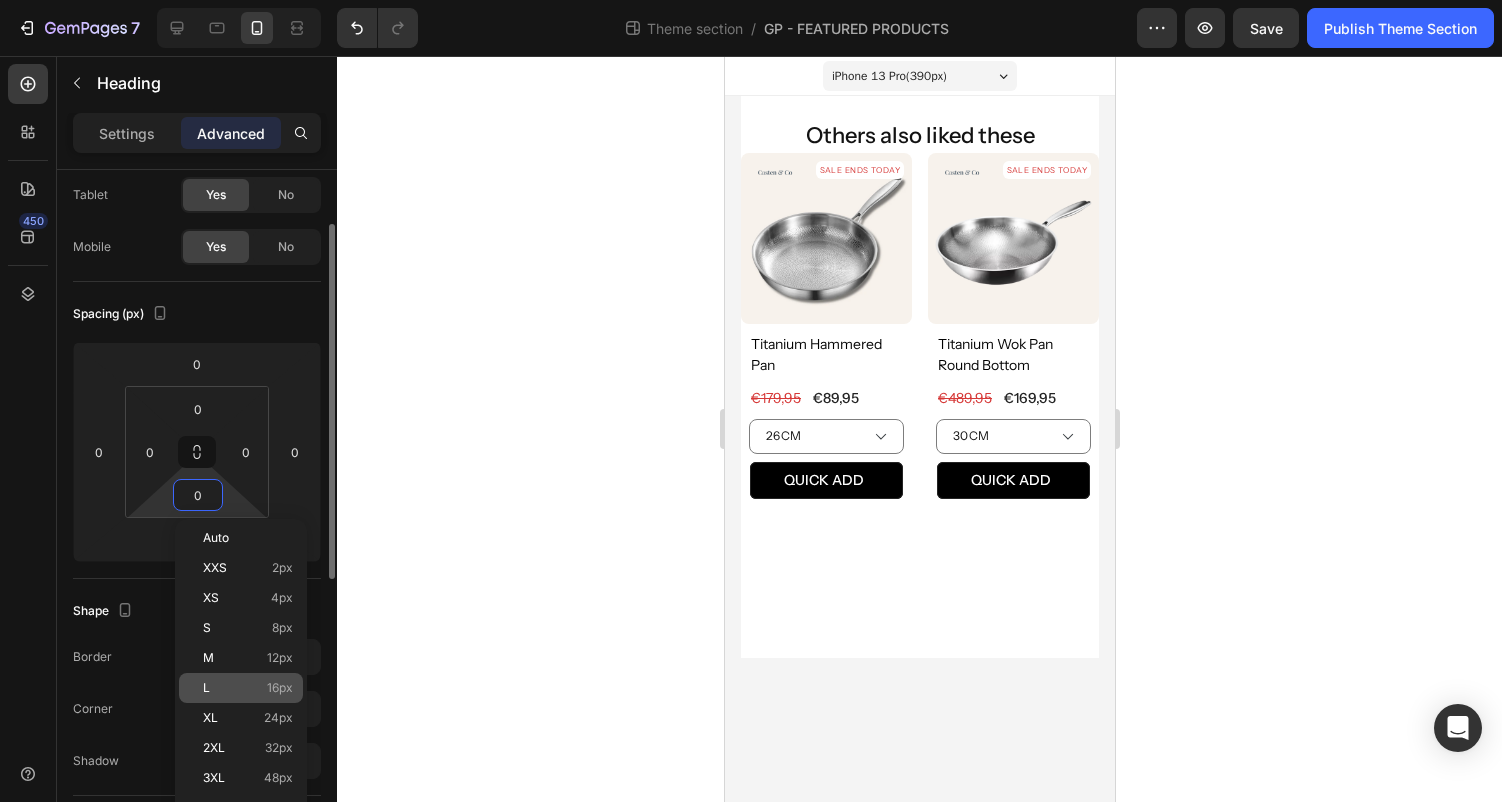click on "L 16px" at bounding box center (248, 688) 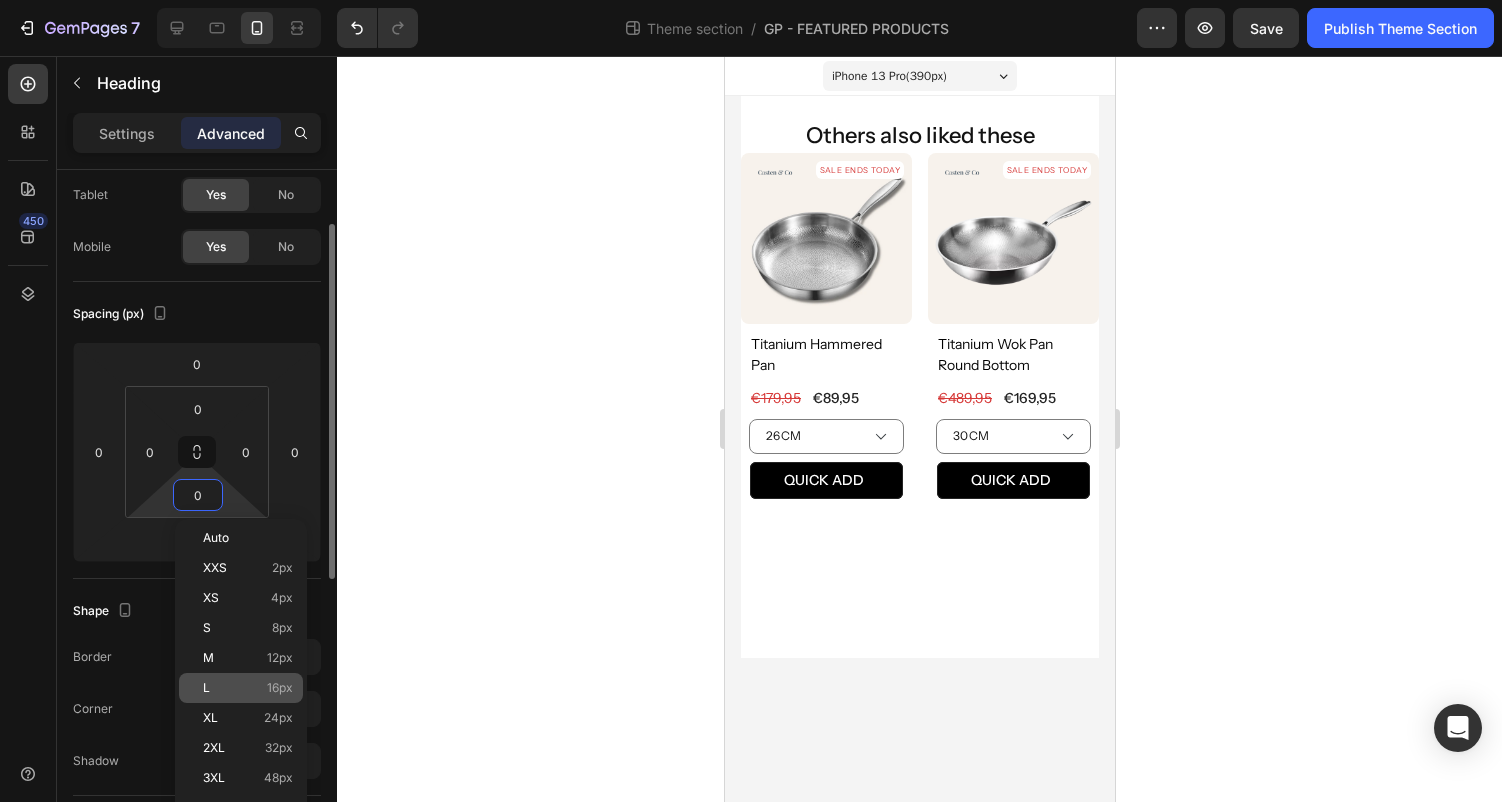type on "16" 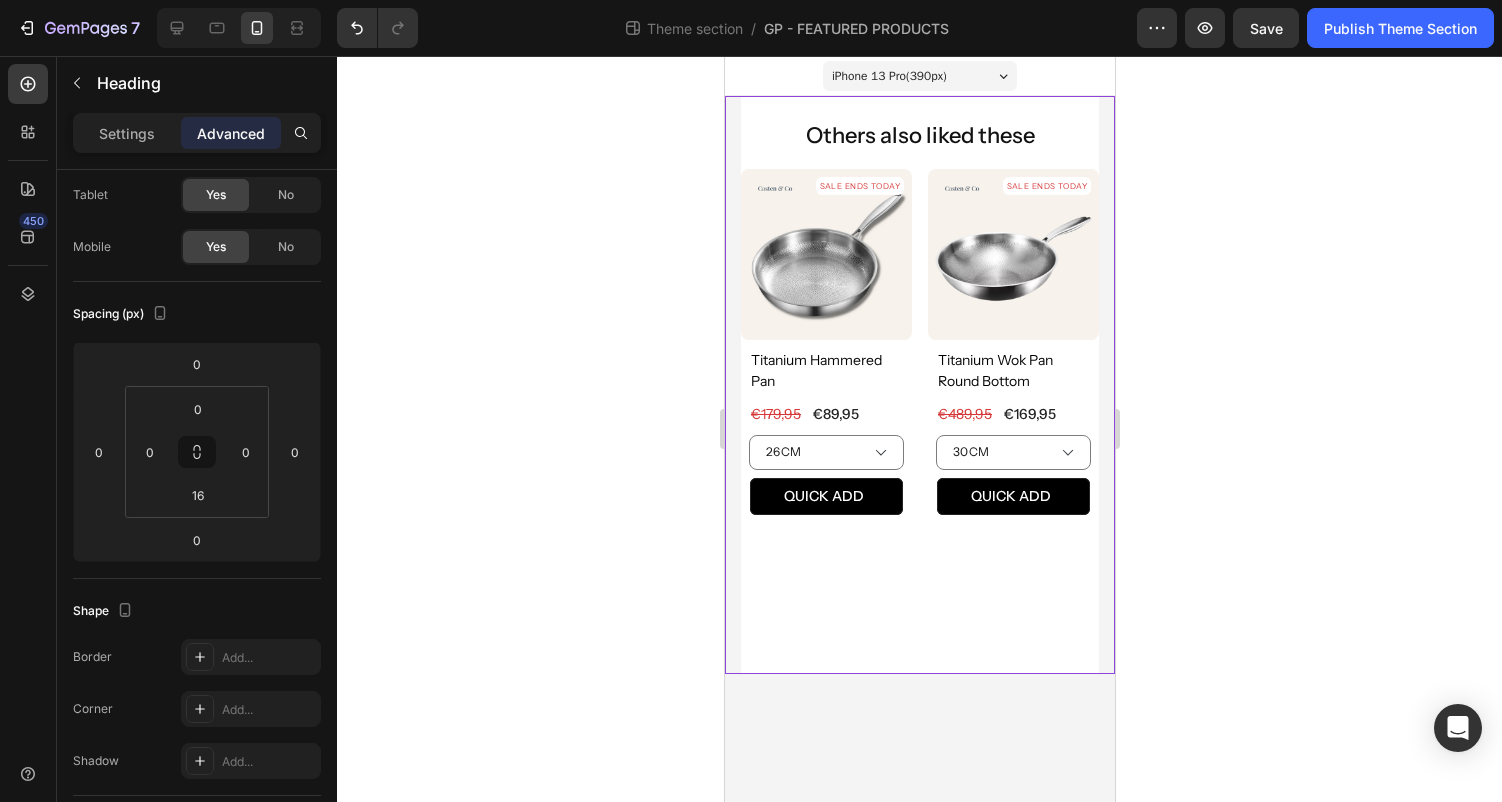 click 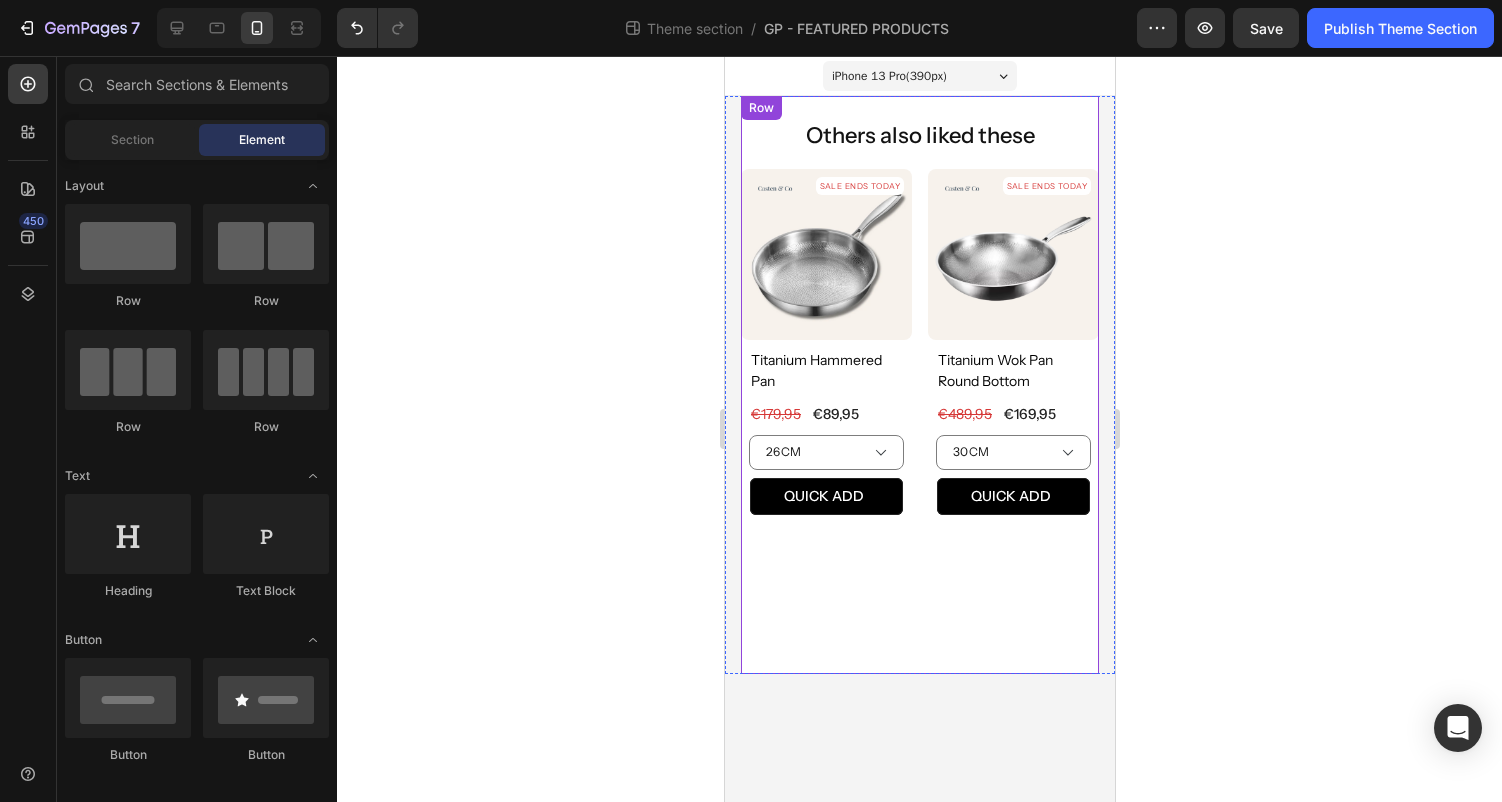 click on "Others also liked these Heading SALE ENDS TODAY Product Badge Product Images titanium hammered pan Product Title €89,95 (P) Price (P) Price €179,95 (P) Price (P) Price Row   26CM 28CM 30CM Product Variants & Swatches QUICK ADD (P) Cart Button Row Product List SALE ENDS TODAY Product Badge Product Images titanium wok pan round bottom Product Title €169,95 (P) Price (P) Price €489,95 (P) Price (P) Price Row   30CM 32CM 34CM 30CM With Lid 32CM With Lid 34CM With Lid Product Variants & Swatches QUICK ADD (P) Cart Button Row Product List SALE ENDS TODAY Product Badge Product Images titanium chopsticks (set of 2) Product Title €24,95 (P) Price (P) Price €39,95 (P) Price (P) Price Row   19CM (Short) 23CM (Long) Product Variants & Swatches QUICK ADD (P) Cart Button Row Product List SALE ENDS TODAY Product Badge Product Images titanium soup spoons (set) Product Title €39,95 (P) Price (P) Price €84,95 (P) Price (P) Price Row Setup options like colors, sizes with product variant.       Add new variant" at bounding box center (919, 385) 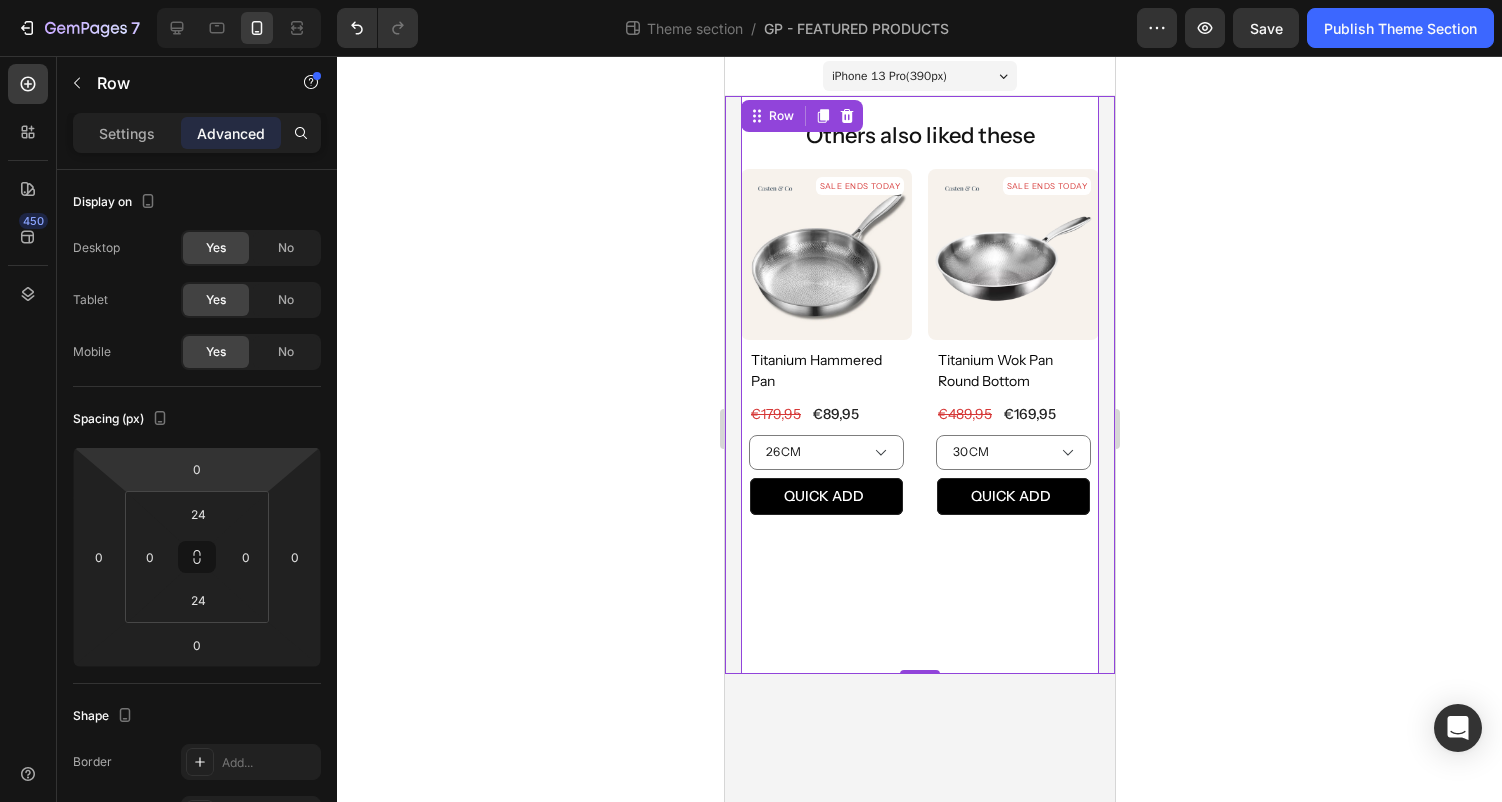 click 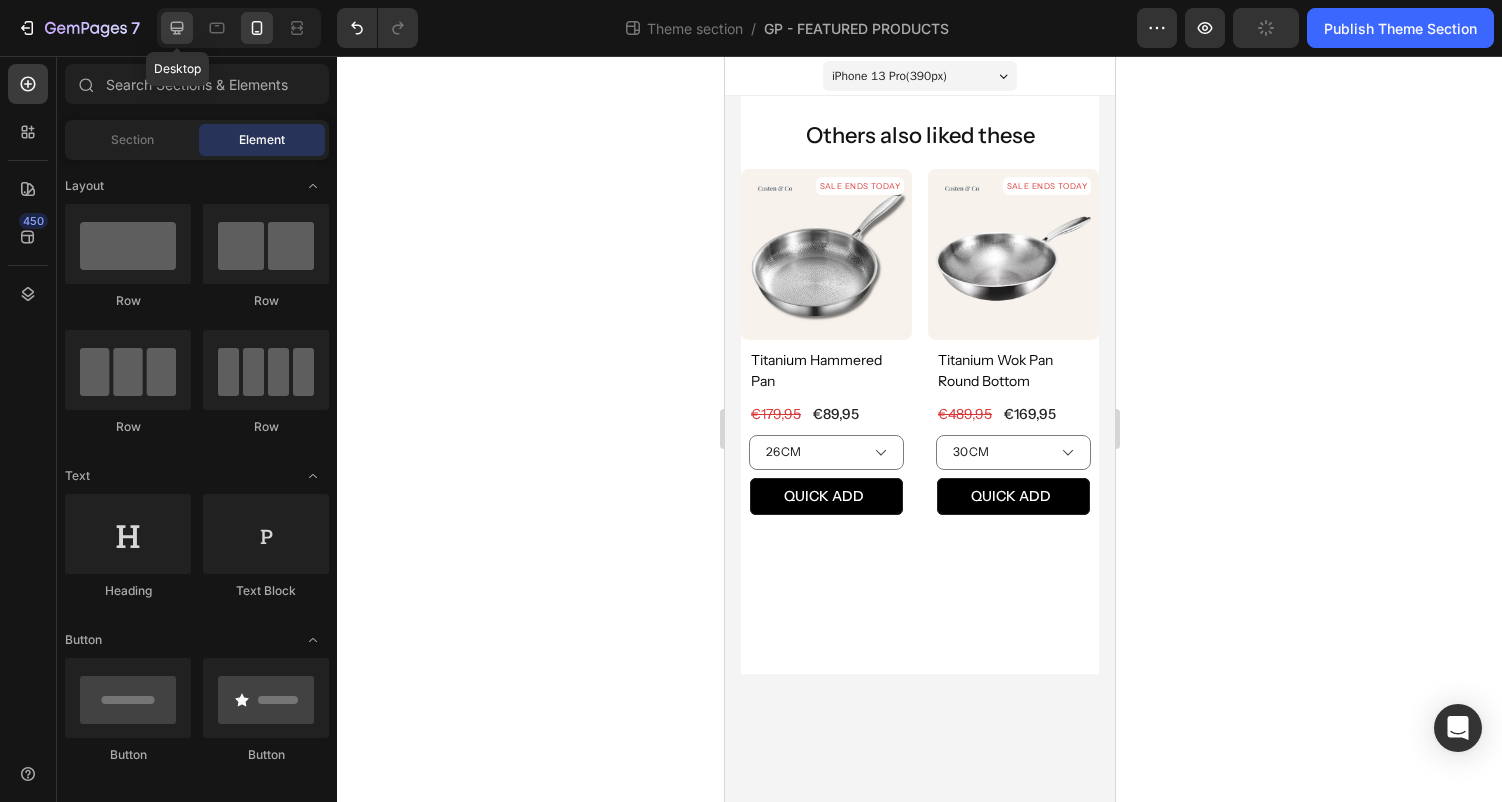 click 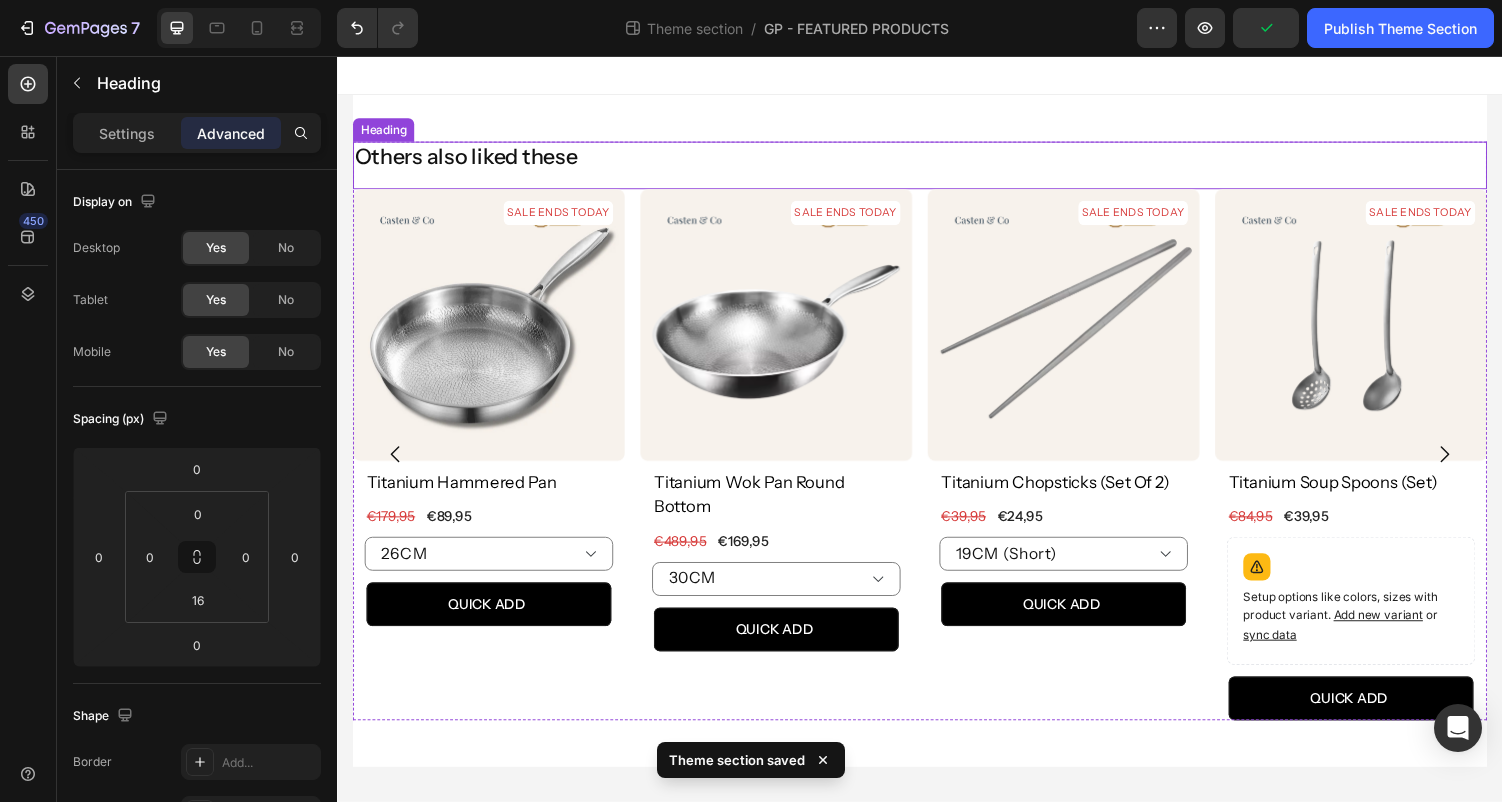 click on "Others also liked these" at bounding box center [937, 160] 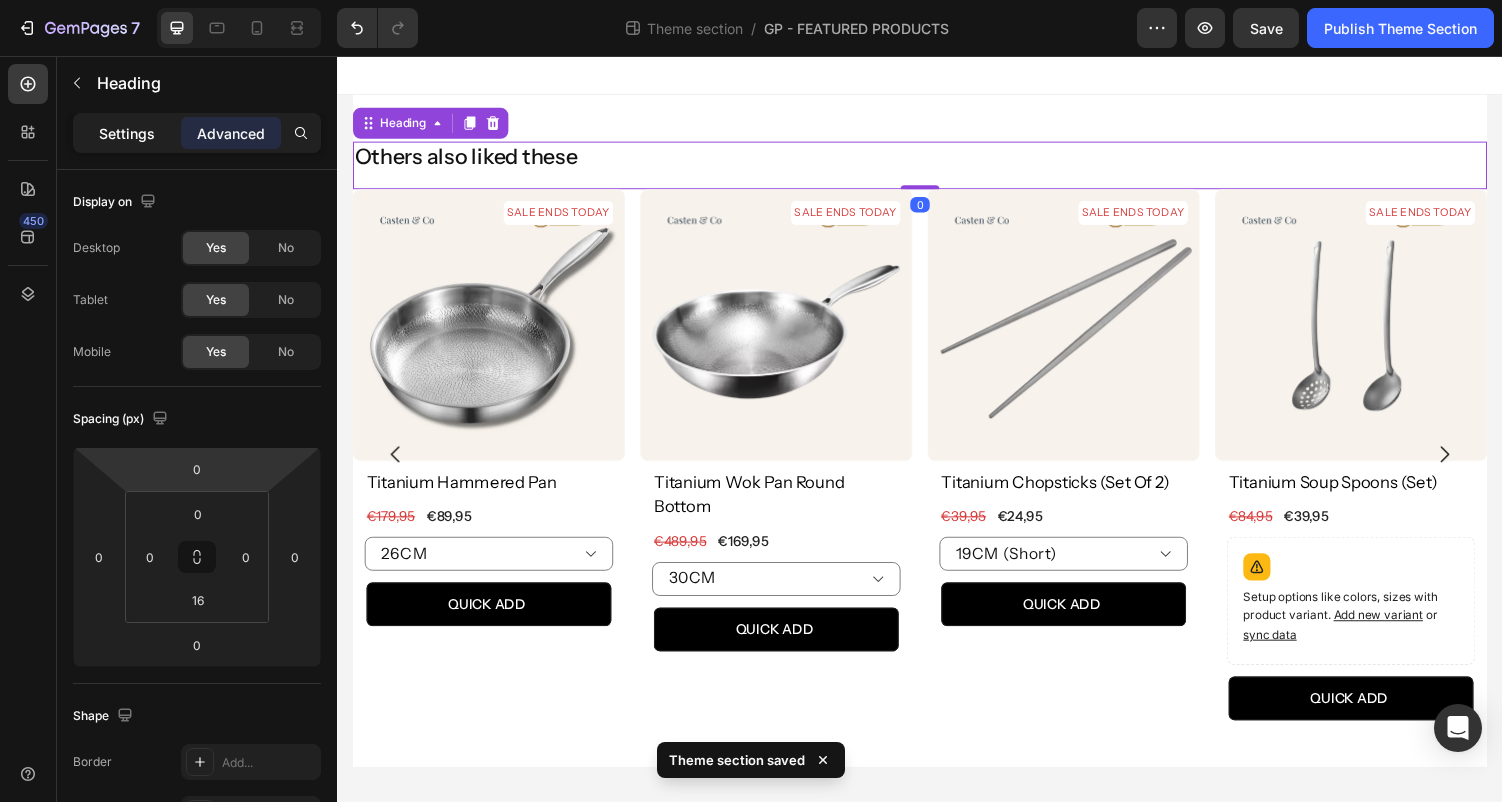 click on "Settings" 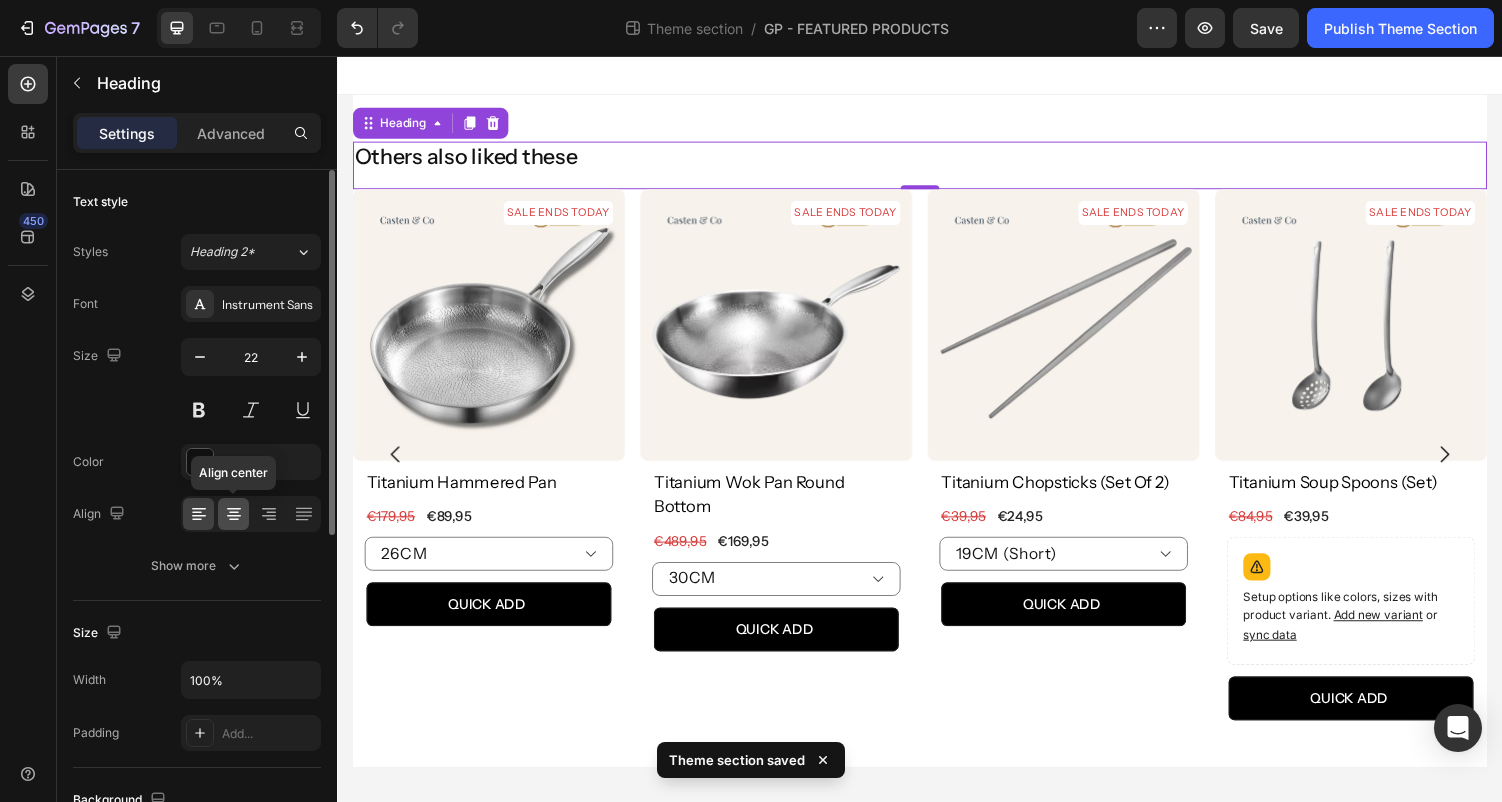 click 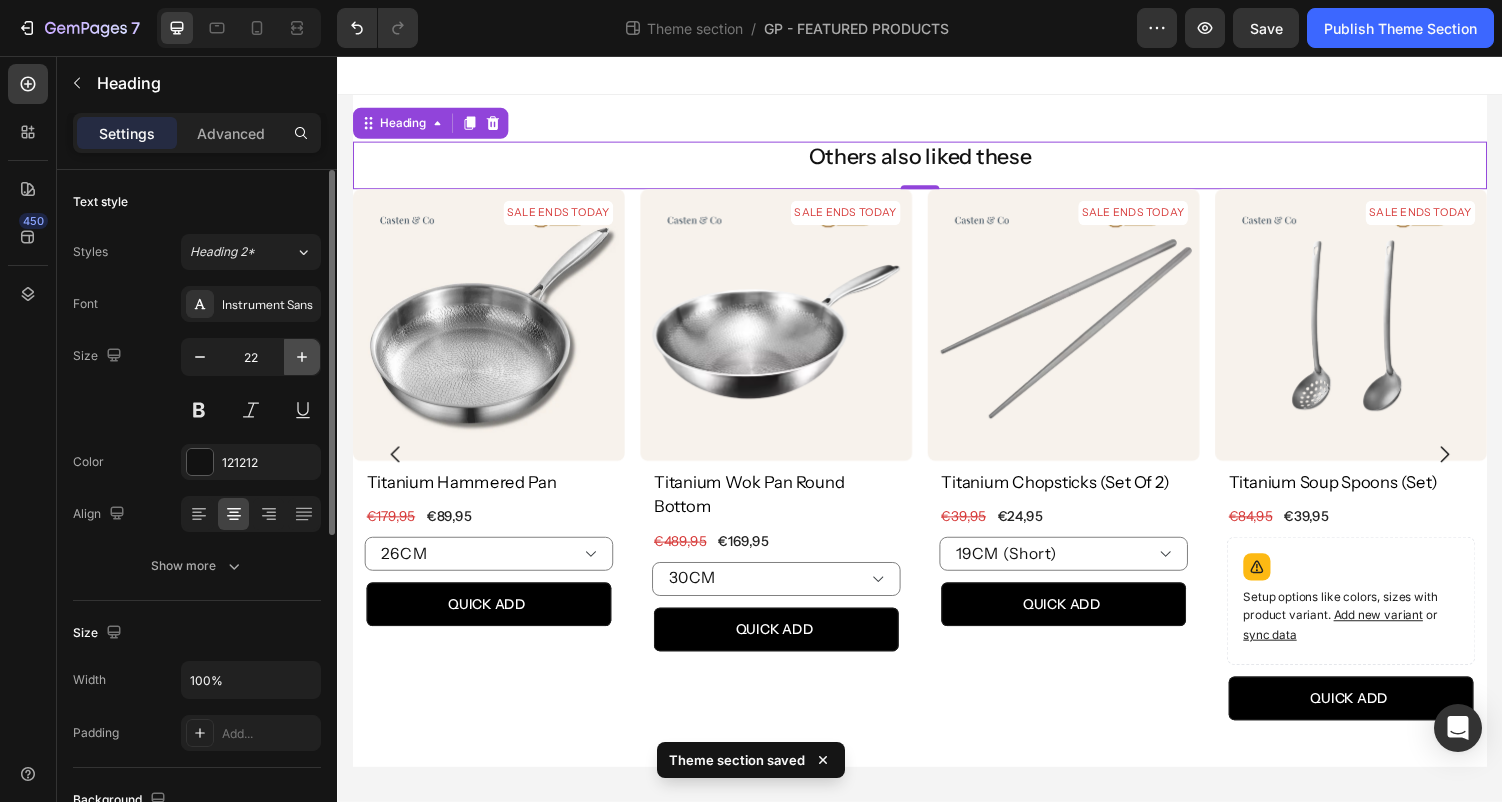 click 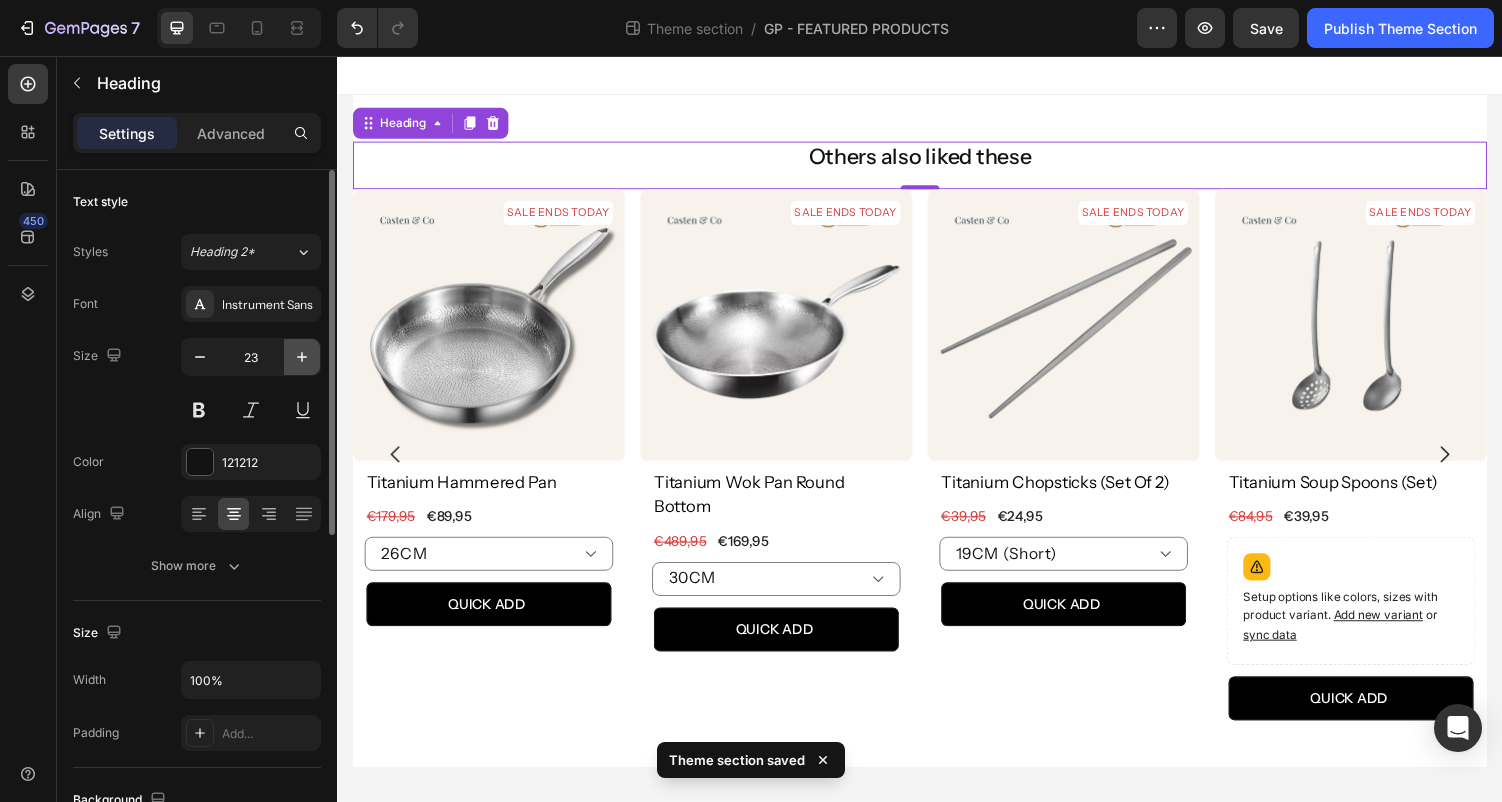 click 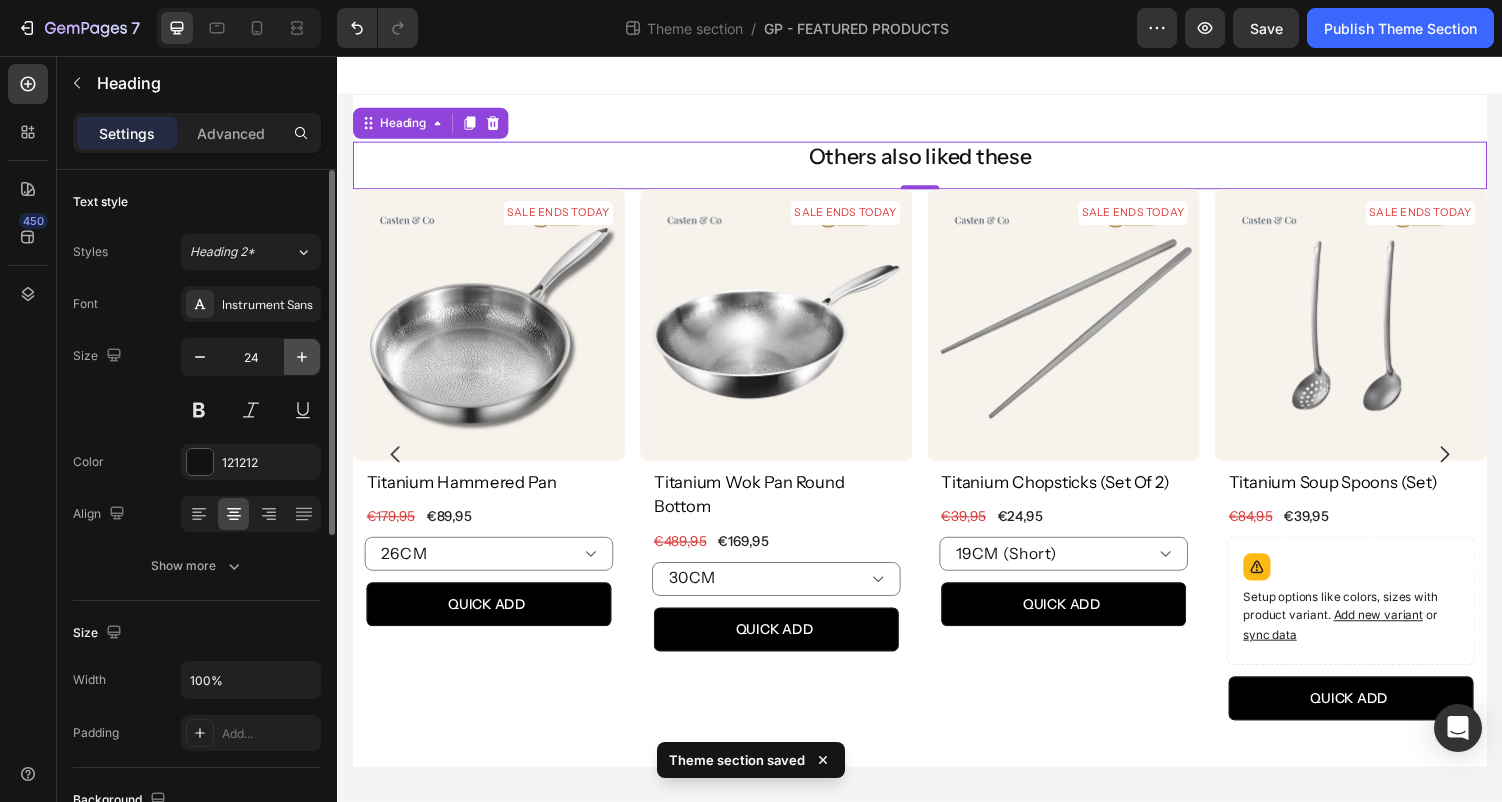 click 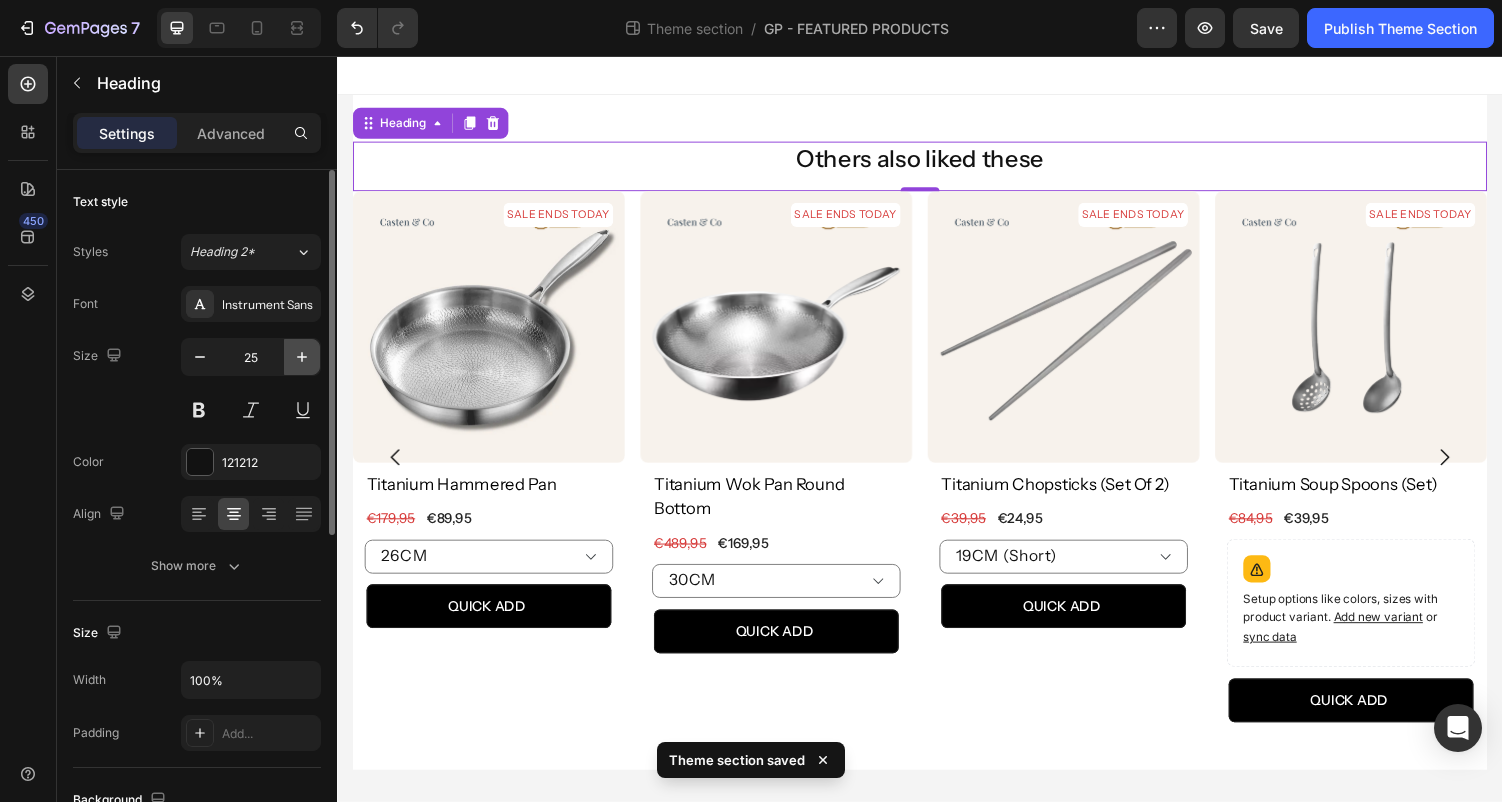 click 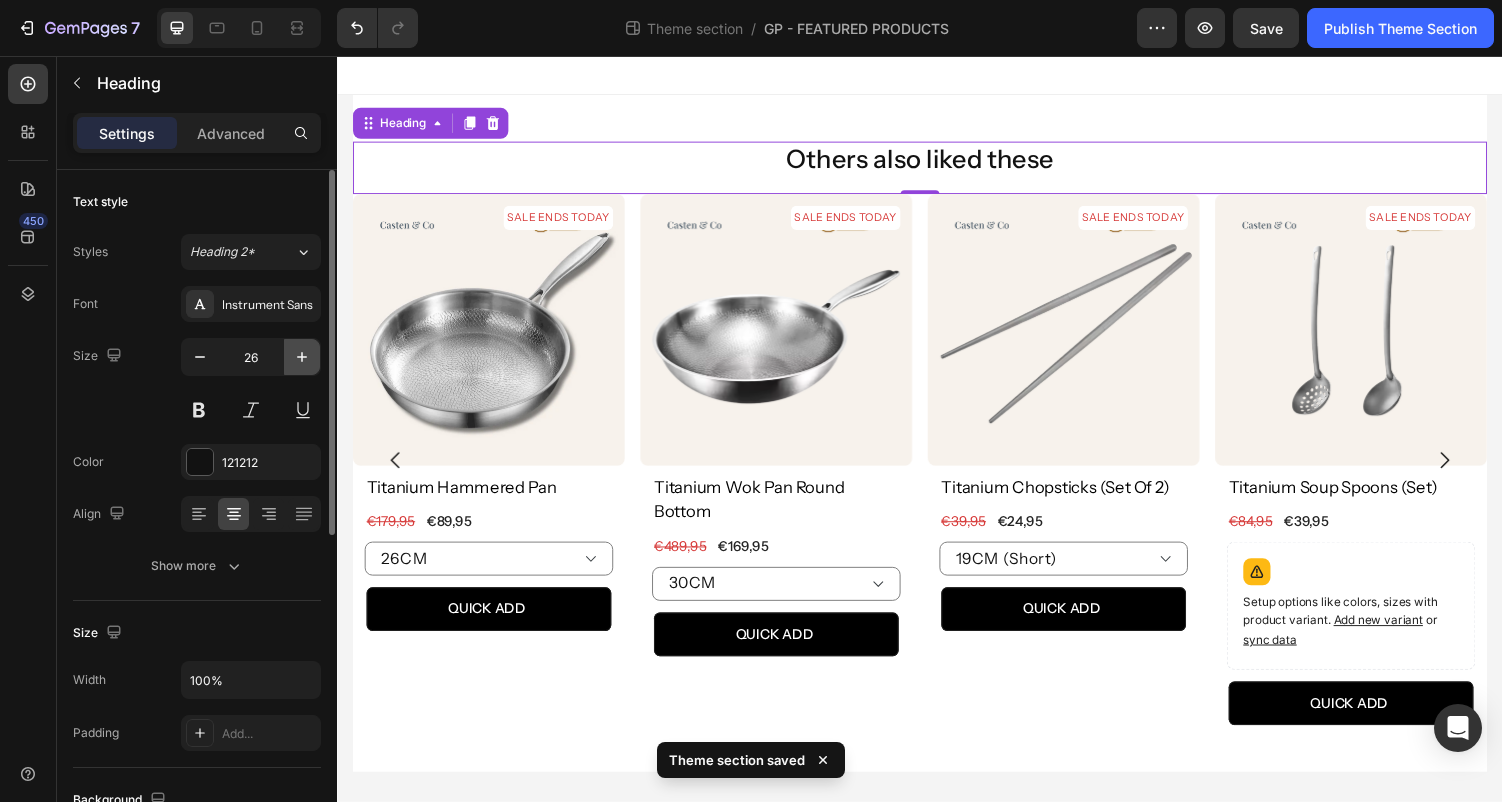 click 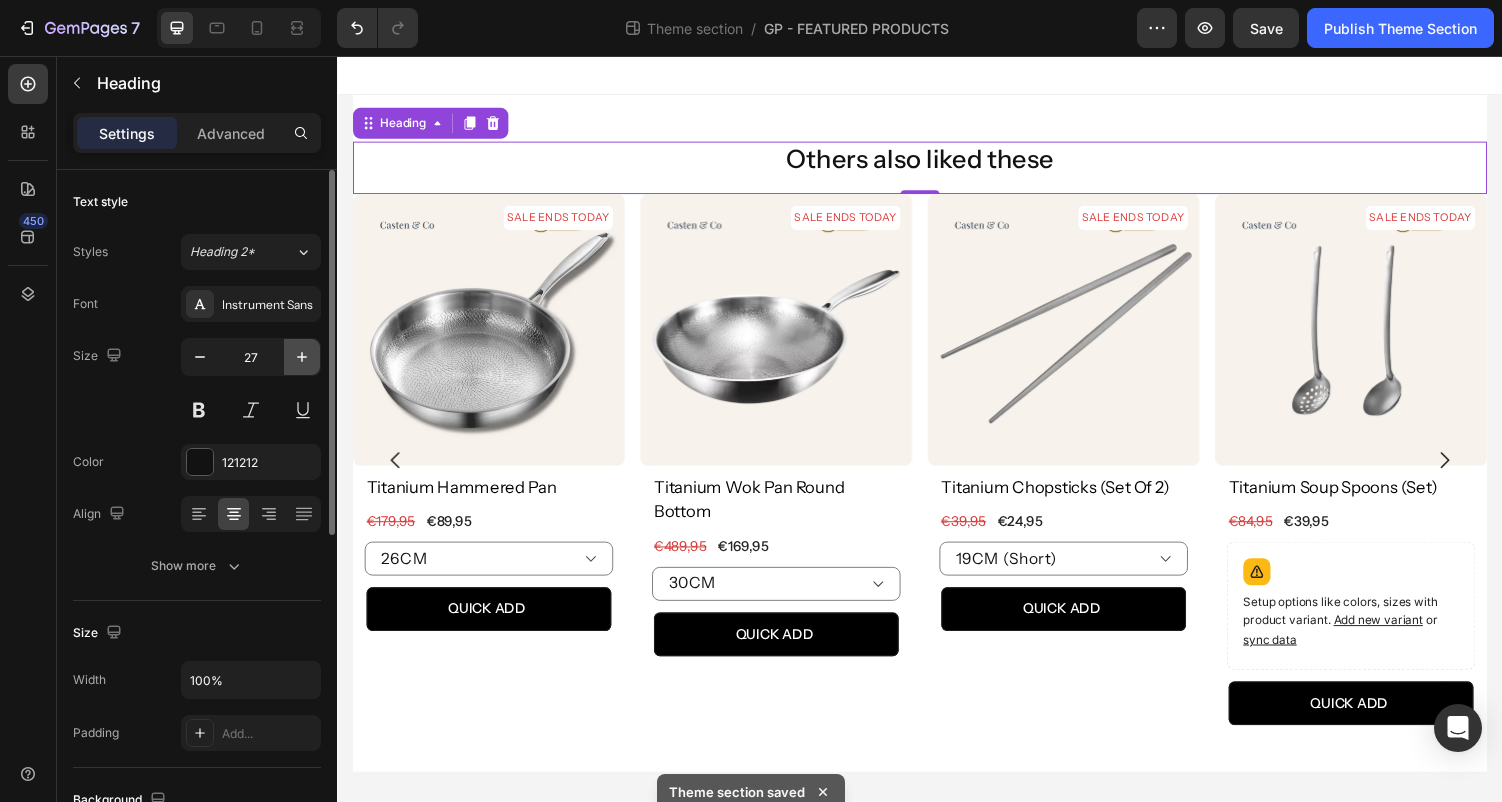 click 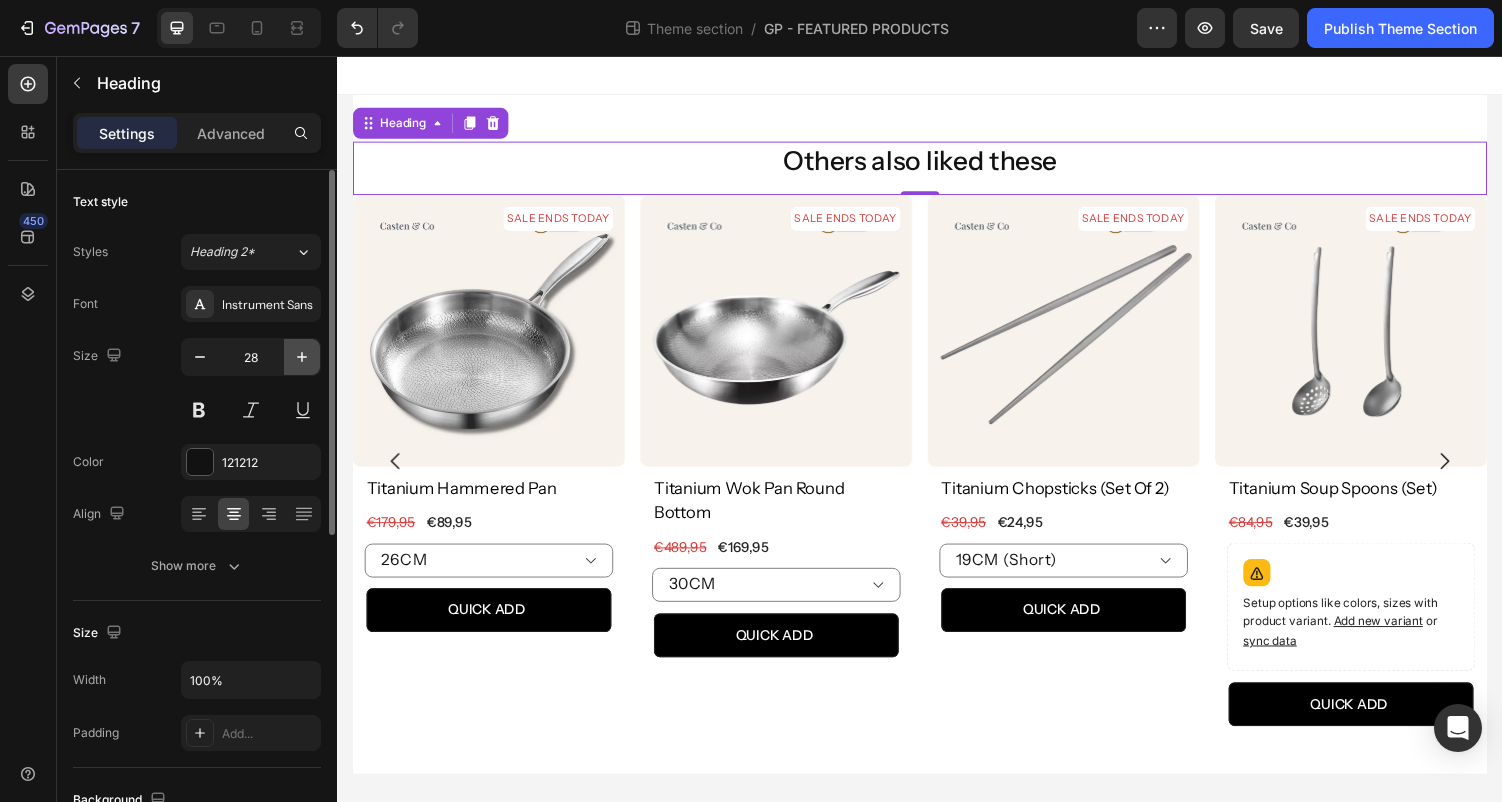 click 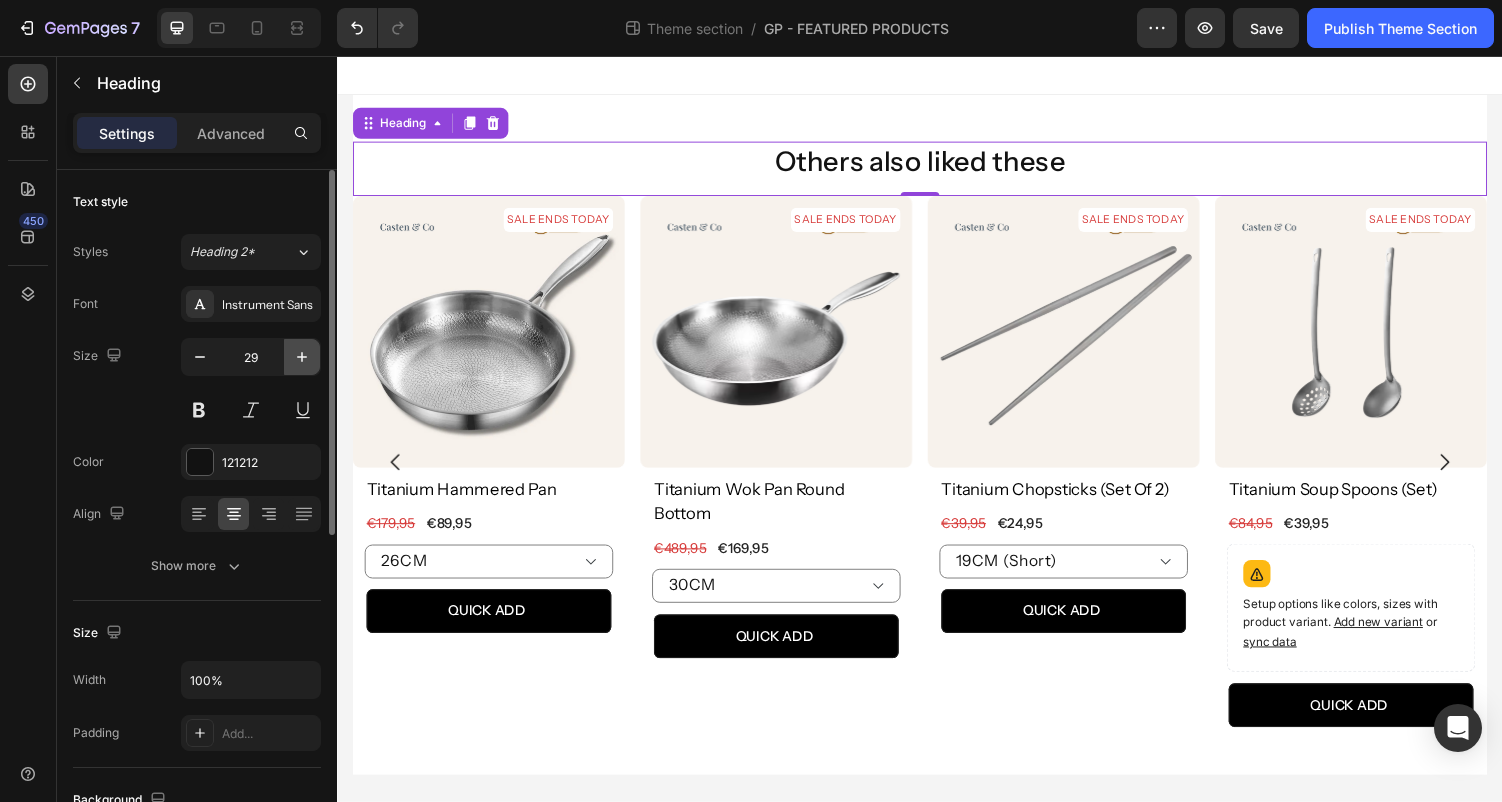 click 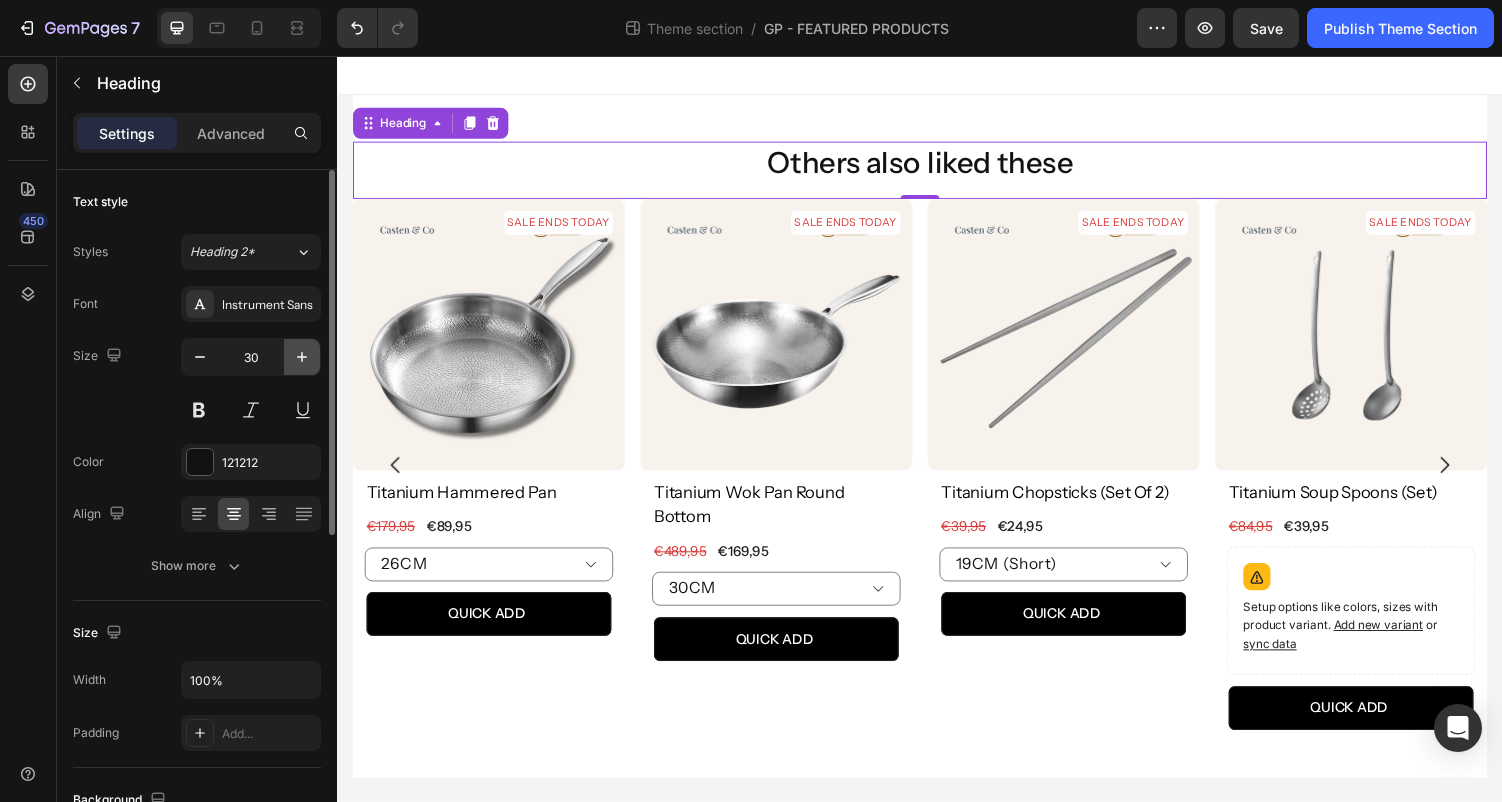 click 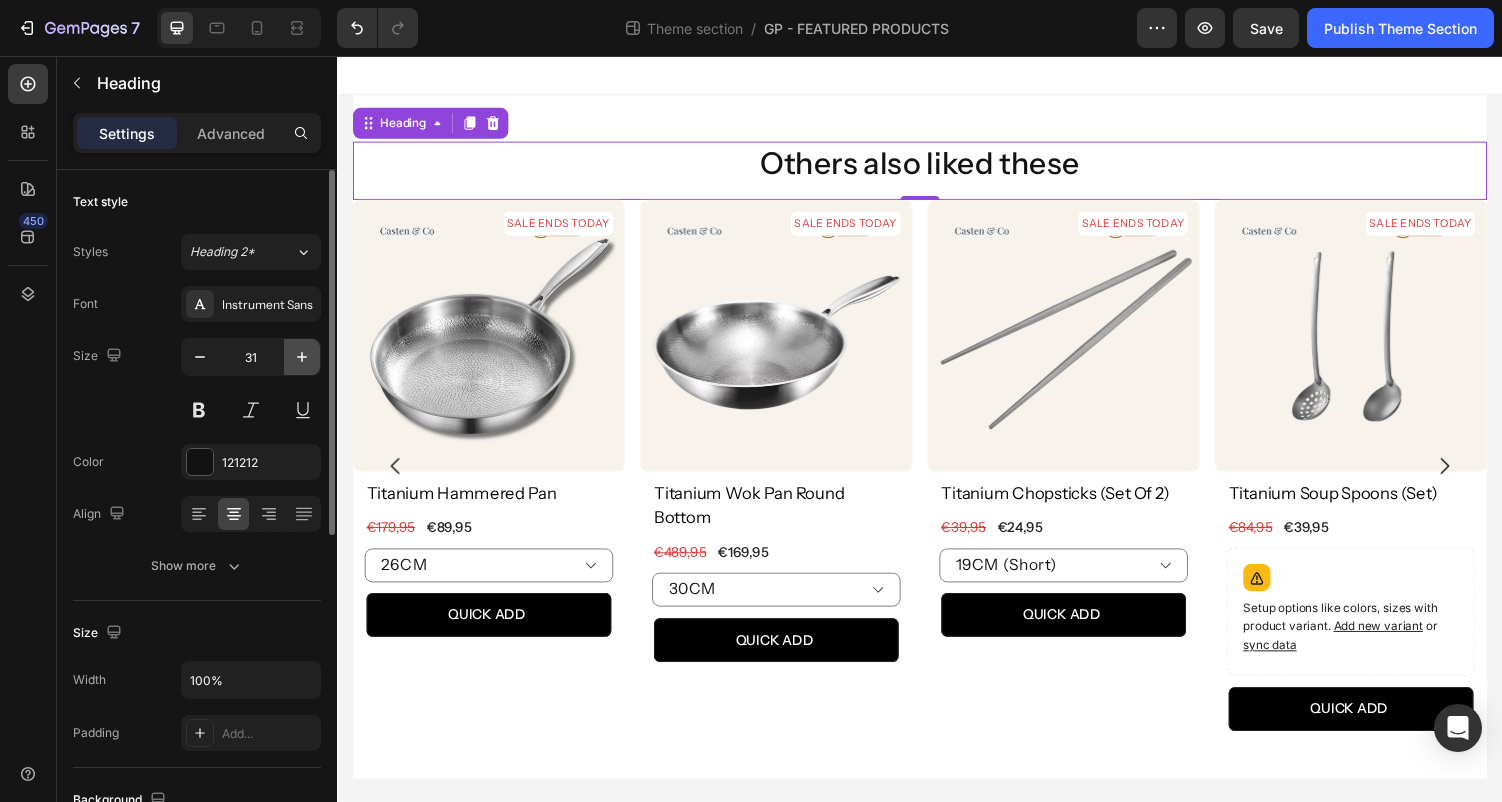 click 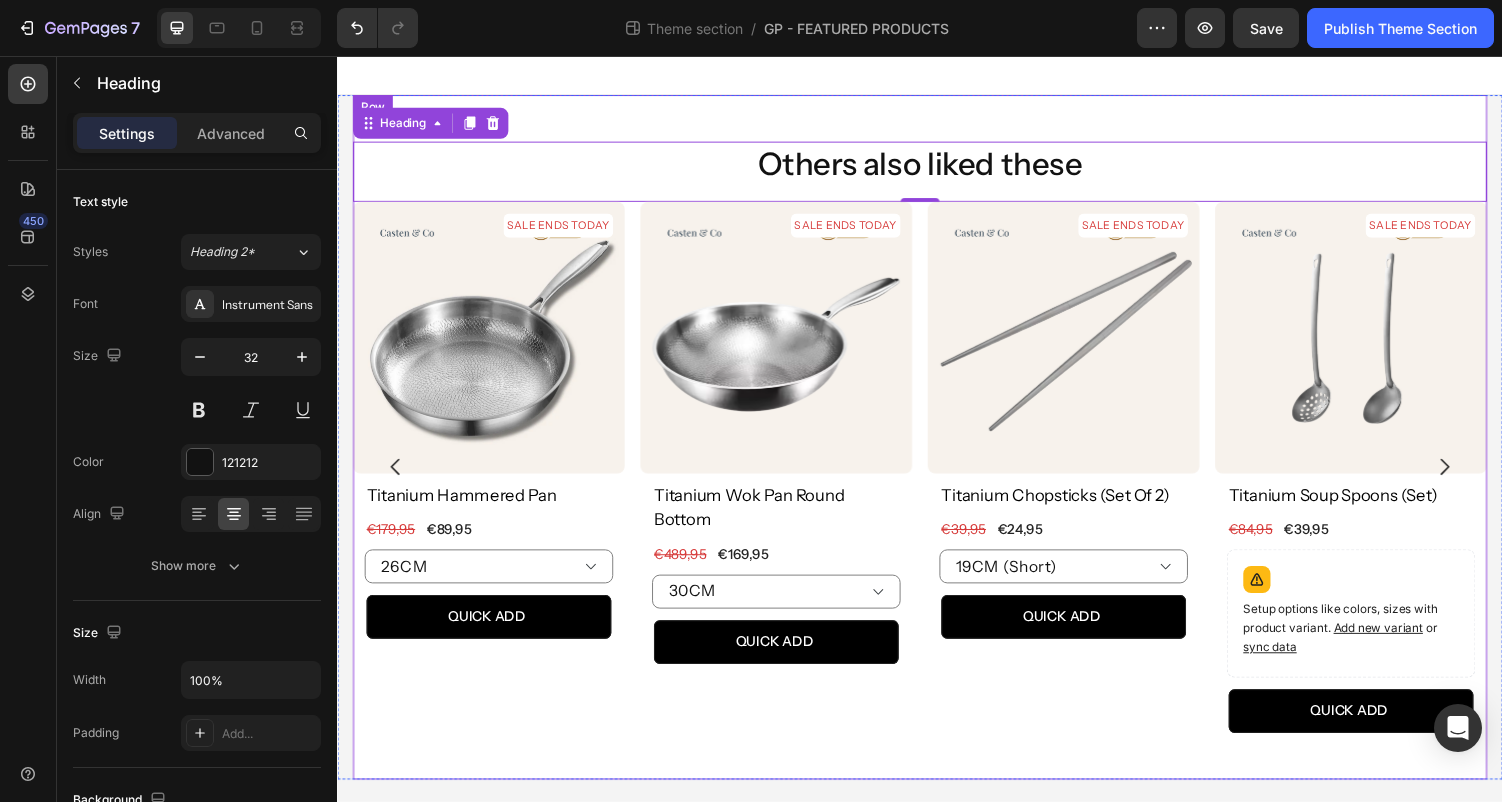 click on "Others also liked these Heading   0
SALE ENDS TODAY Product Badge Product Images titanium hammered pan Product Title €89,95 (P) Price (P) Price €179,95 (P) Price (P) Price Row   26CM 28CM 30CM Product Variants & Swatches QUICK ADD (P) Cart Button Row Product List SALE ENDS TODAY Product Badge Product Images titanium wok pan round bottom Product Title €169,95 (P) Price (P) Price €489,95 (P) Price (P) Price Row   30CM 32CM 34CM 30CM With Lid 32CM With Lid 34CM With Lid Product Variants & Swatches QUICK ADD (P) Cart Button Row Product List SALE ENDS TODAY Product Badge Product Images titanium chopsticks (set of 2) Product Title €24,95 (P) Price (P) Price €39,95 (P) Price (P) Price Row   19CM (Short) 23CM (Long) Product Variants & Swatches QUICK ADD (P) Cart Button Row Product List SALE ENDS TODAY Product Badge Product Images titanium soup spoons (set) Product Title €39,95 (P) Price (P) Price €84,95 (P) Price (P) Price Row Setup options like colors, sizes with product variant." at bounding box center (937, 448) 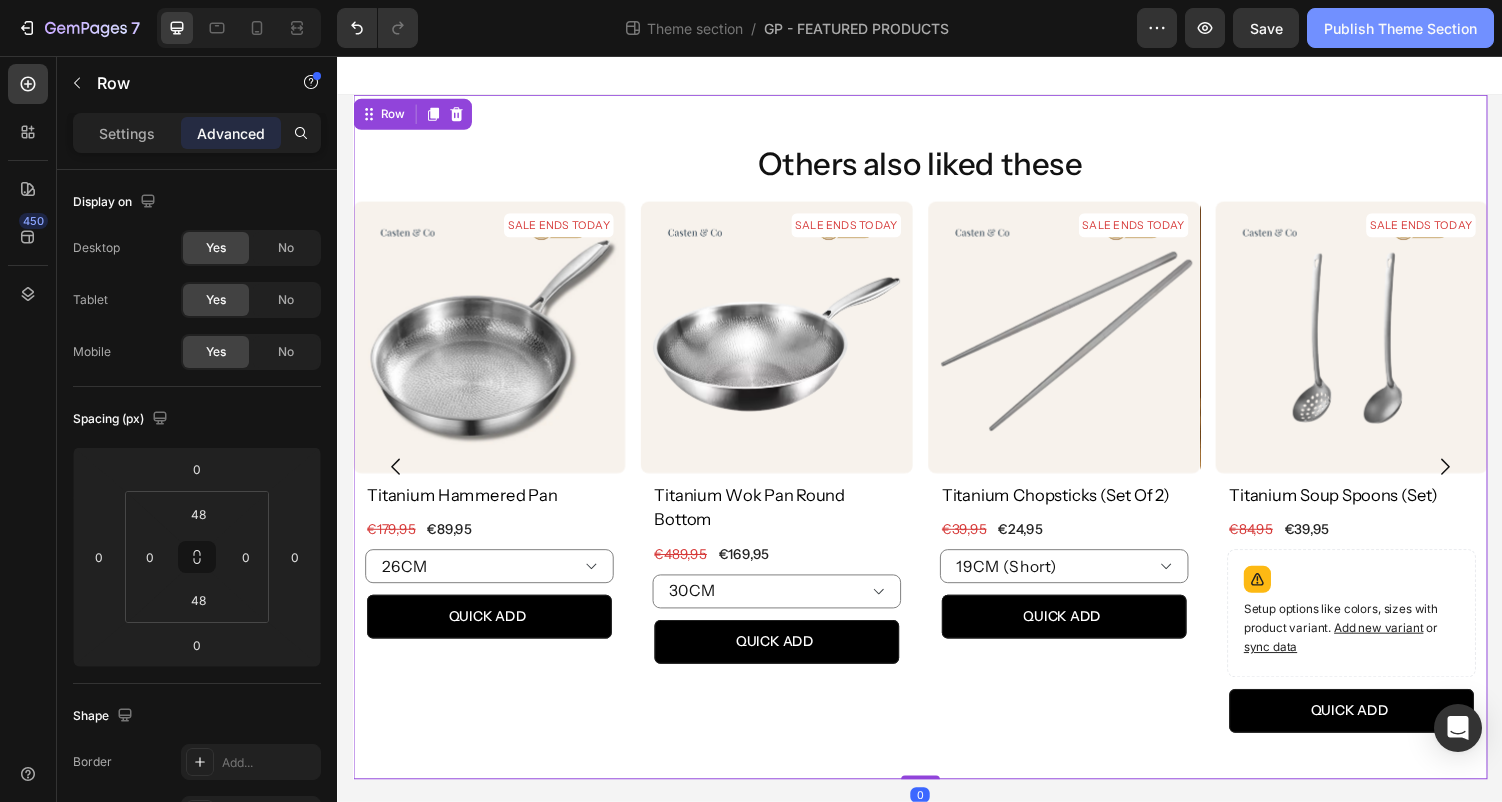 click on "Publish Theme Section" at bounding box center (1400, 28) 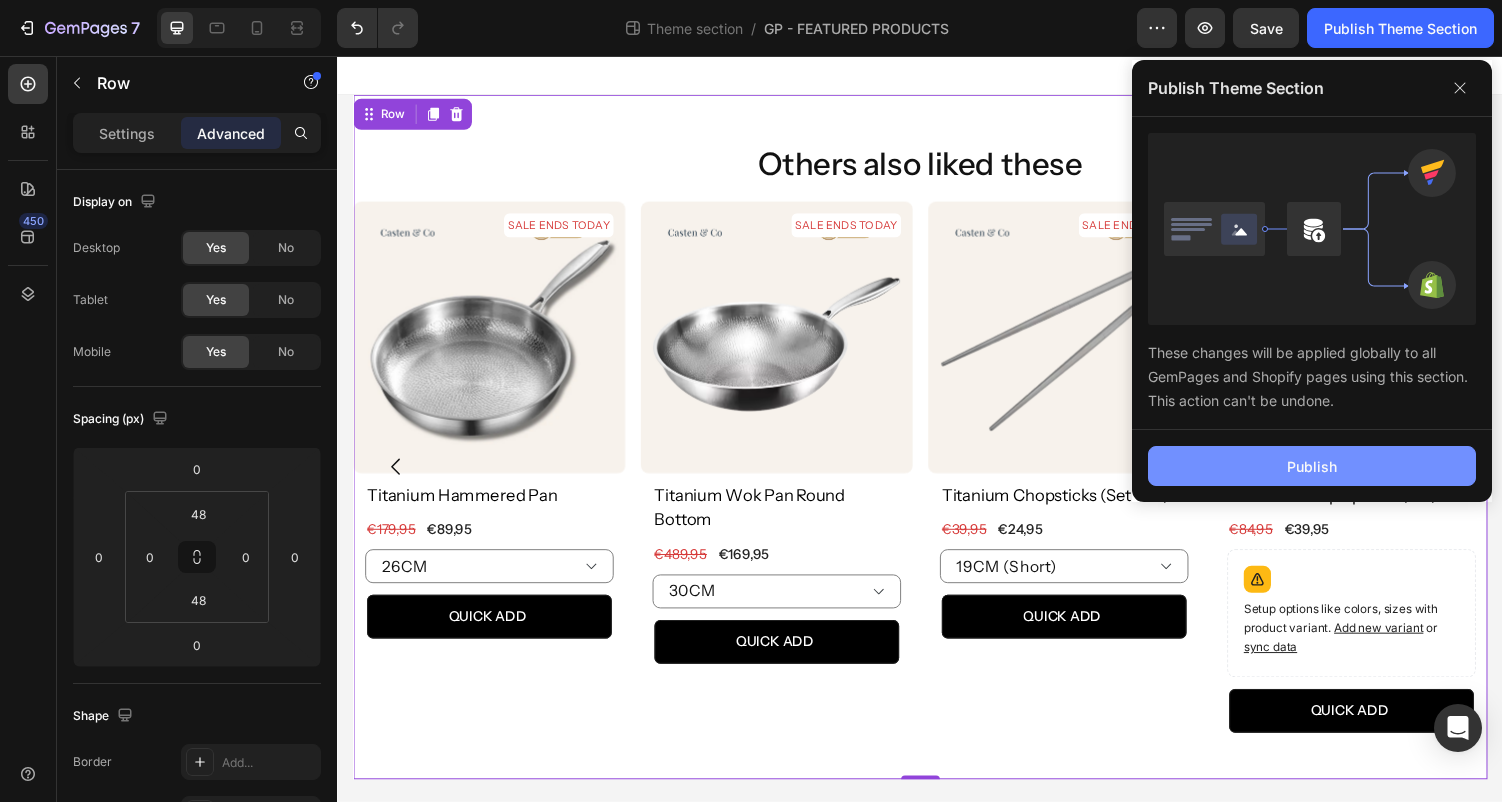 click on "Publish" 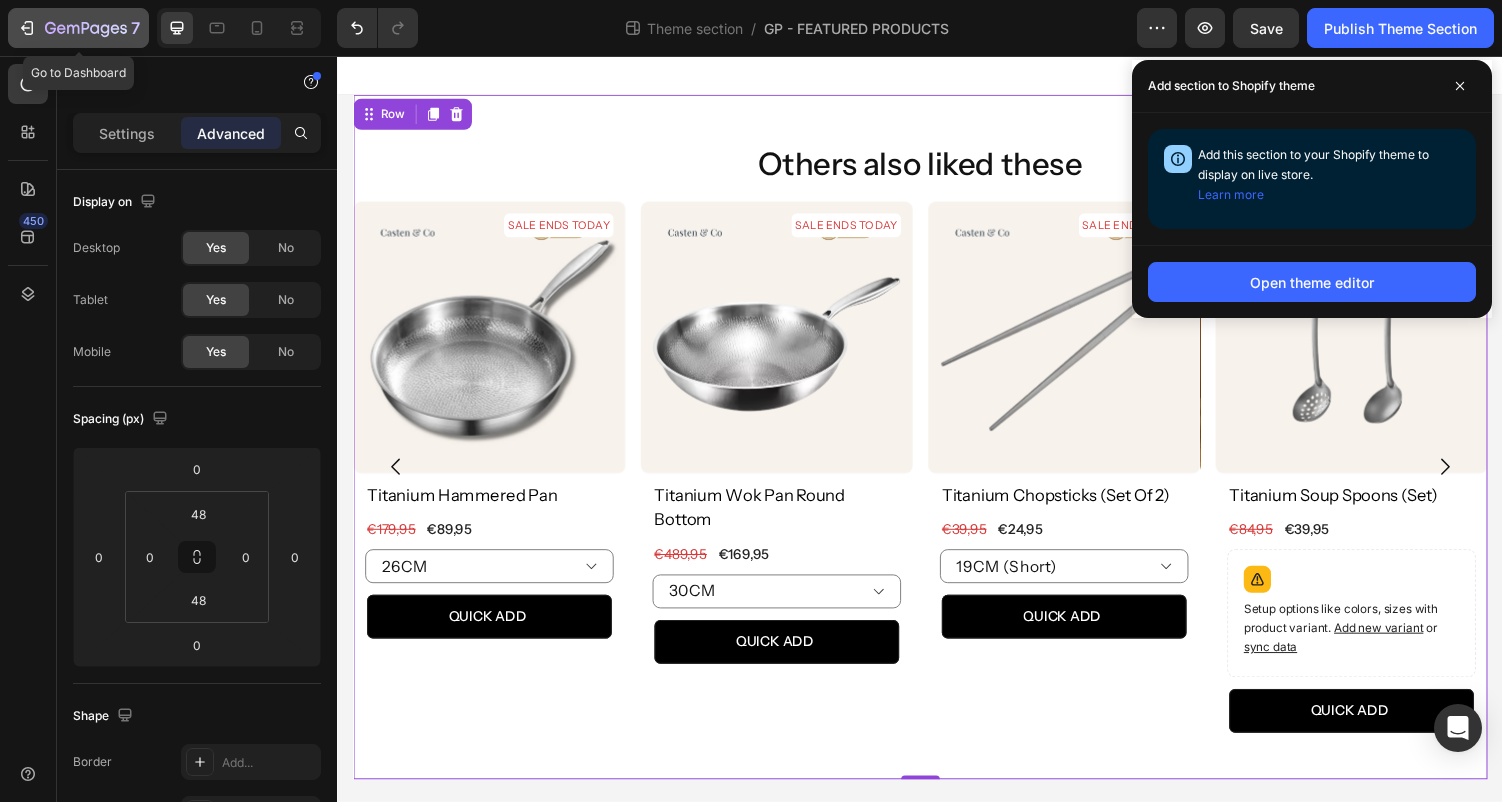 click on "7" 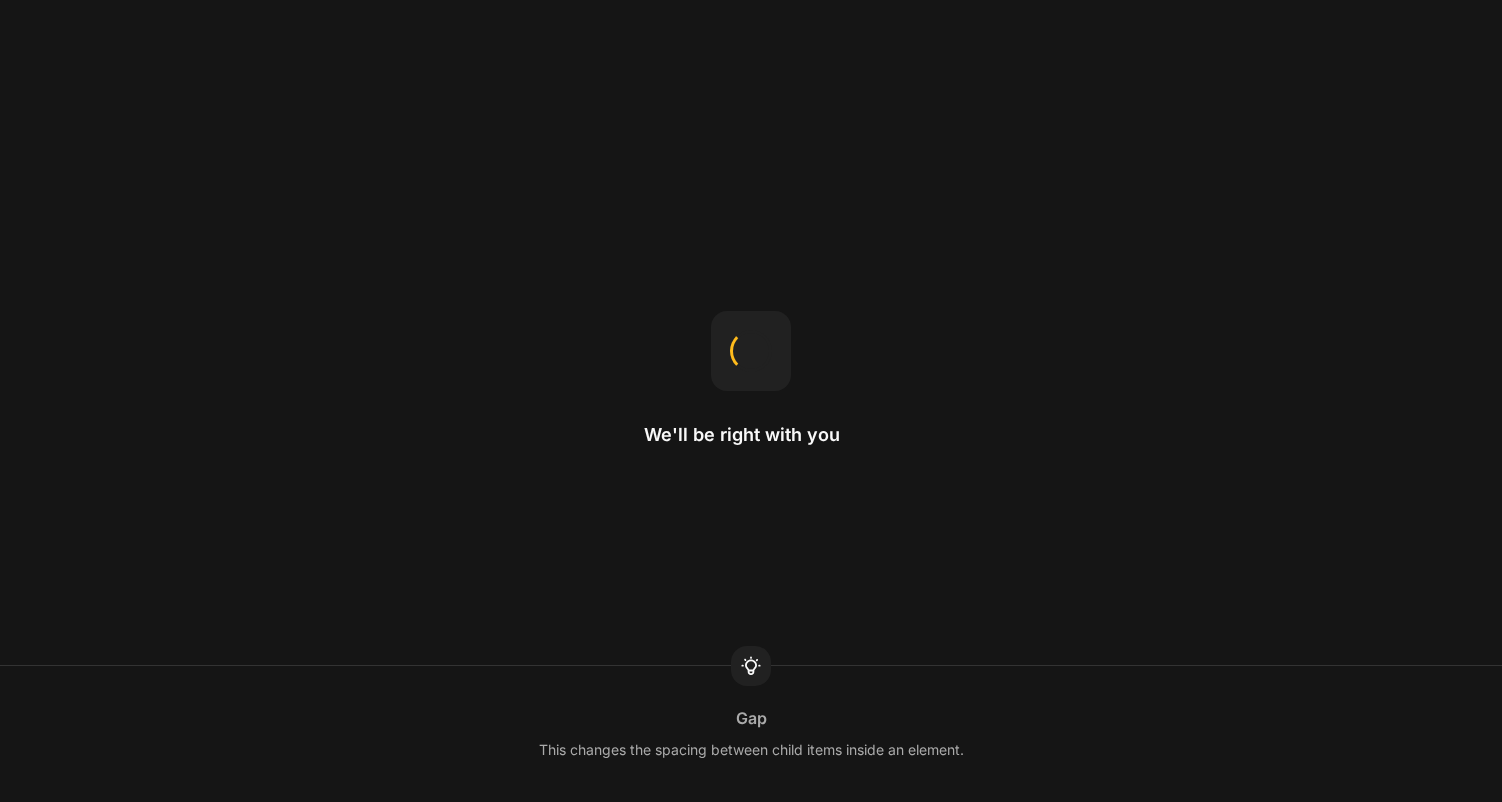 scroll, scrollTop: 0, scrollLeft: 0, axis: both 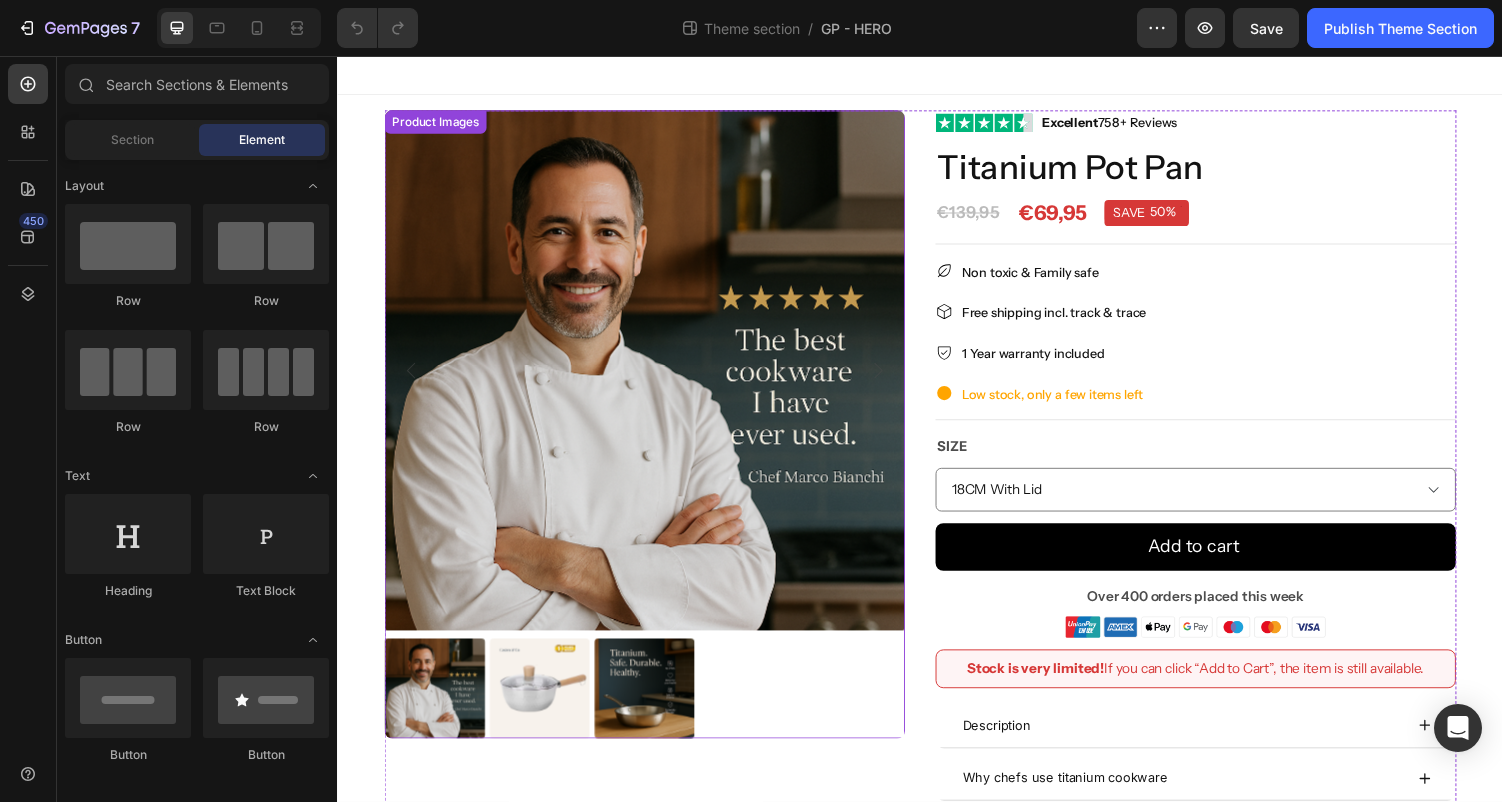 click at bounding box center (653, 380) 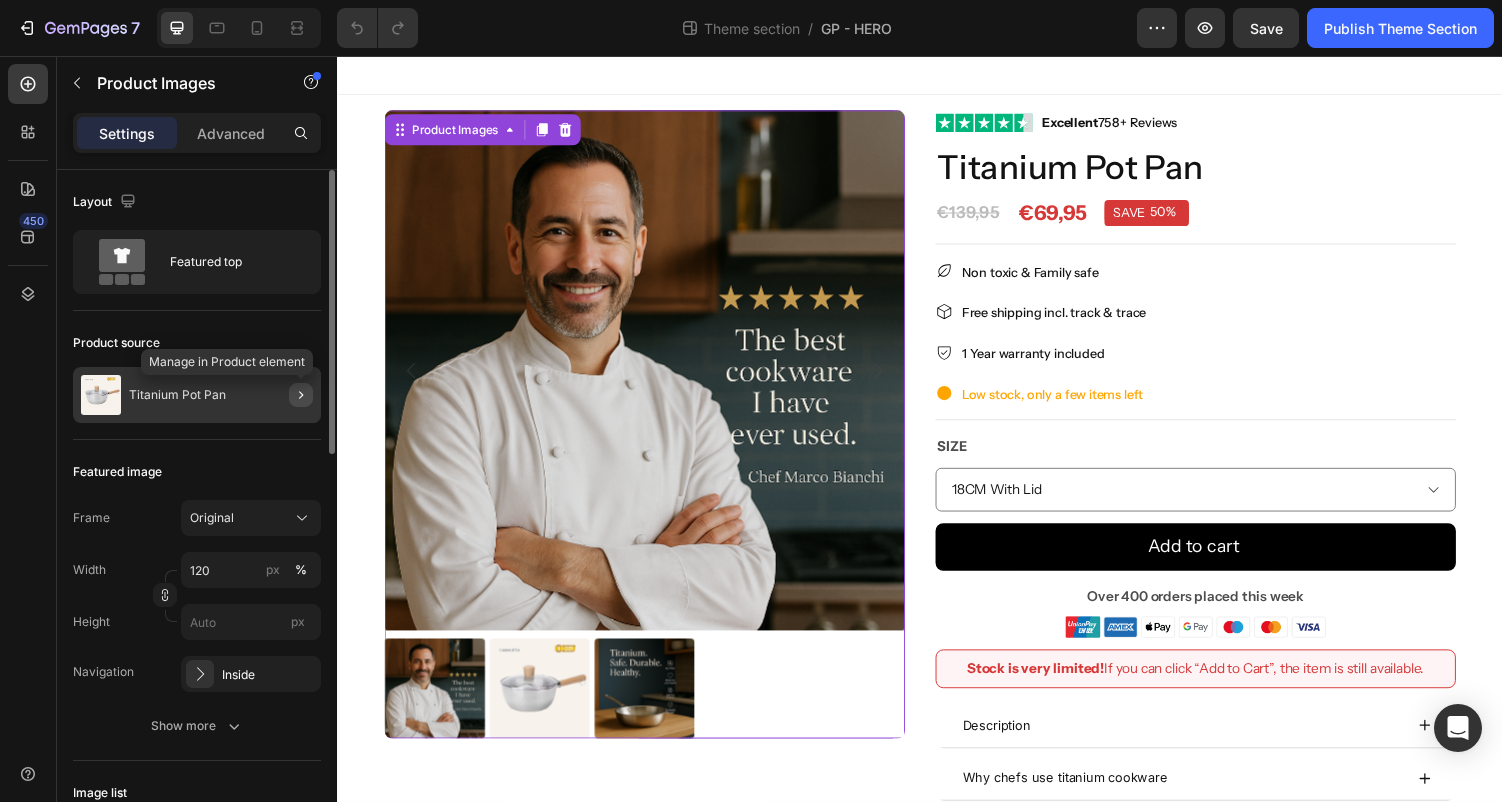 click 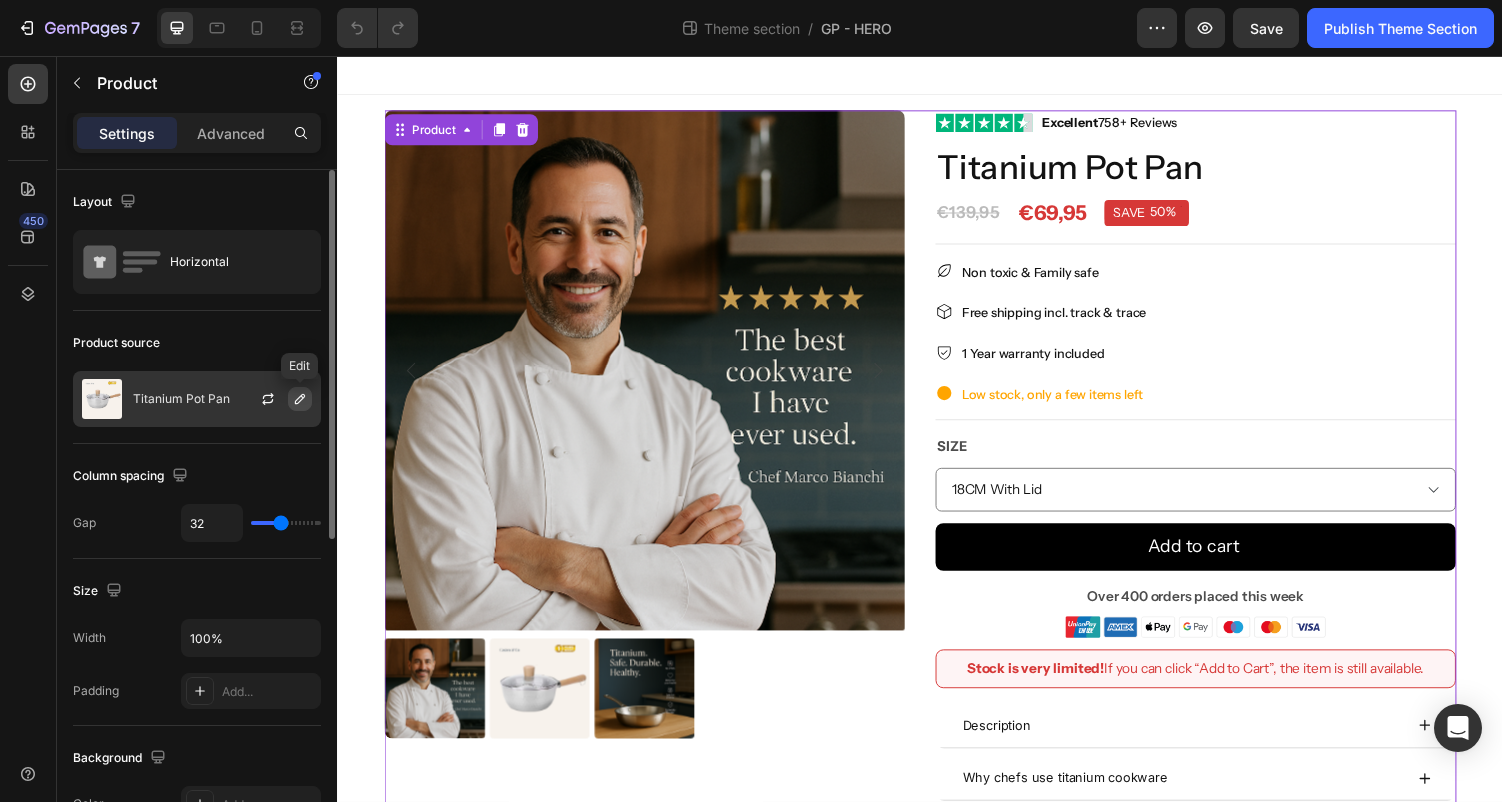 click 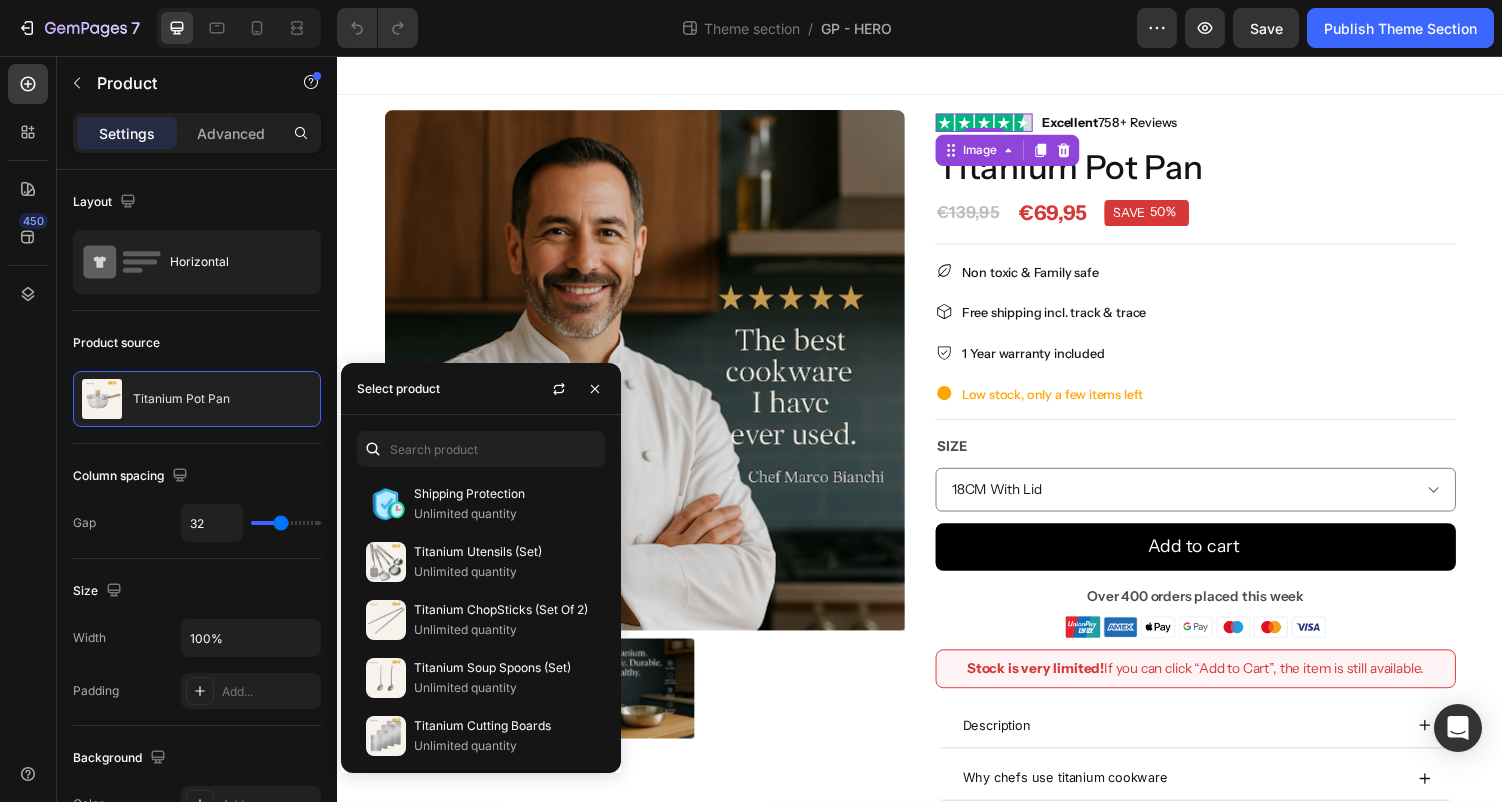 click at bounding box center (1003, 124) 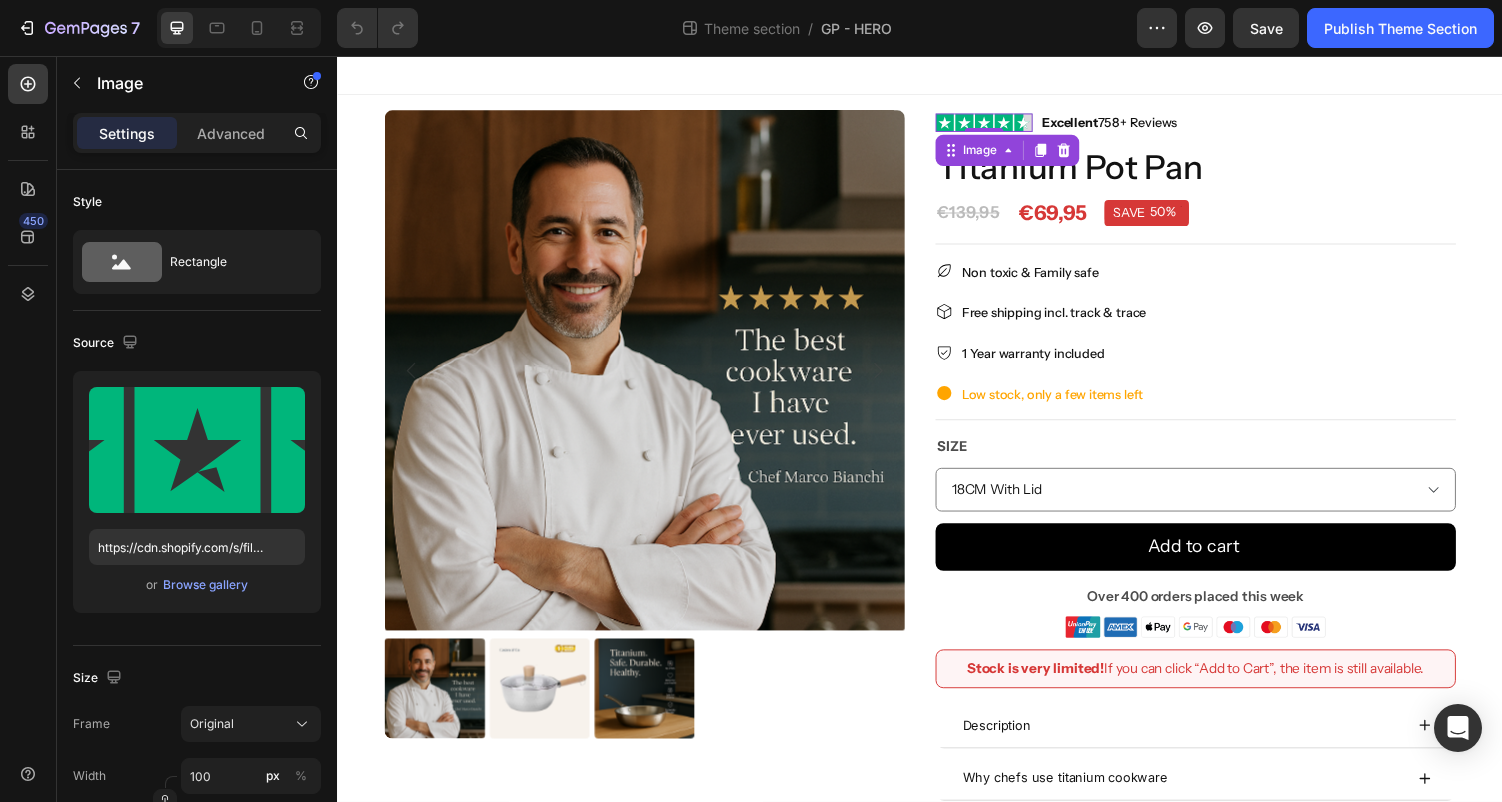click at bounding box center (653, 380) 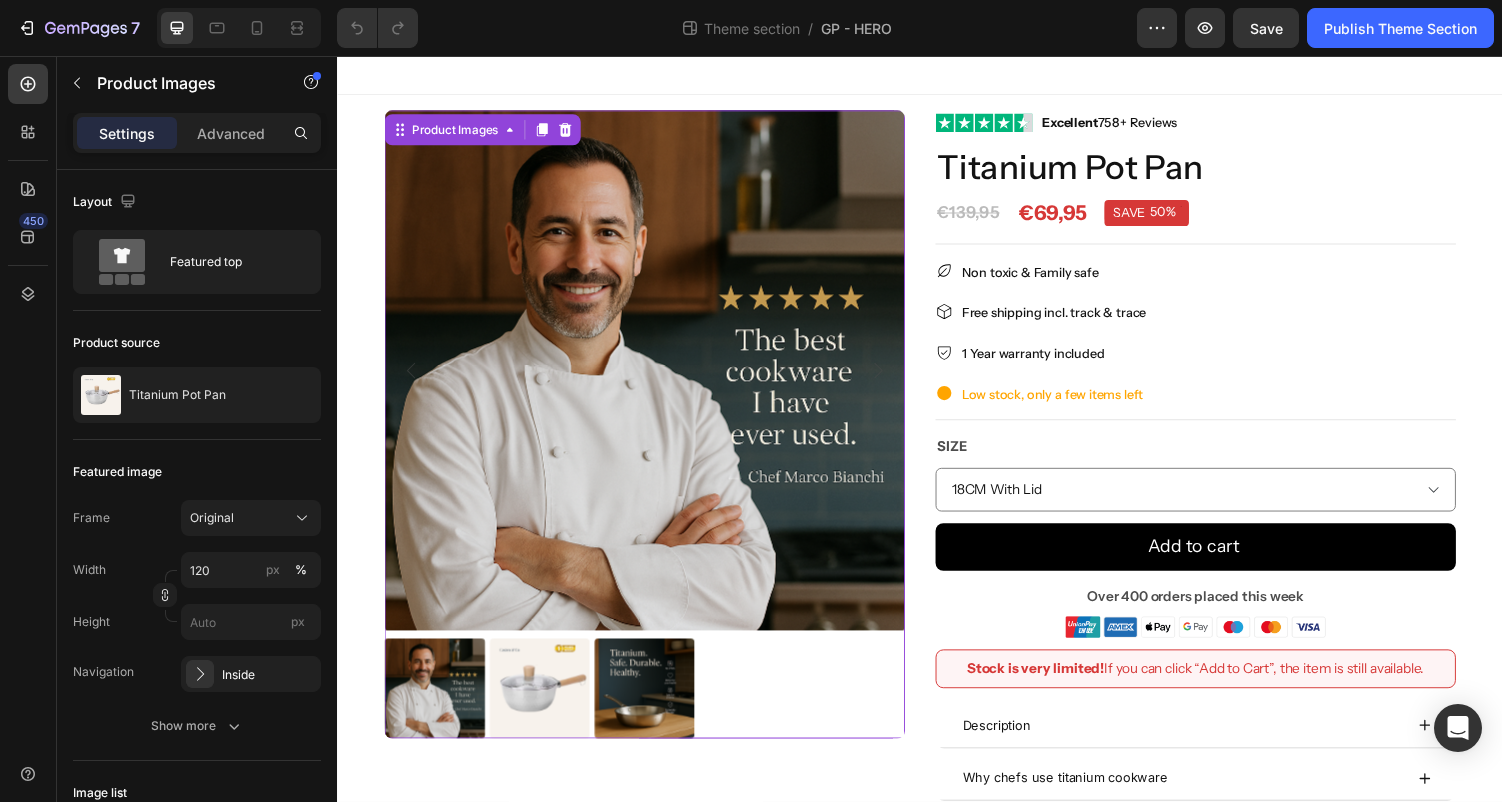 click at bounding box center (653, 380) 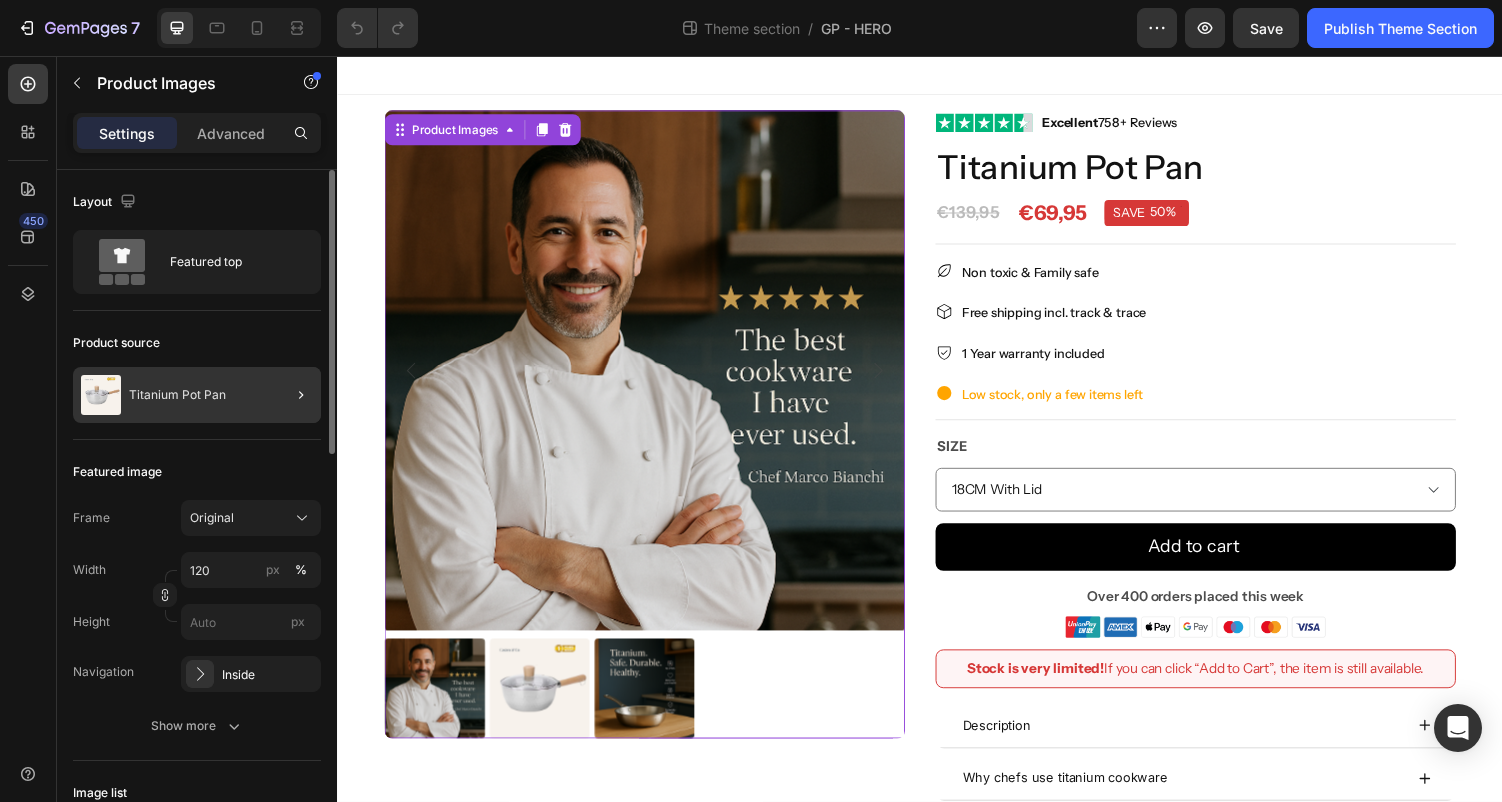 click 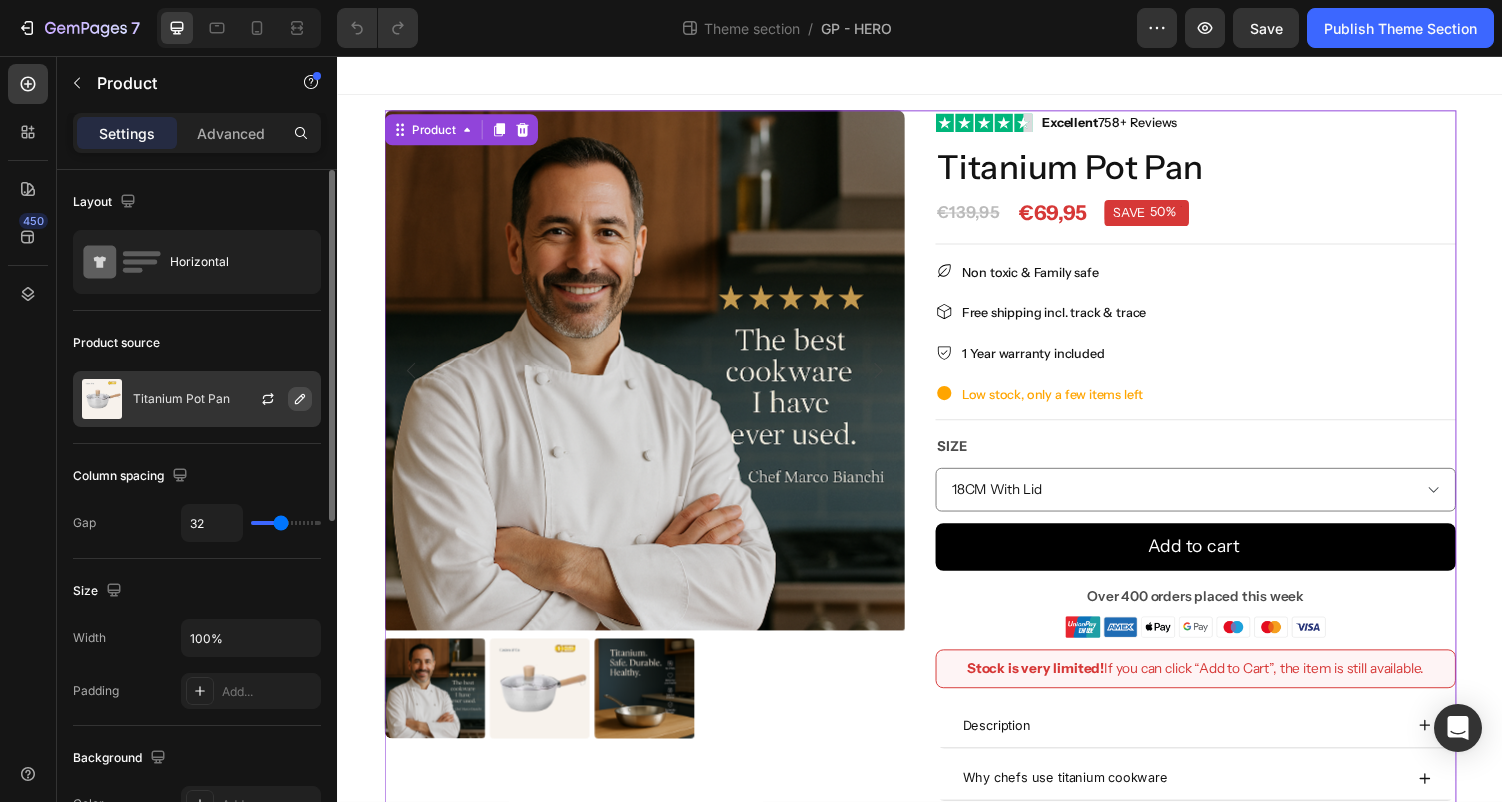 click 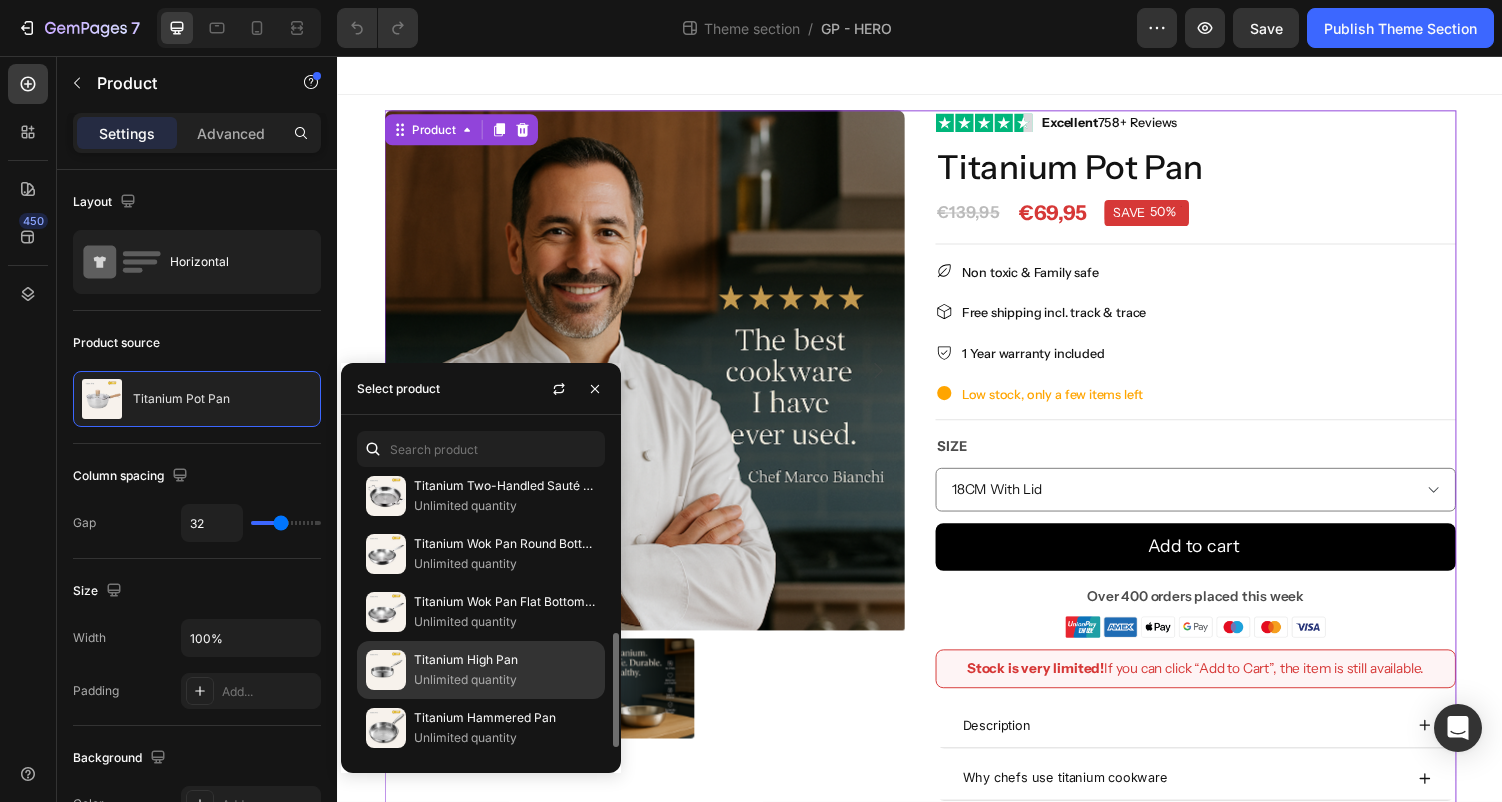 scroll, scrollTop: 0, scrollLeft: 0, axis: both 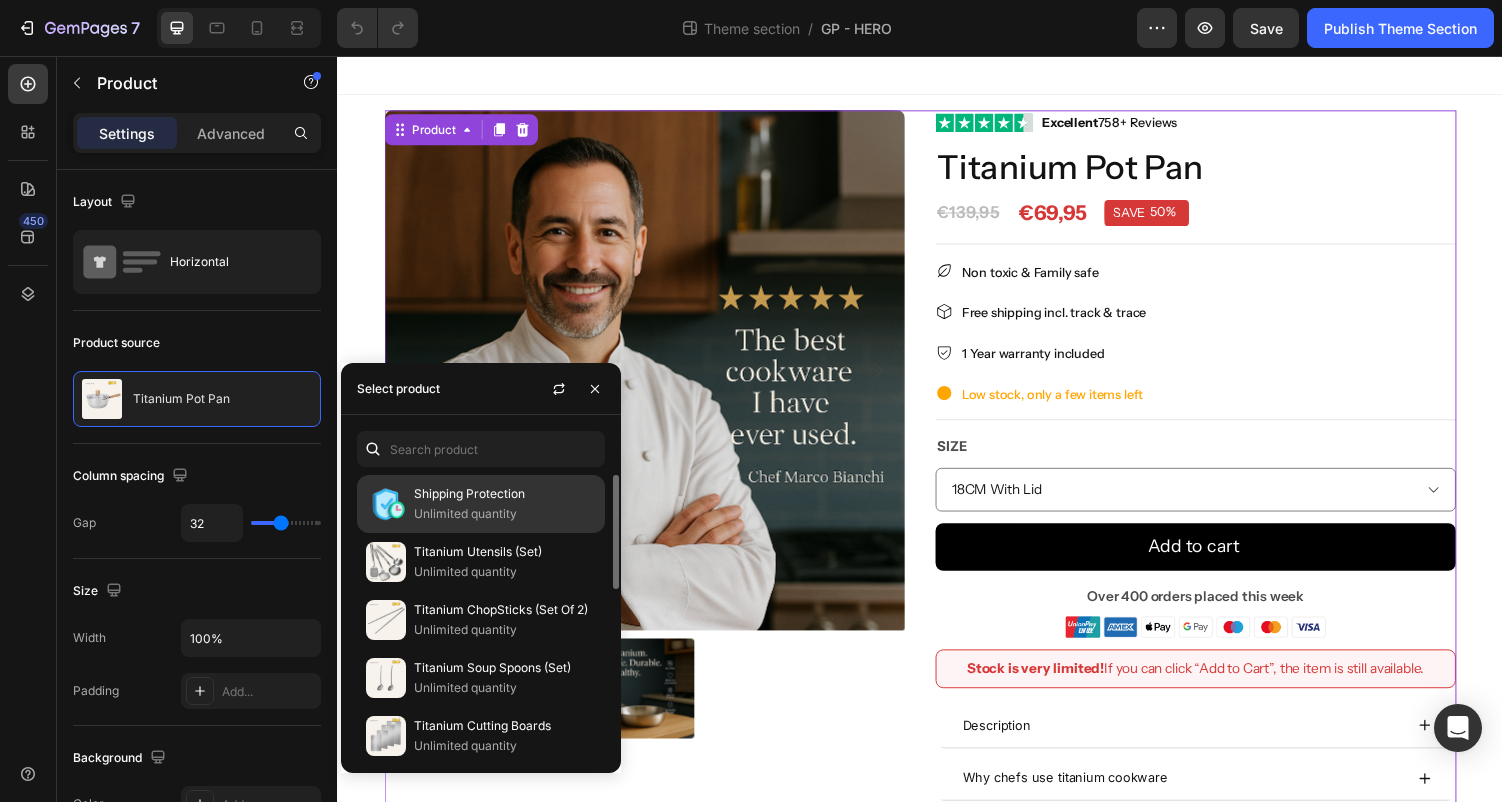click on "Unlimited quantity" at bounding box center [505, 514] 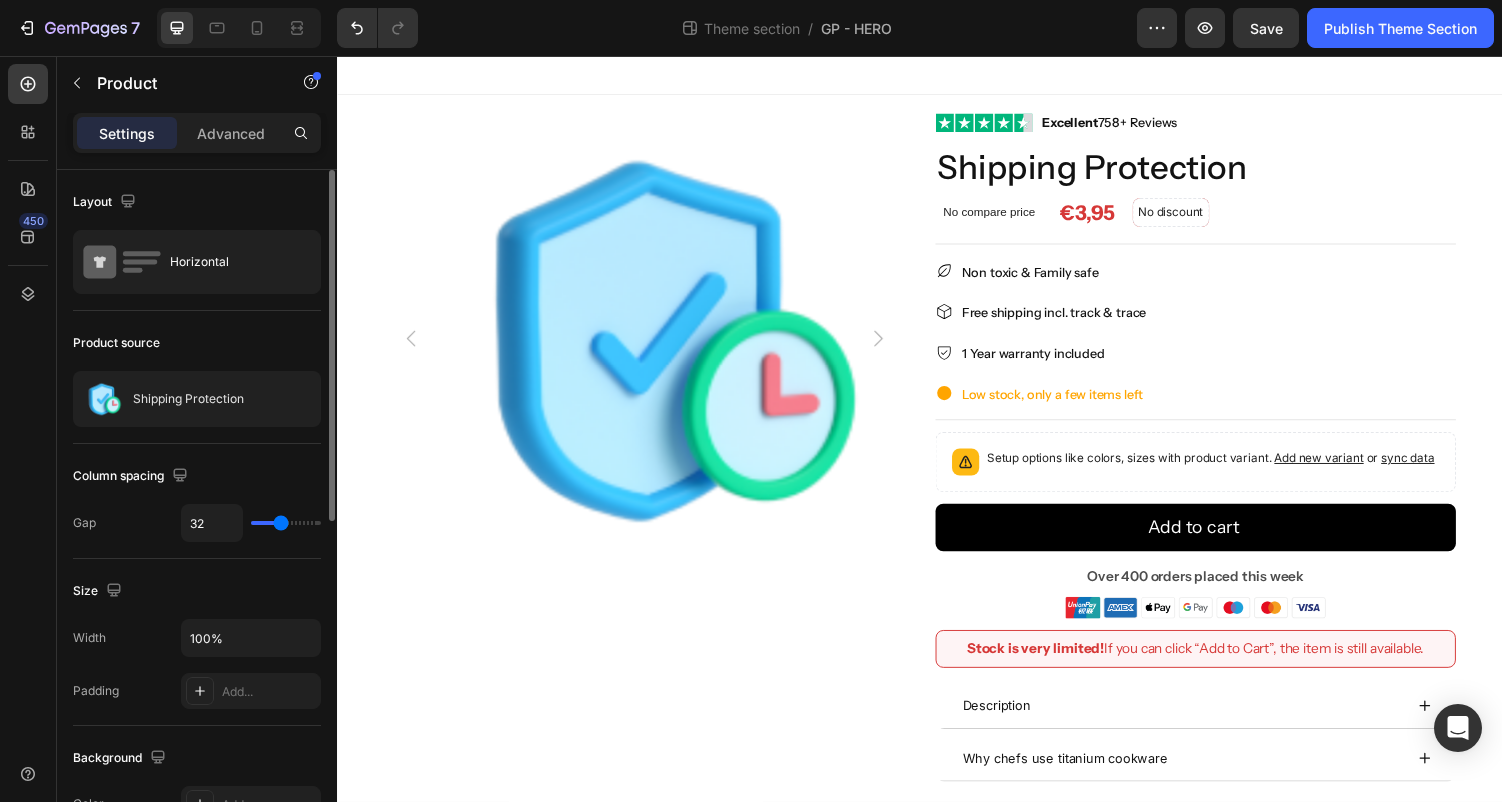 click on "Product source Shipping Protection" 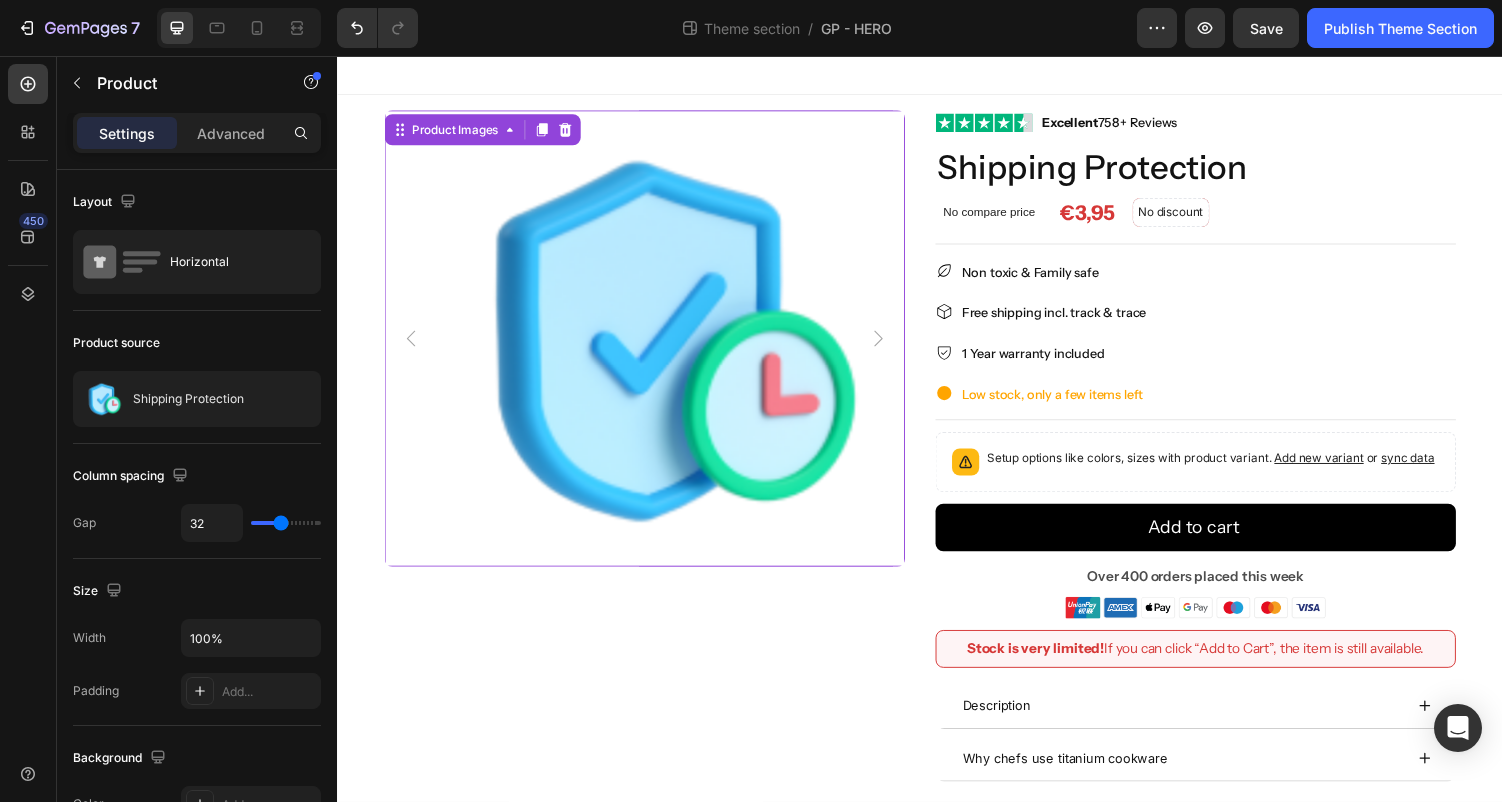 click at bounding box center [653, 347] 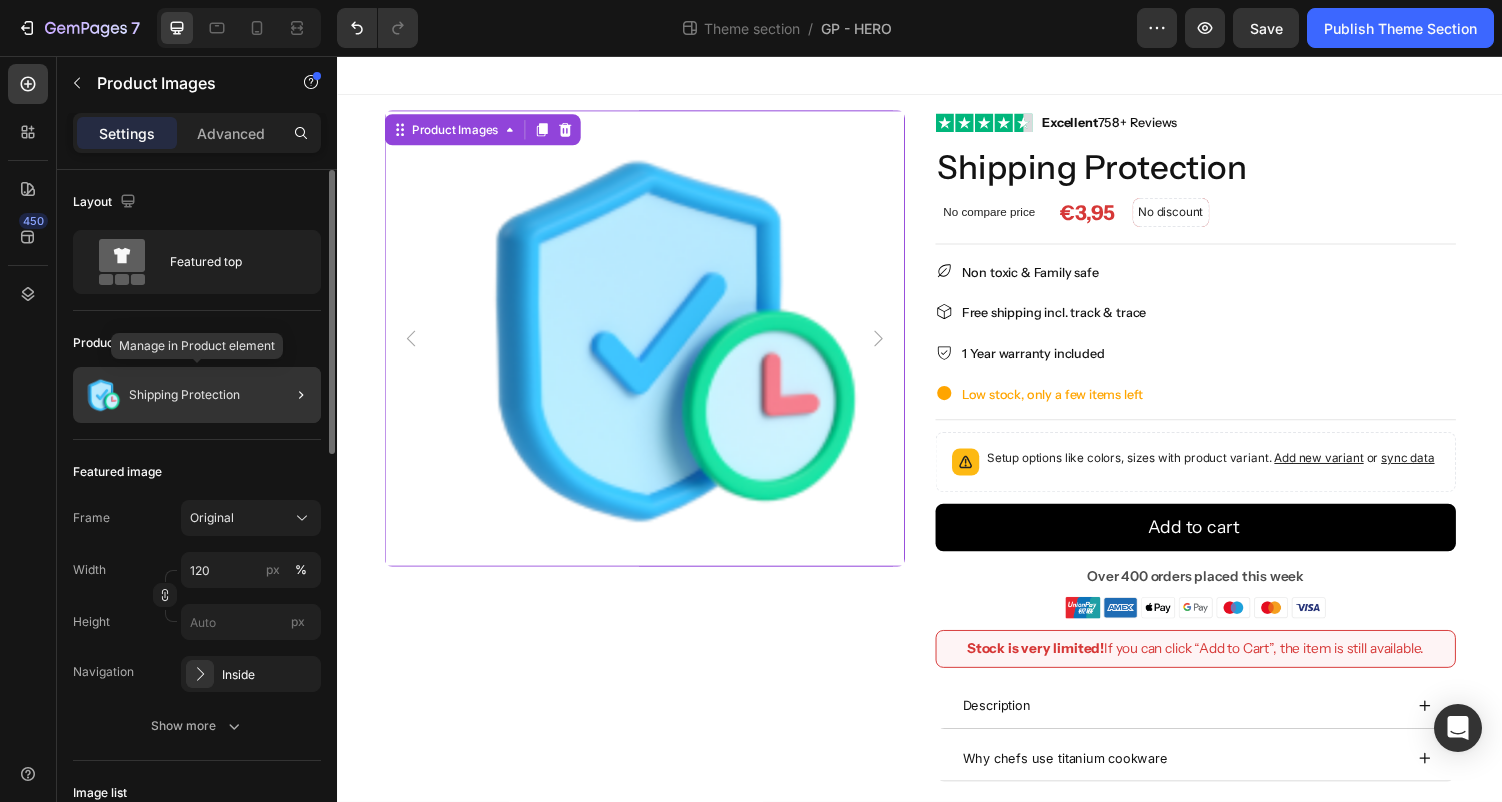 click on "Shipping Protection" 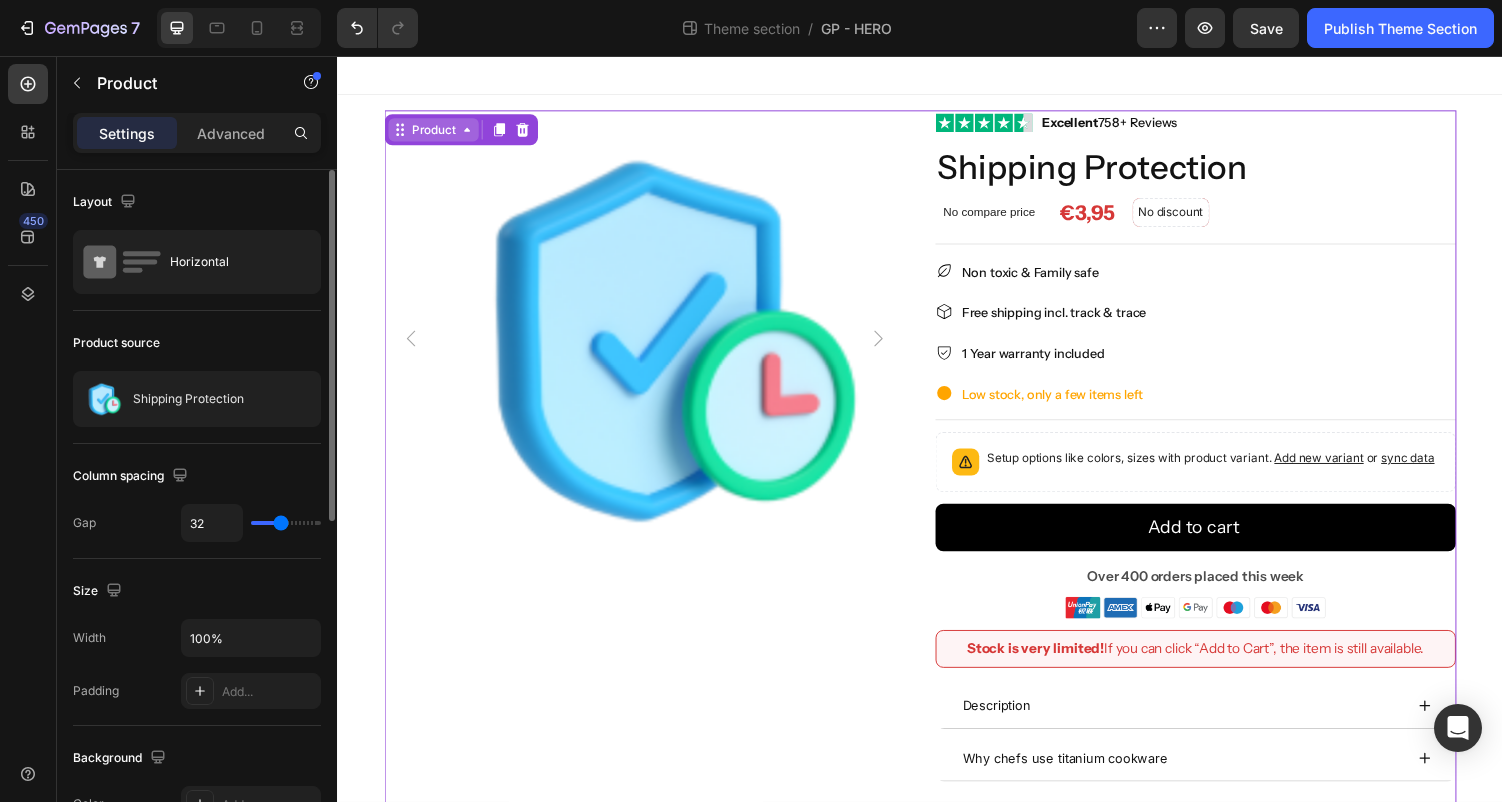 click on "Product" at bounding box center [435, 132] 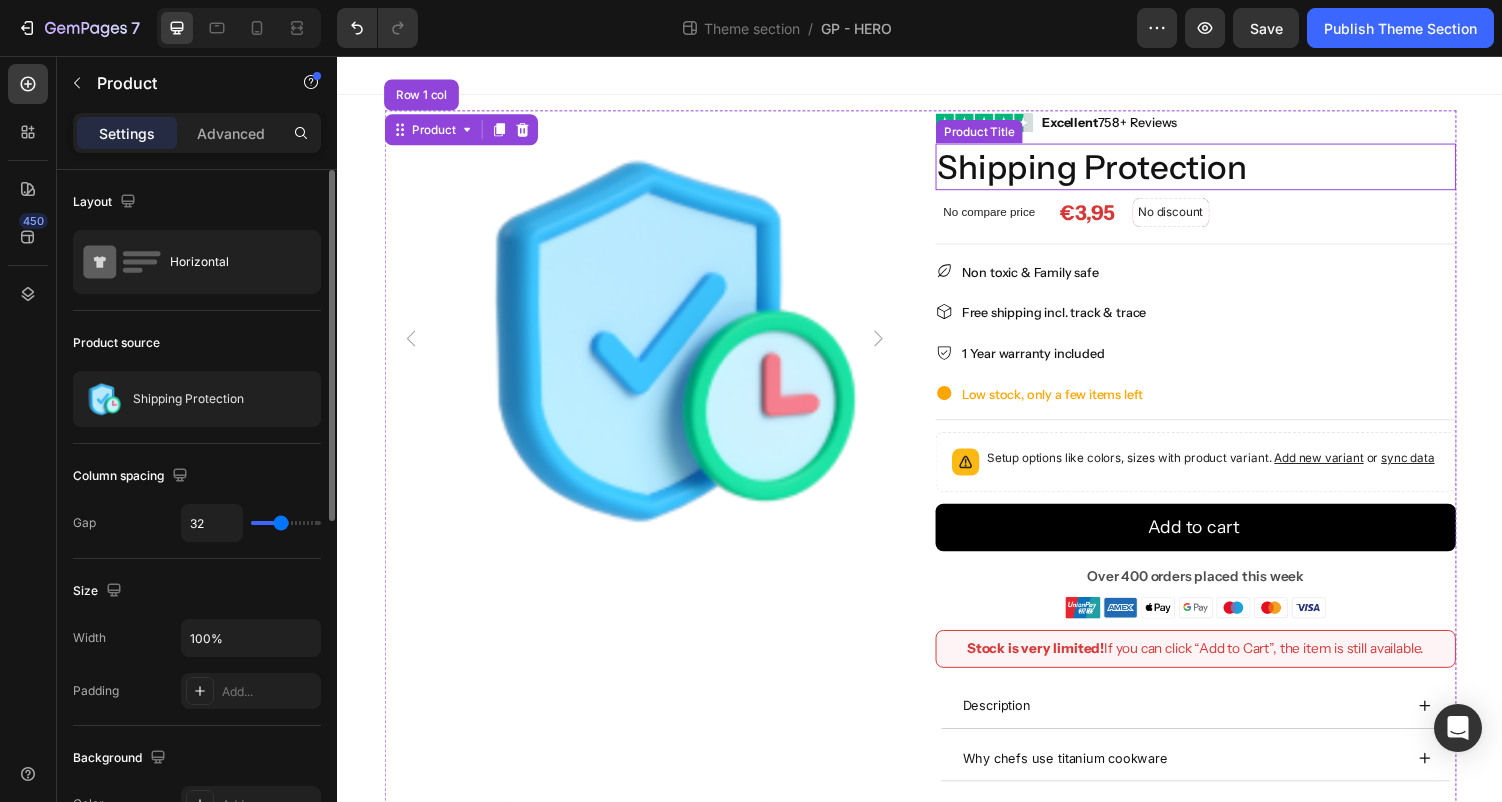 click on "Shipping Protection" at bounding box center [1221, 170] 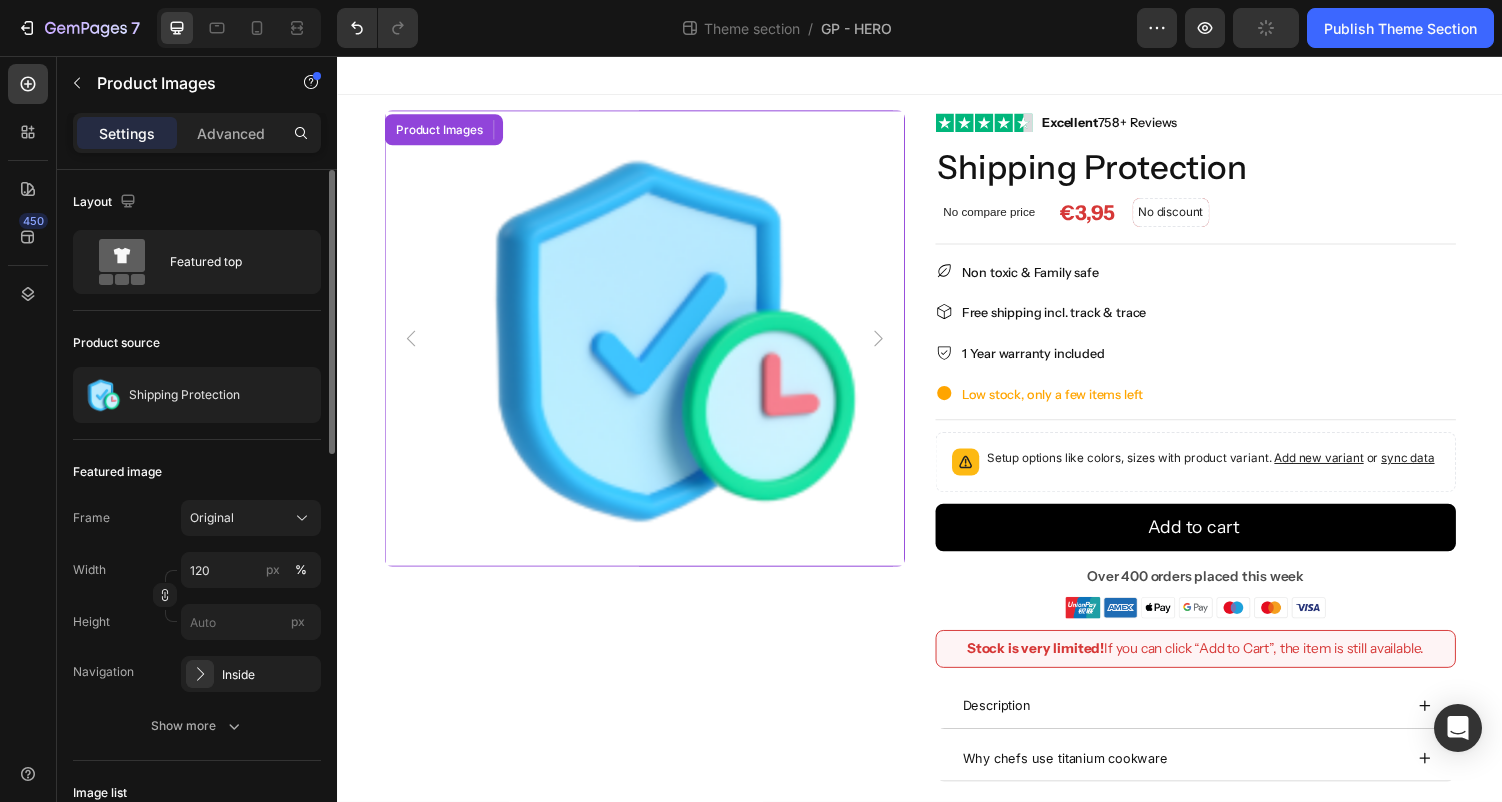 click at bounding box center (653, 347) 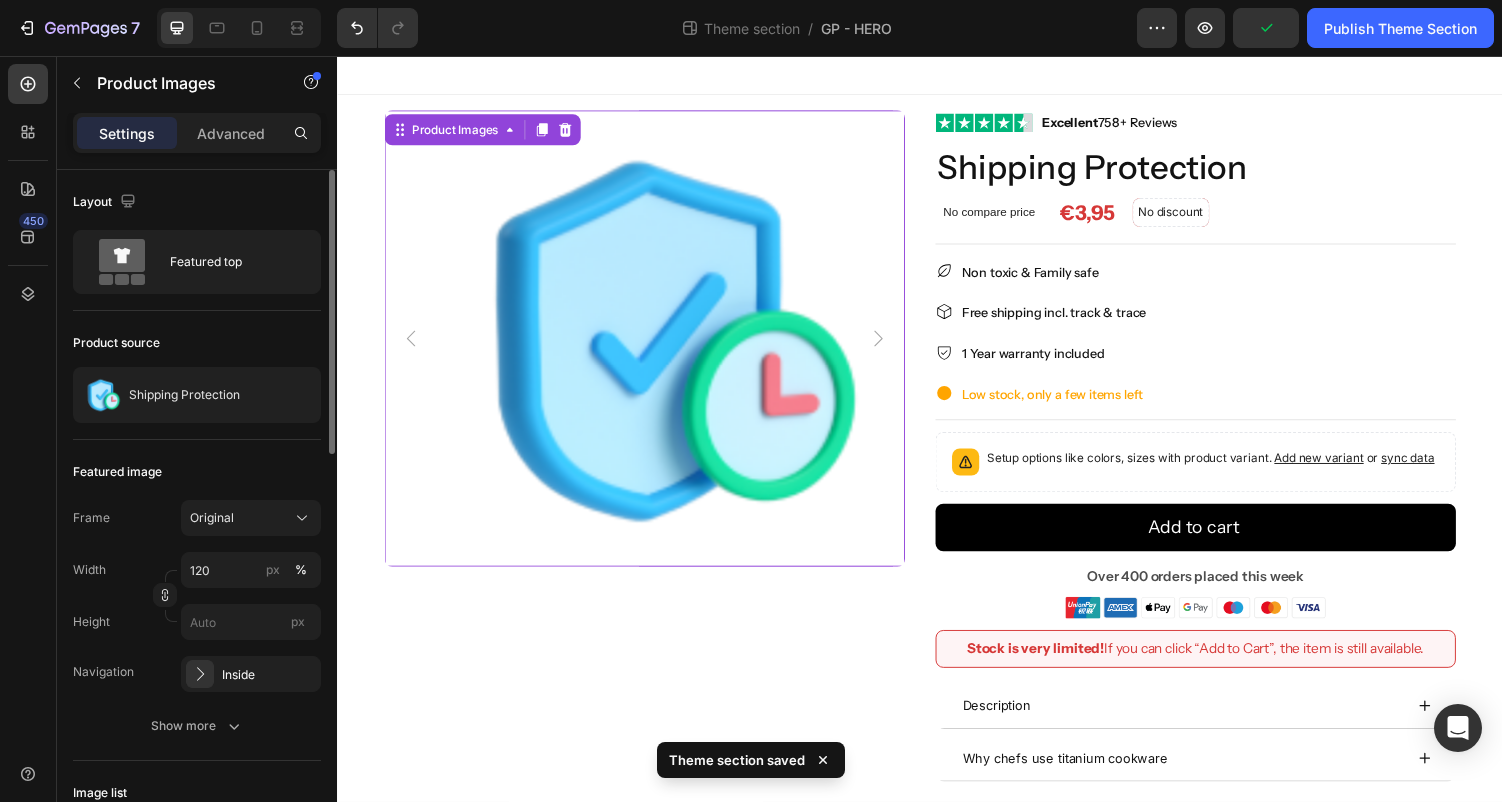 scroll, scrollTop: 33, scrollLeft: 0, axis: vertical 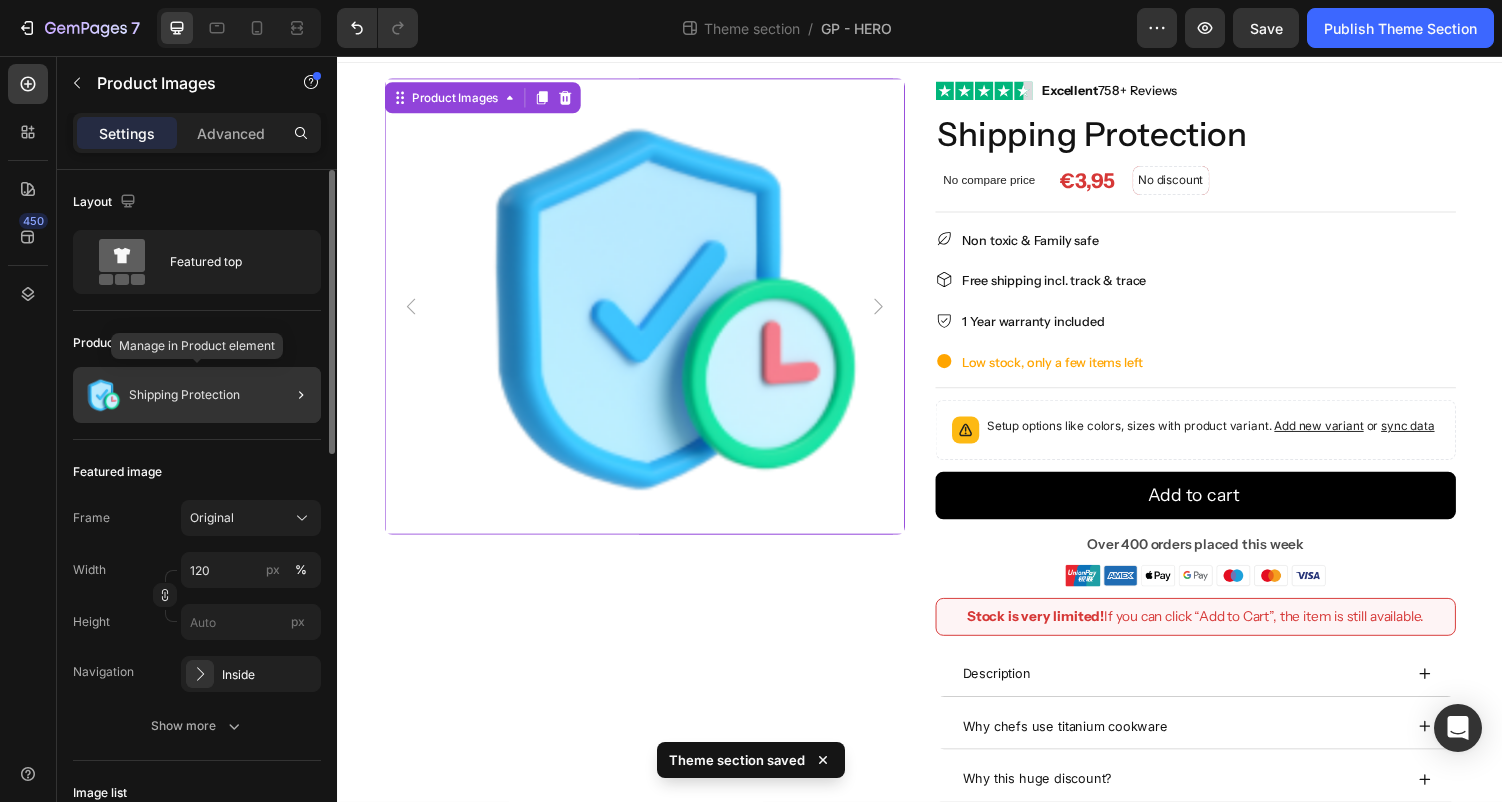 click on "Shipping Protection" 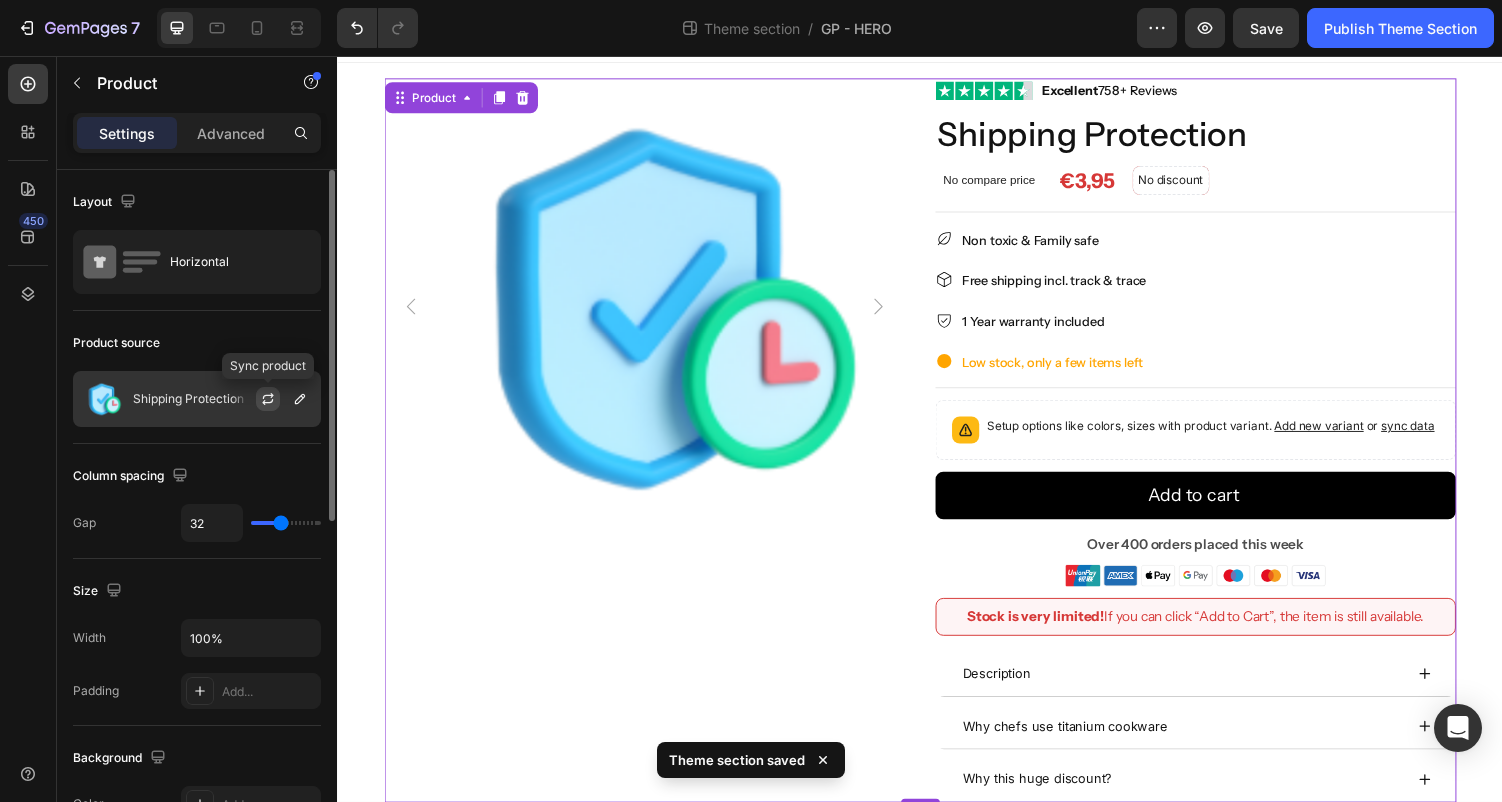 click 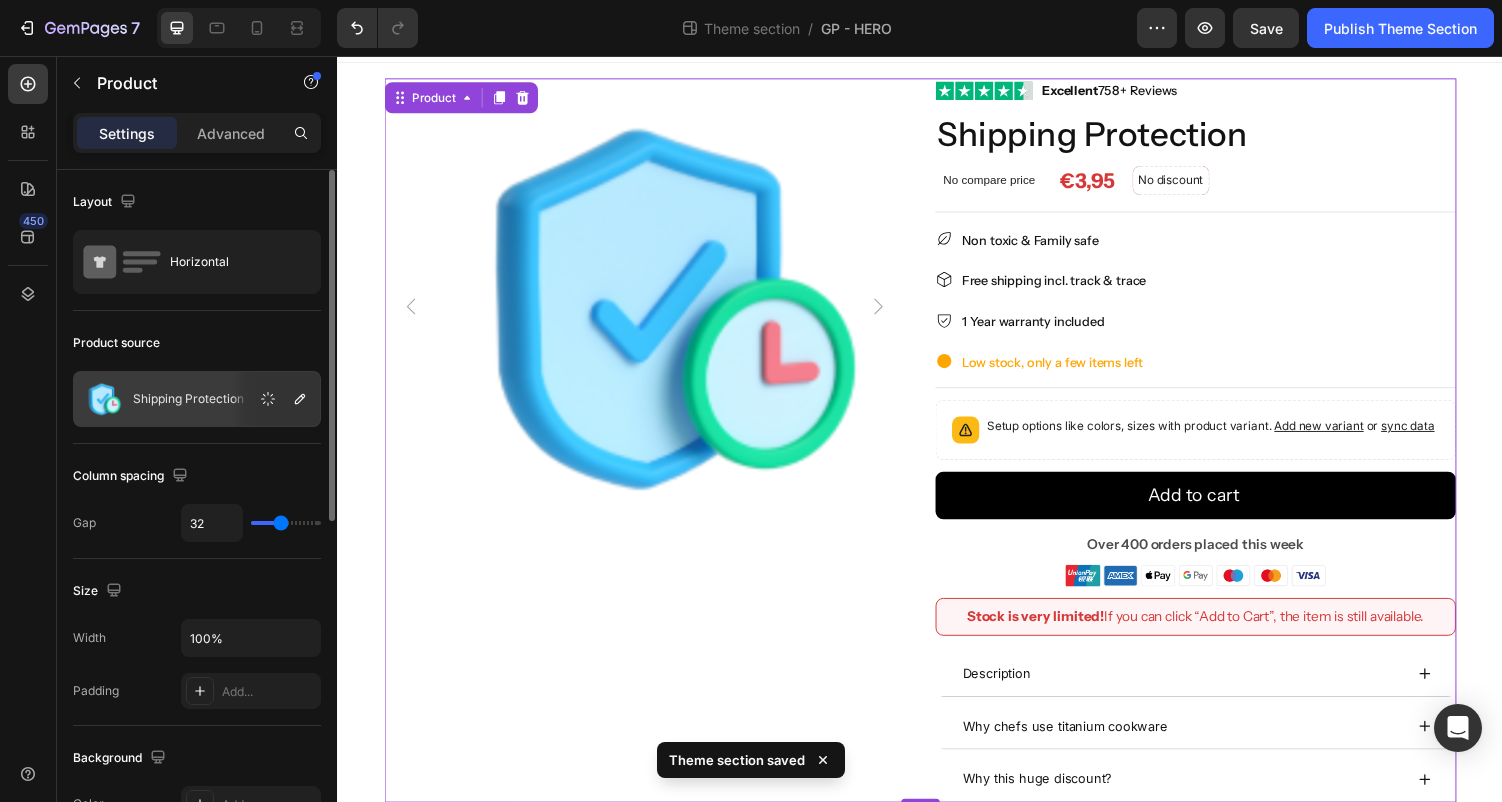 click on "Shipping Protection" at bounding box center (188, 399) 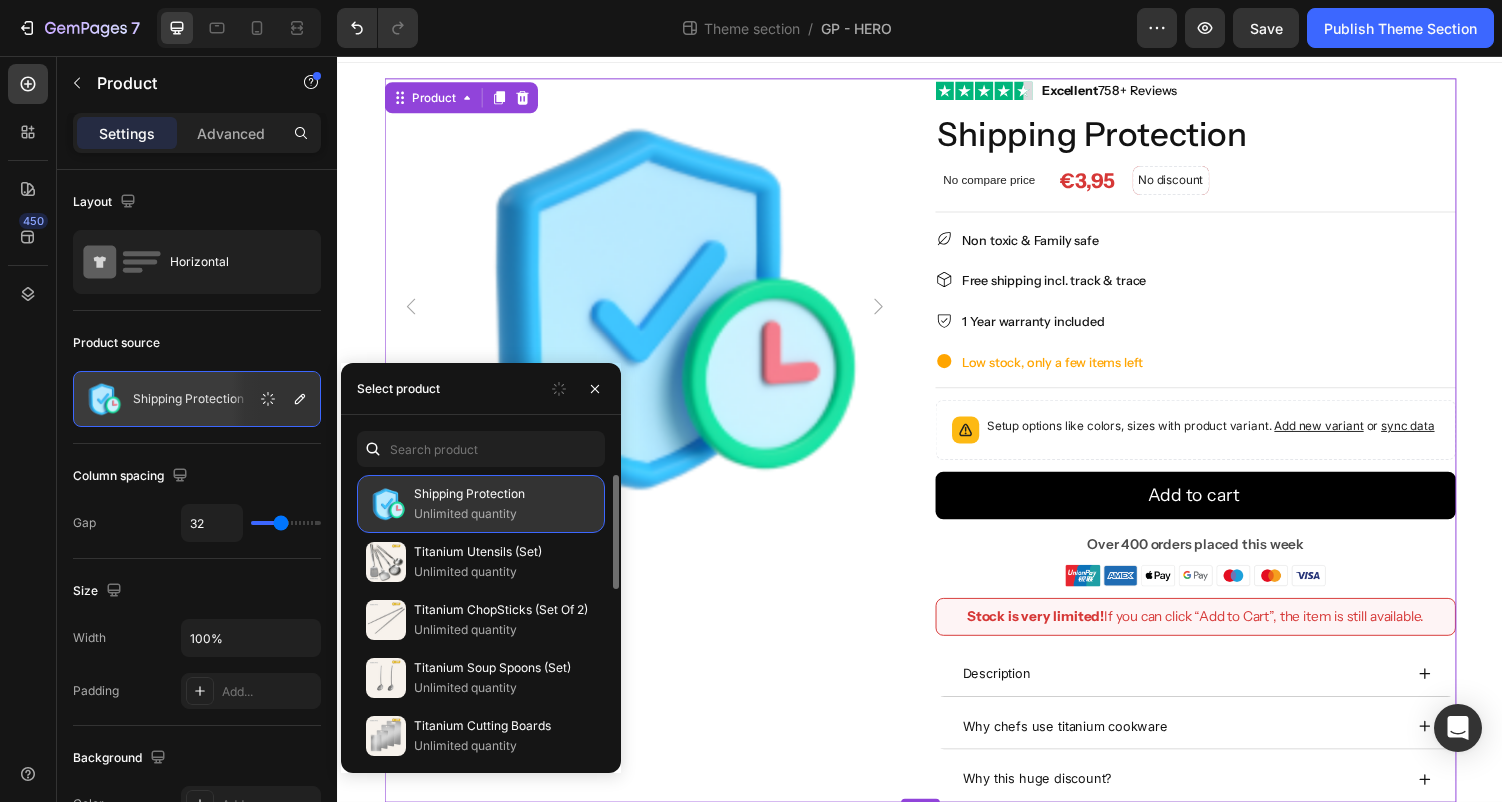 click on "Unlimited quantity" at bounding box center (505, 514) 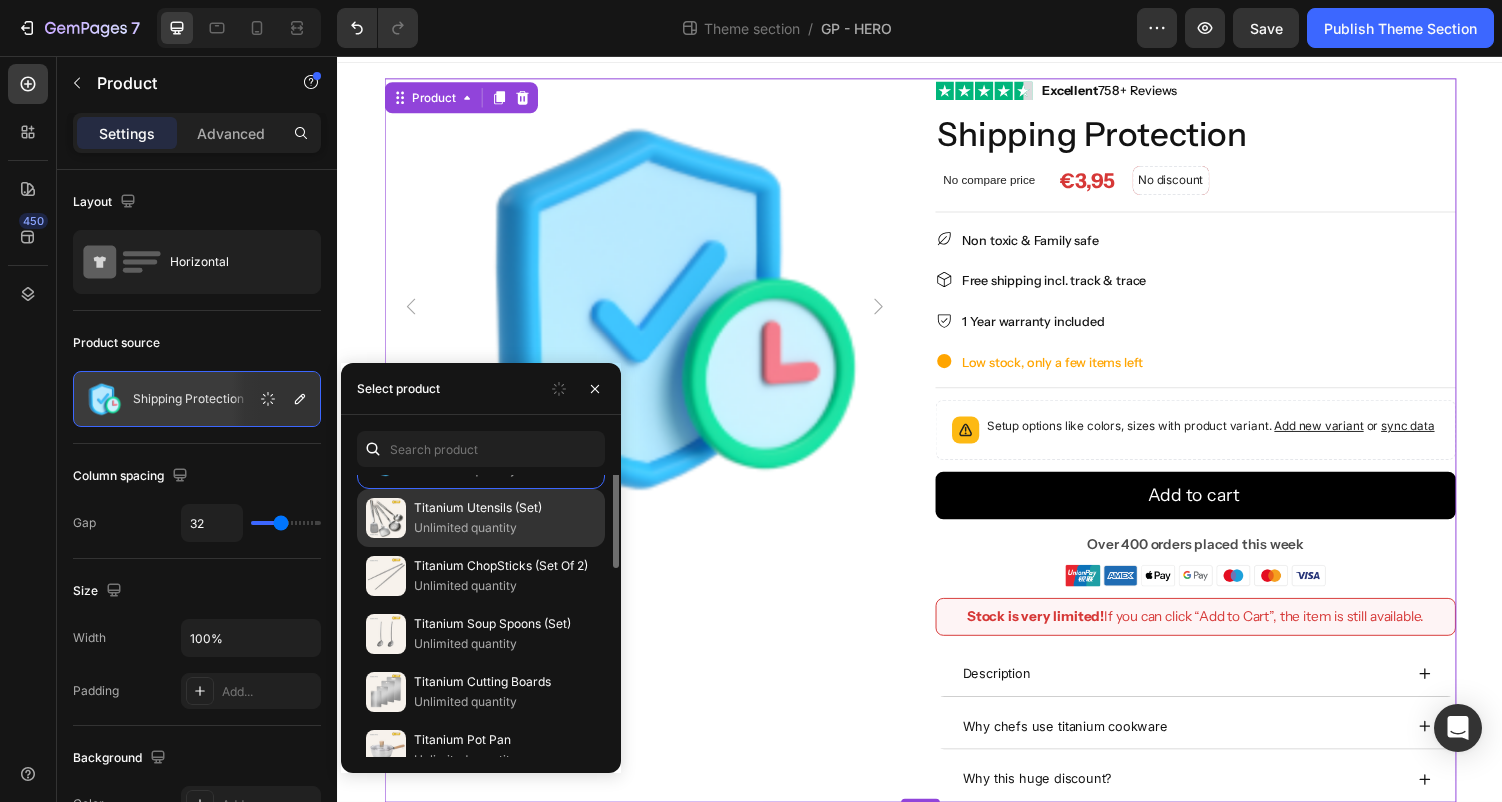 scroll, scrollTop: 0, scrollLeft: 0, axis: both 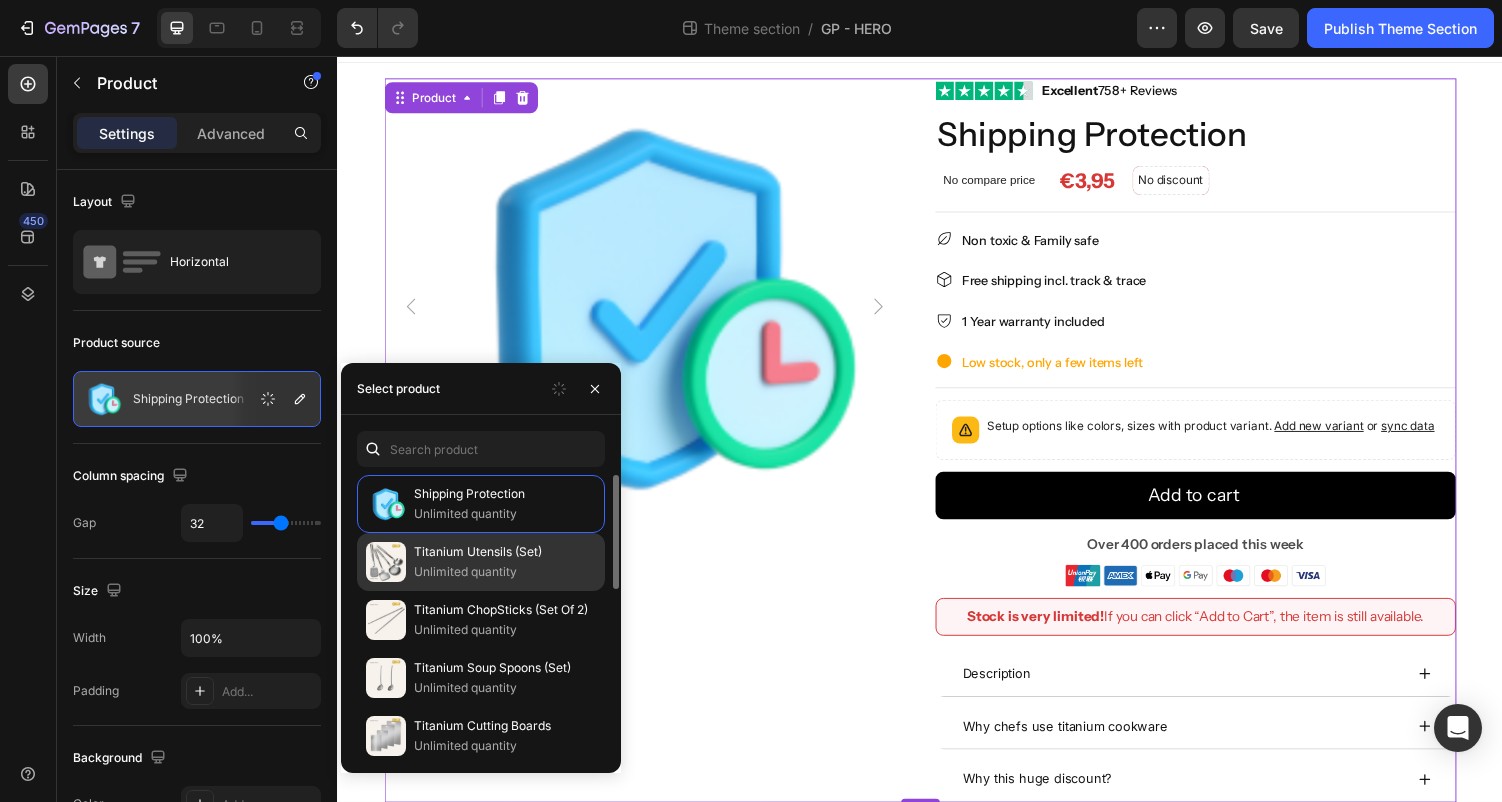 click on "Unlimited quantity" at bounding box center [505, 514] 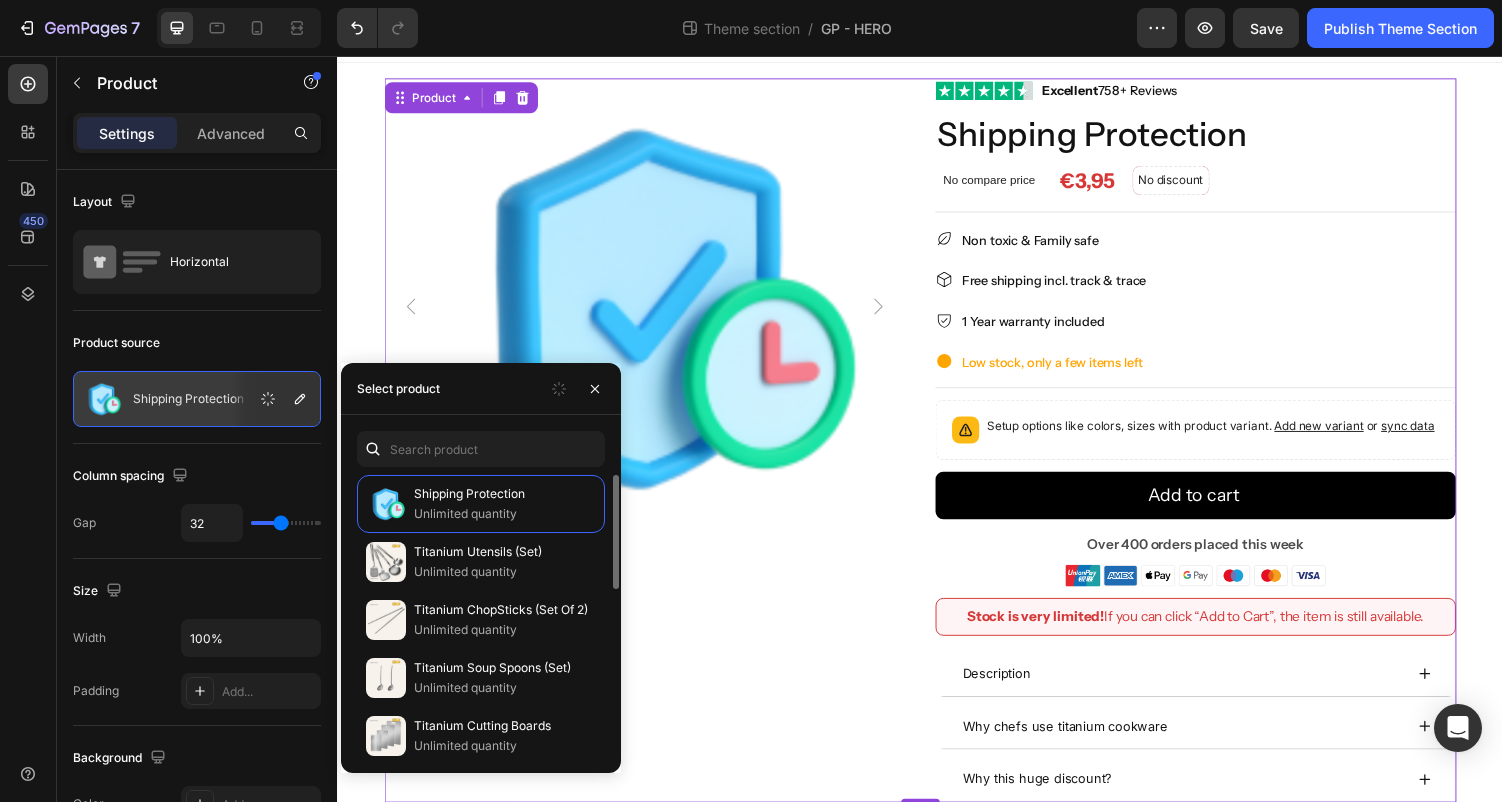 click on "Select product" at bounding box center (481, 389) 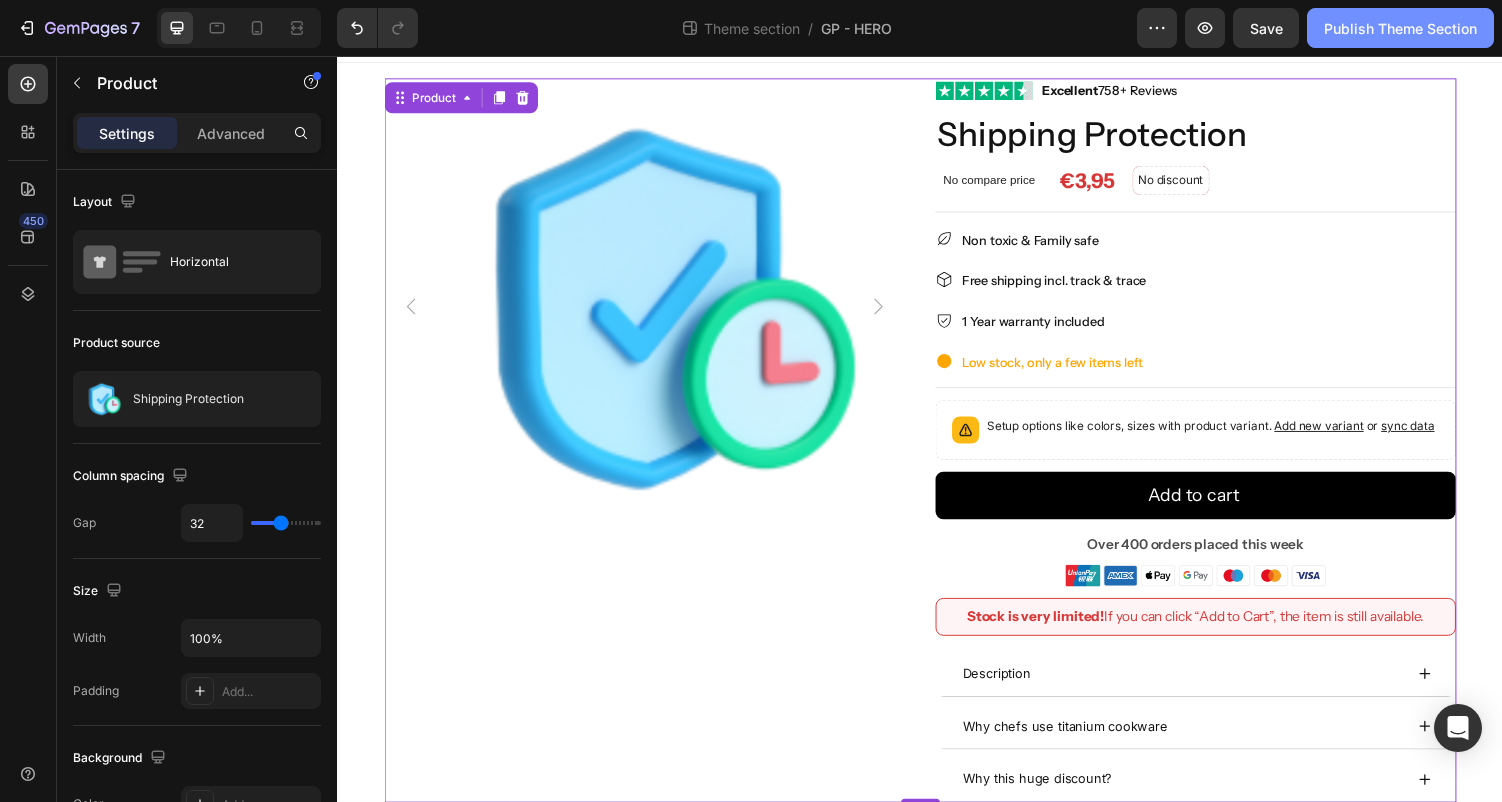 click on "Publish Theme Section" 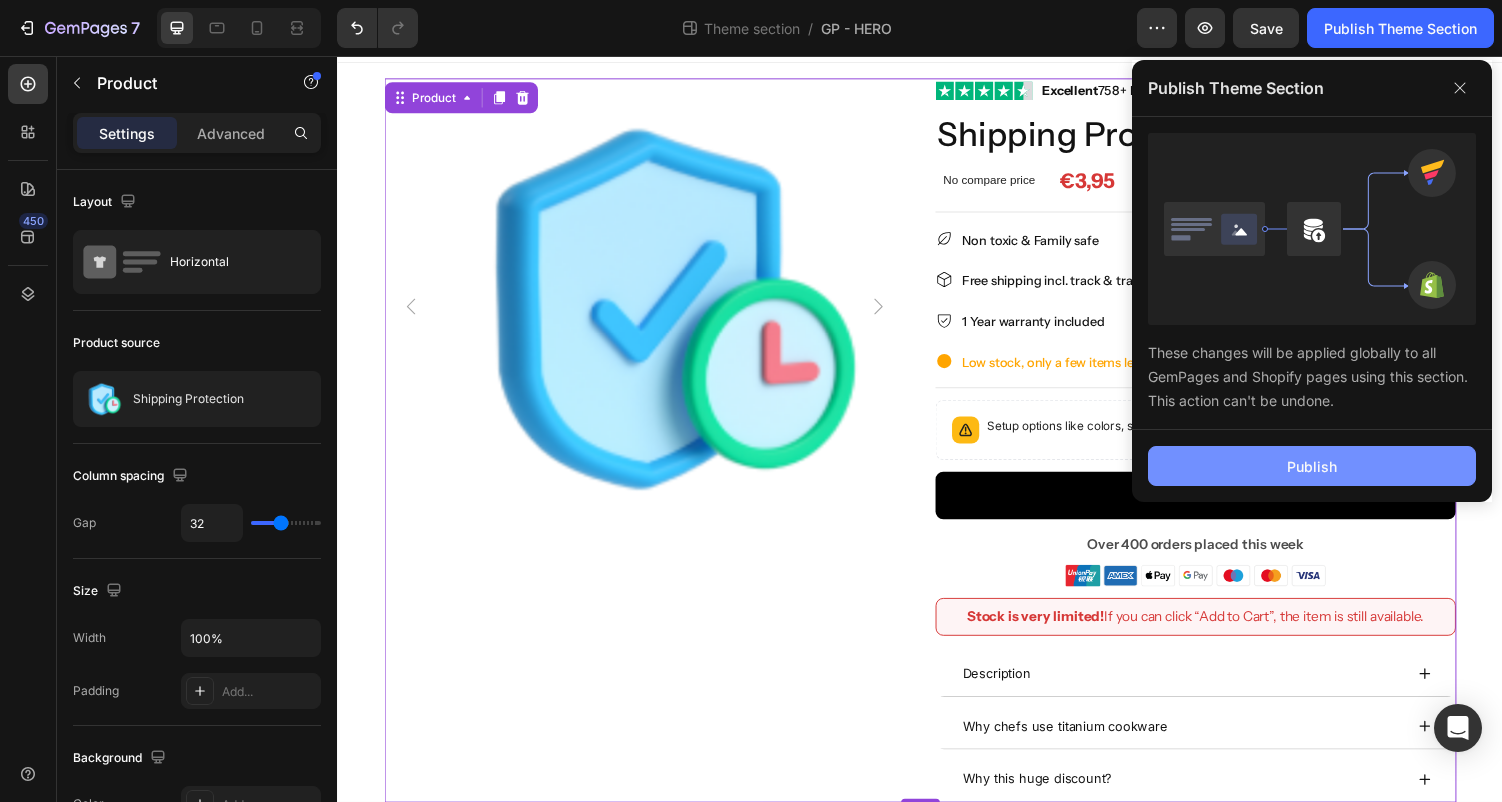 click on "Publish" 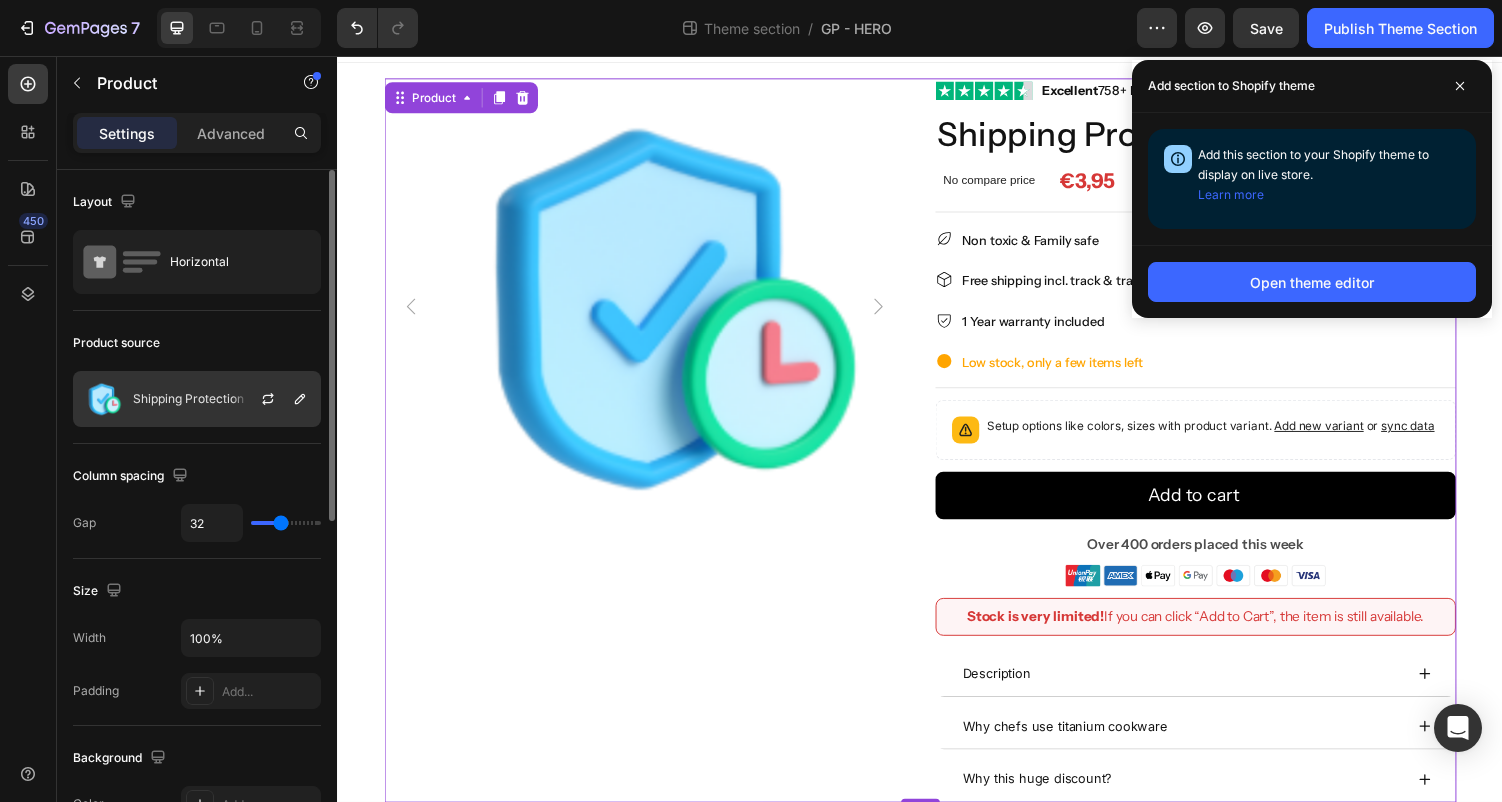 click on "Shipping Protection" 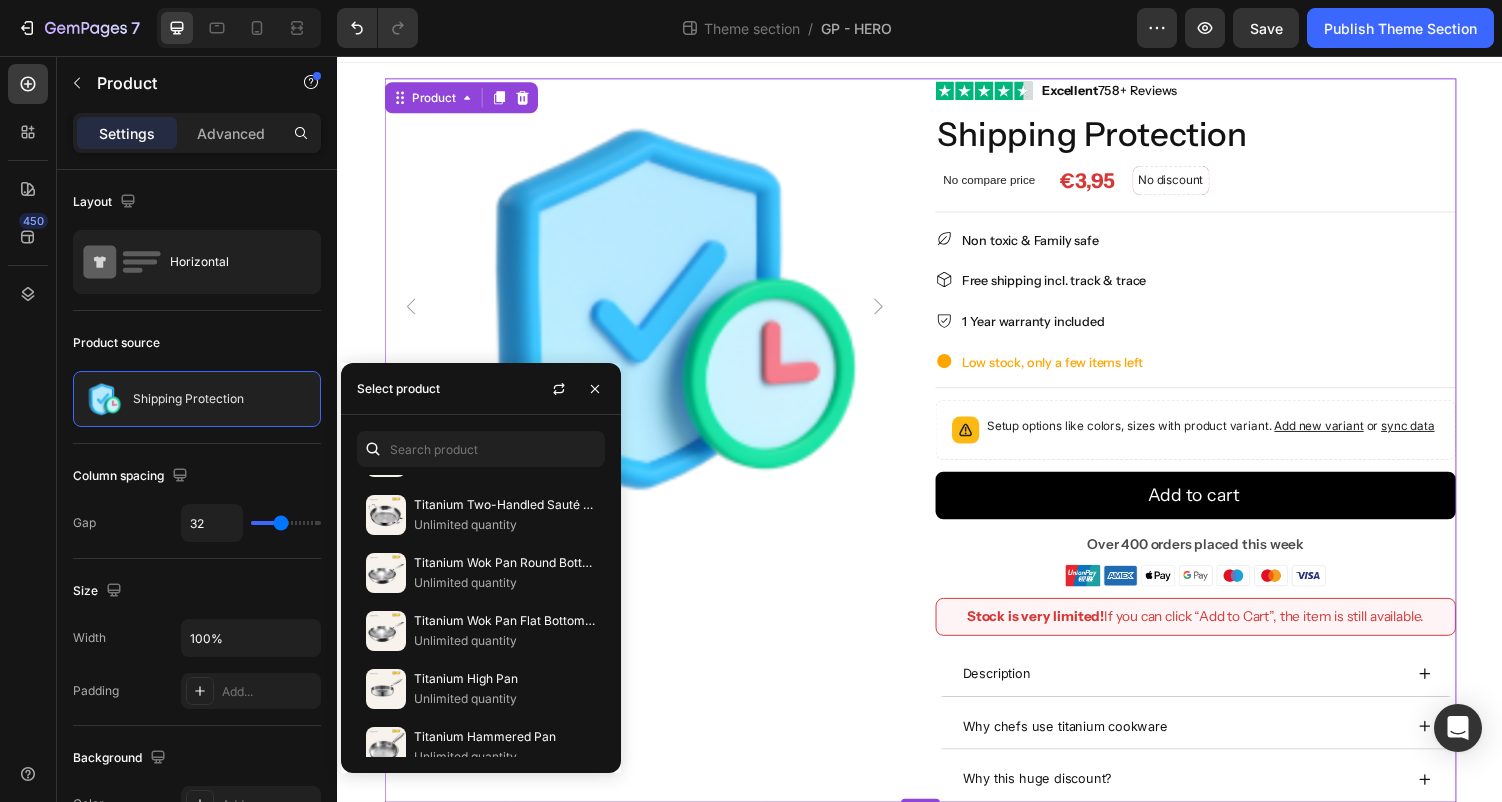 scroll, scrollTop: 414, scrollLeft: 0, axis: vertical 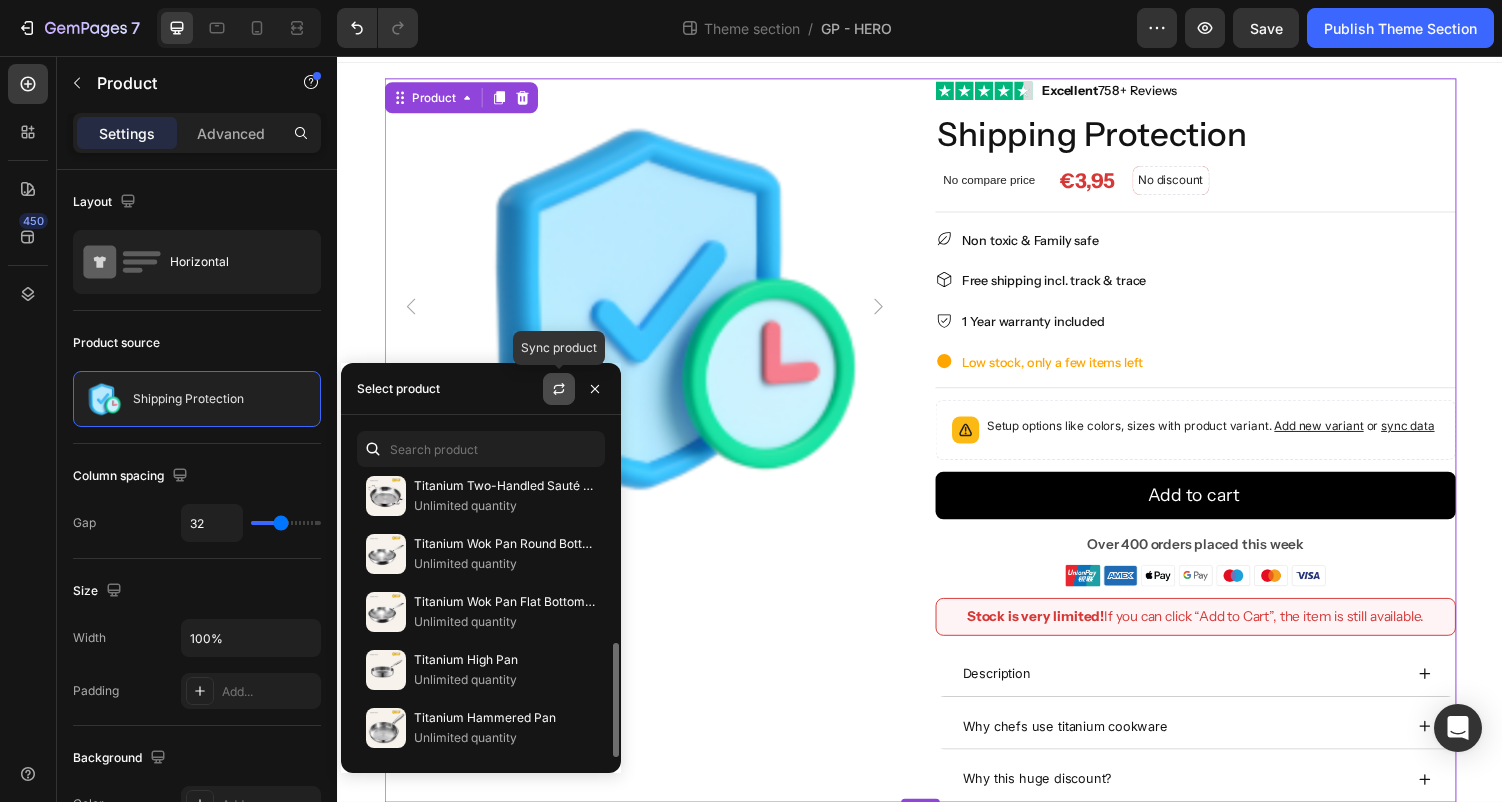 click 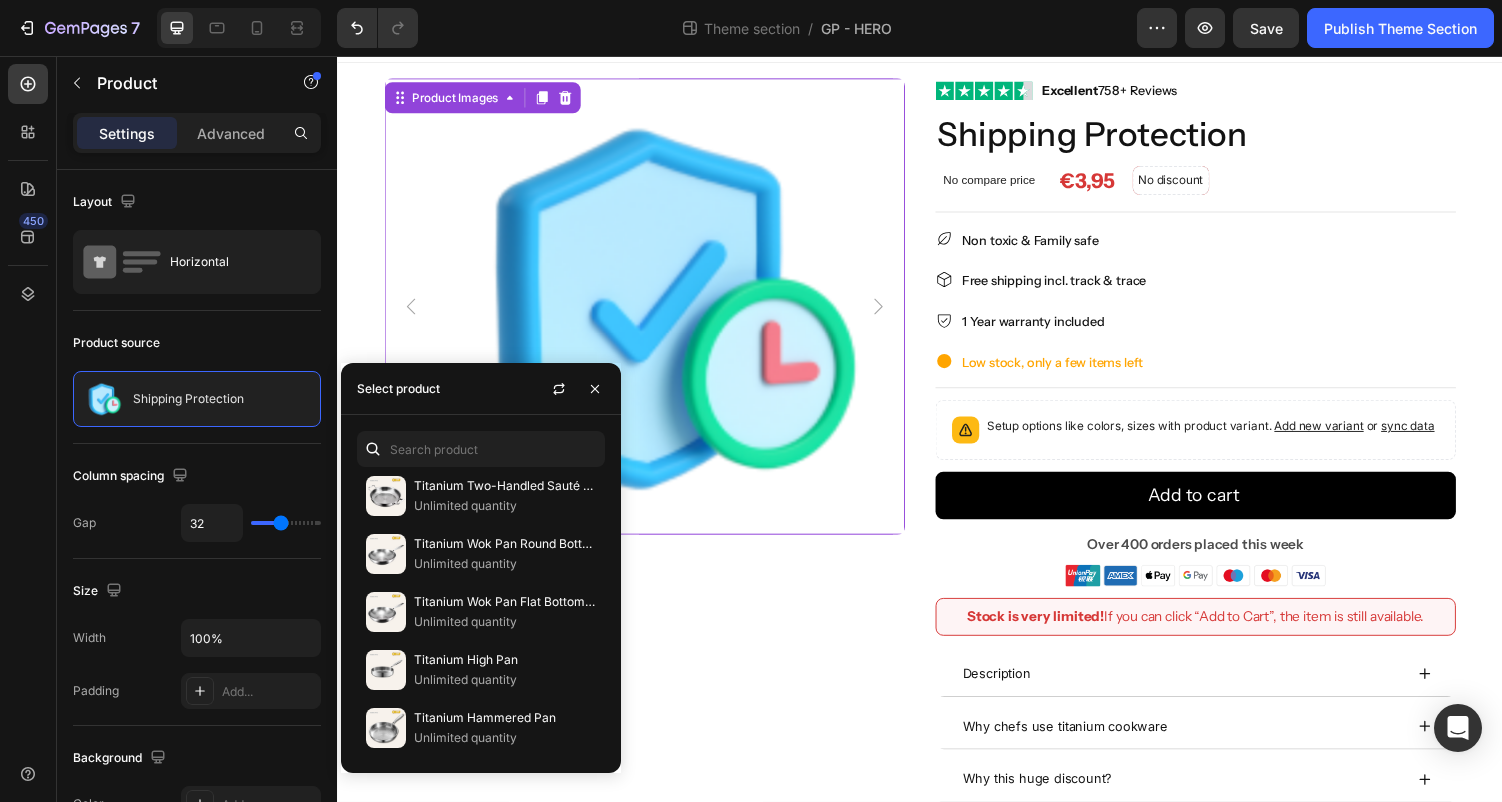 click at bounding box center (653, 314) 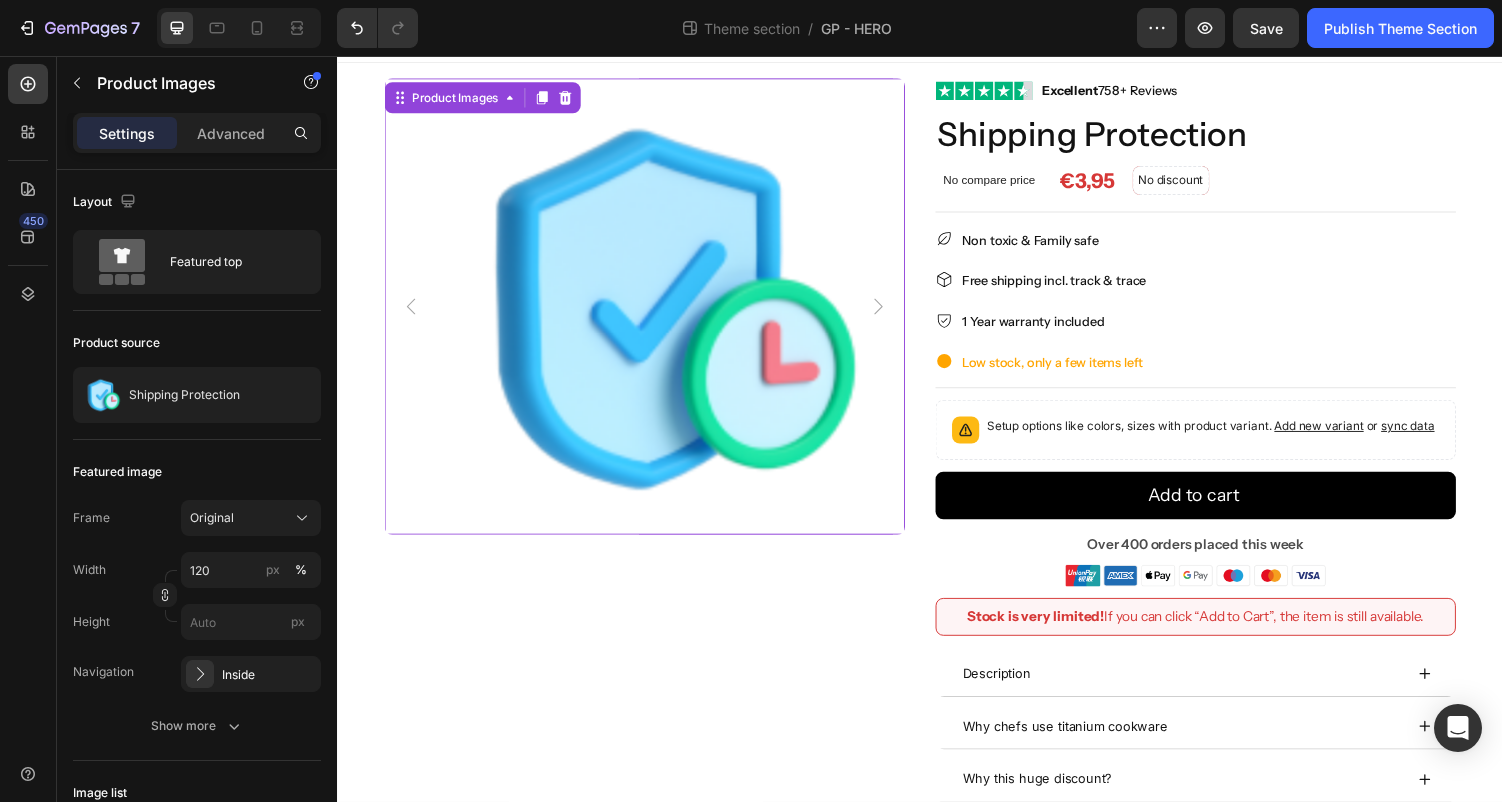 scroll, scrollTop: 0, scrollLeft: 0, axis: both 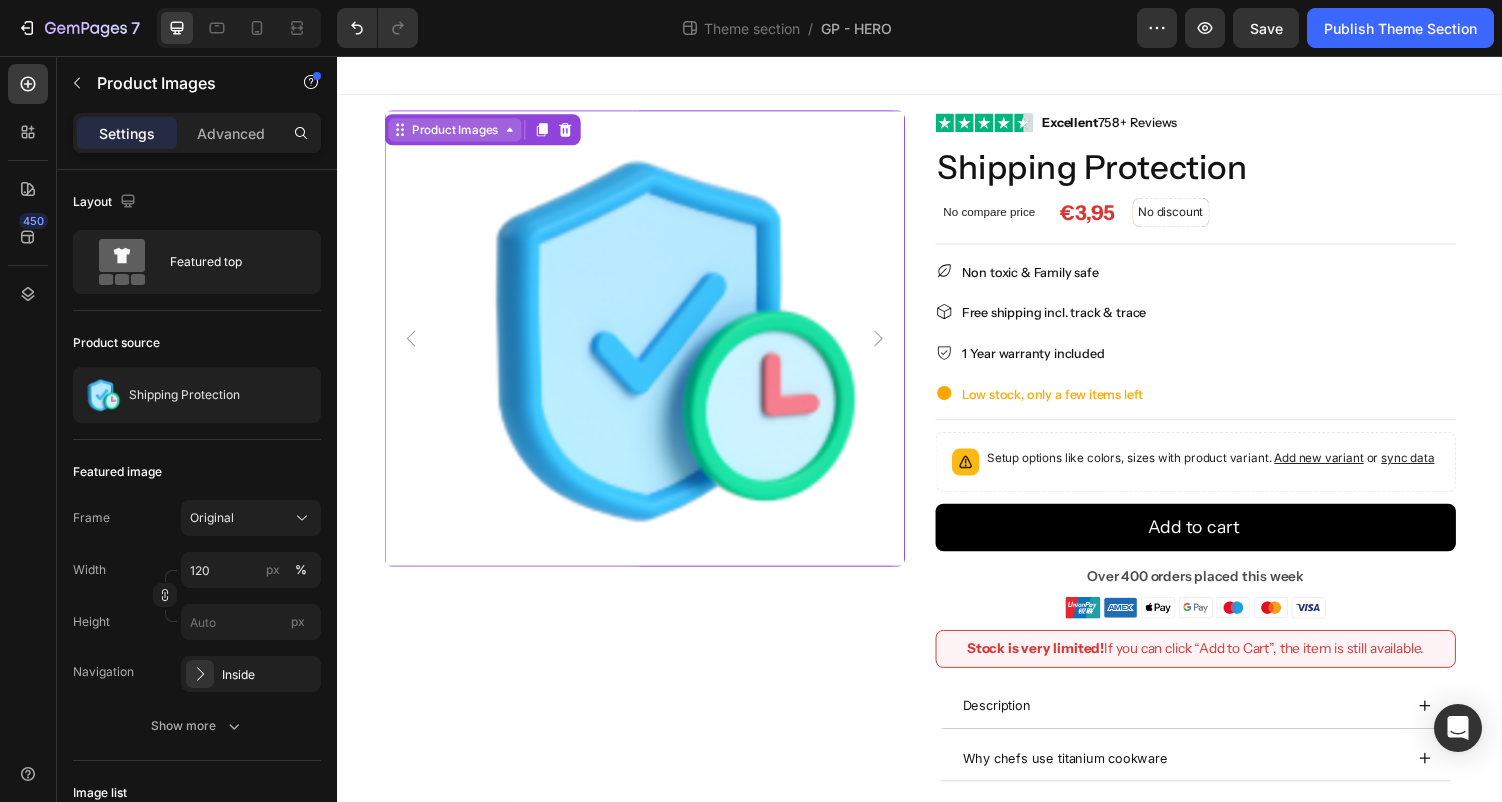 click on "Product Images" at bounding box center (457, 132) 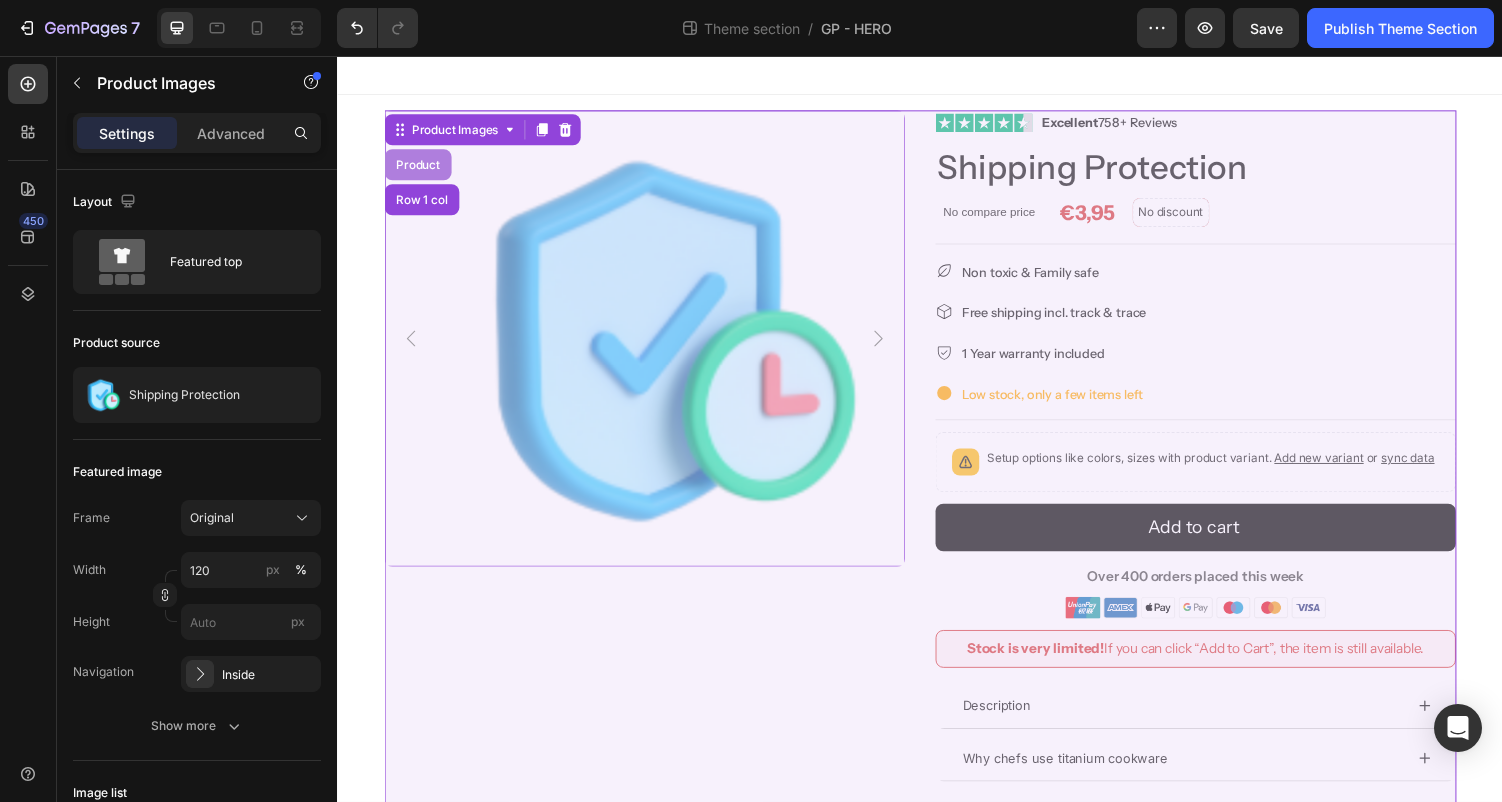 click on "Product" at bounding box center [419, 168] 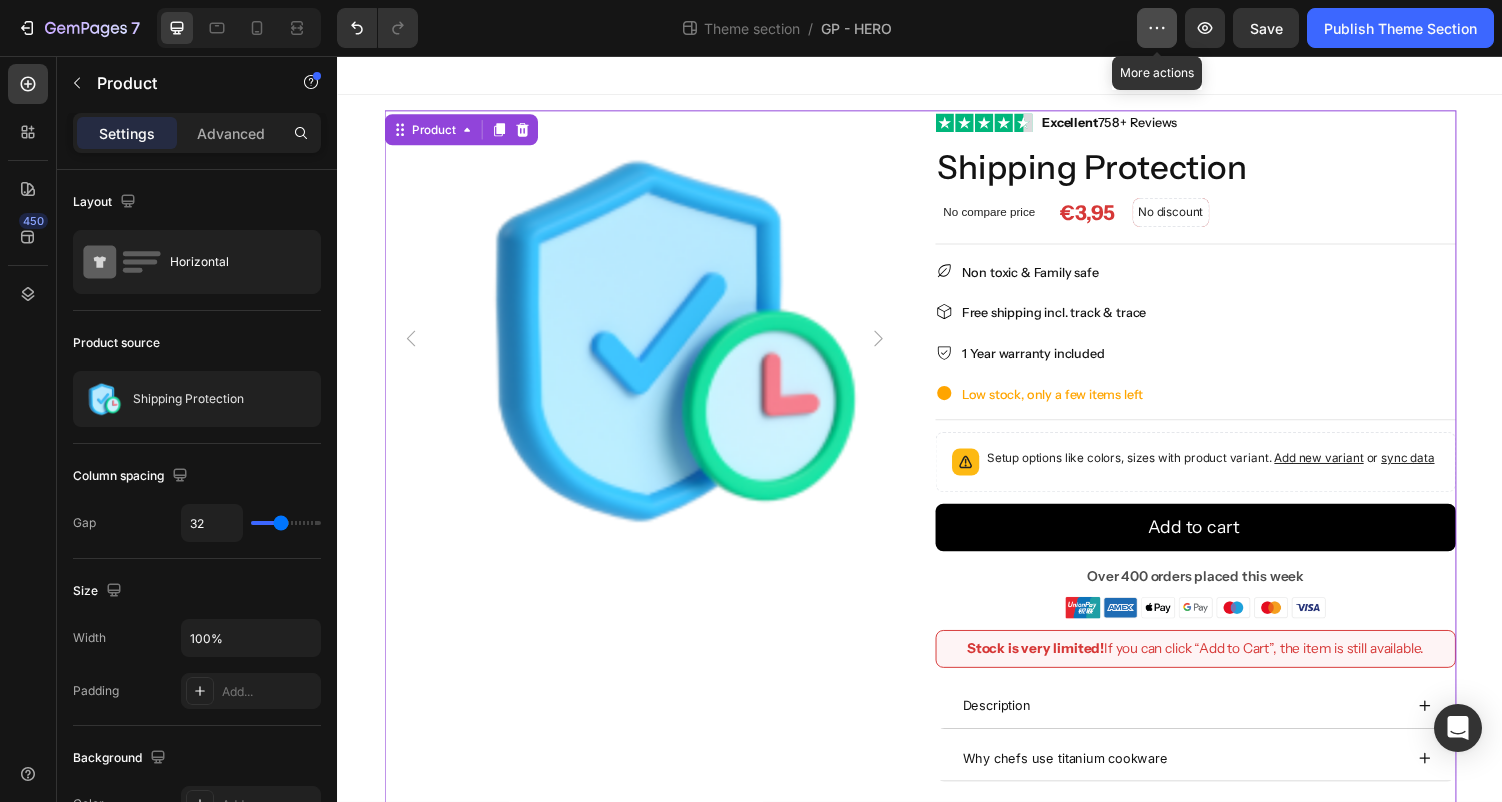 click 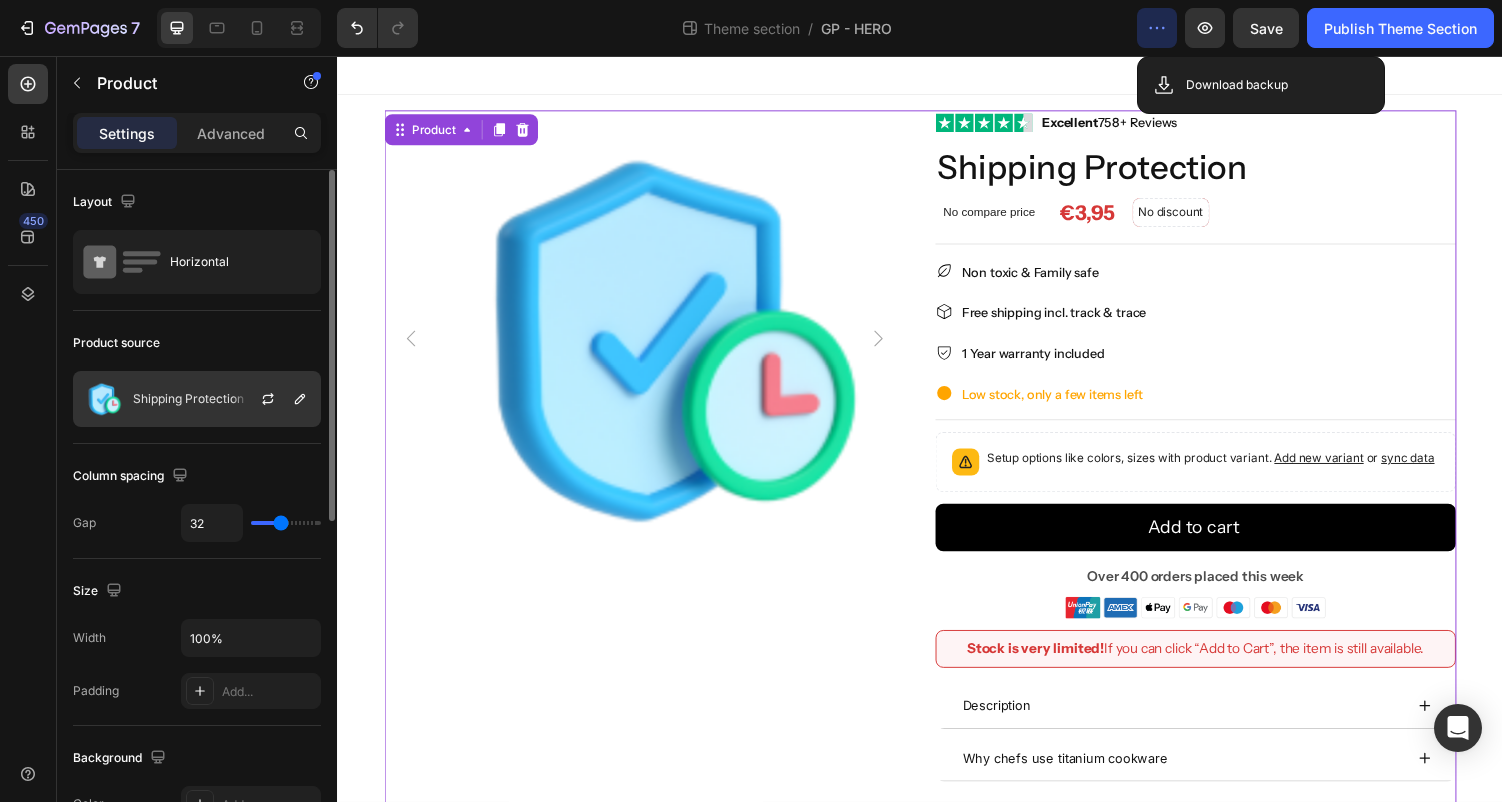 click on "Shipping Protection" 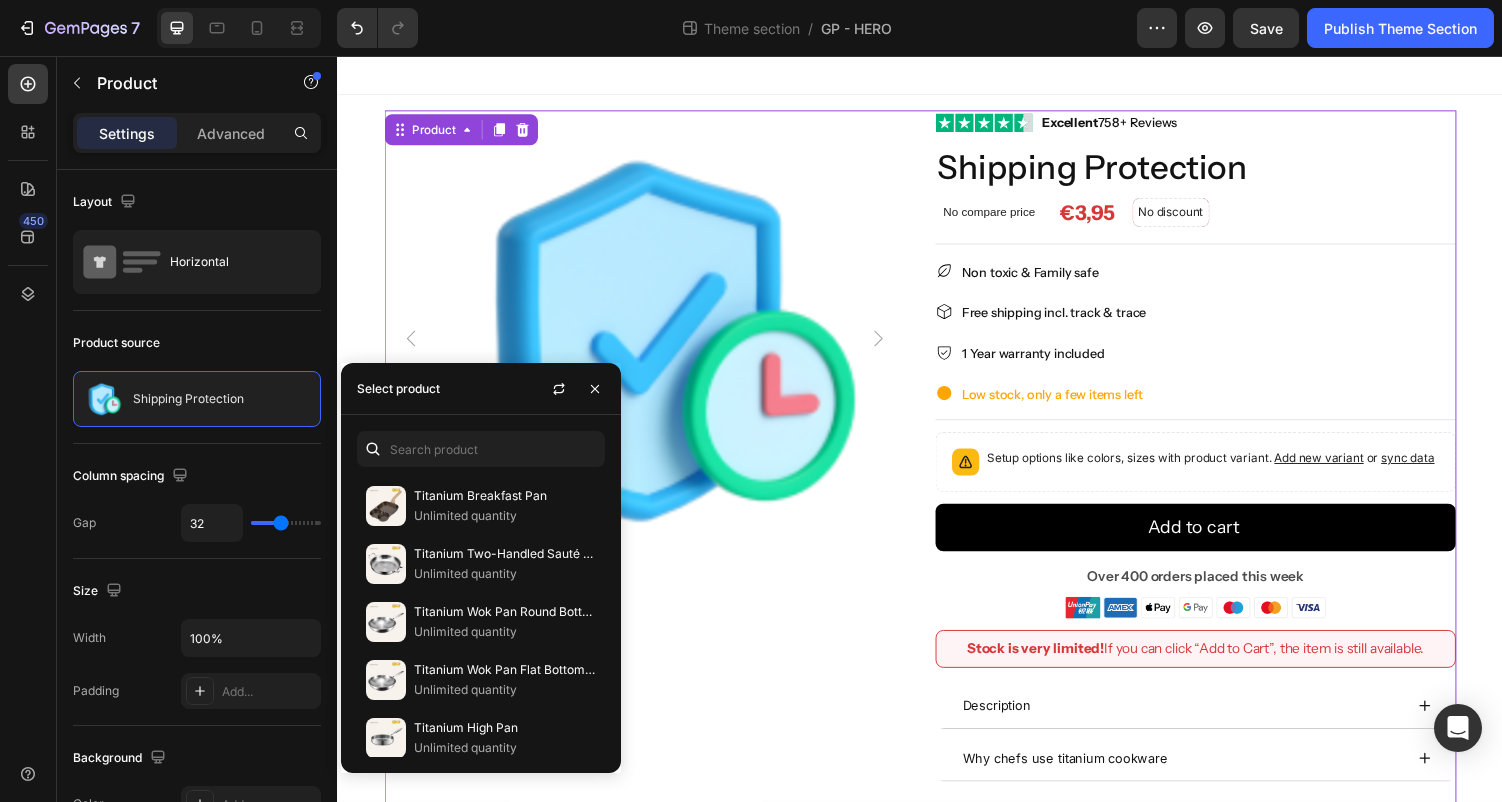 scroll, scrollTop: 414, scrollLeft: 0, axis: vertical 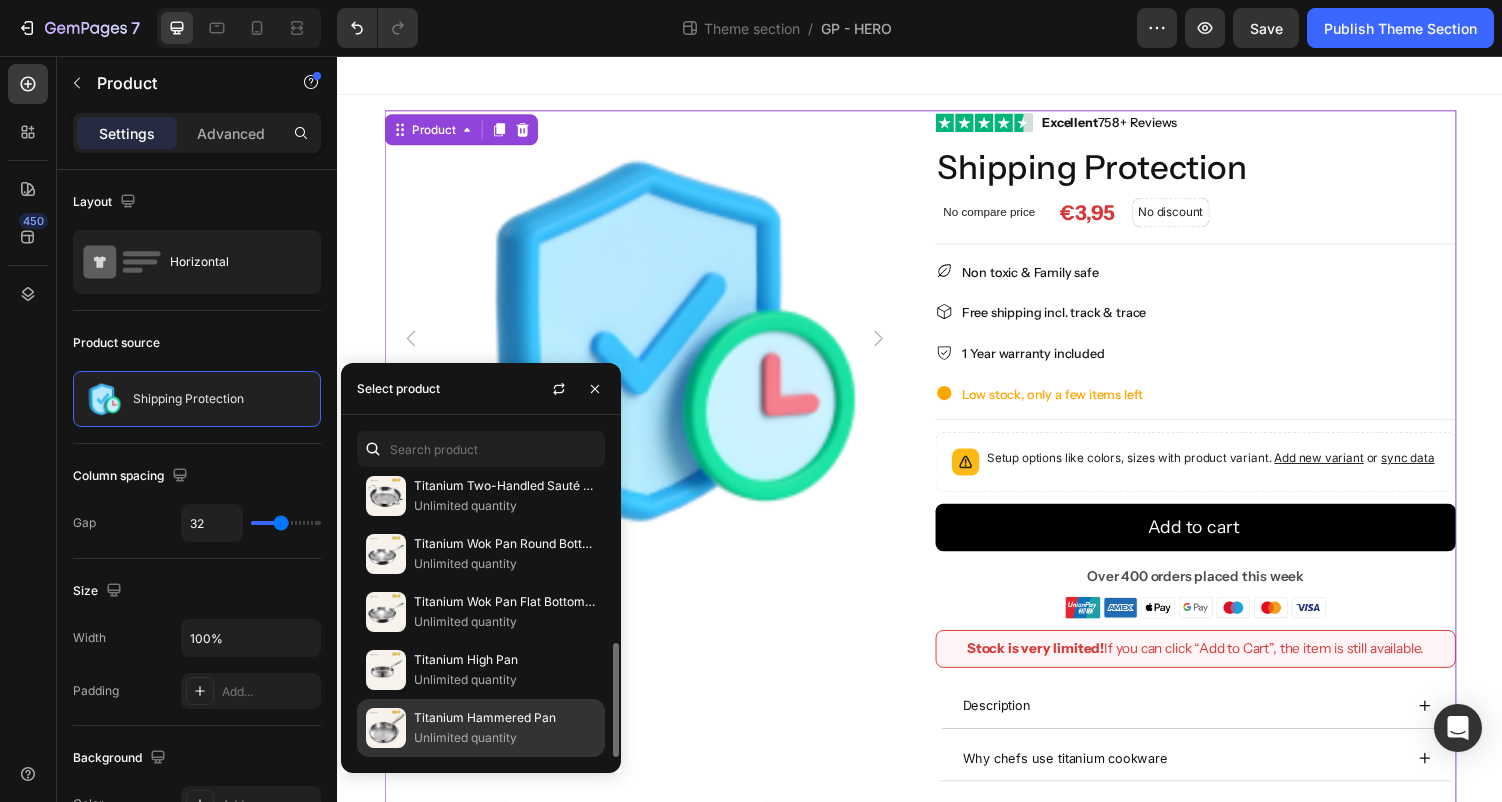 click on "Unlimited quantity" at bounding box center [505, 738] 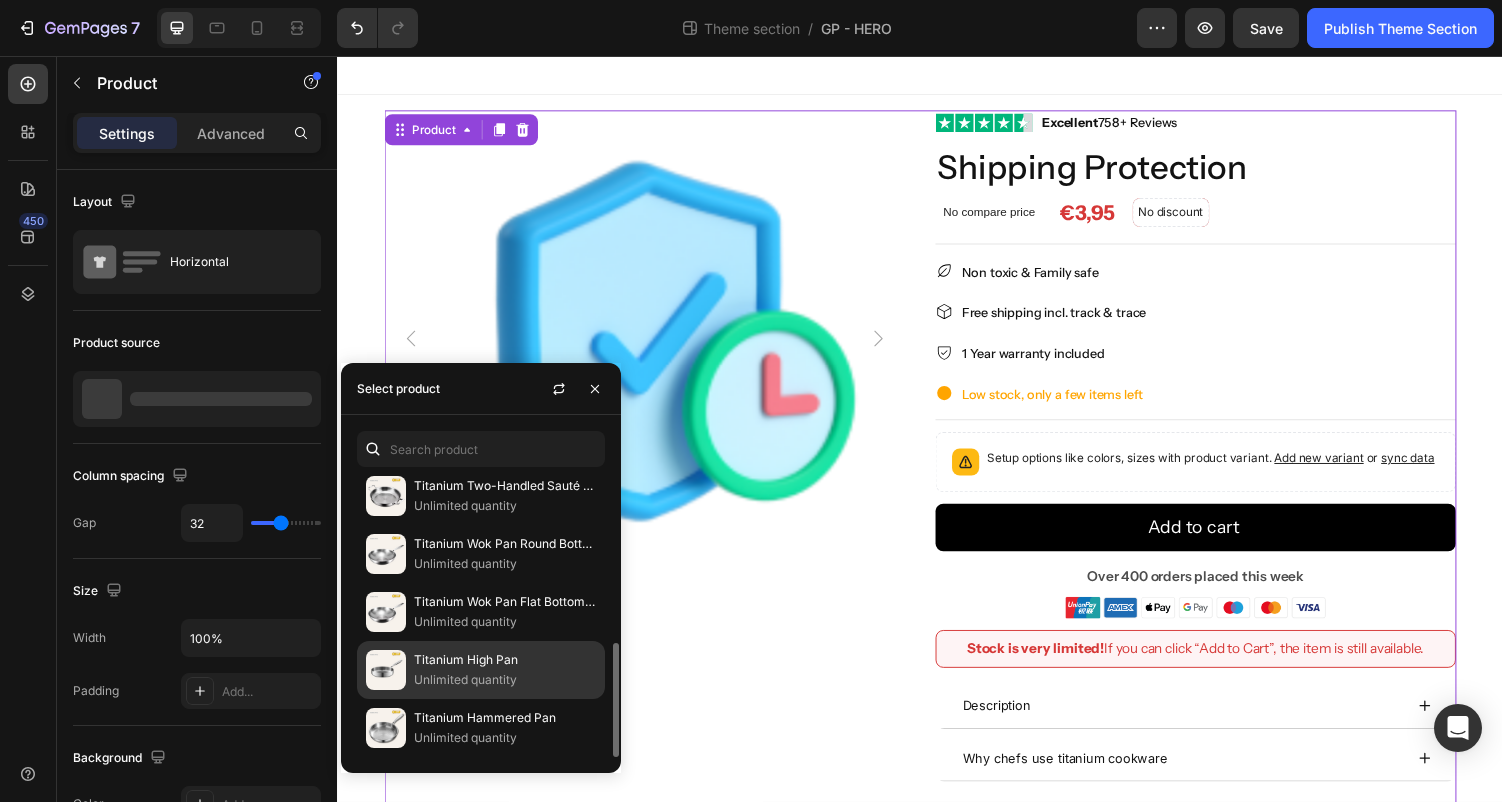 click on "Titanium High Pan Unlimited quantity" 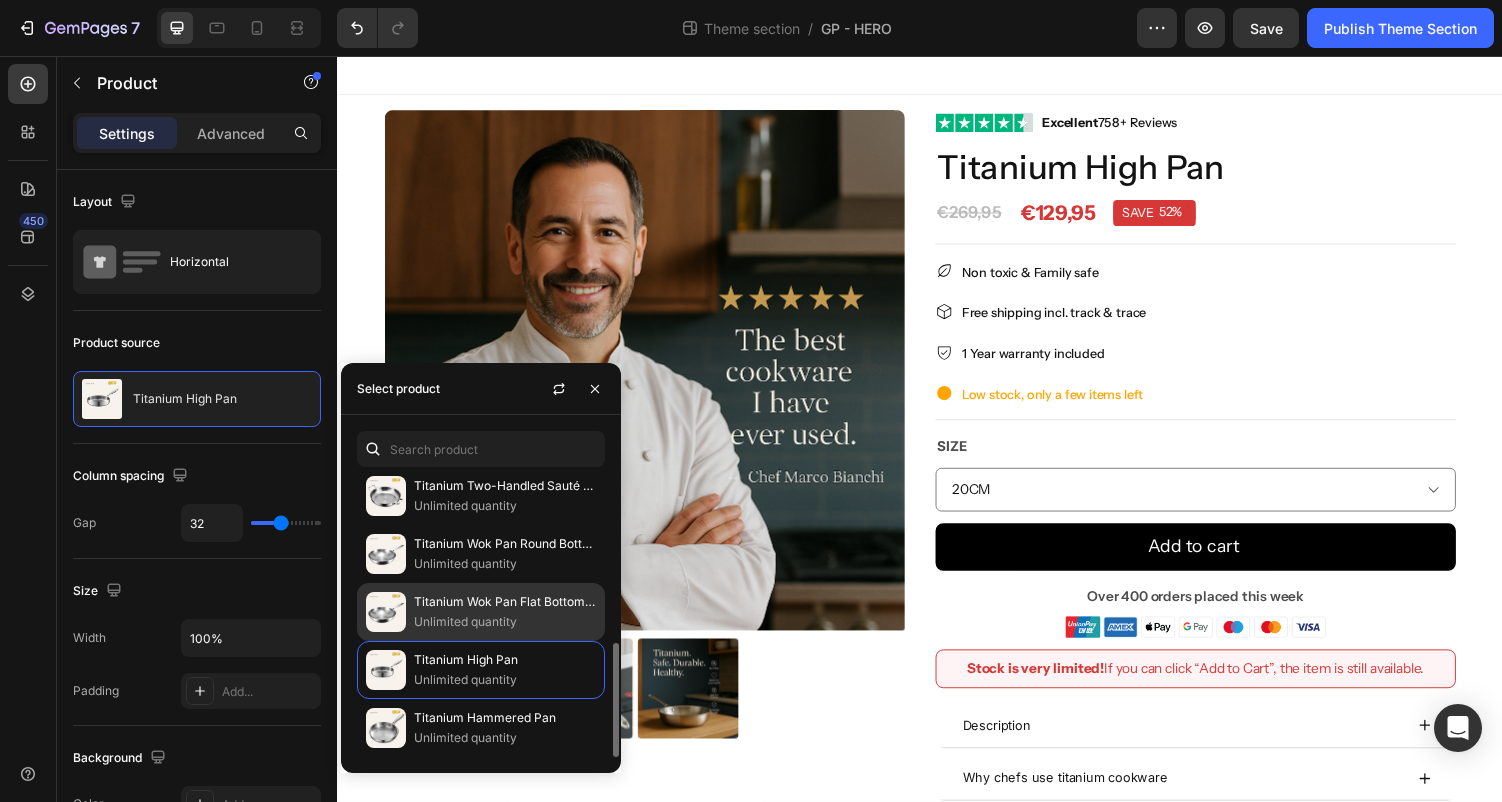 click on "Titanium Wok Pan Flat Bottomed Unlimited quantity" 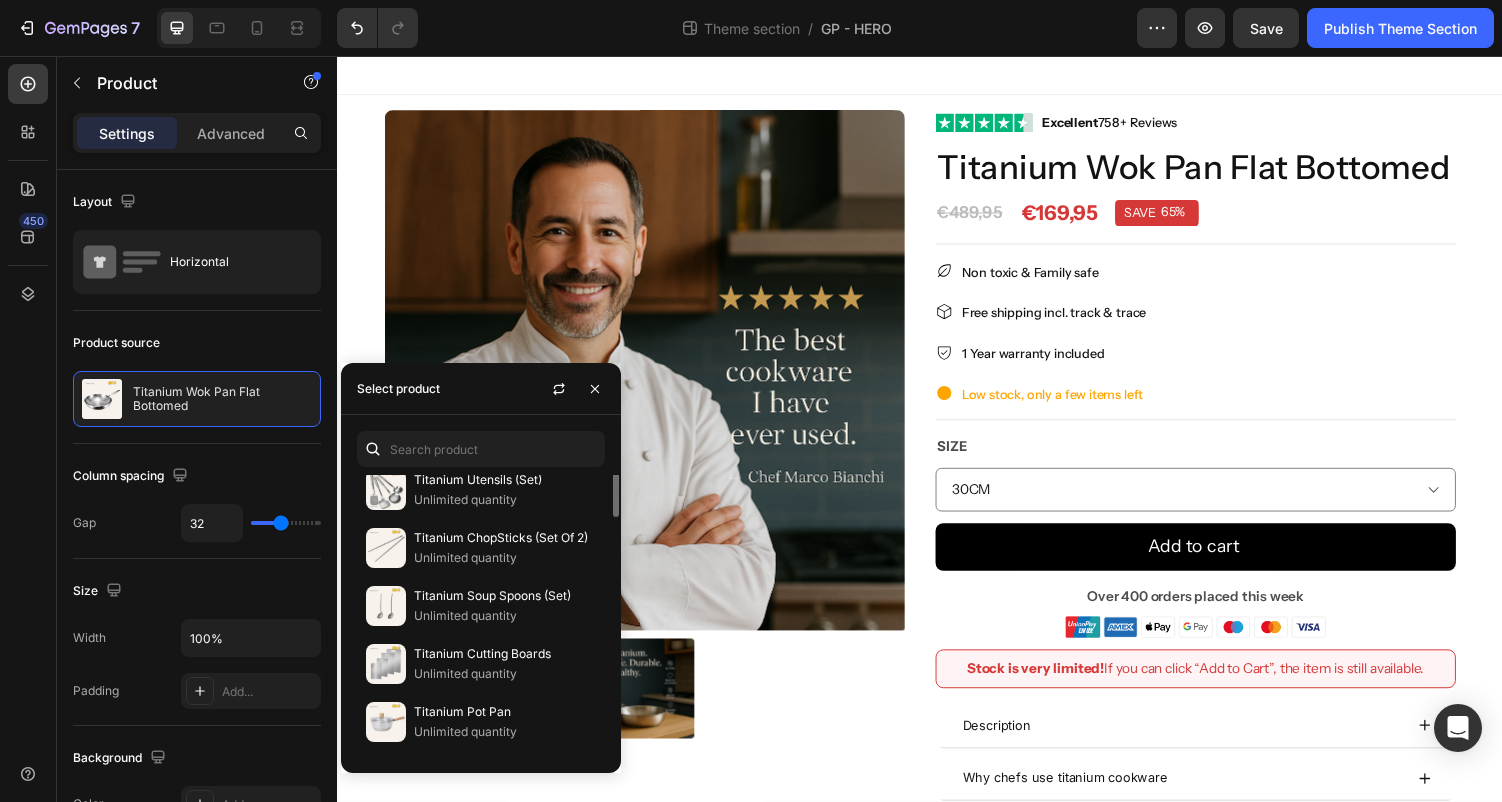 scroll, scrollTop: 0, scrollLeft: 0, axis: both 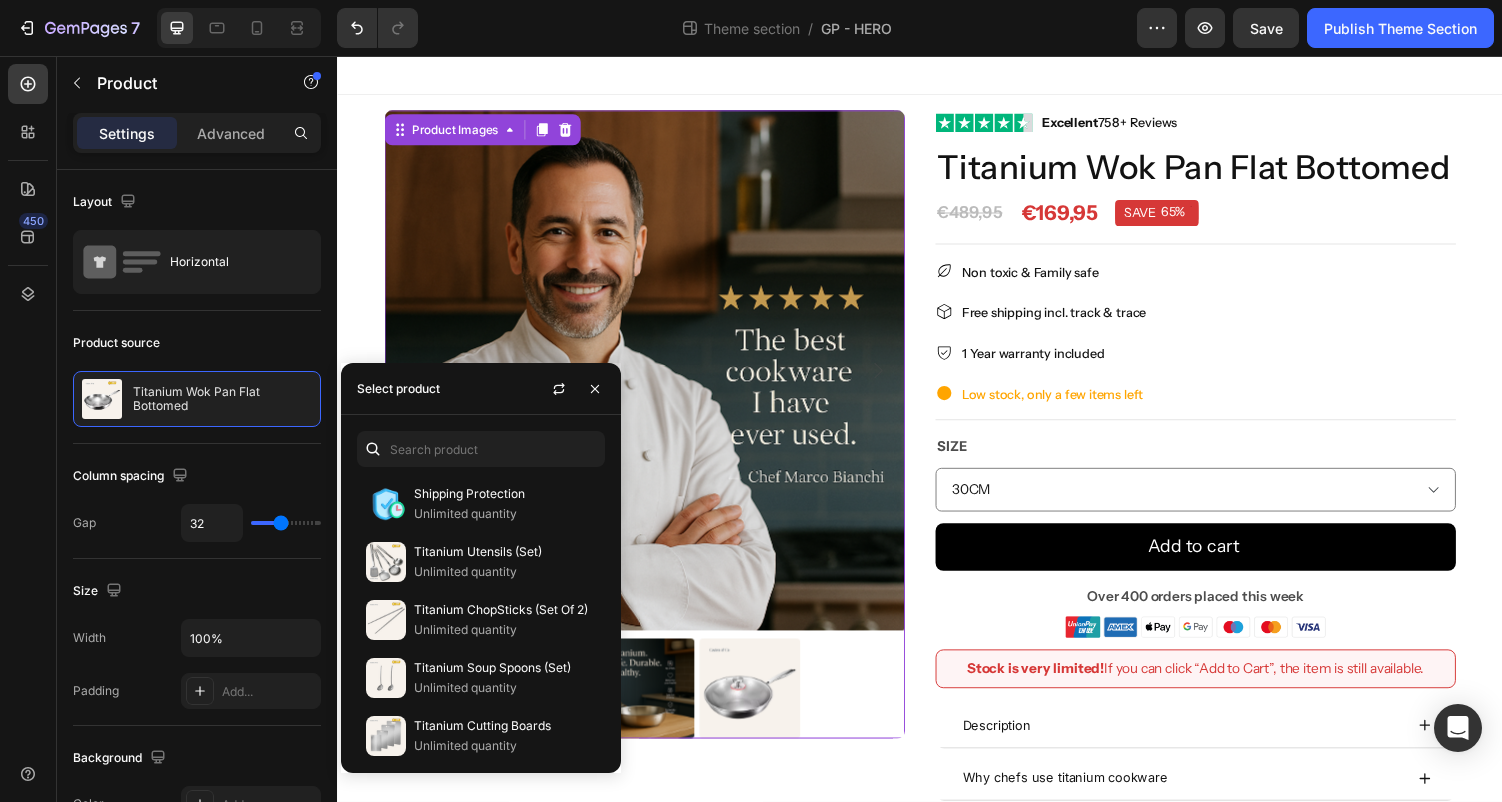 click at bounding box center [653, 380] 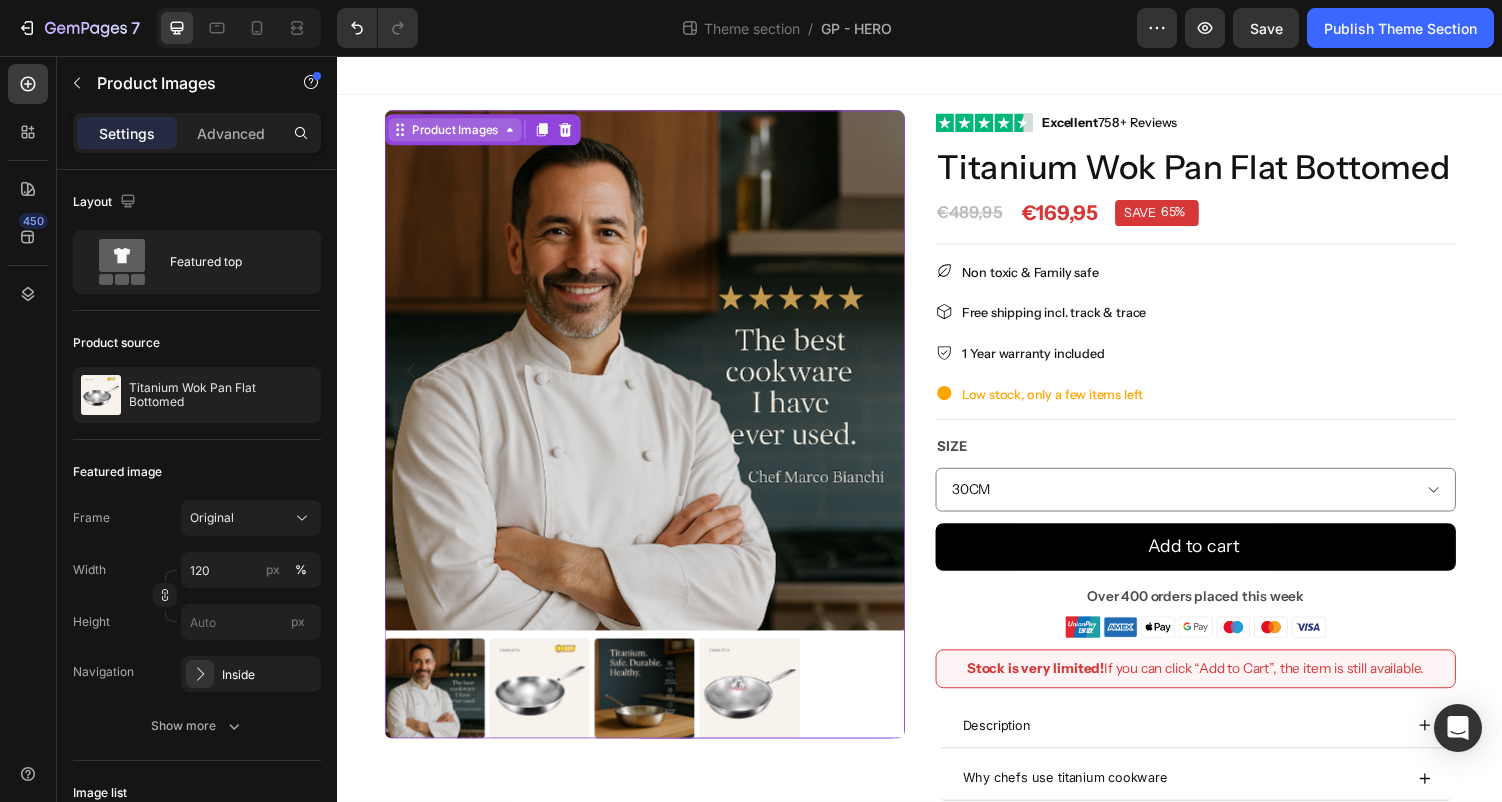 click on "Product Images" at bounding box center (457, 132) 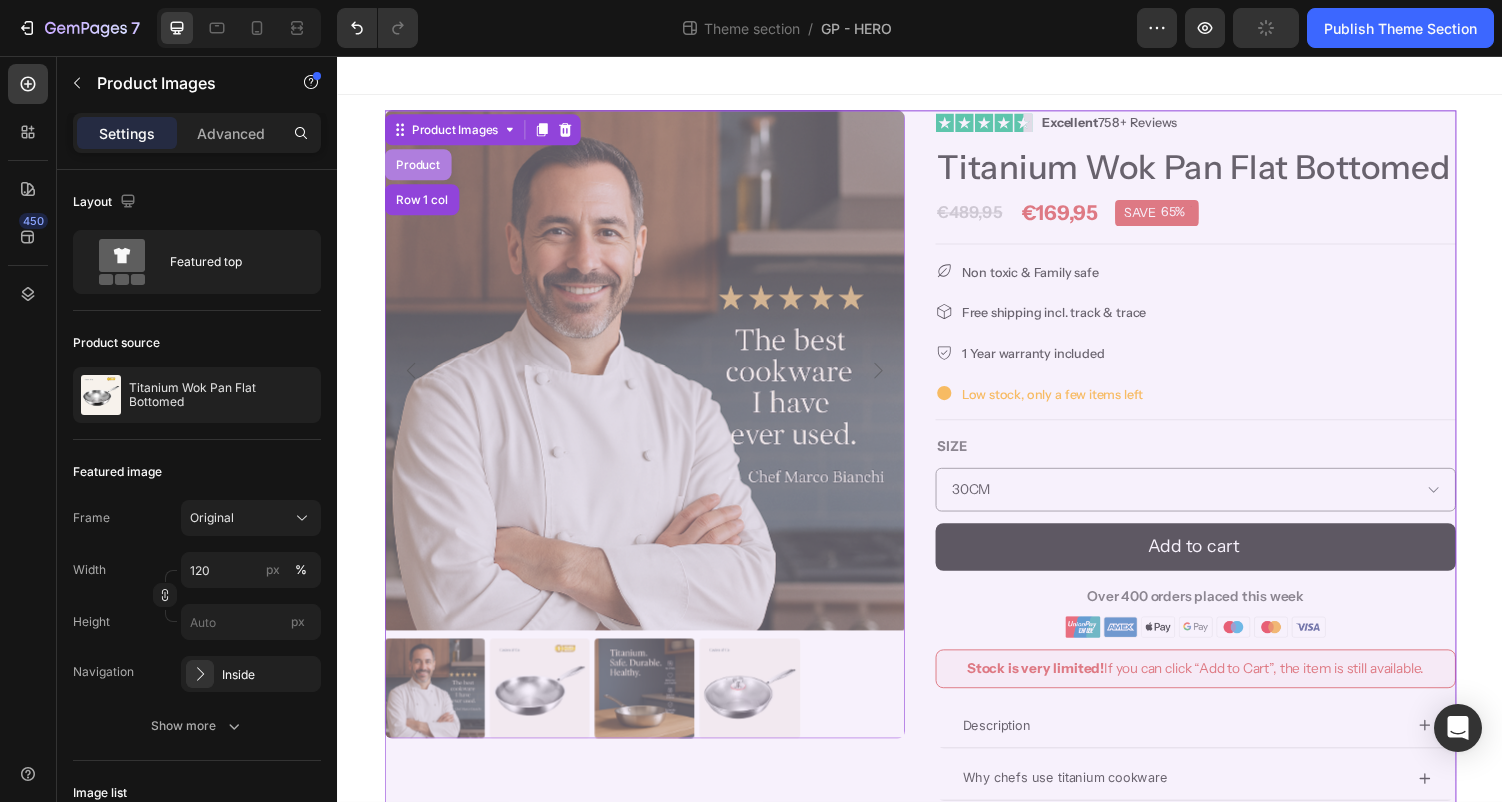 click on "Product" at bounding box center (419, 168) 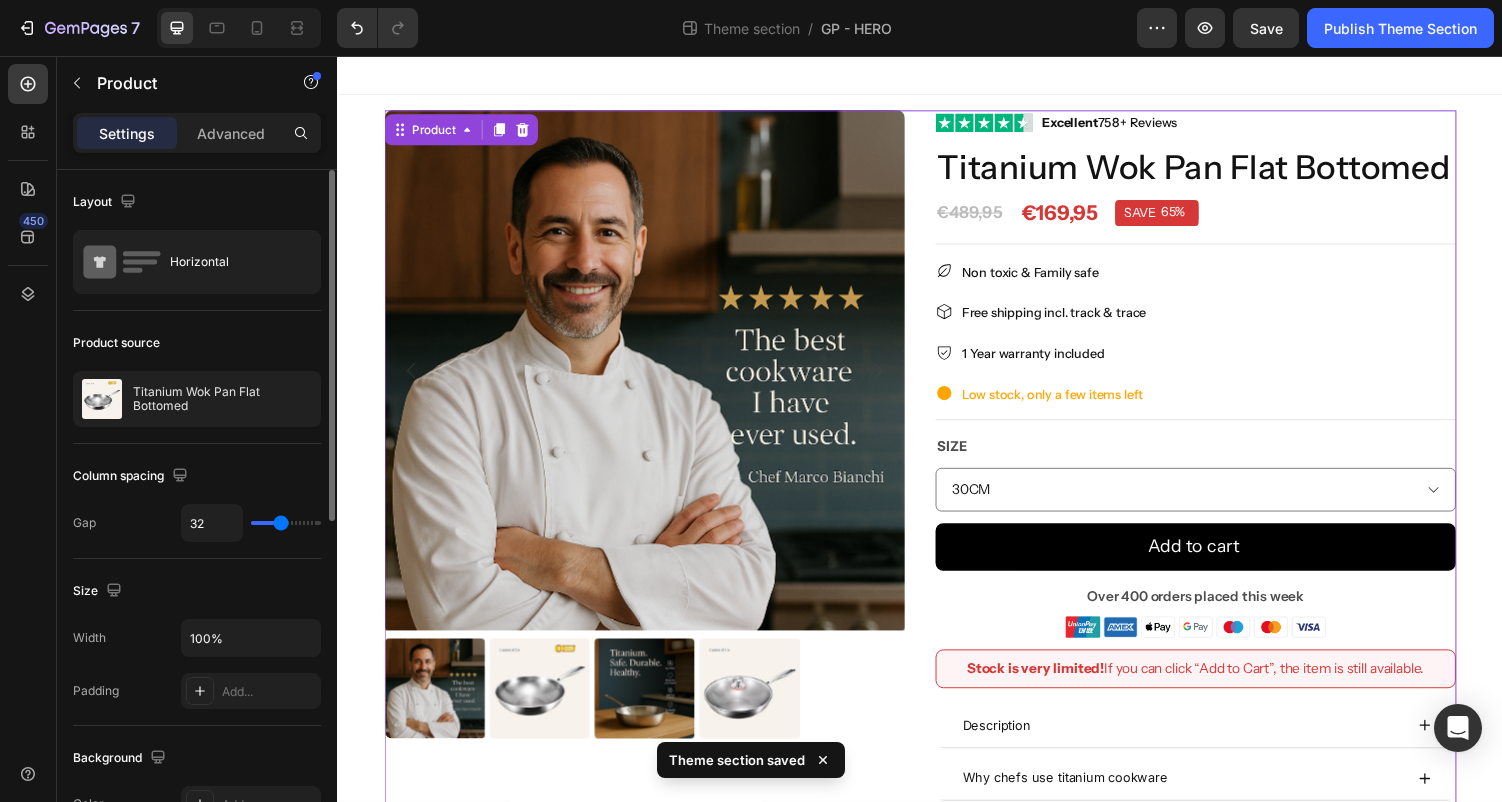 click on "Product source" at bounding box center [116, 343] 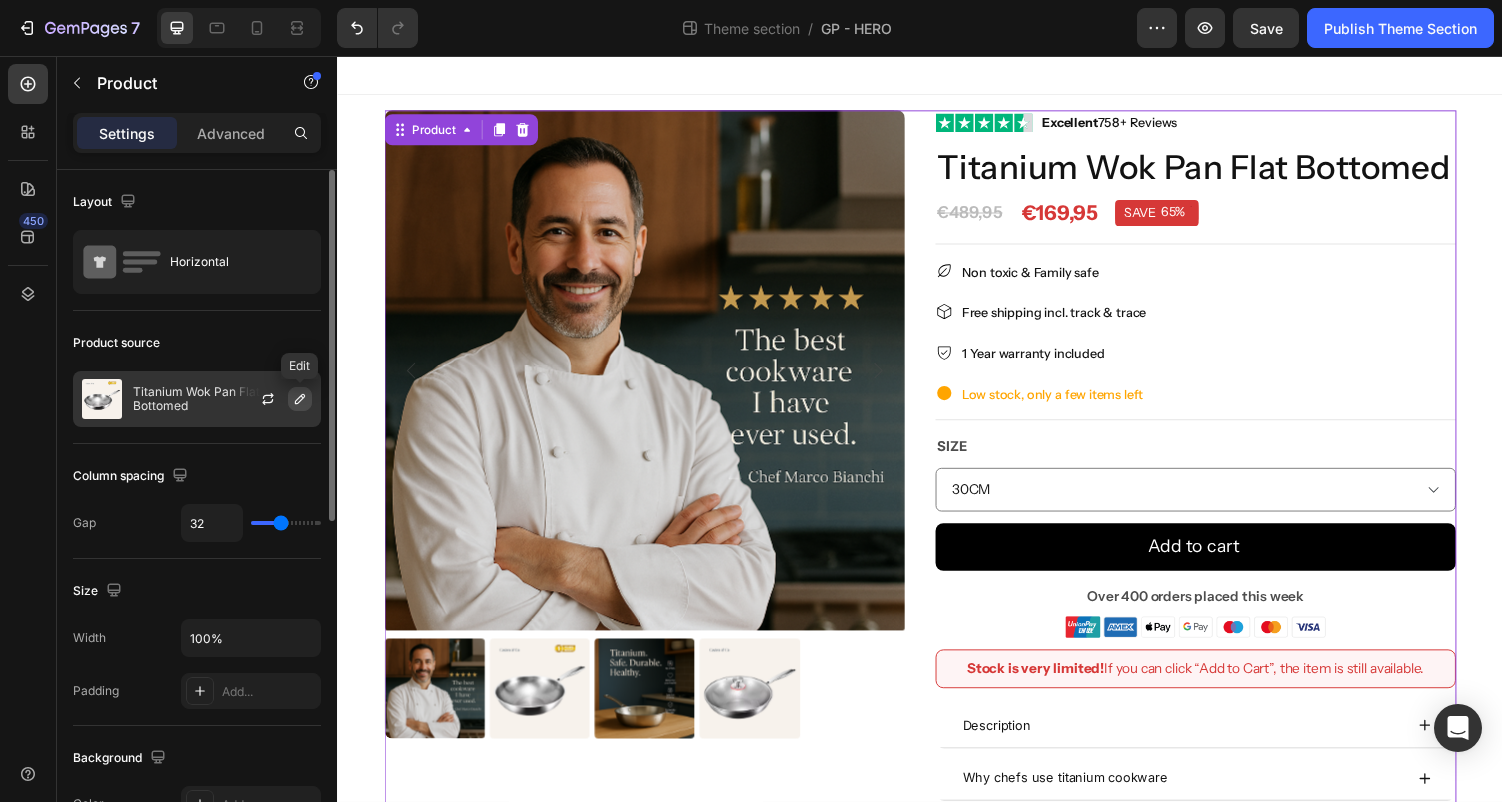 click 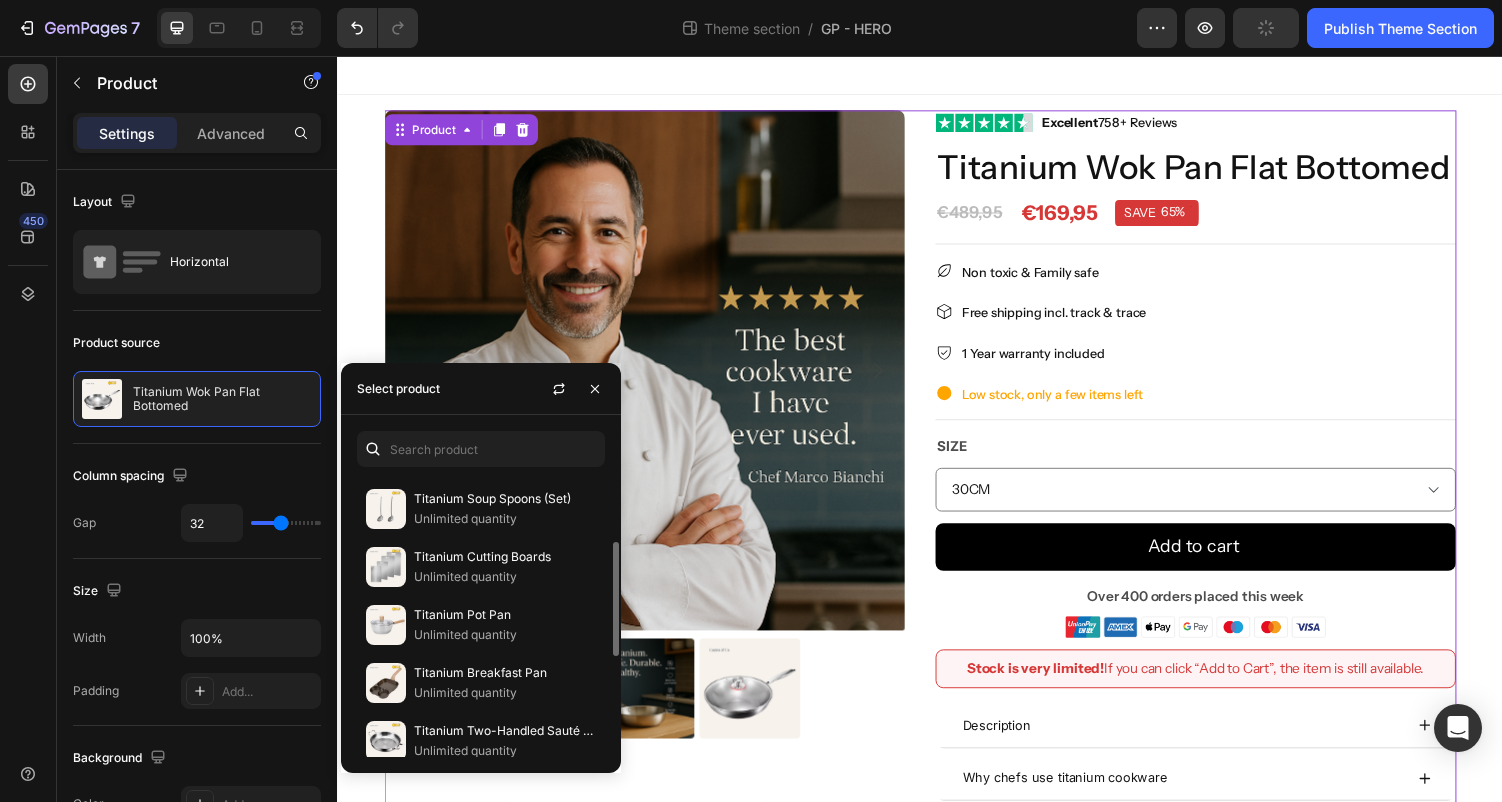 scroll, scrollTop: 168, scrollLeft: 0, axis: vertical 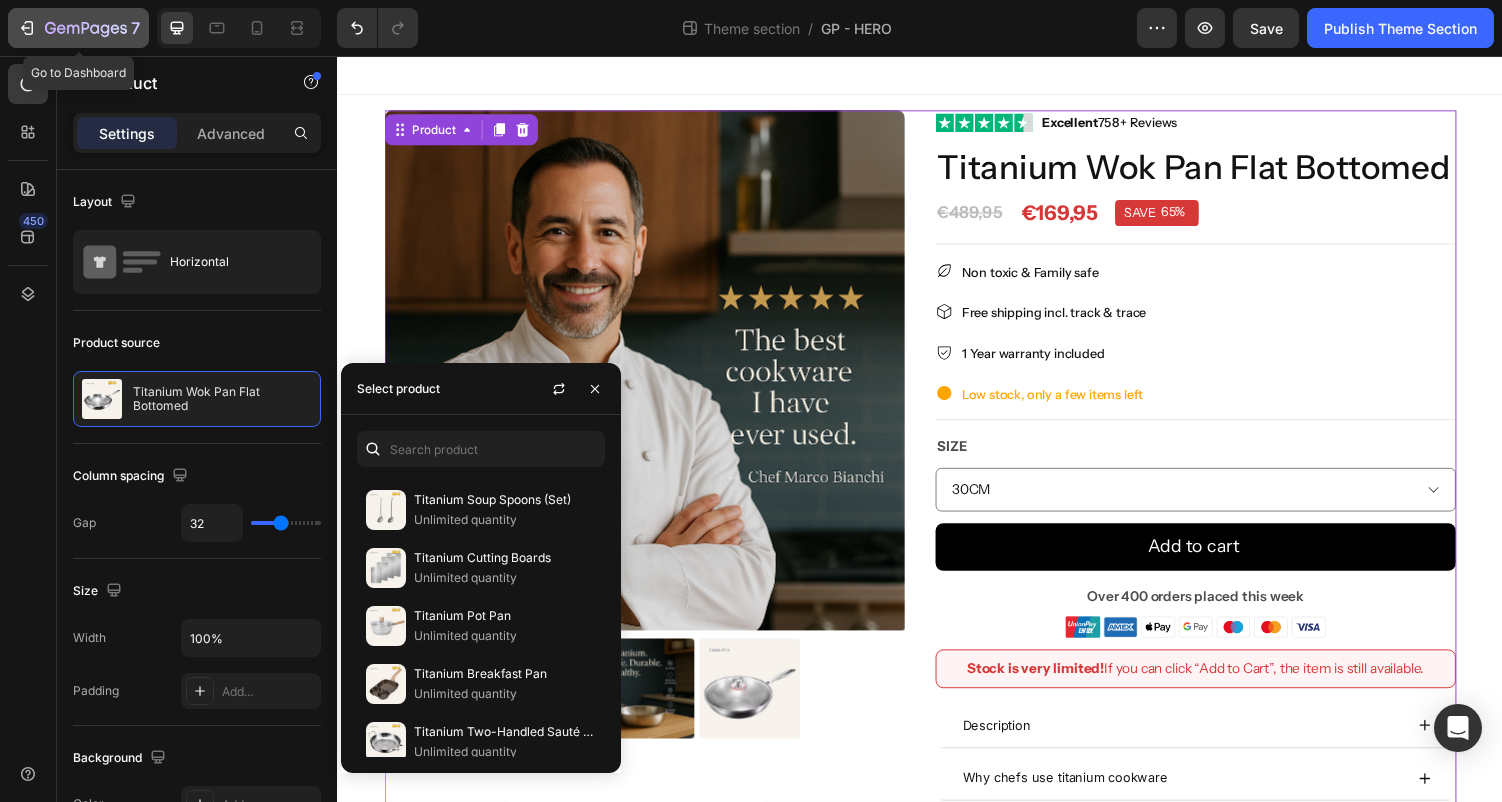 click 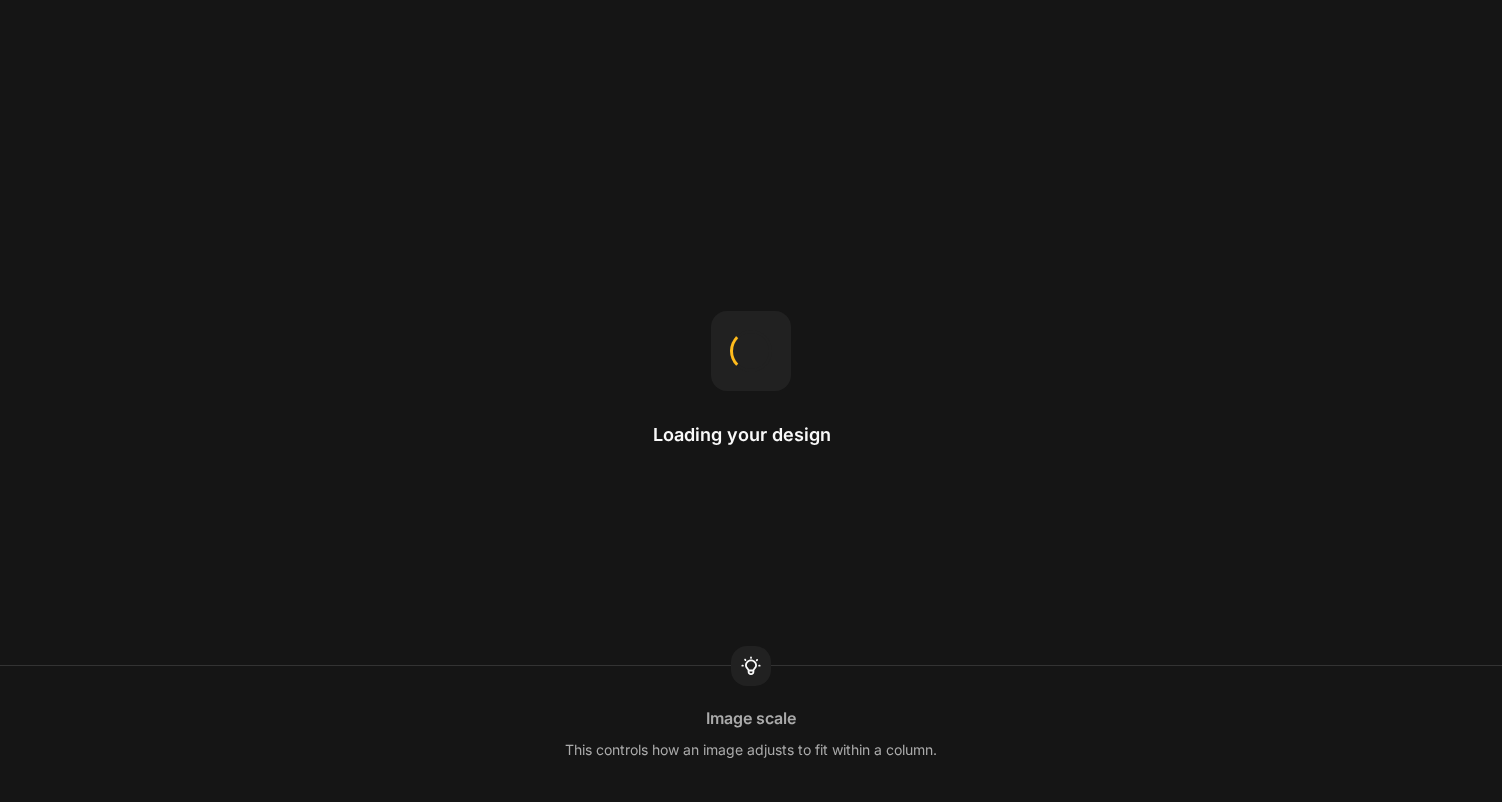 scroll, scrollTop: 0, scrollLeft: 0, axis: both 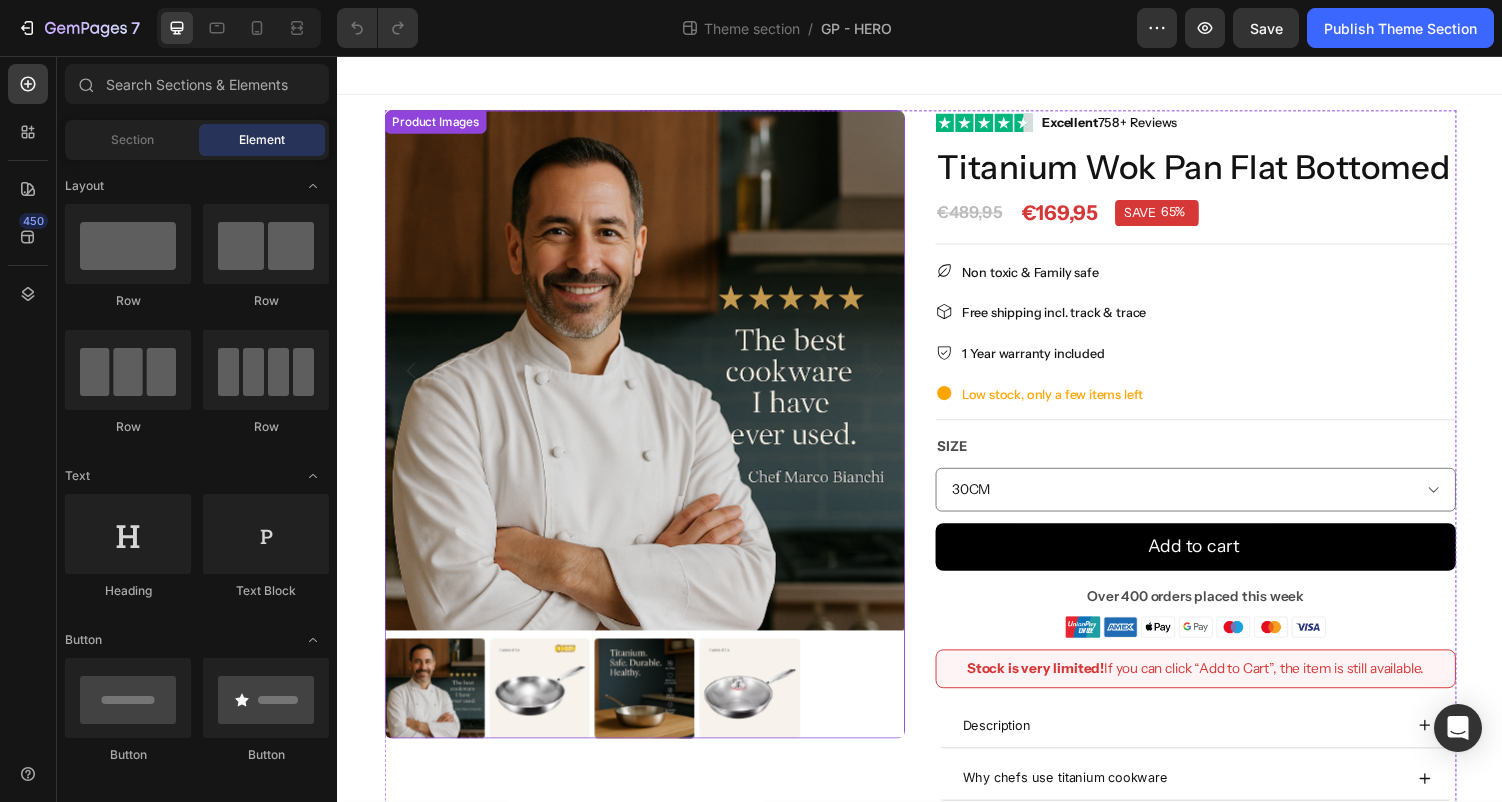 click at bounding box center (653, 380) 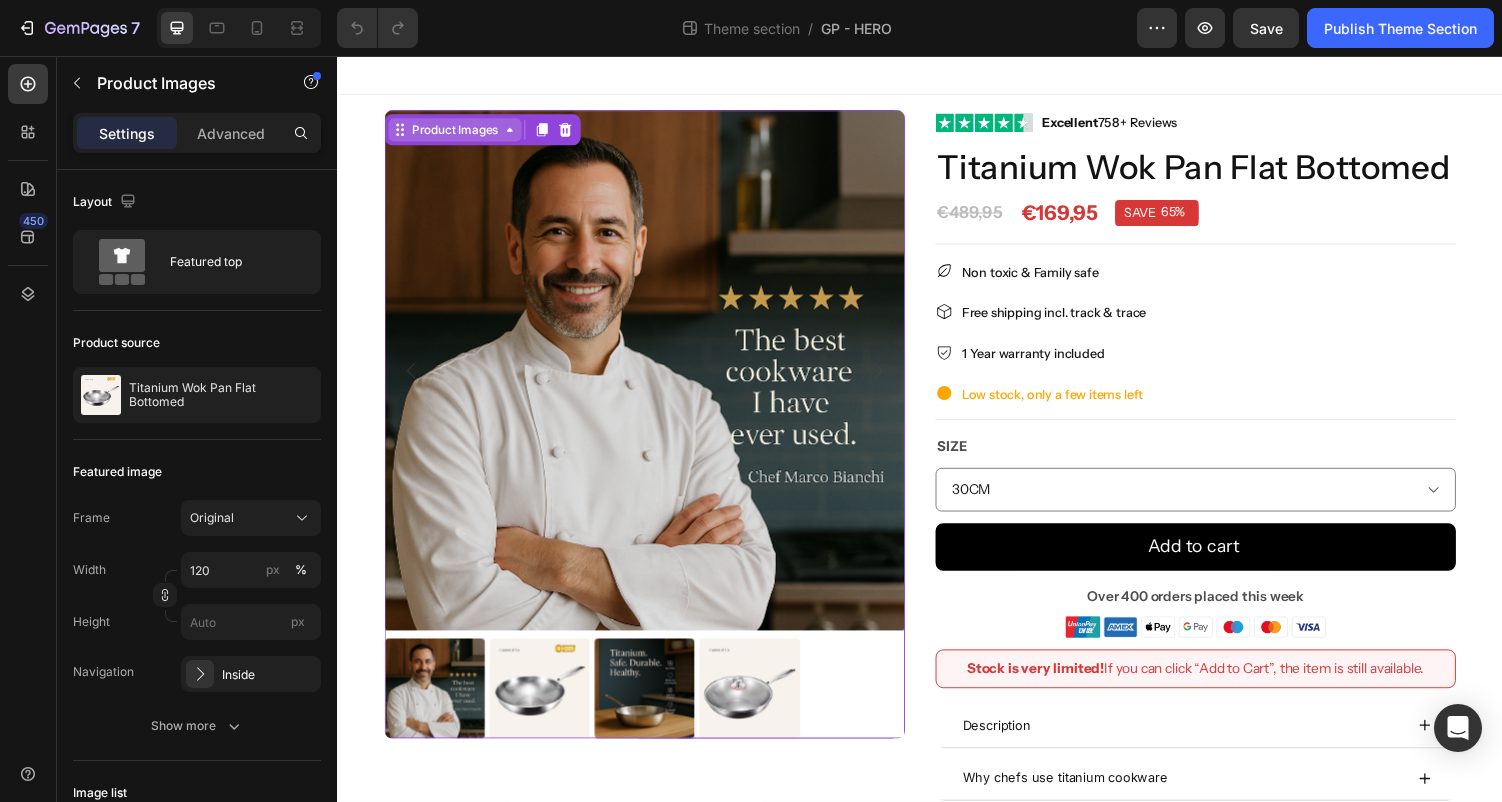 click on "Product Images" at bounding box center (457, 132) 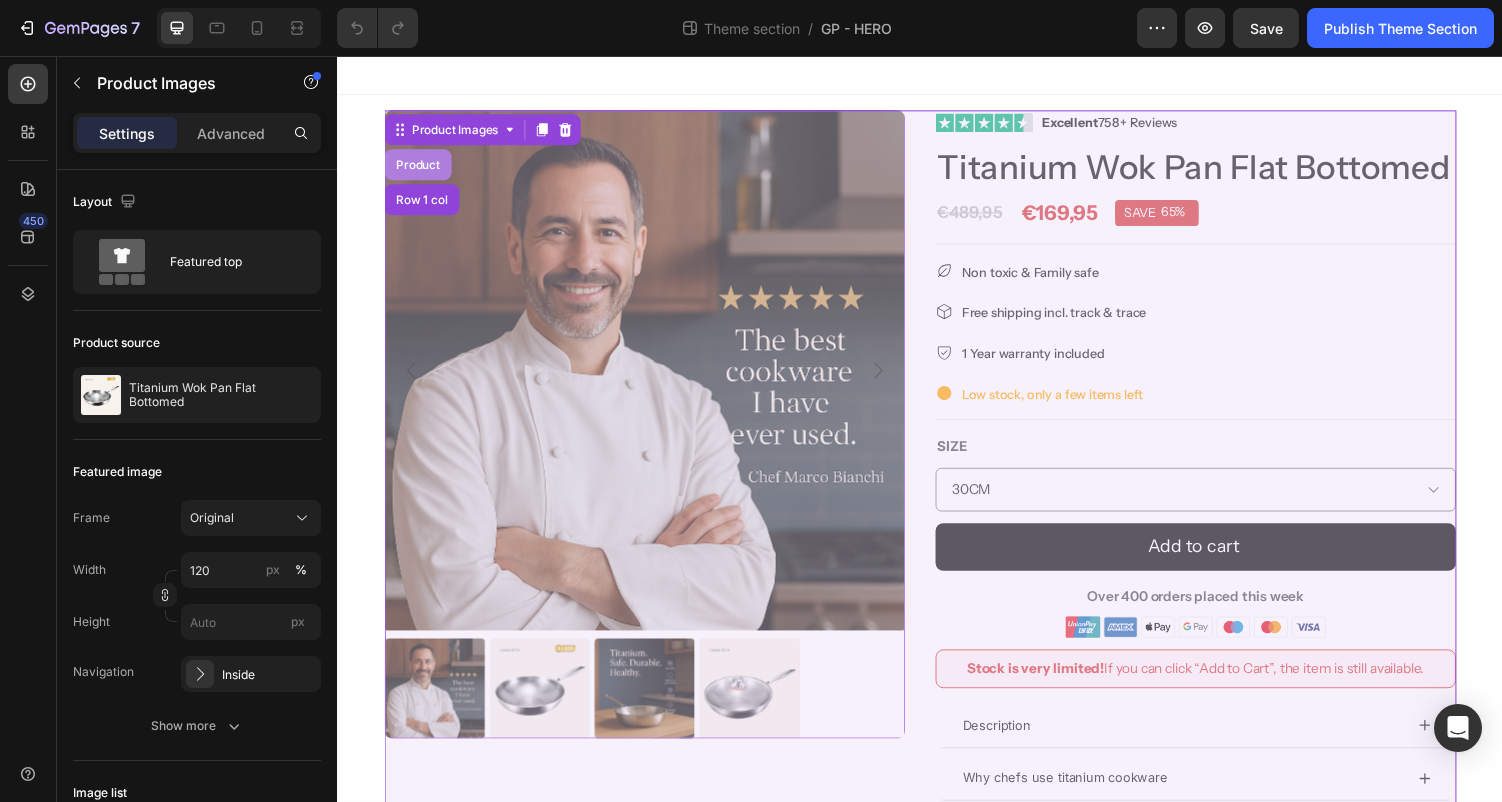click on "Product" at bounding box center (419, 168) 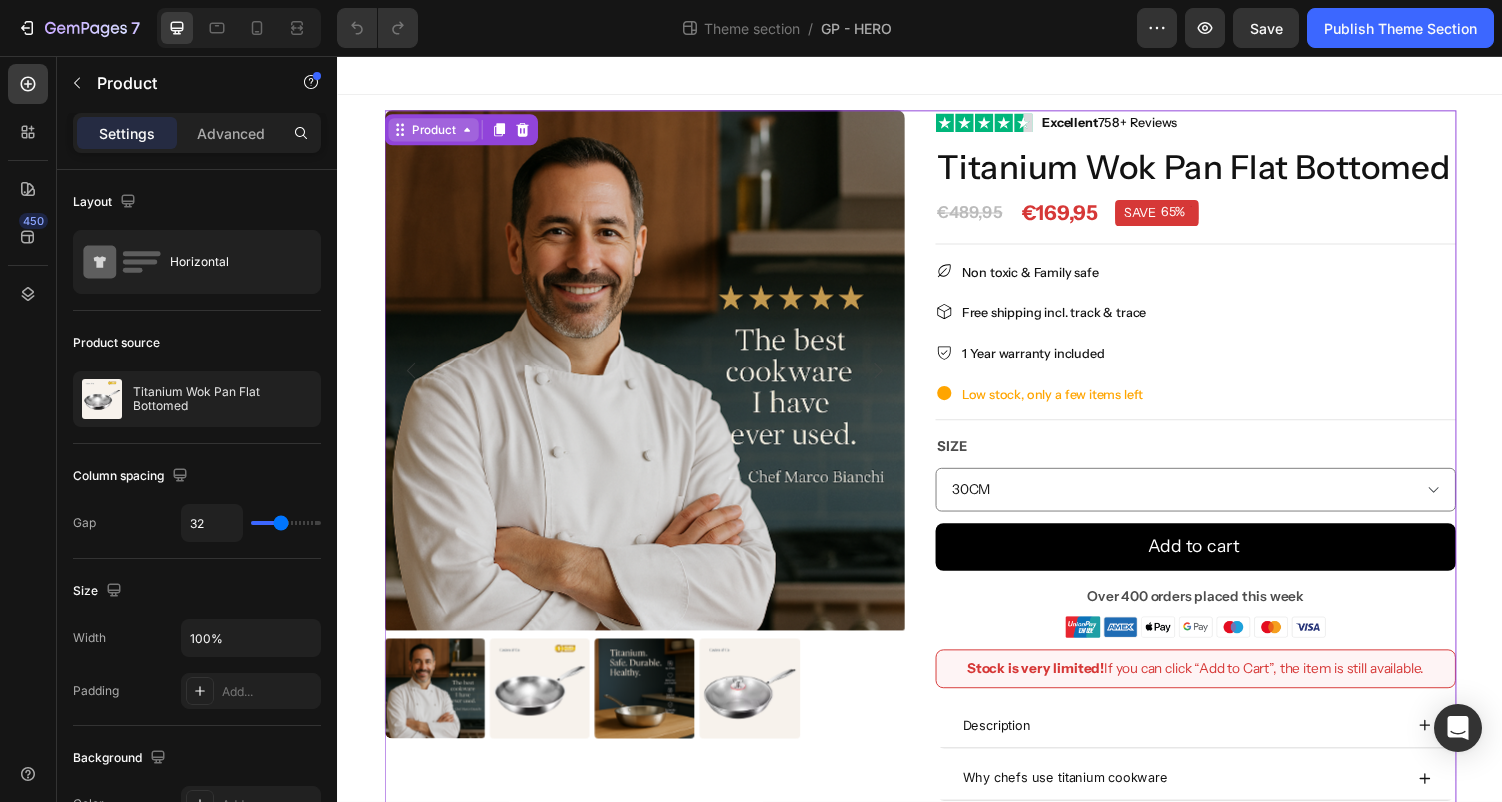click on "Product" at bounding box center (435, 132) 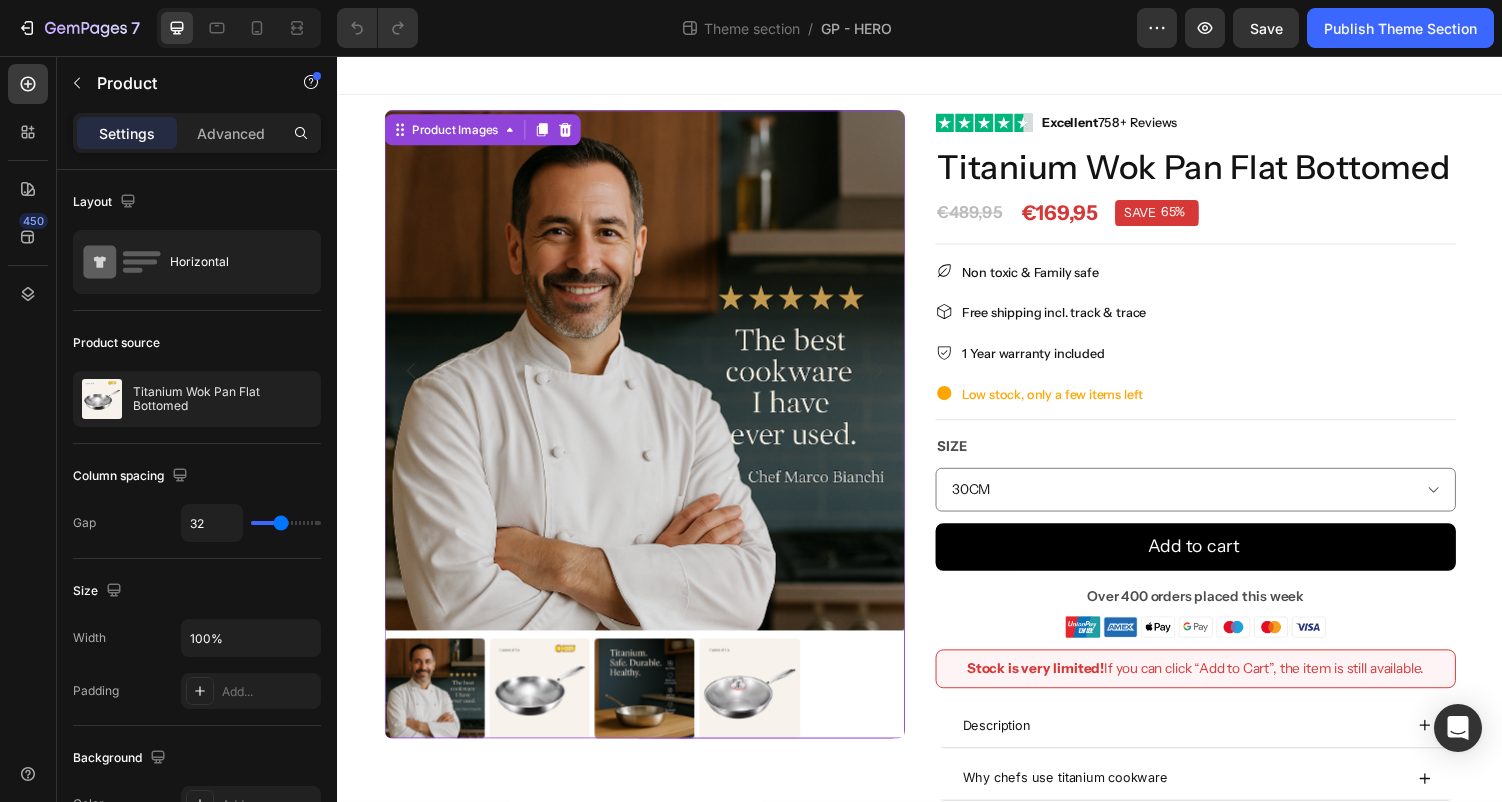 click at bounding box center (653, 380) 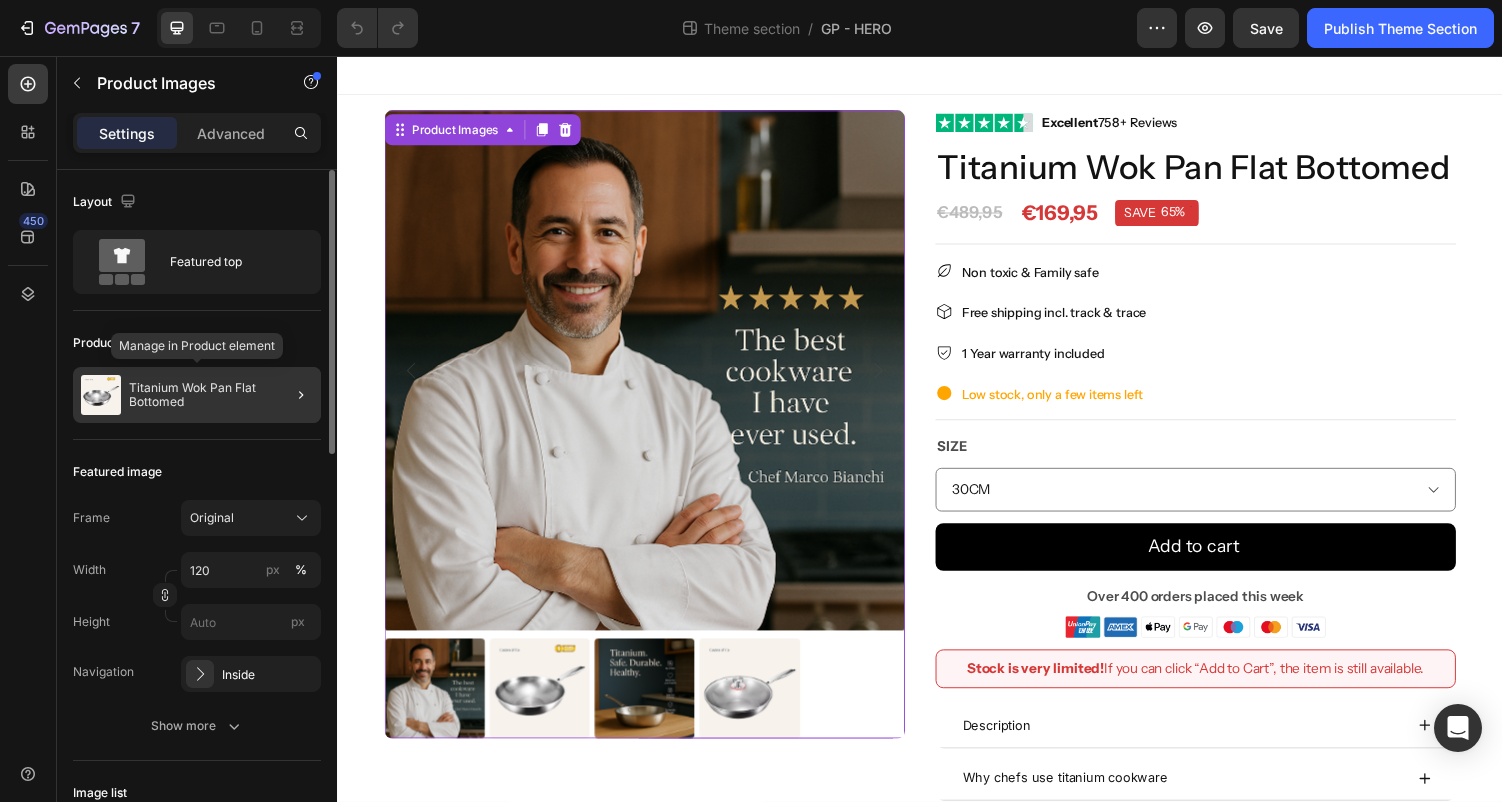 click on "Titanium Wok Pan Flat Bottomed" at bounding box center [221, 395] 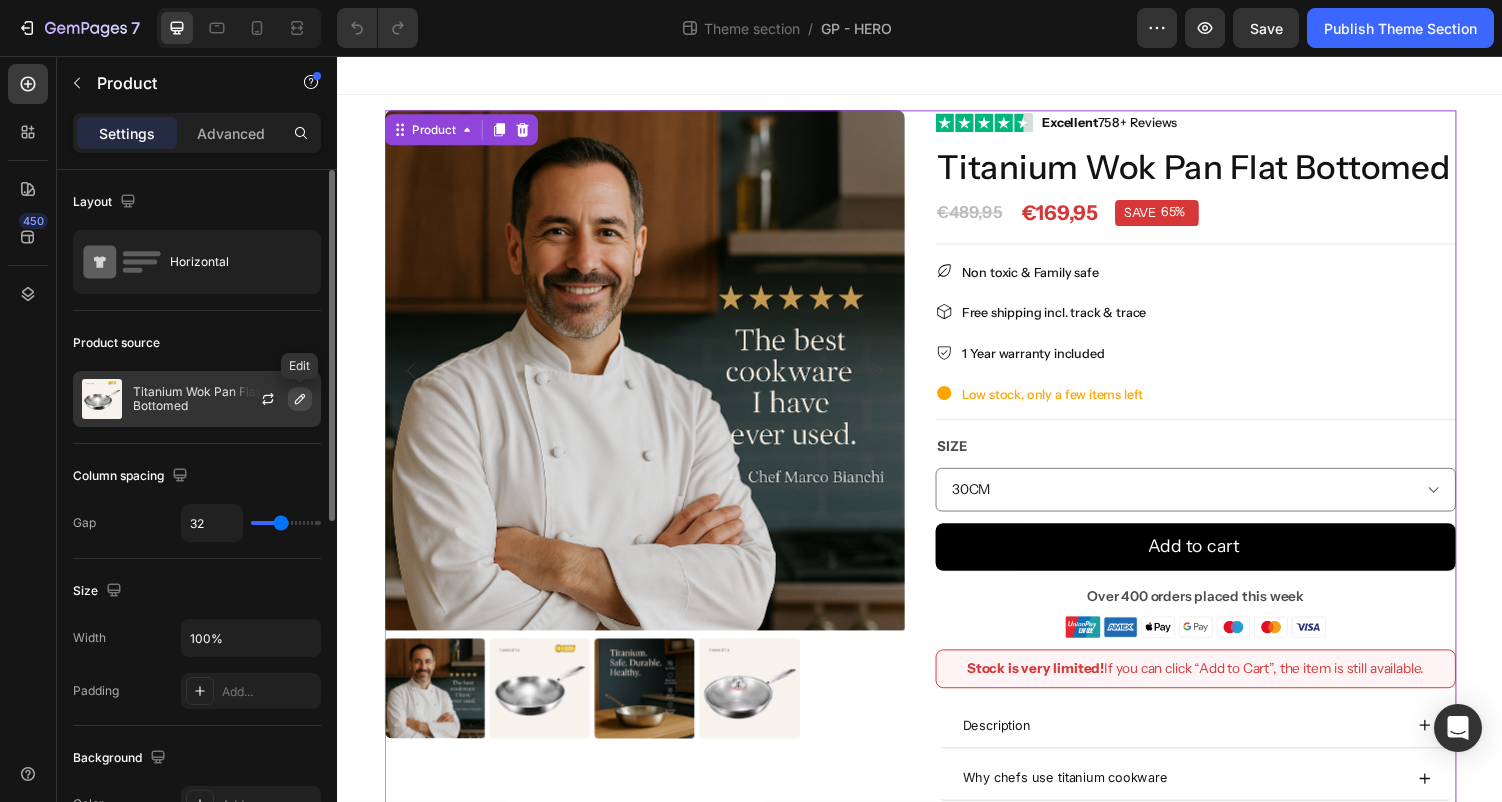 click 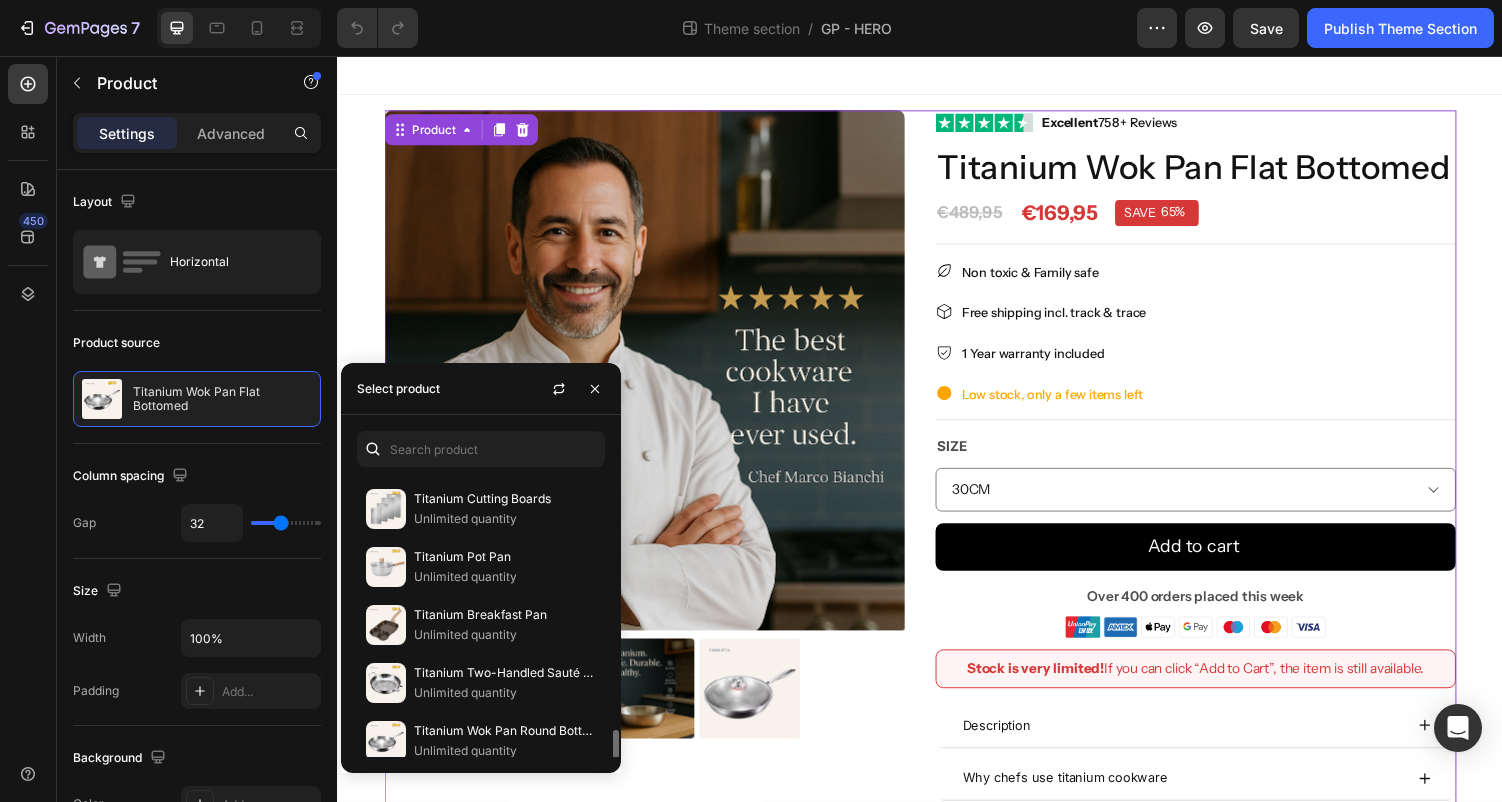 scroll, scrollTop: 0, scrollLeft: 0, axis: both 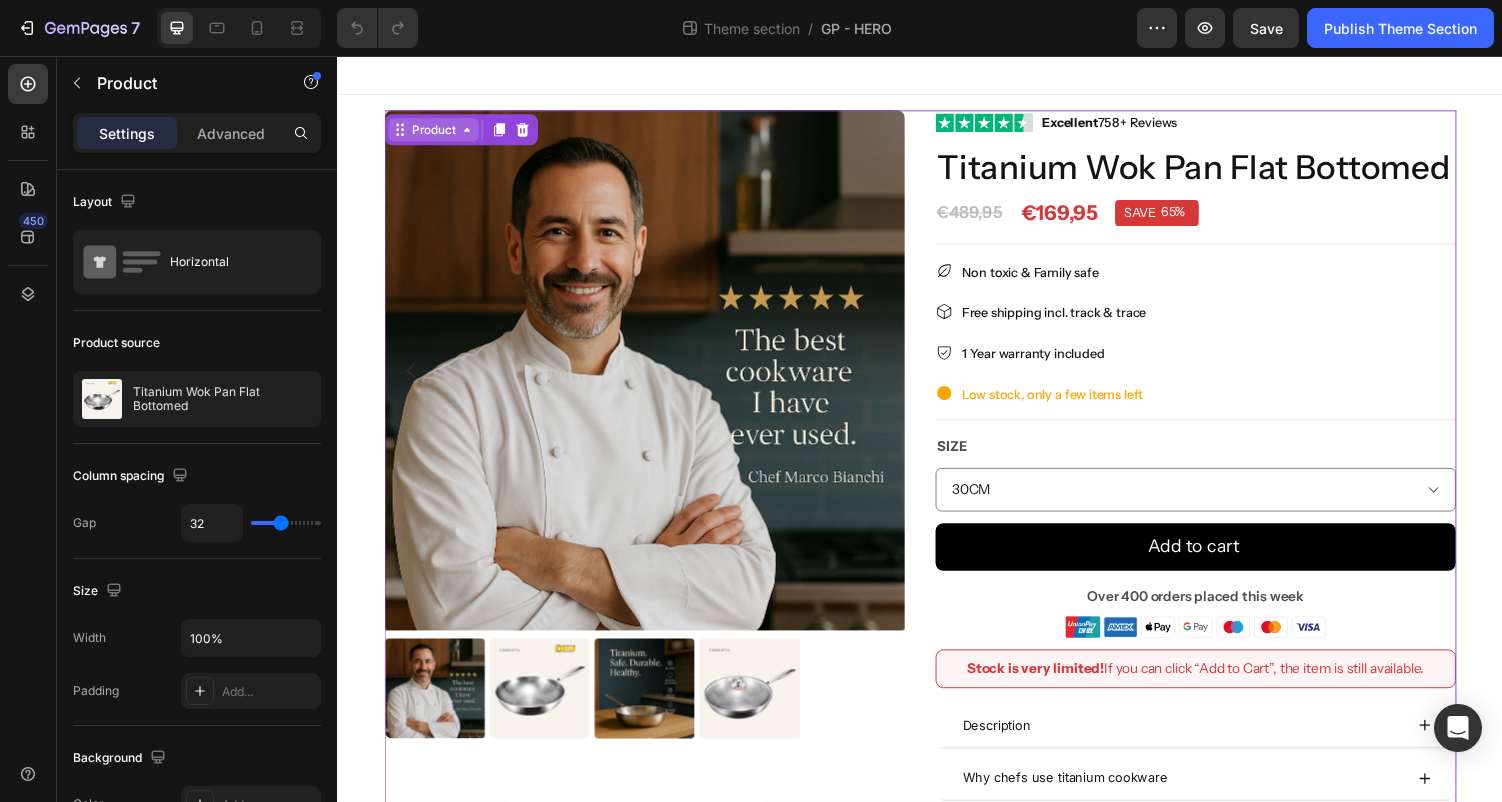 click on "Product" at bounding box center [435, 132] 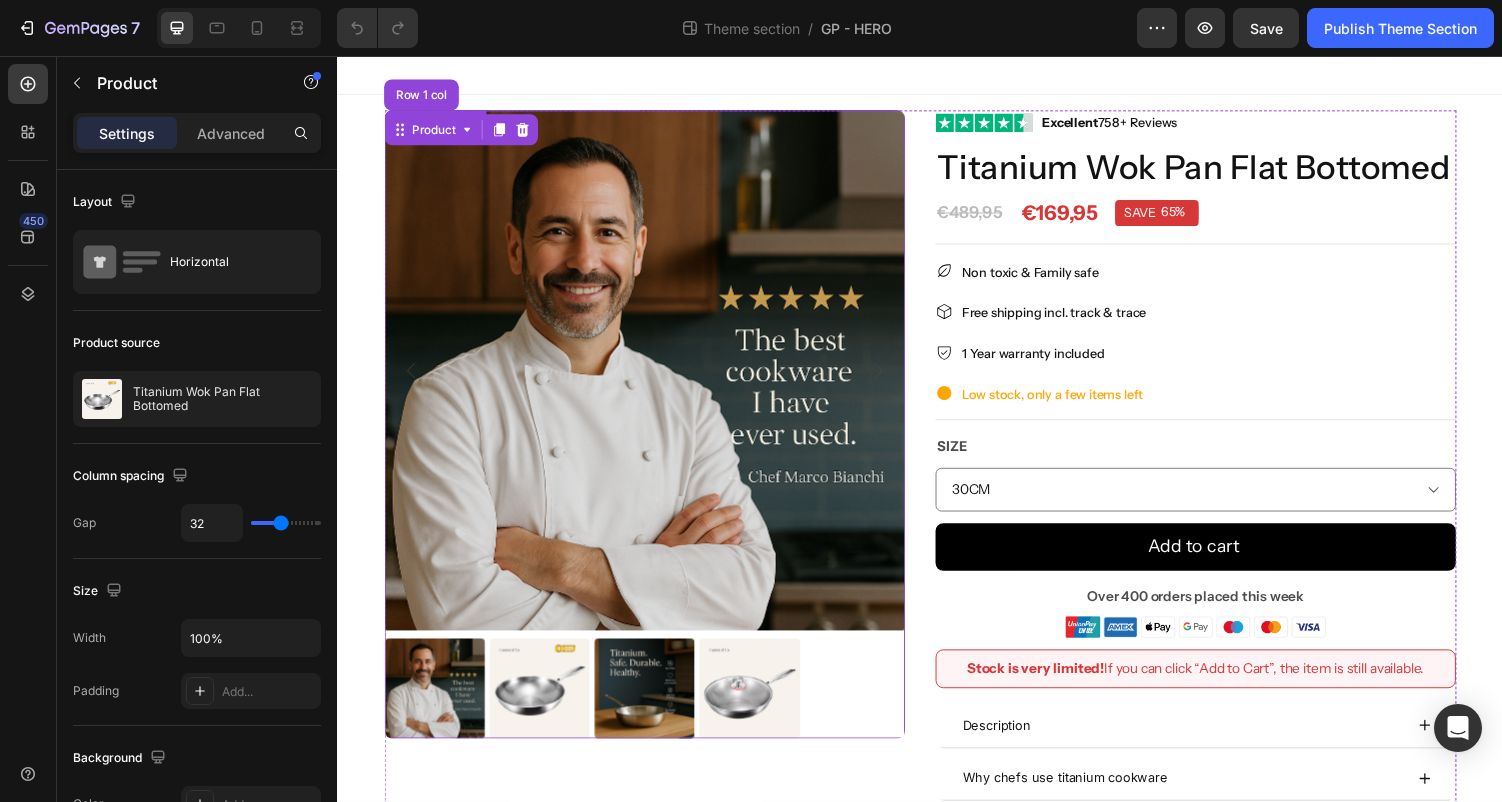 click at bounding box center (653, 380) 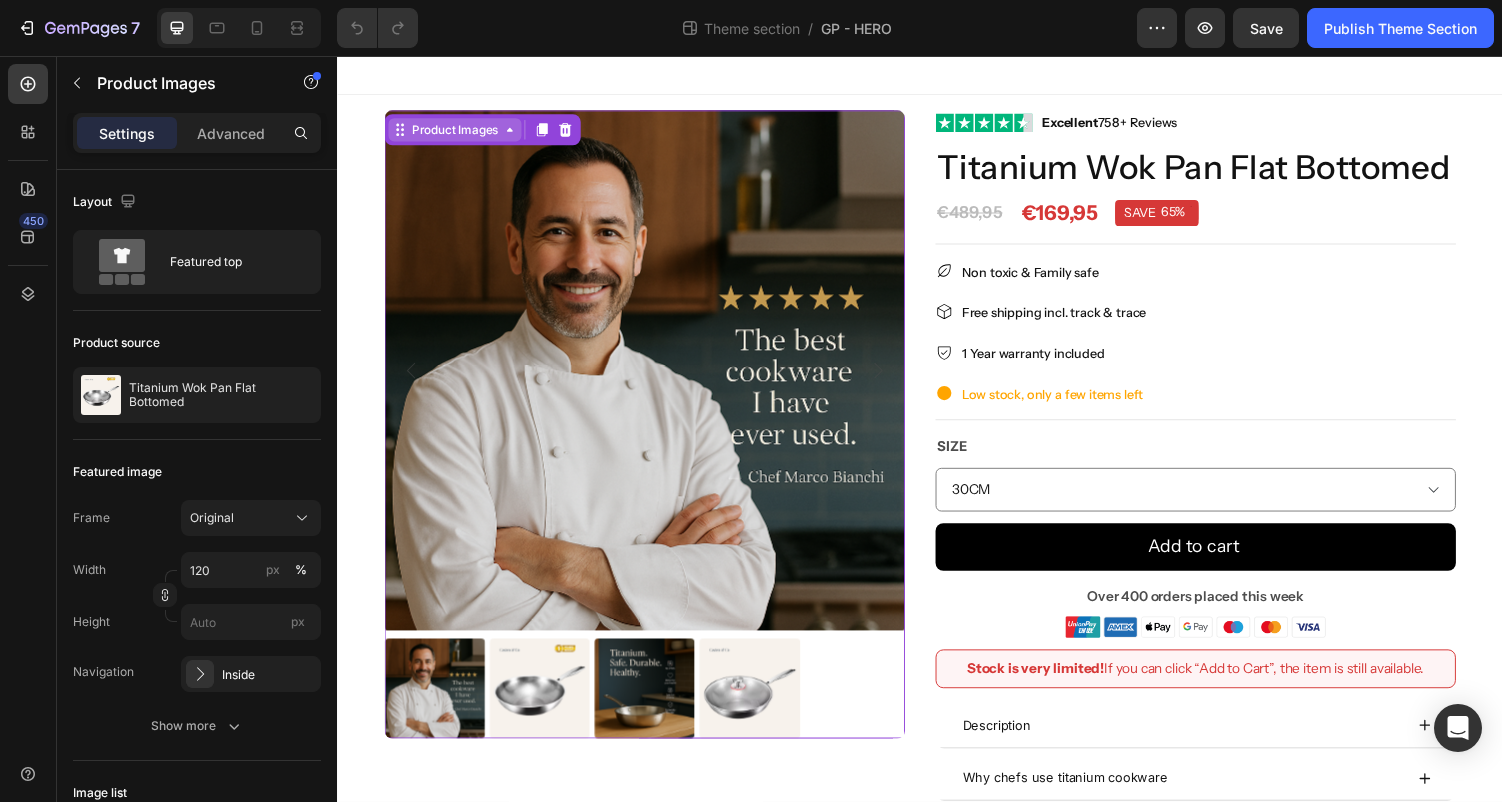 click on "Product Images" at bounding box center [457, 132] 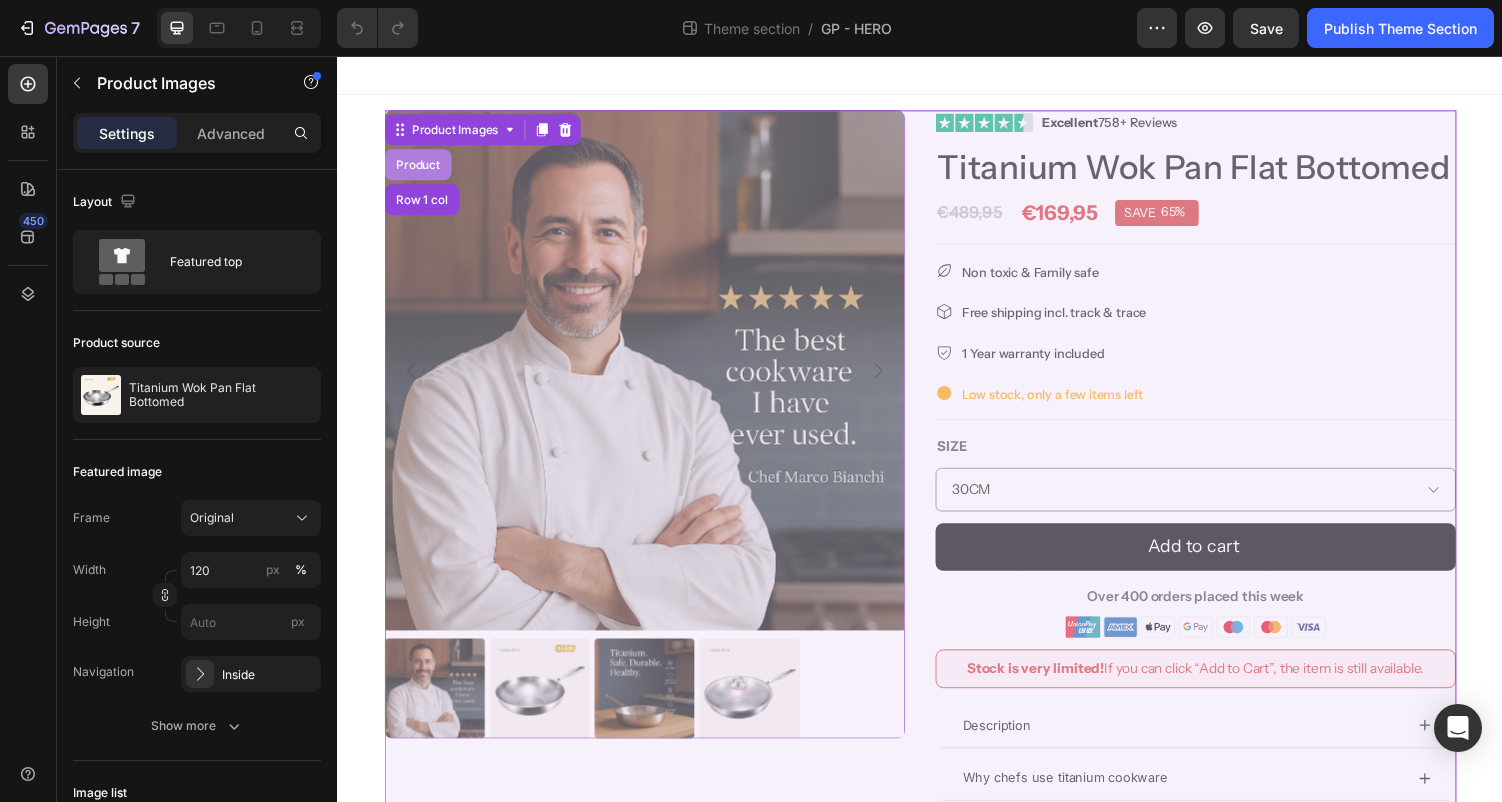 click on "Product" at bounding box center [419, 168] 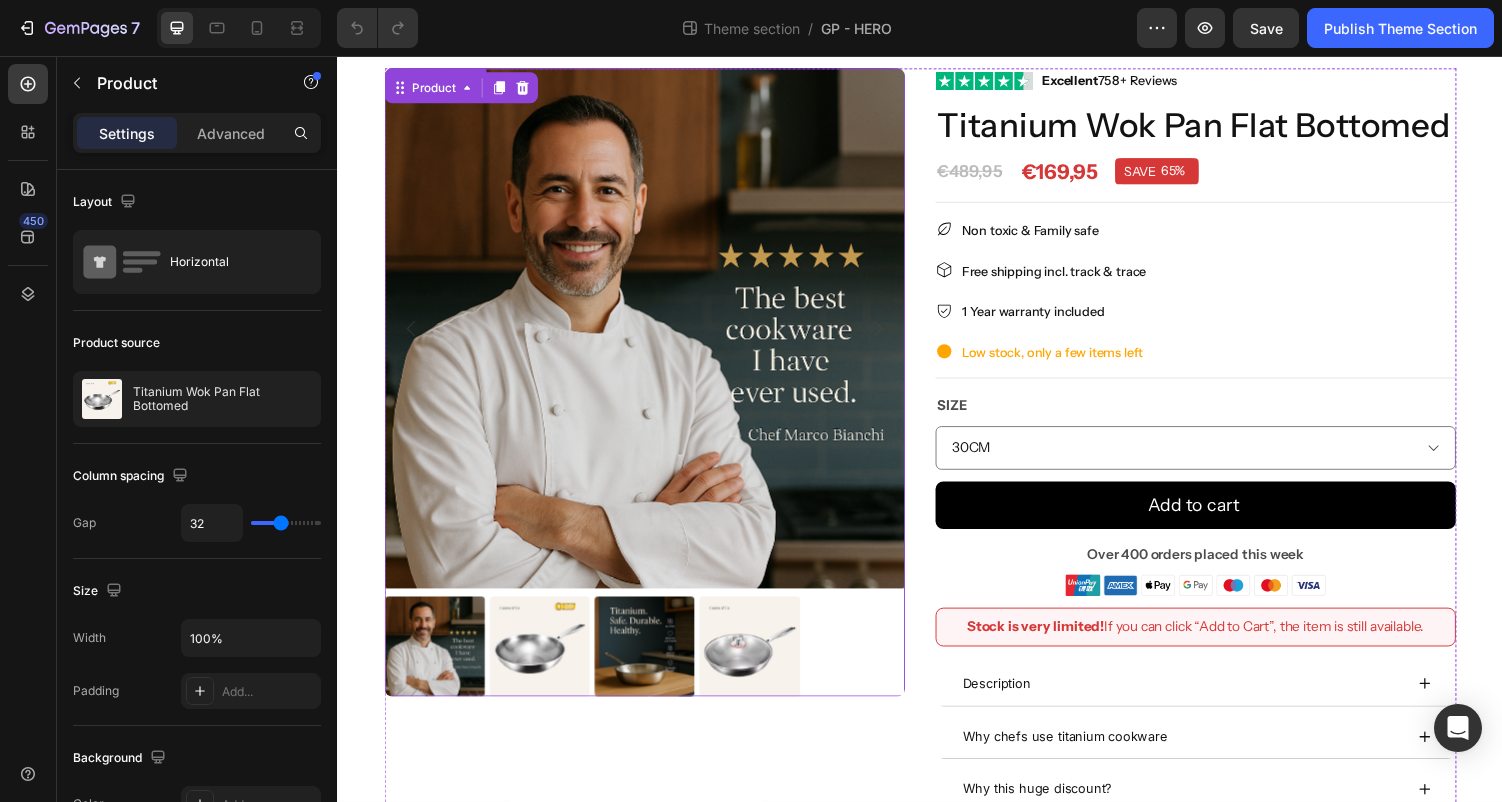 scroll, scrollTop: 45, scrollLeft: 0, axis: vertical 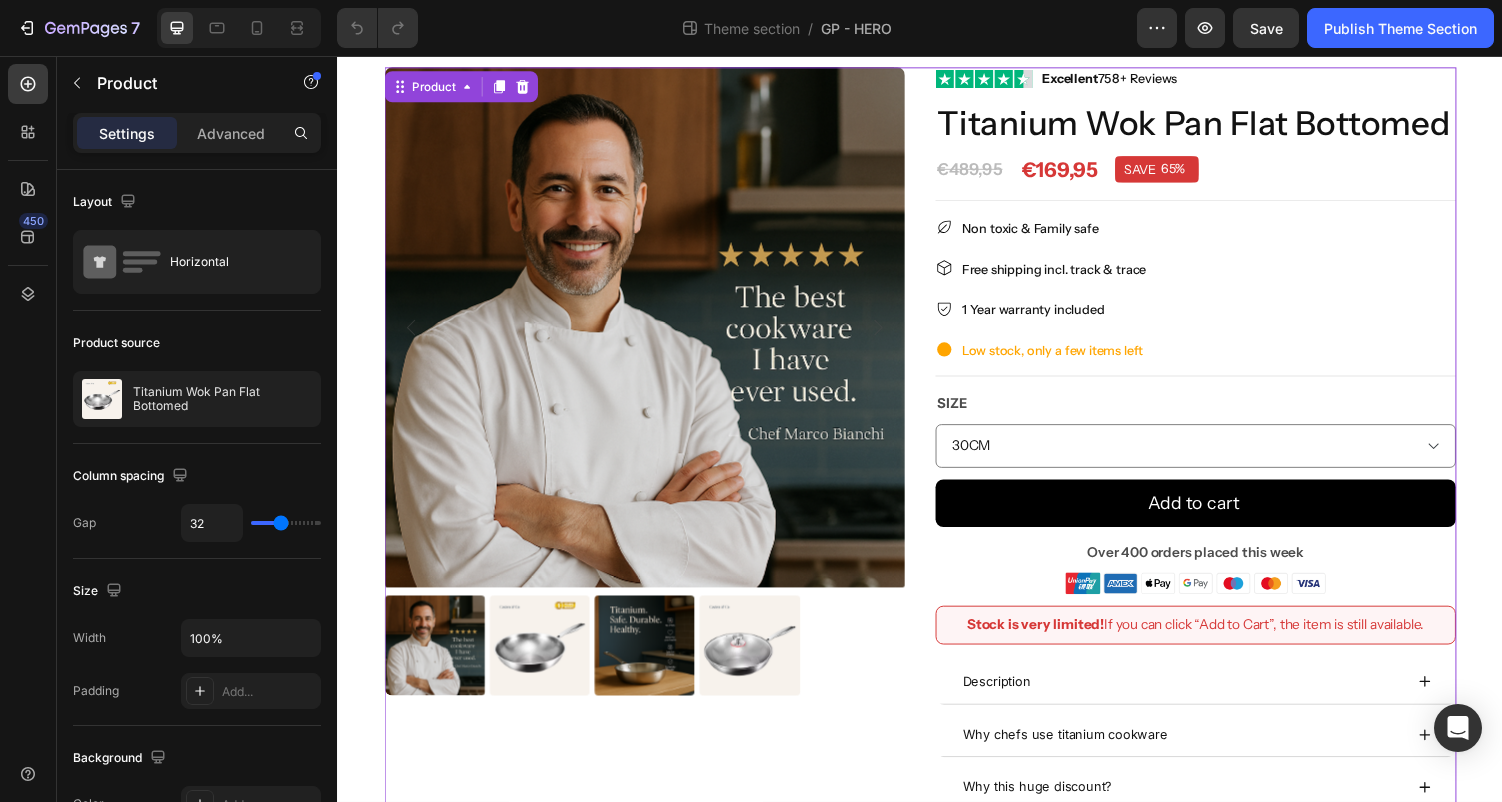 click on "Product Images" at bounding box center (653, 450) 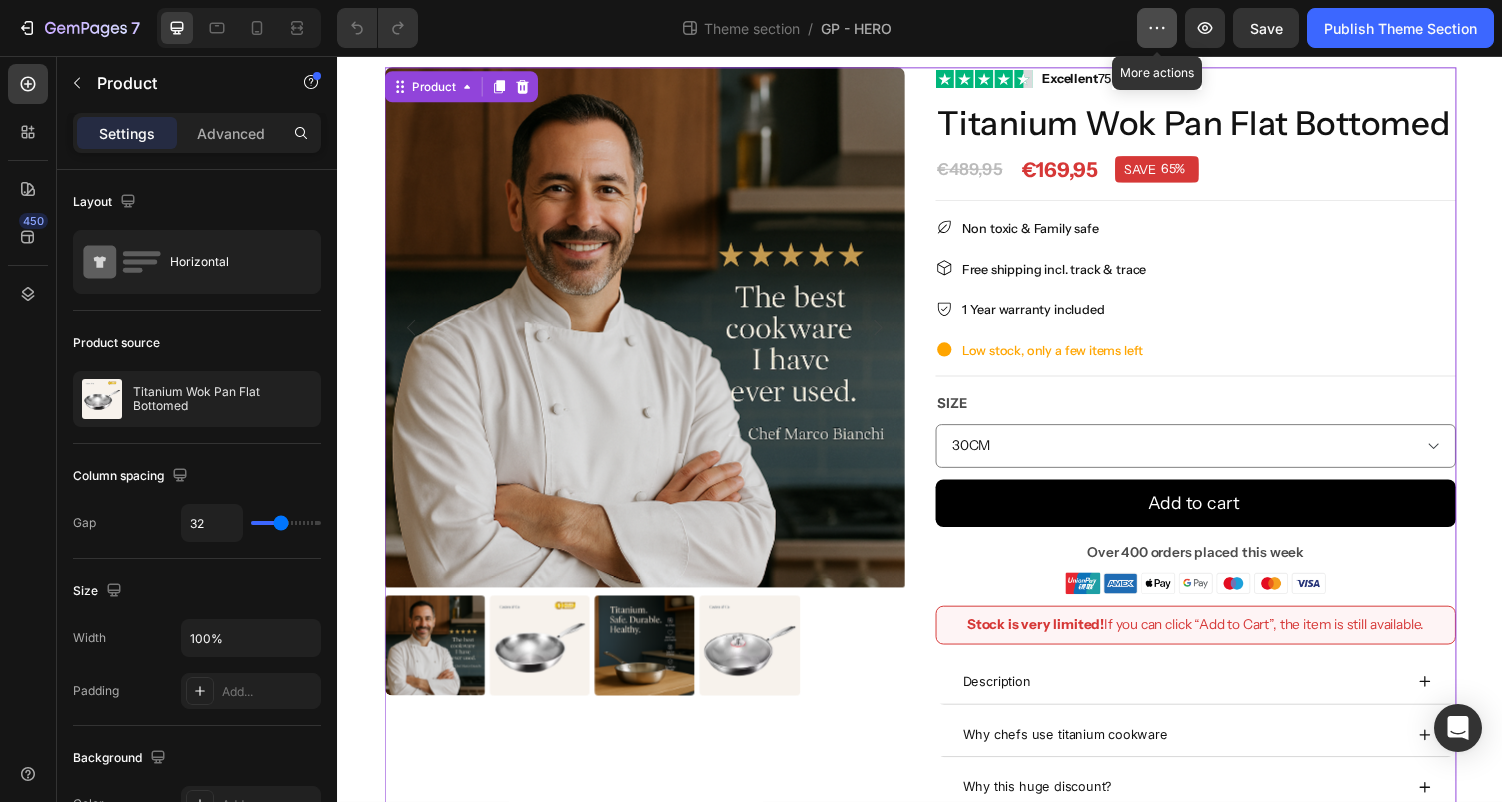 click 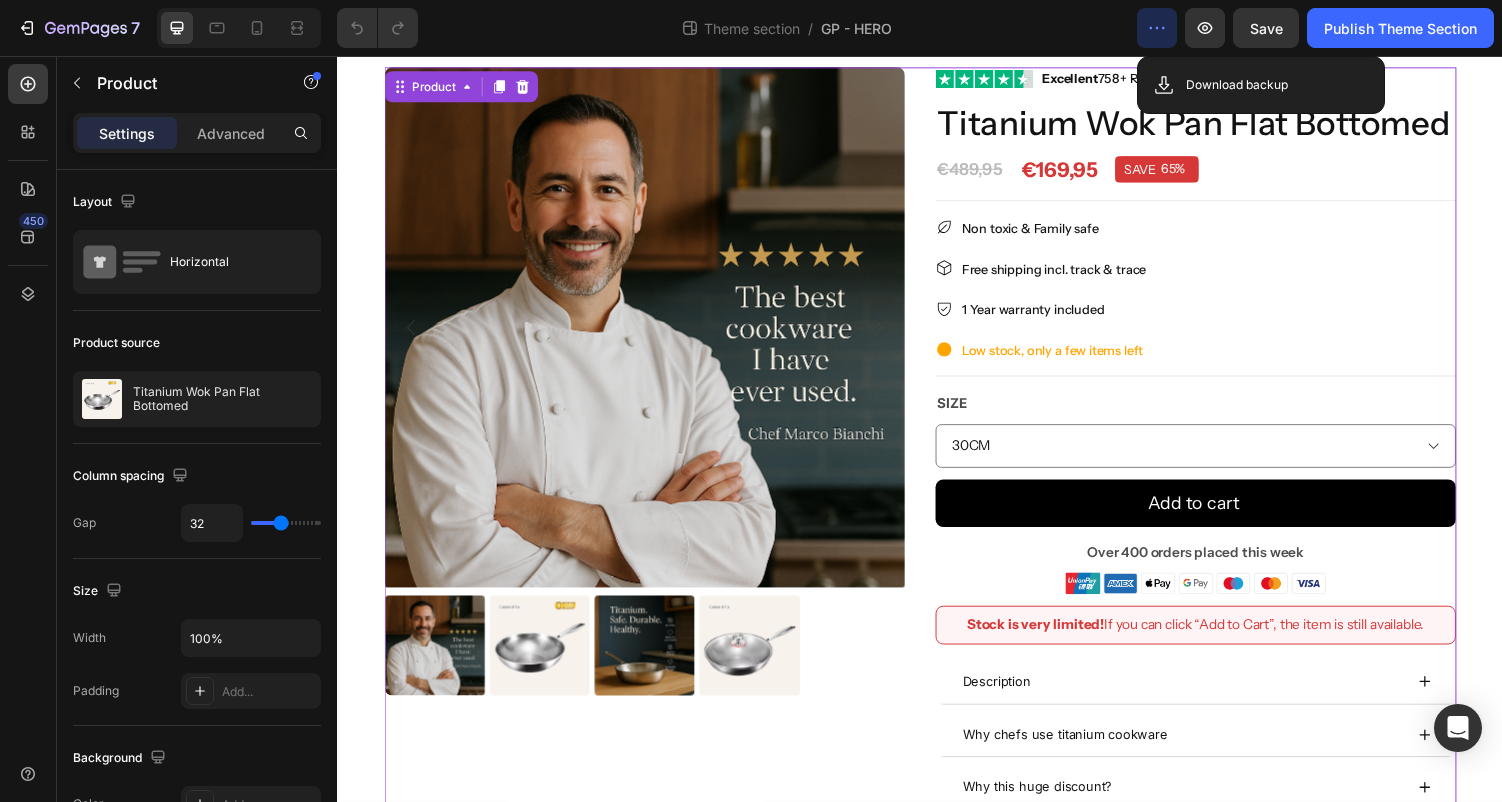 click on "Product Images" at bounding box center (653, 450) 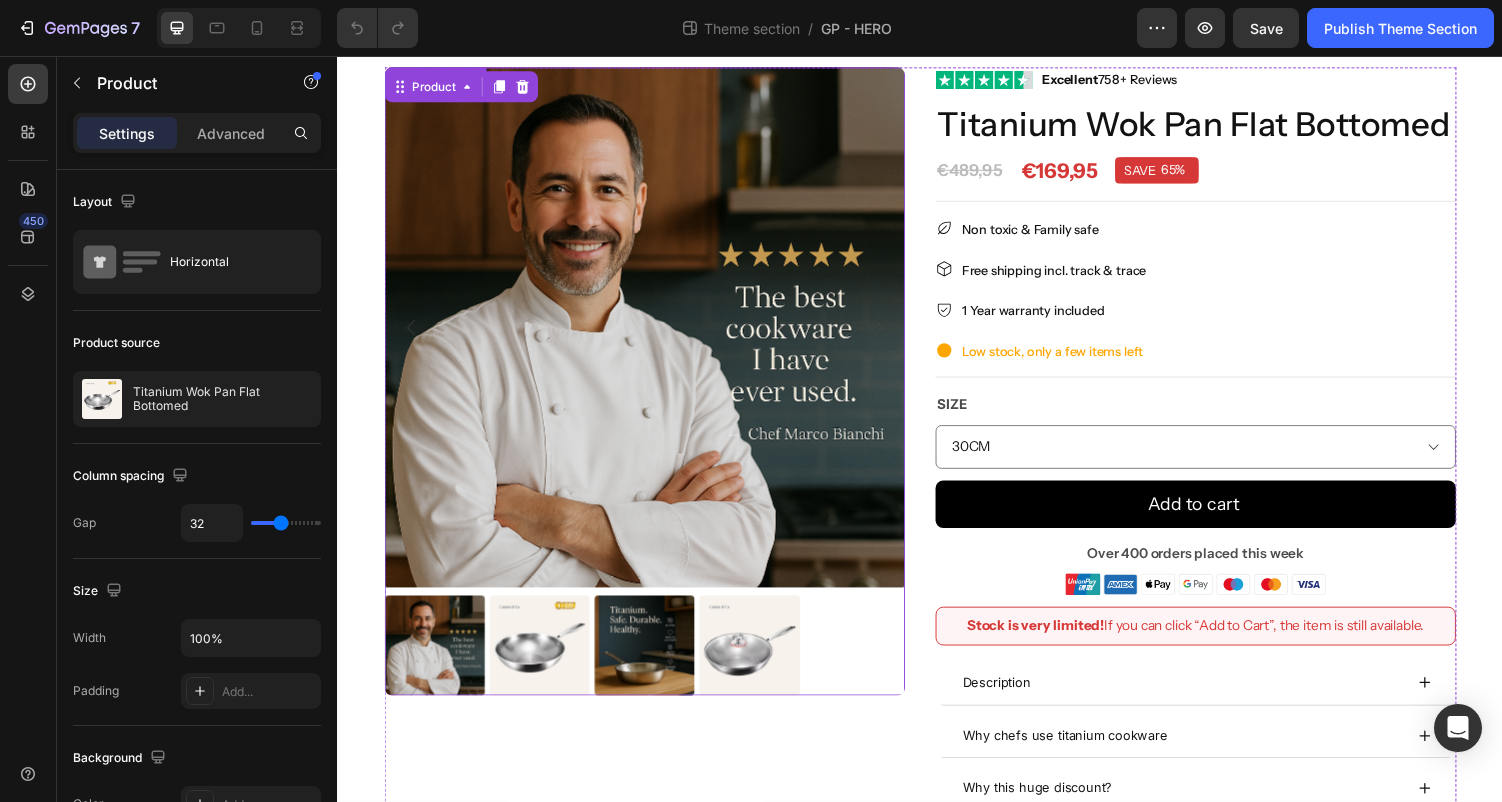 scroll, scrollTop: 0, scrollLeft: 0, axis: both 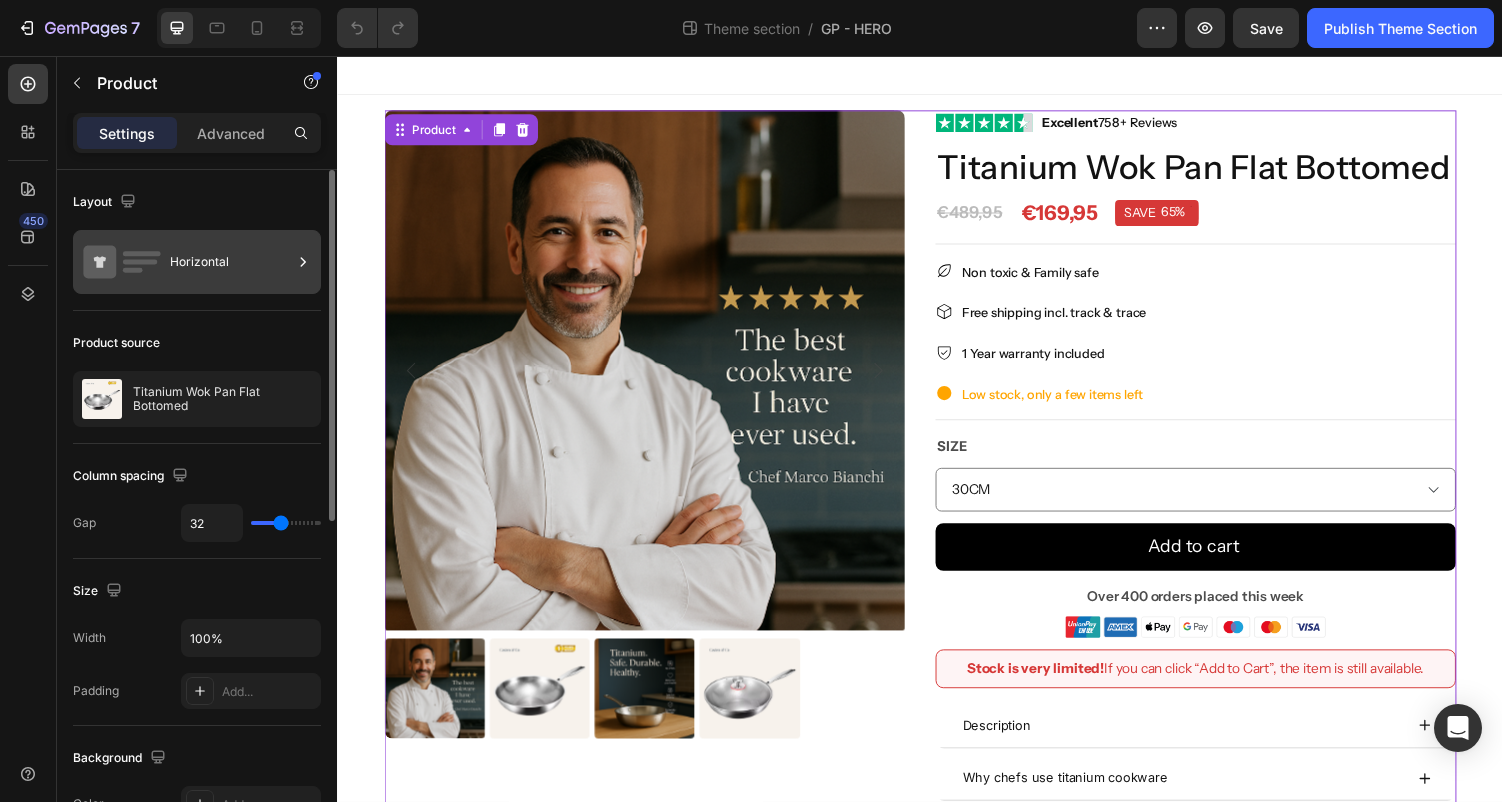 click on "Horizontal" at bounding box center [231, 262] 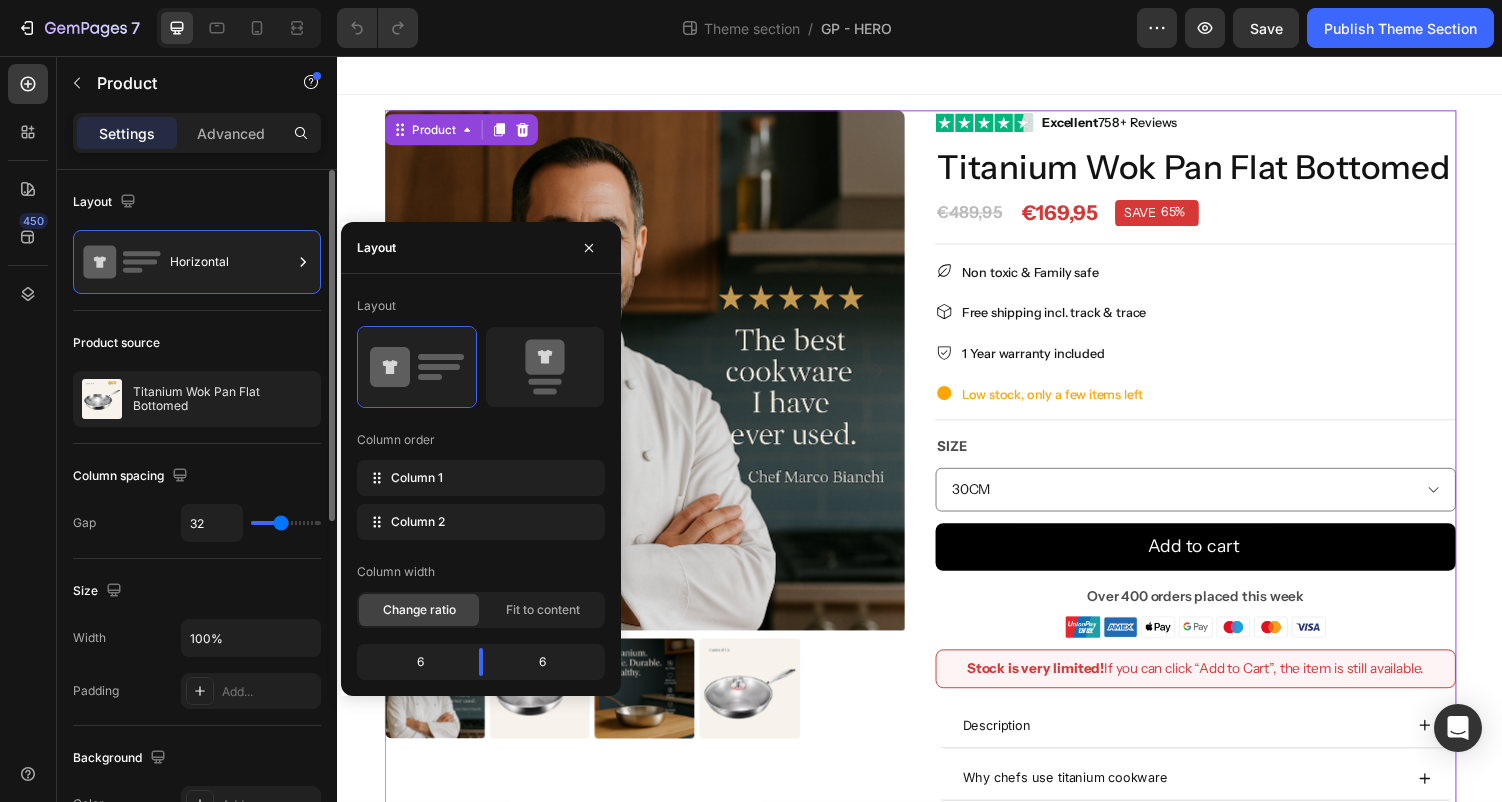 click on "Layout" at bounding box center [197, 202] 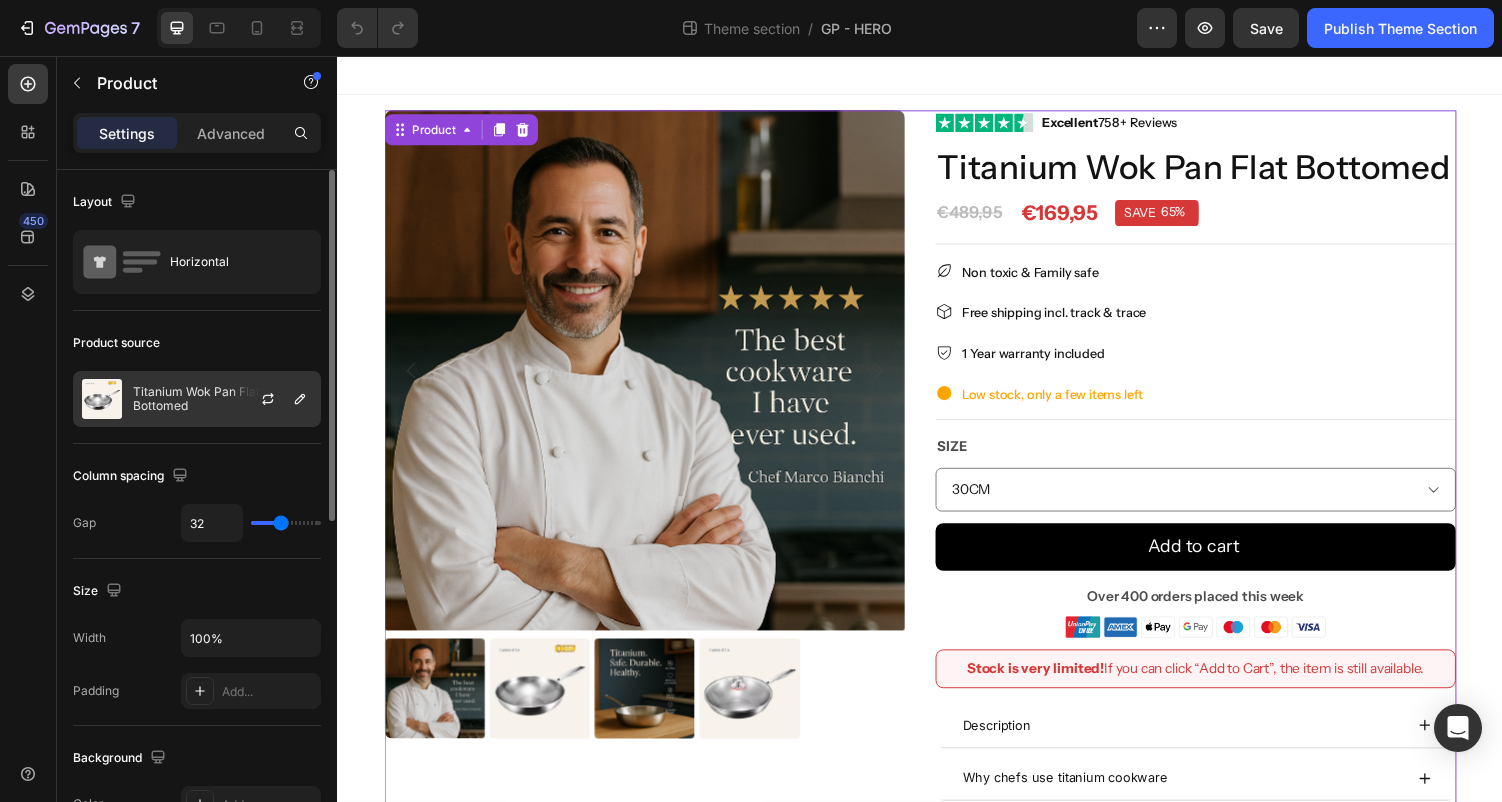 click on "Titanium Wok Pan Flat Bottomed" at bounding box center (222, 399) 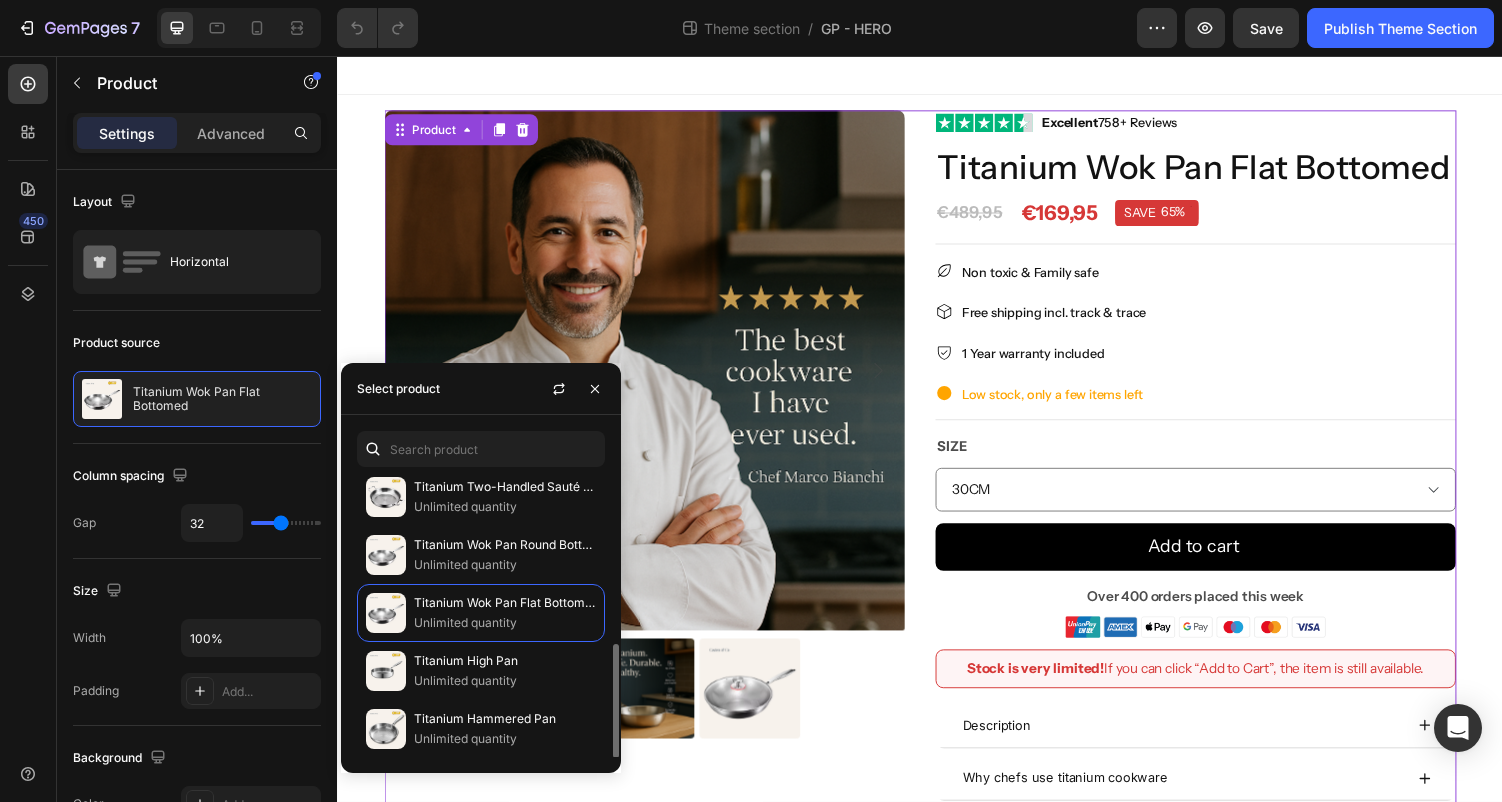 scroll, scrollTop: 414, scrollLeft: 0, axis: vertical 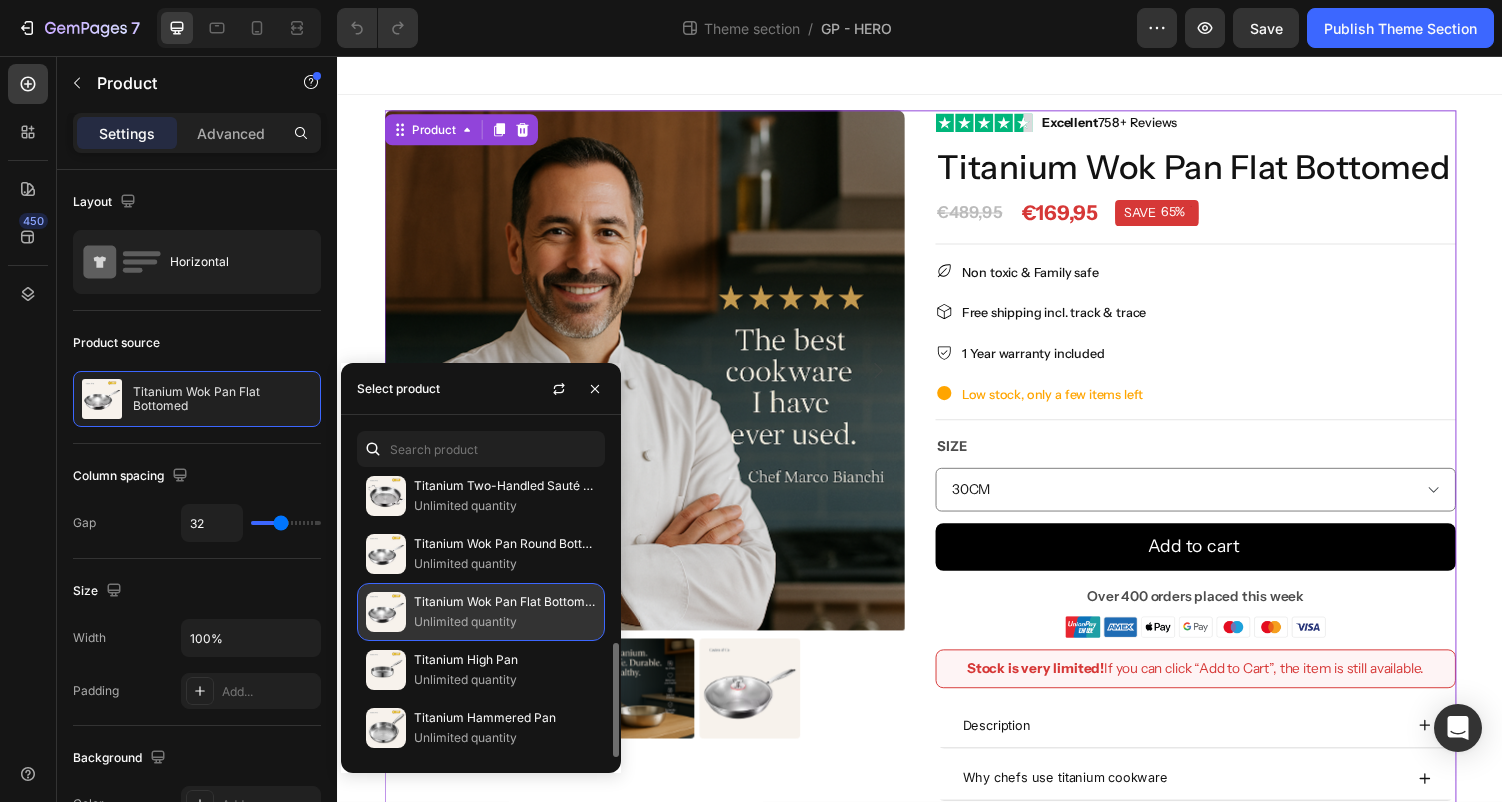 click on "Titanium Wok Pan Flat Bottomed Unlimited quantity" 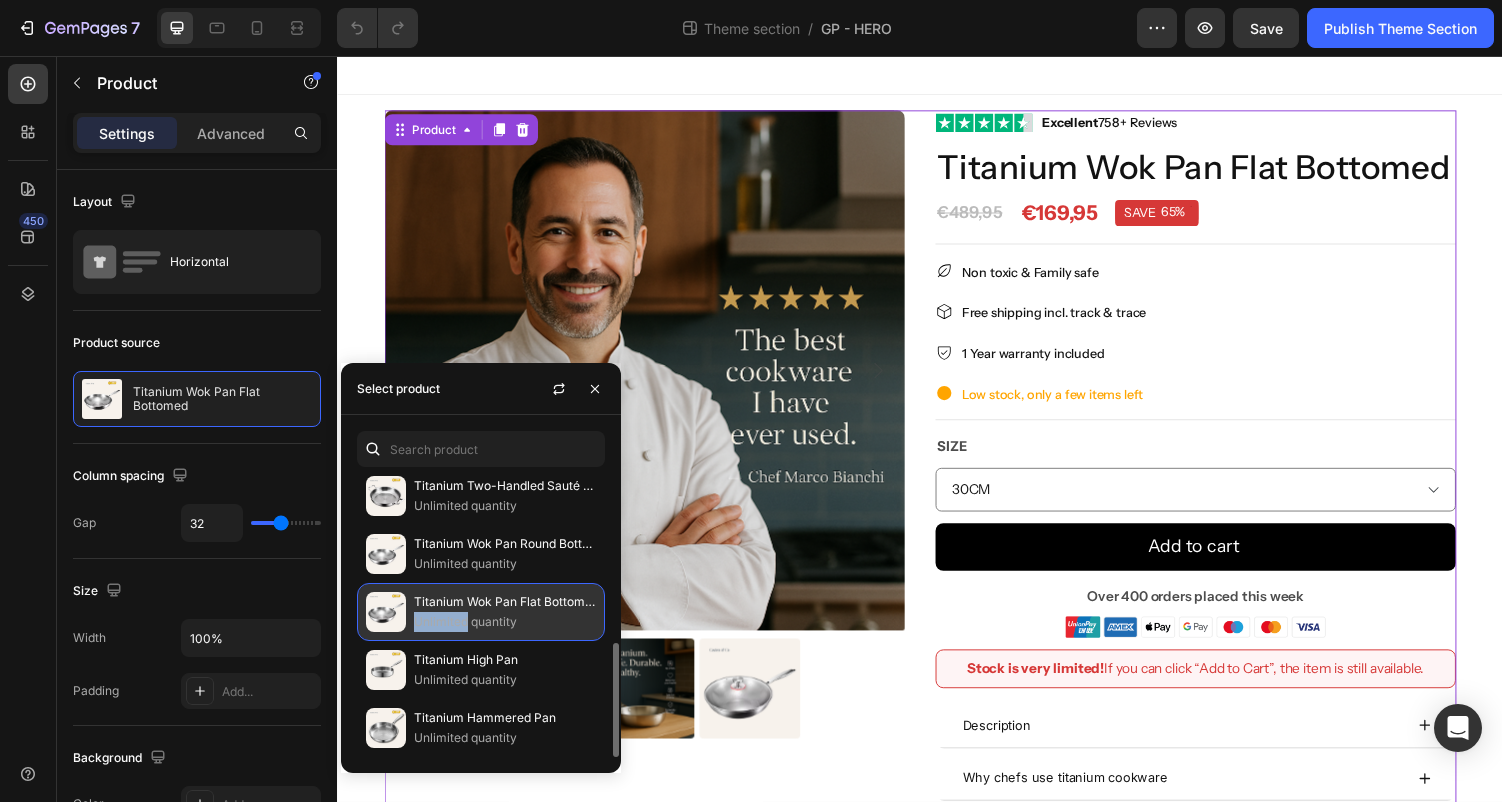 click on "Unlimited quantity" at bounding box center (505, 622) 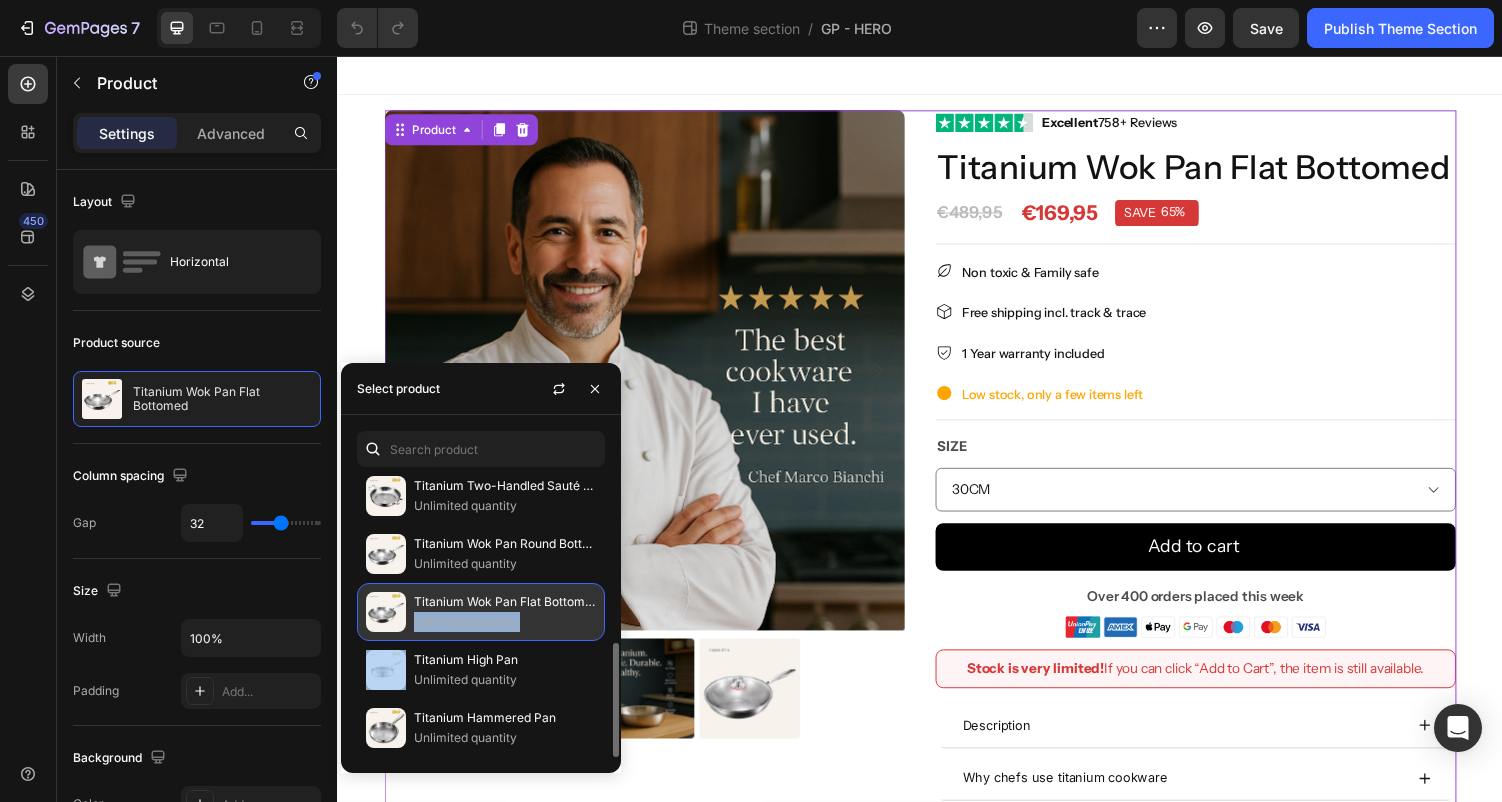 click on "Unlimited quantity" at bounding box center [505, 622] 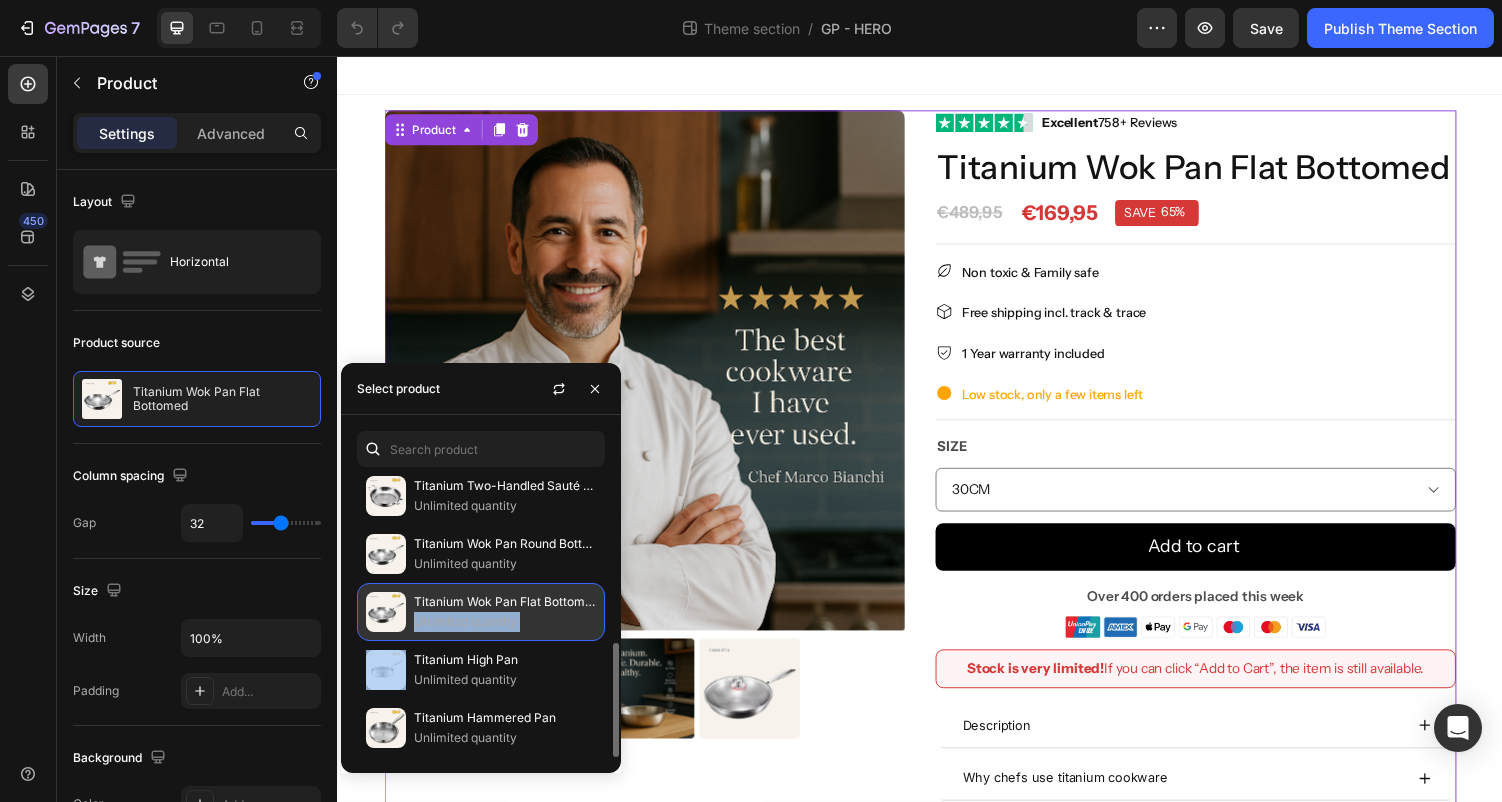 click on "Unlimited quantity" at bounding box center (505, 622) 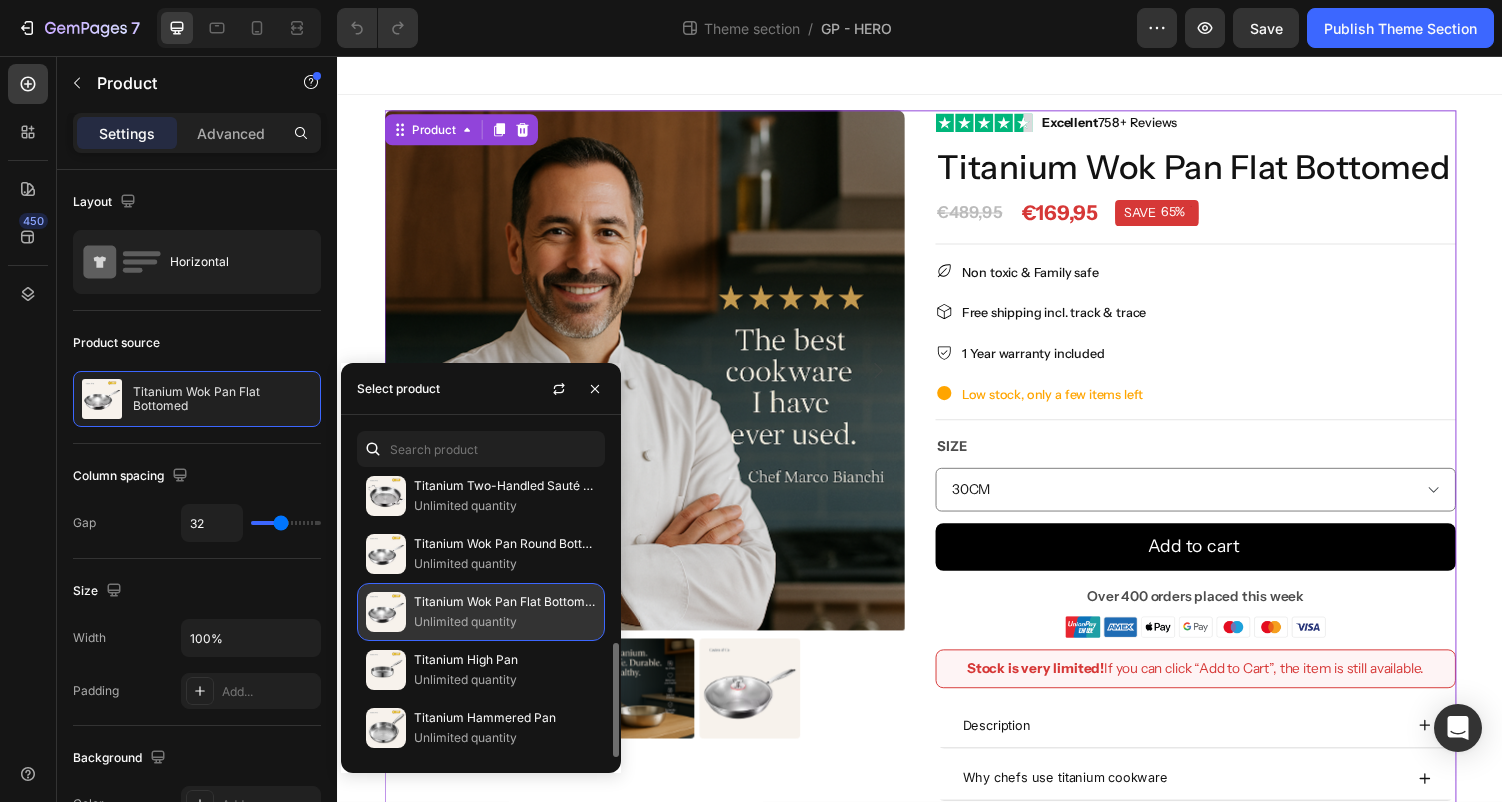 click on "Unlimited quantity" at bounding box center (505, 622) 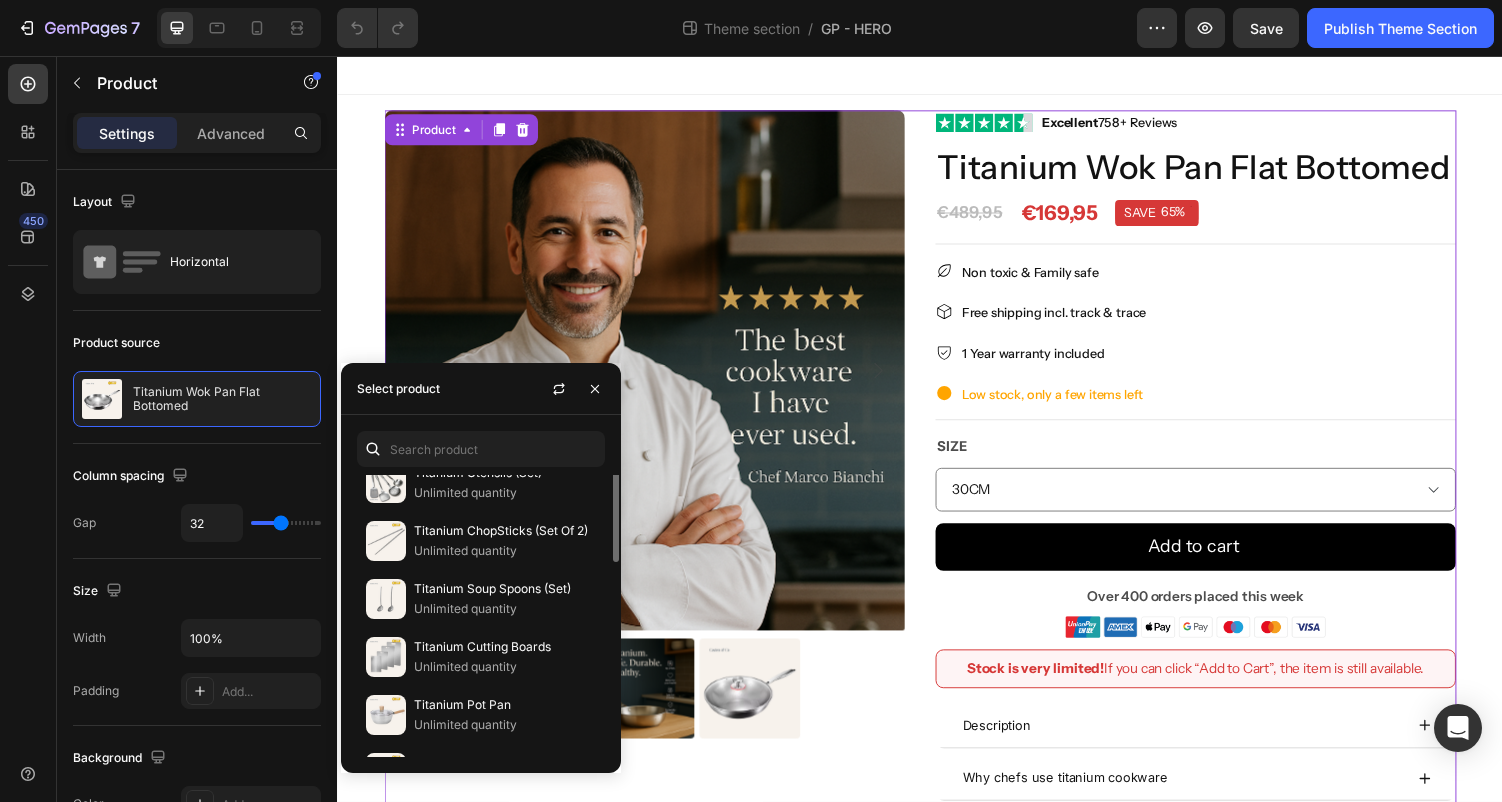 scroll, scrollTop: 0, scrollLeft: 0, axis: both 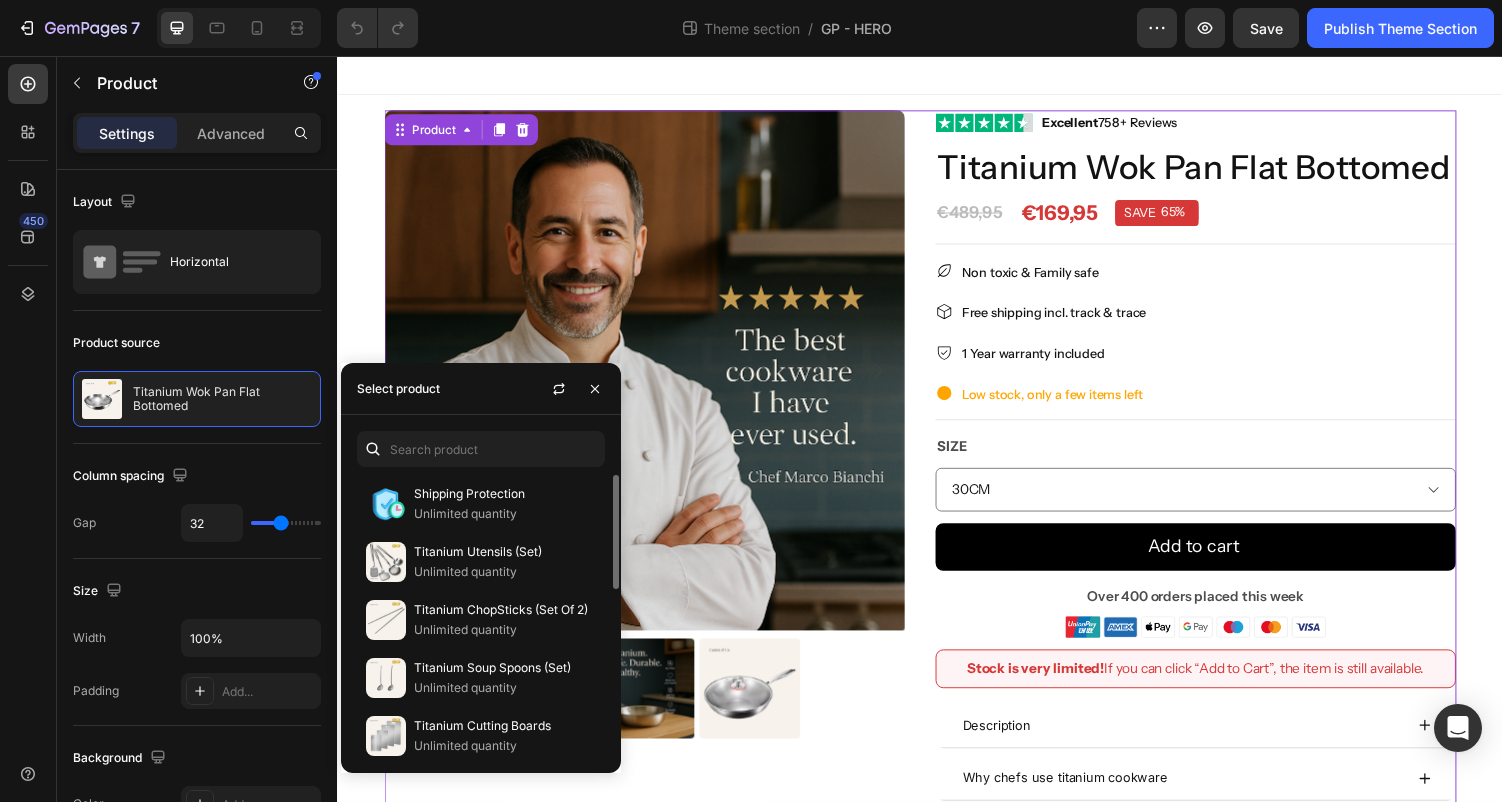 click on "Select product" at bounding box center [481, 389] 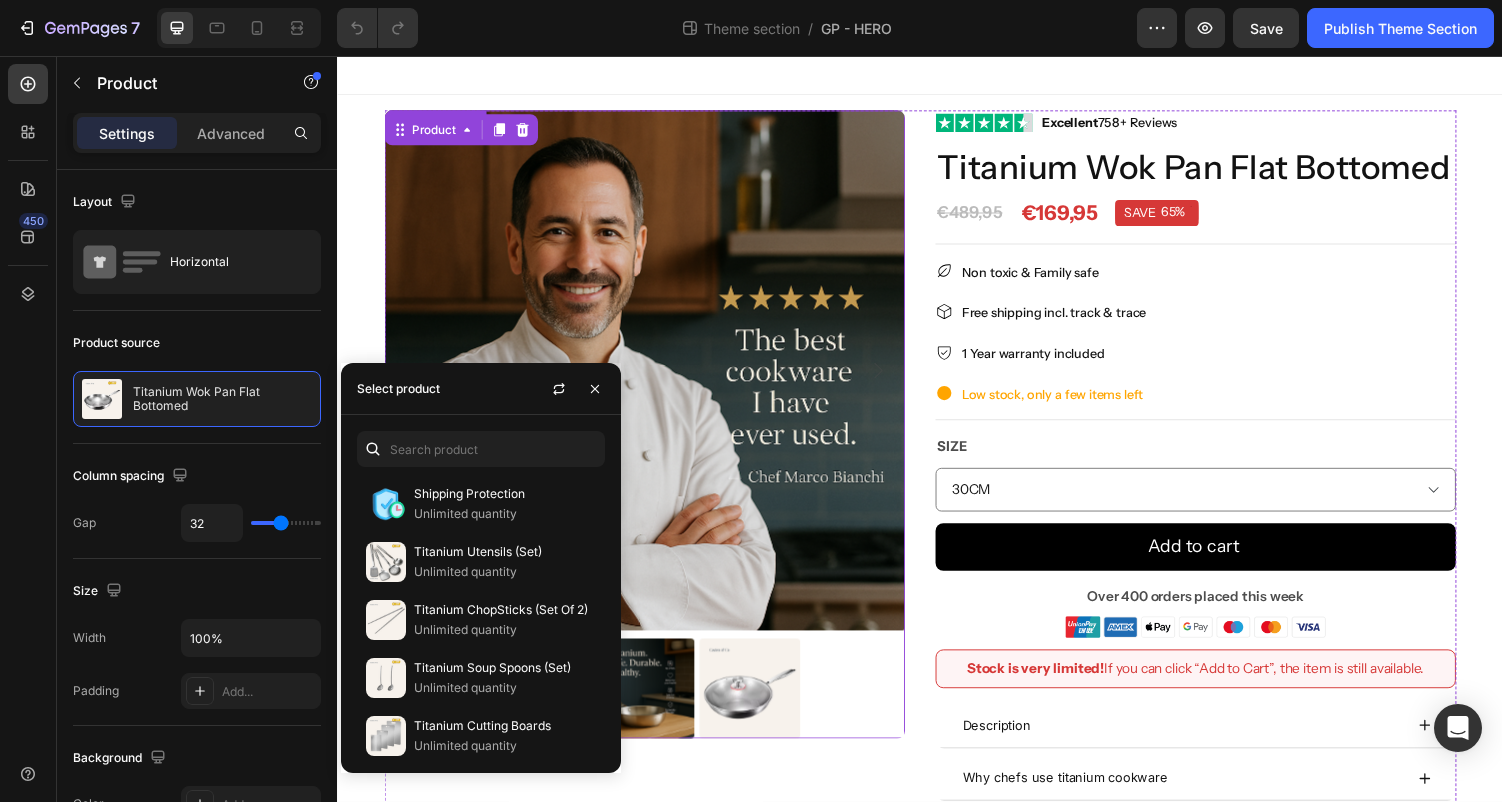 scroll, scrollTop: 77, scrollLeft: 0, axis: vertical 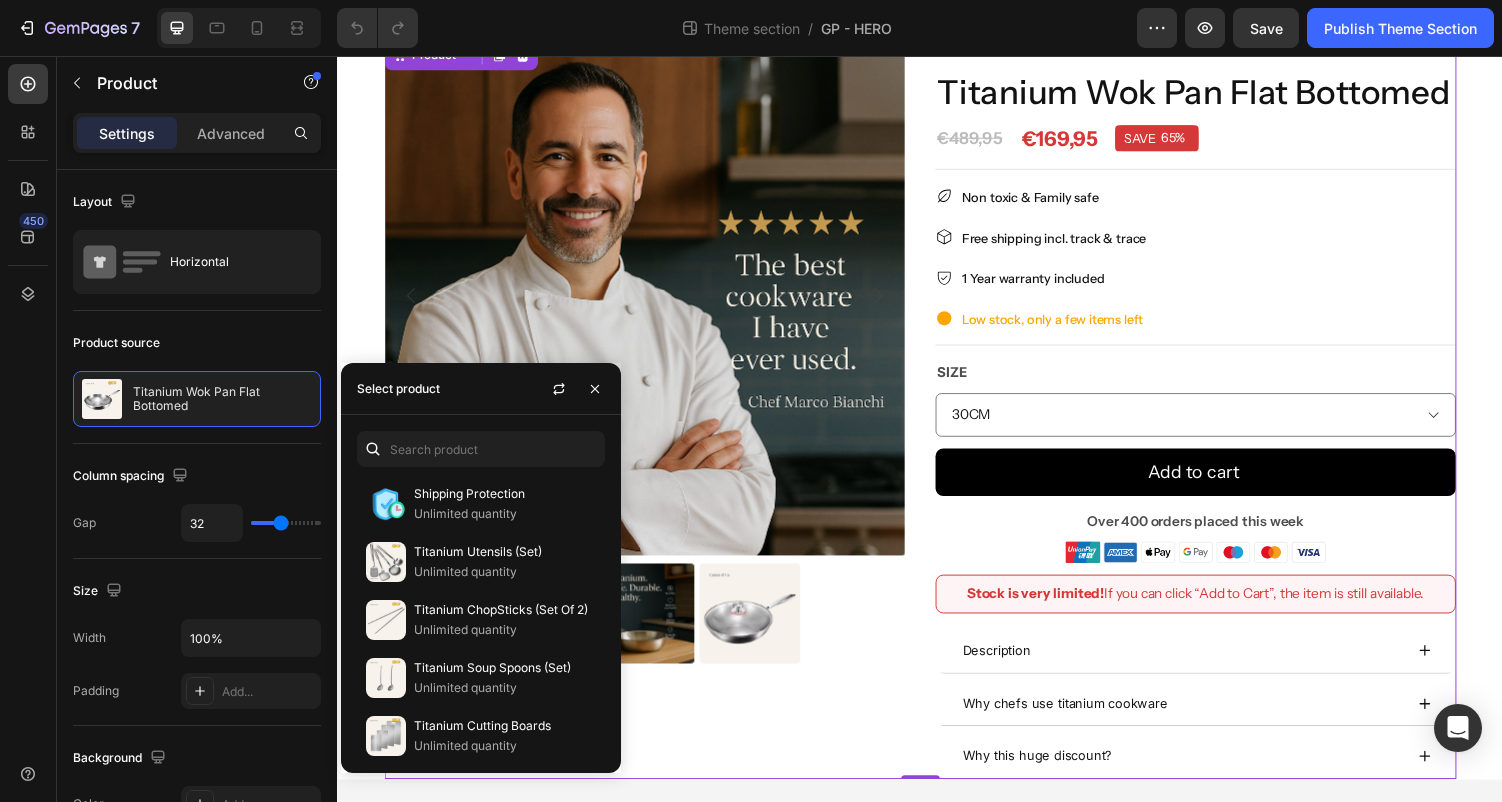 click on "Product Images" at bounding box center (653, 418) 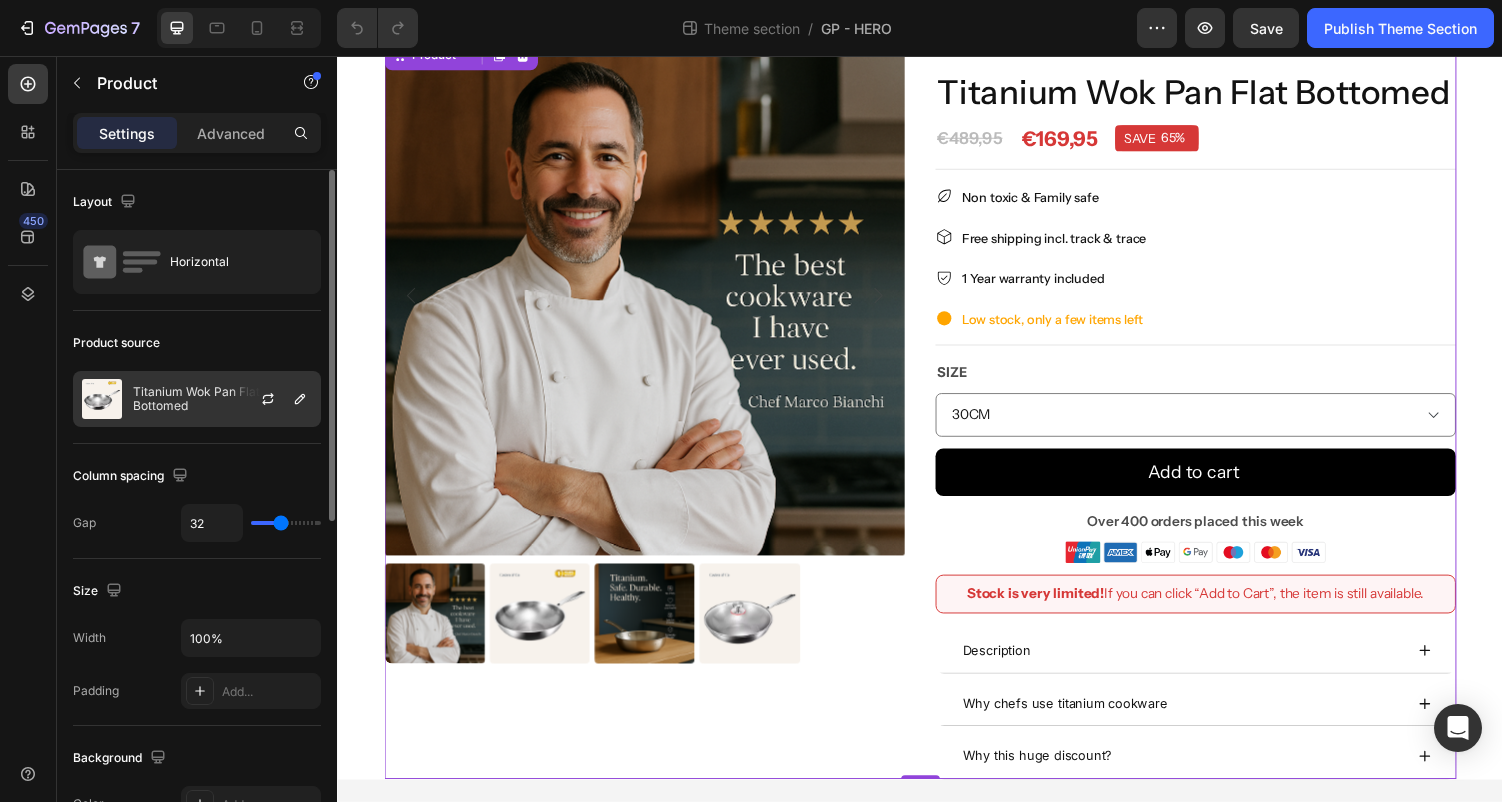 click on "Titanium Wok Pan Flat Bottomed" at bounding box center (222, 399) 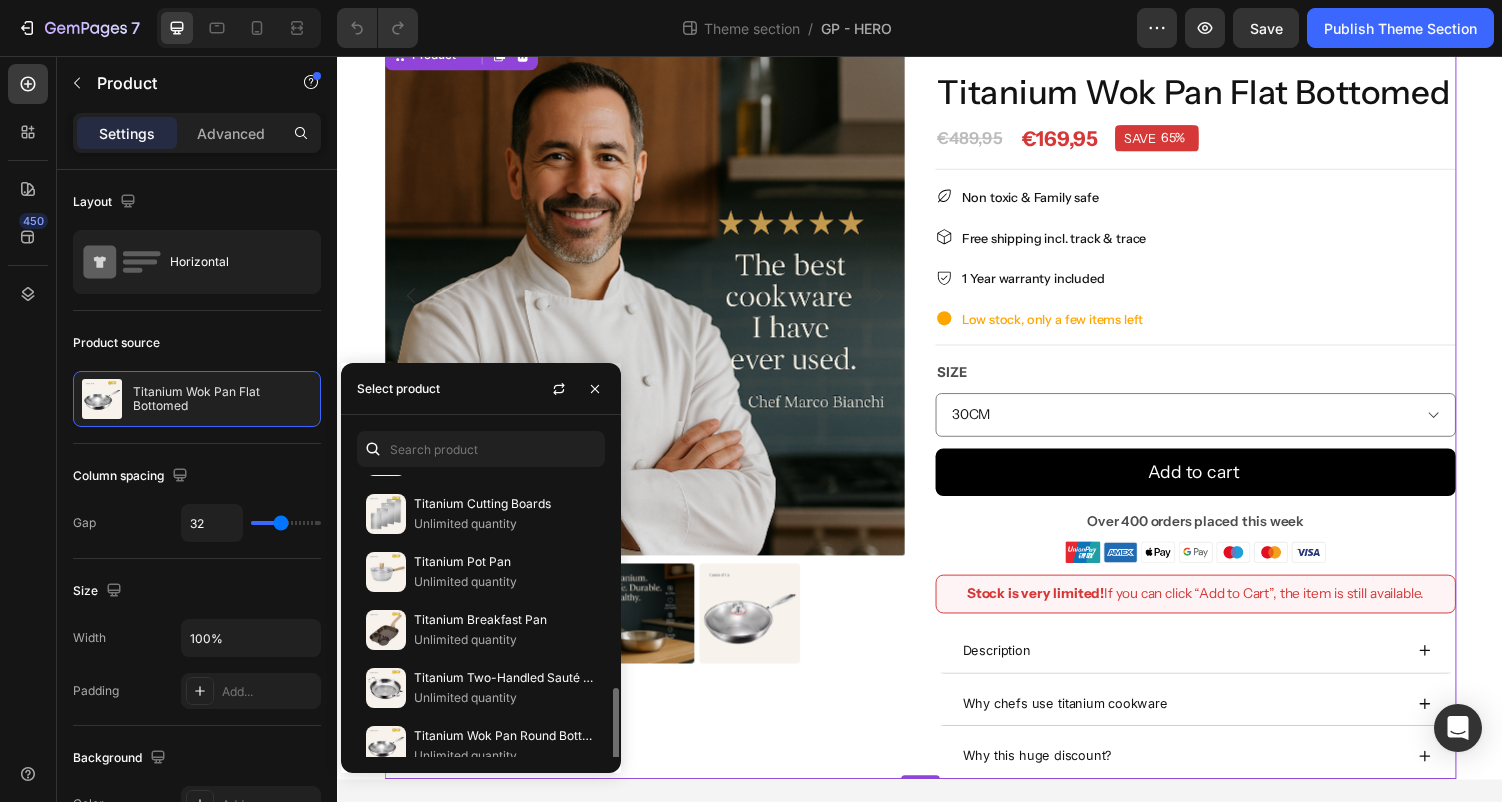 scroll, scrollTop: 414, scrollLeft: 0, axis: vertical 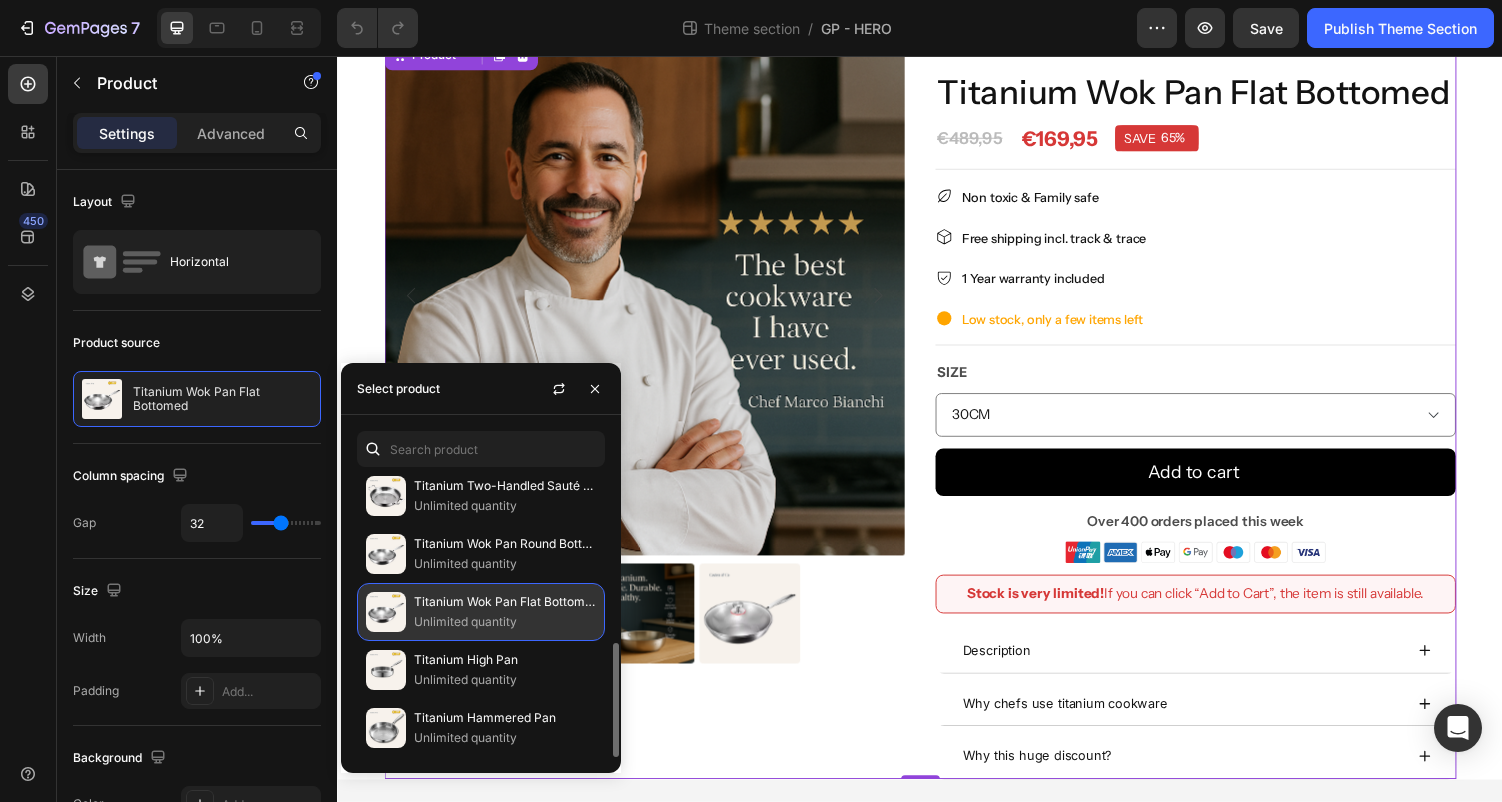 click on "Unlimited quantity" at bounding box center (505, 622) 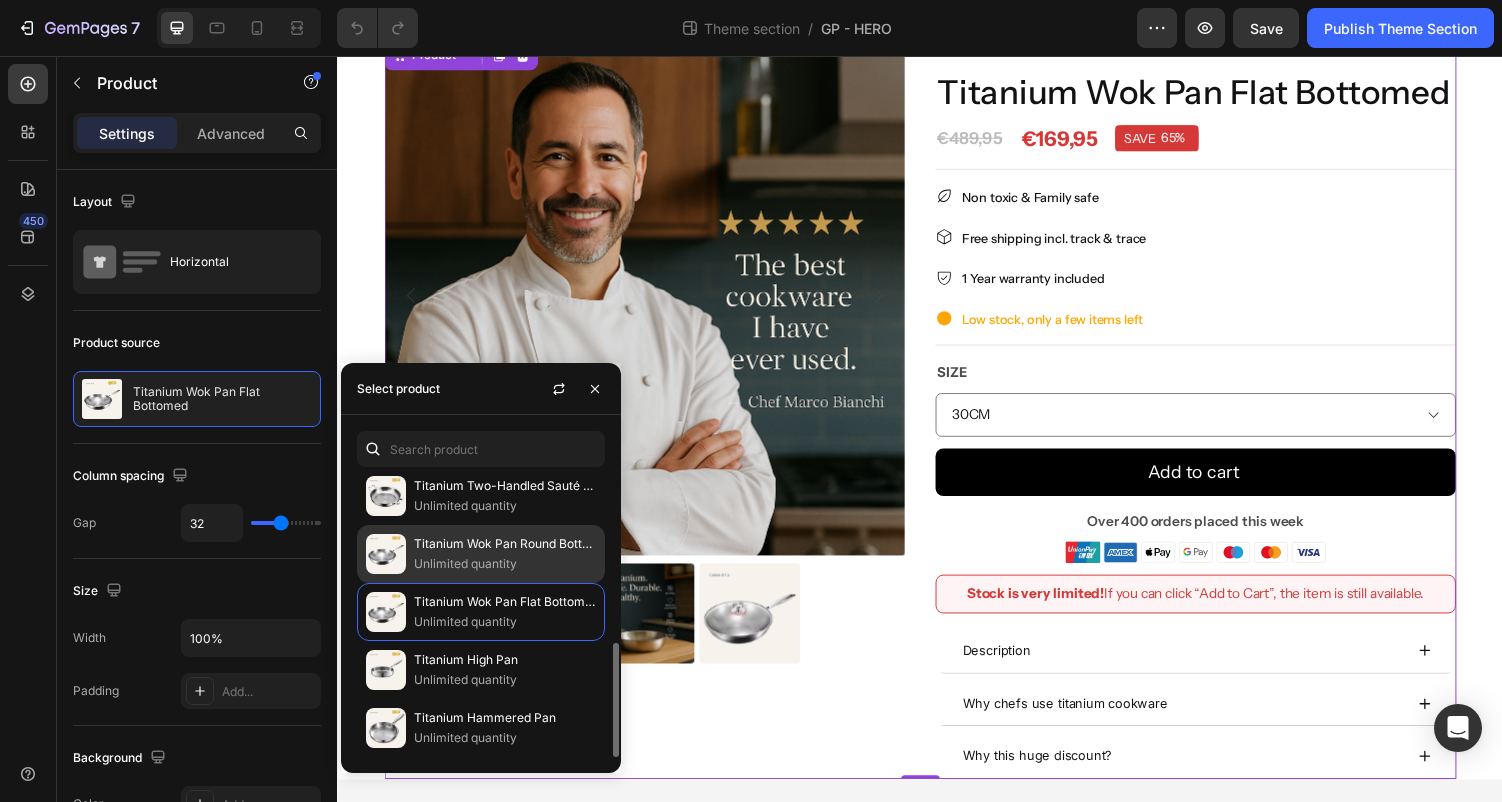 click at bounding box center [386, 554] 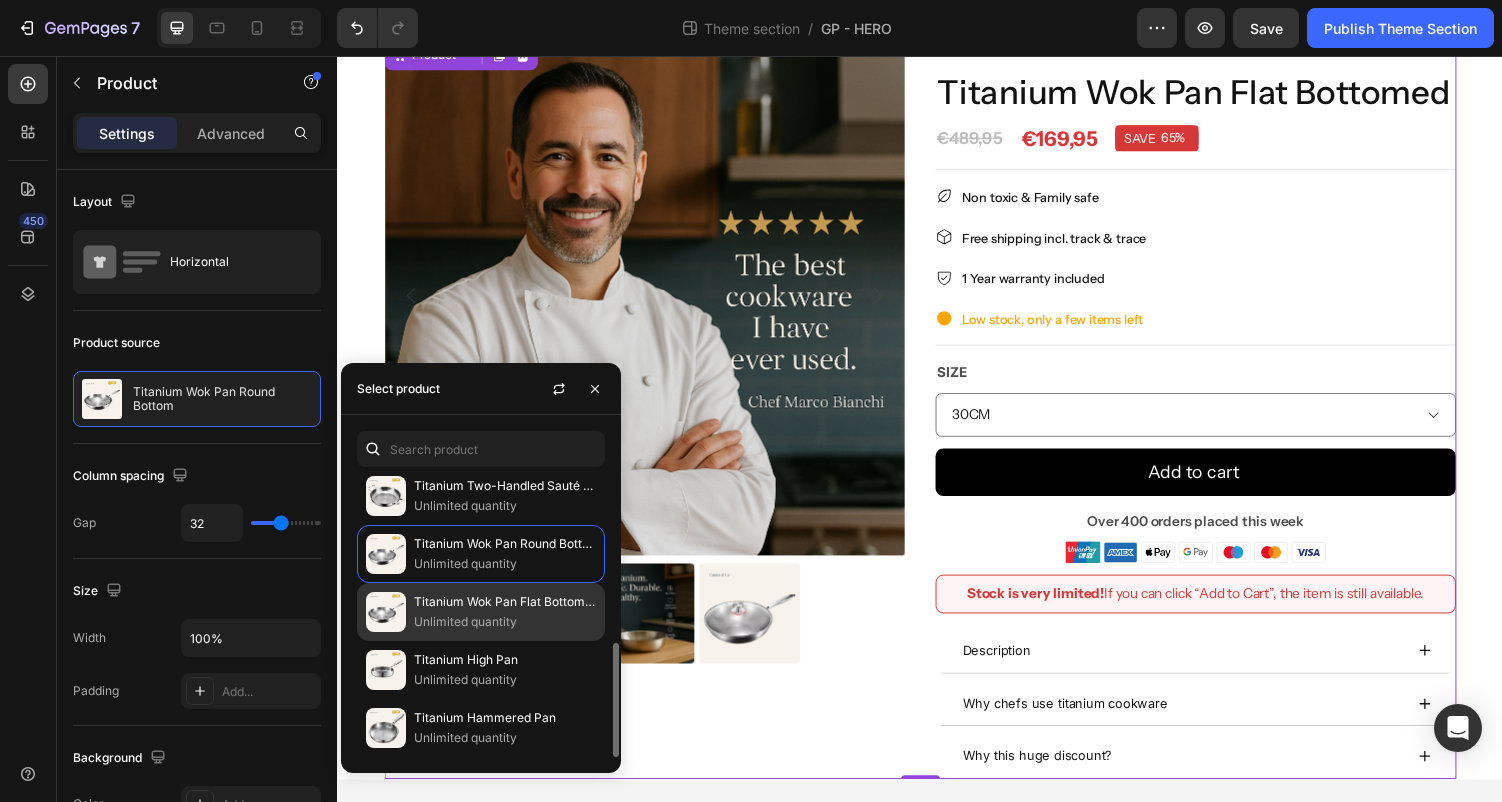 scroll, scrollTop: 0, scrollLeft: 0, axis: both 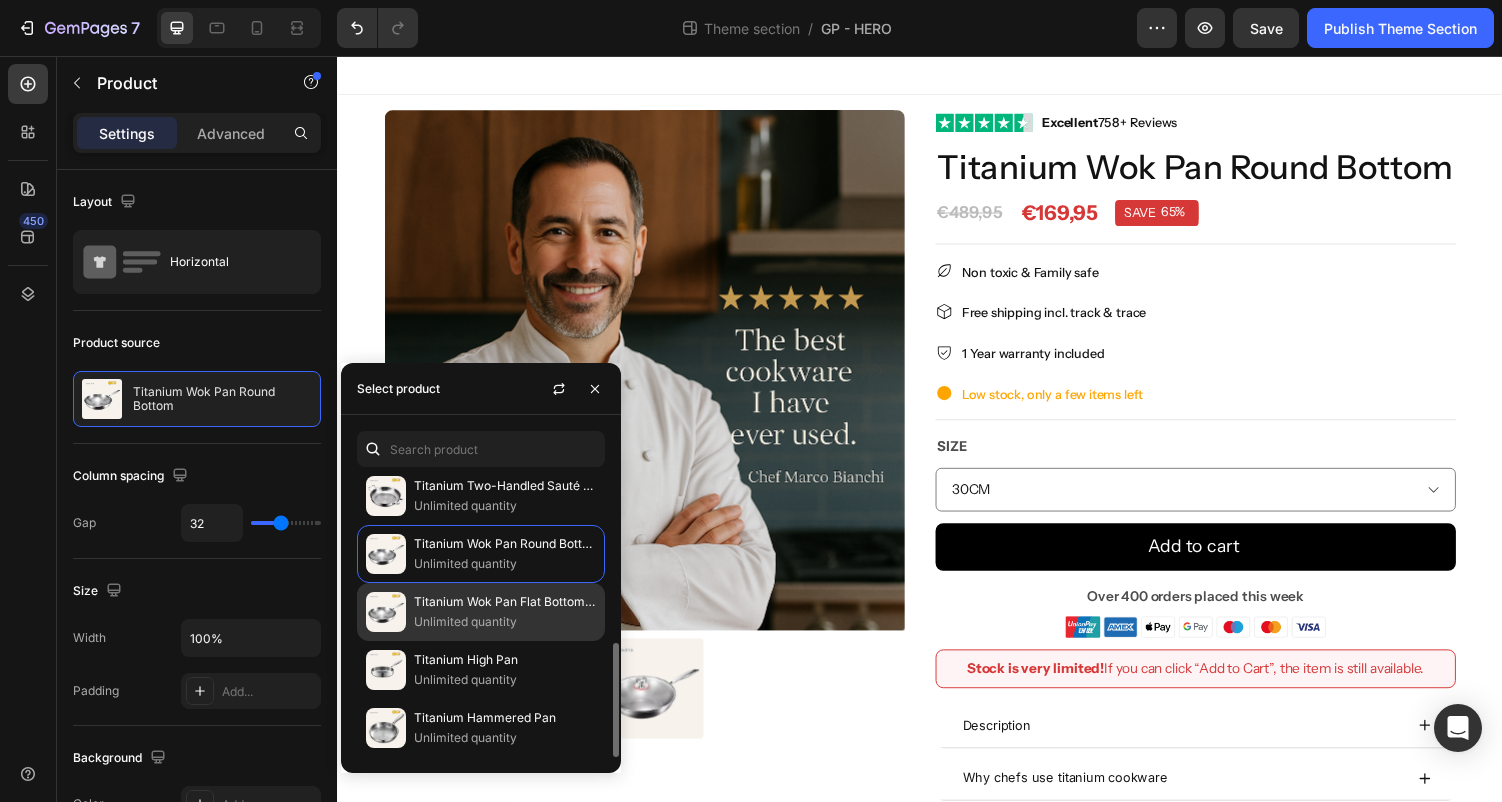 click at bounding box center (386, 612) 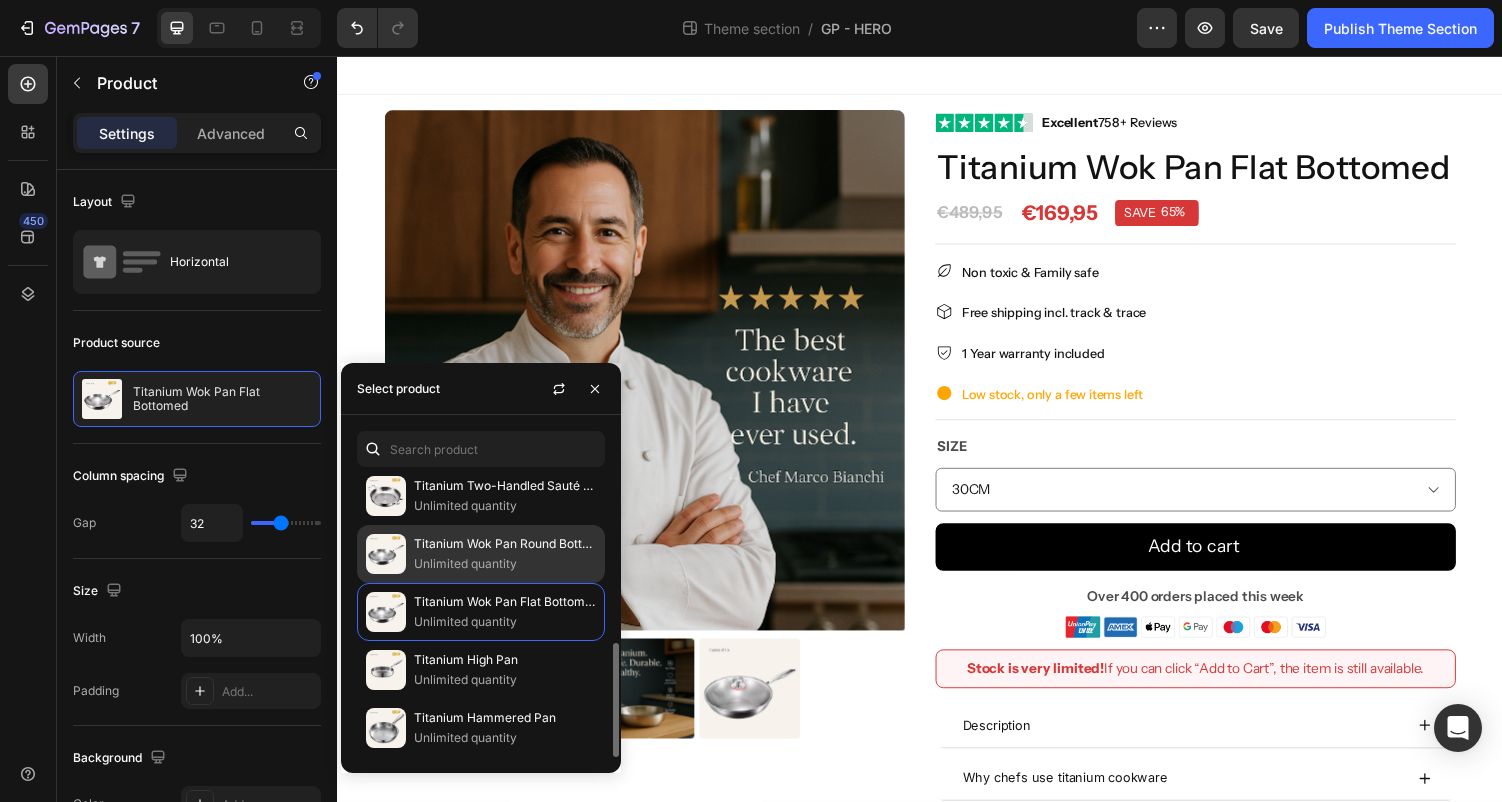 click on "Titanium Wok Pan Round Bottom Unlimited quantity" 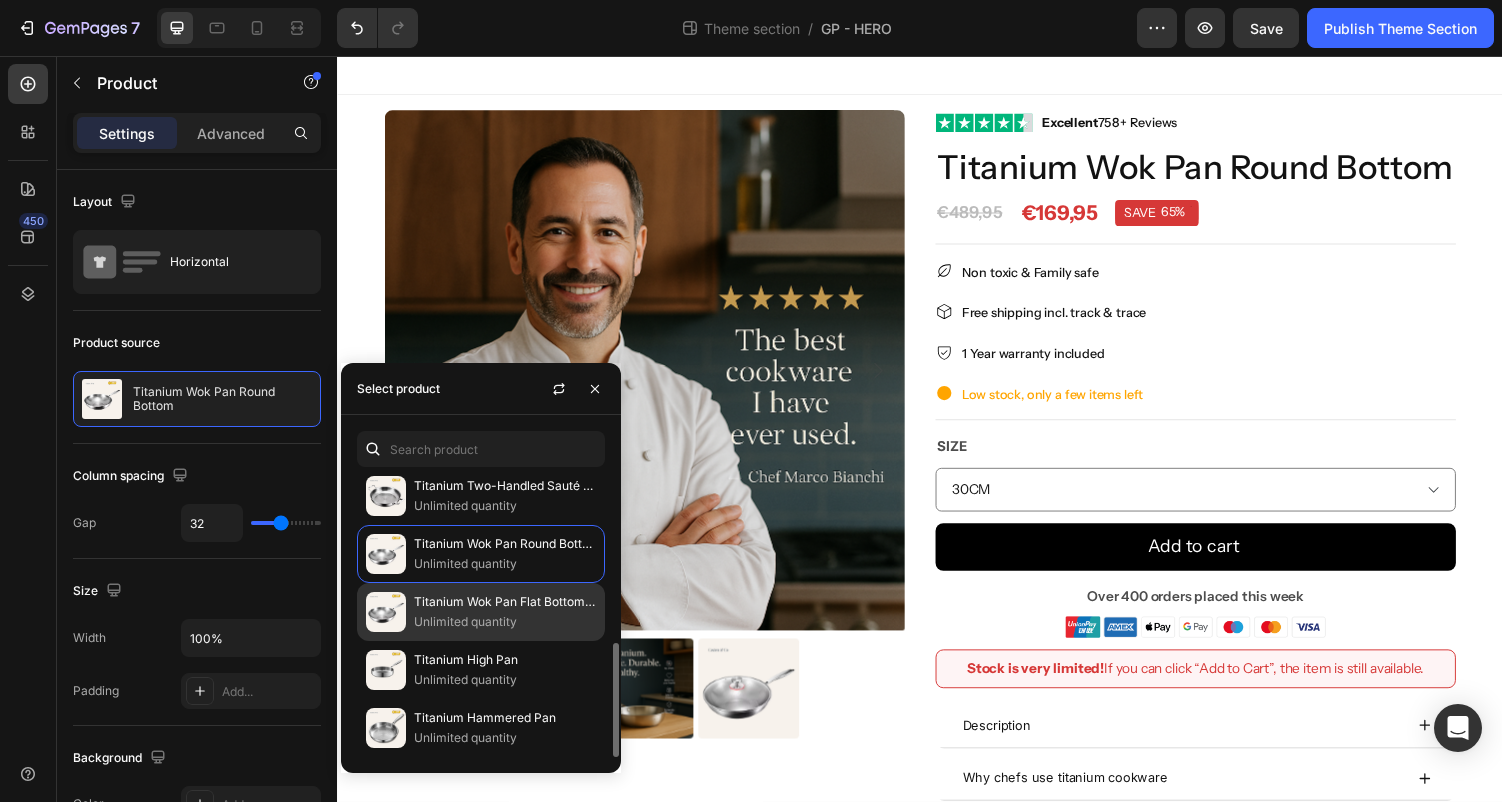 click at bounding box center [386, 612] 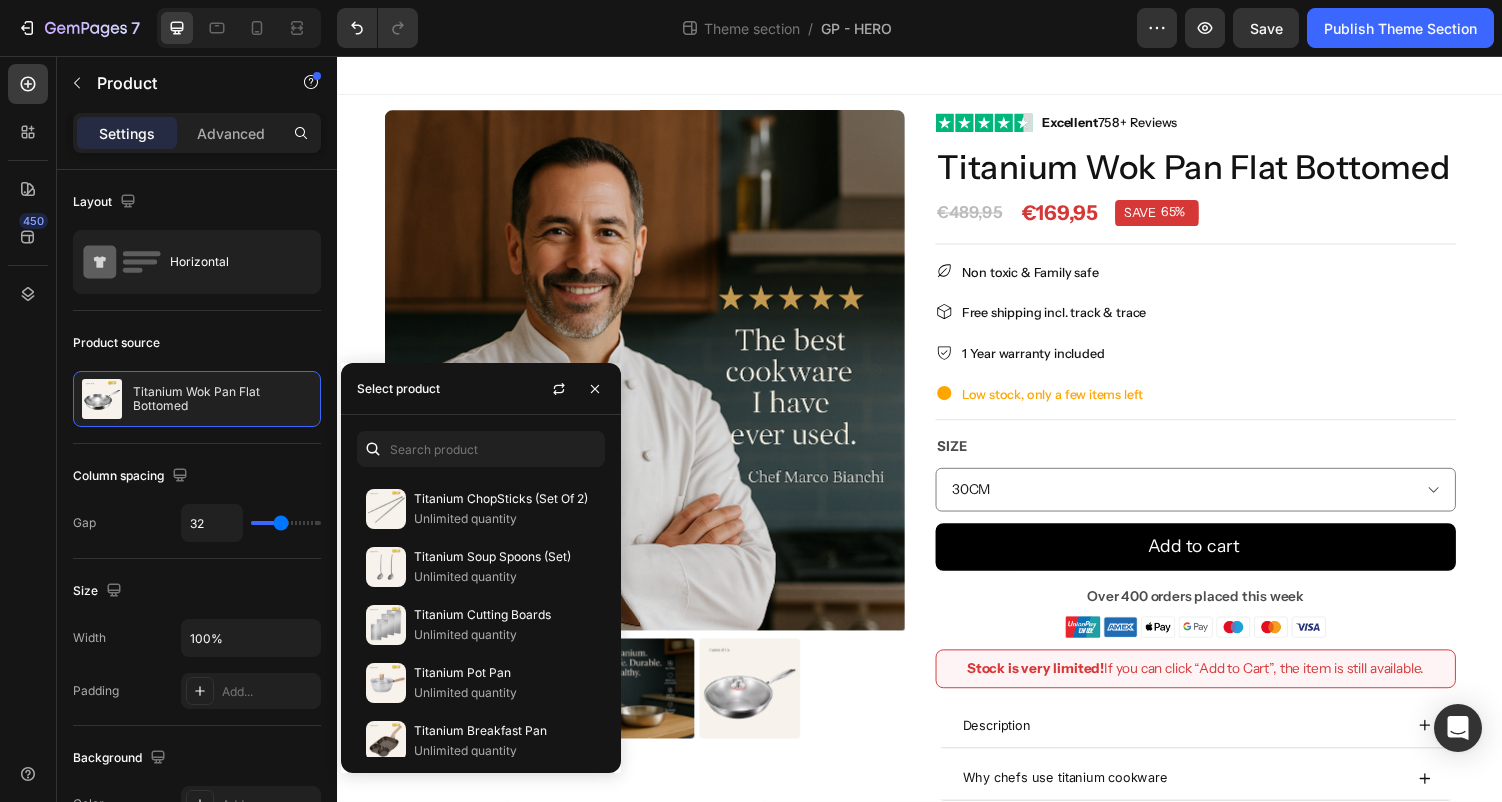scroll, scrollTop: 0, scrollLeft: 0, axis: both 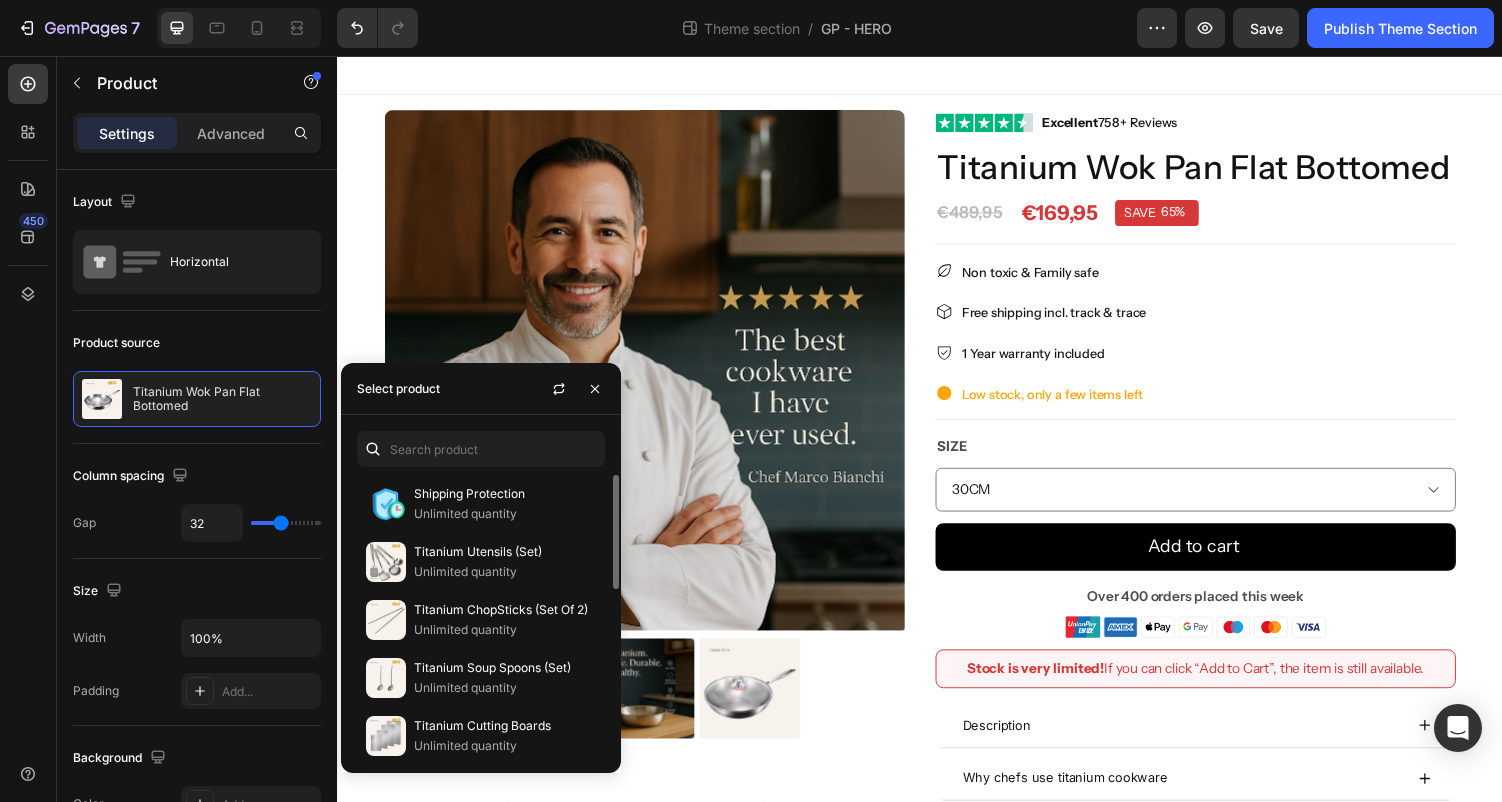 click on "Select product" at bounding box center [398, 388] 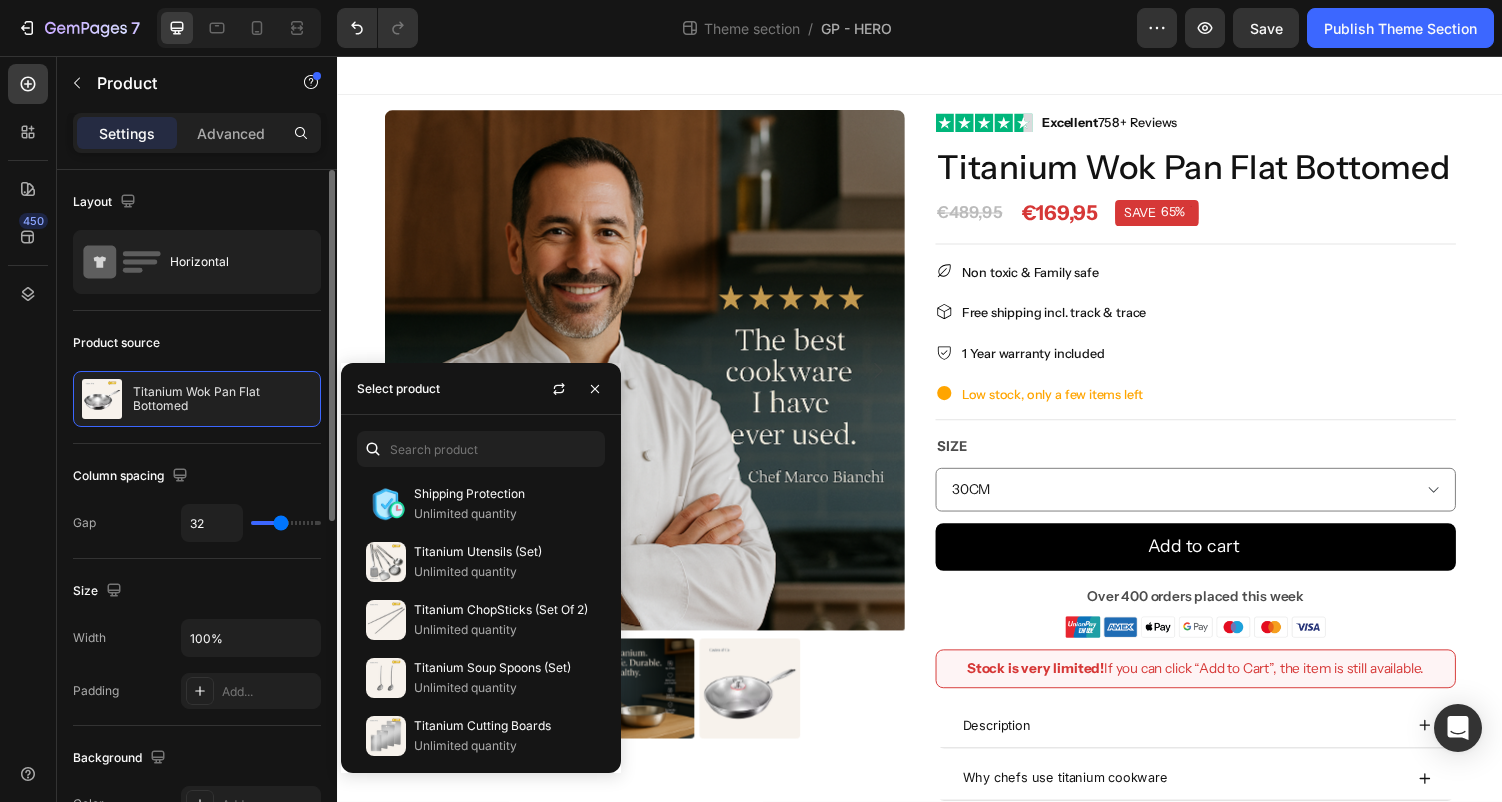 click on "Product source" at bounding box center [197, 343] 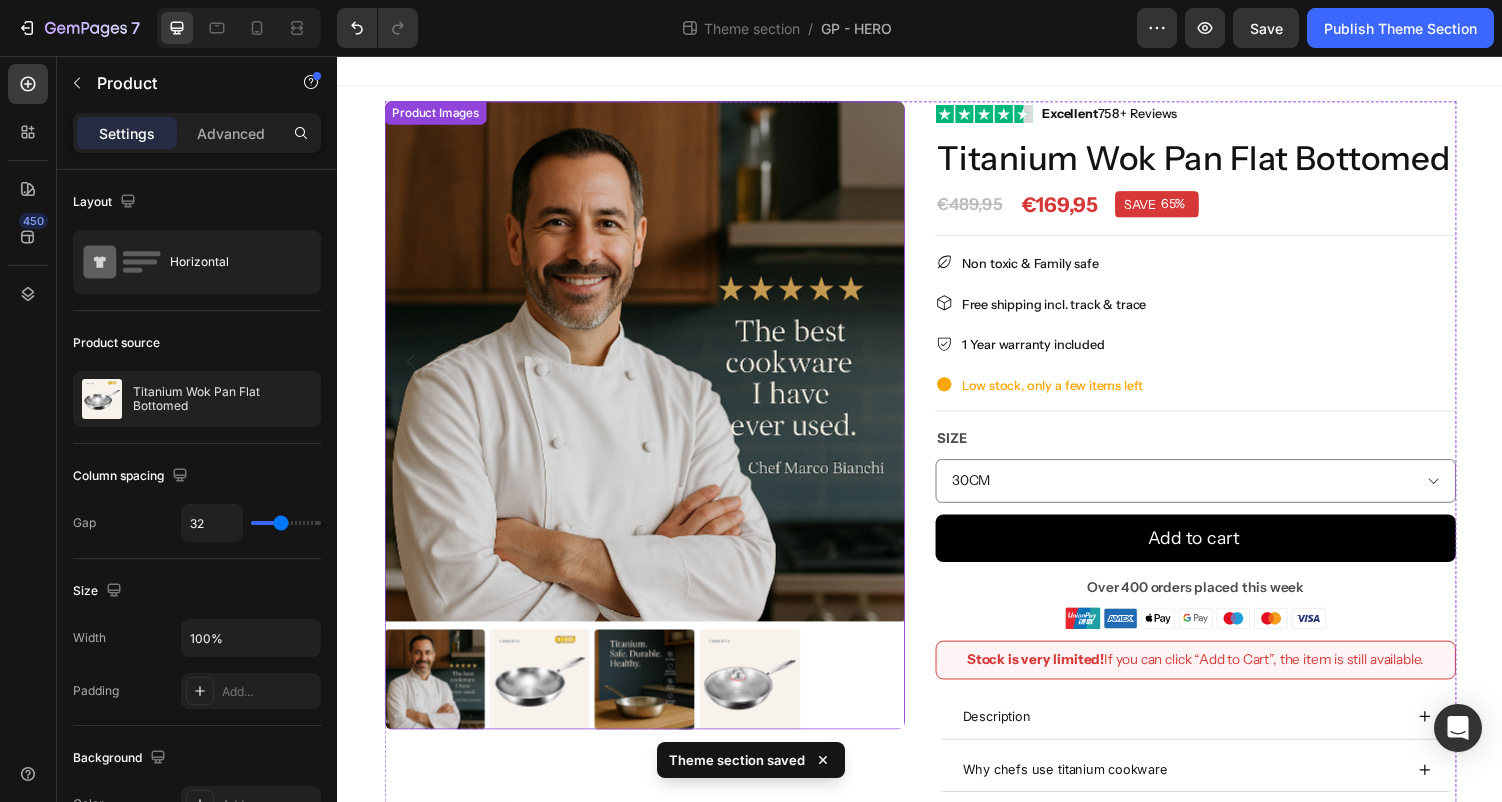 scroll, scrollTop: 0, scrollLeft: 0, axis: both 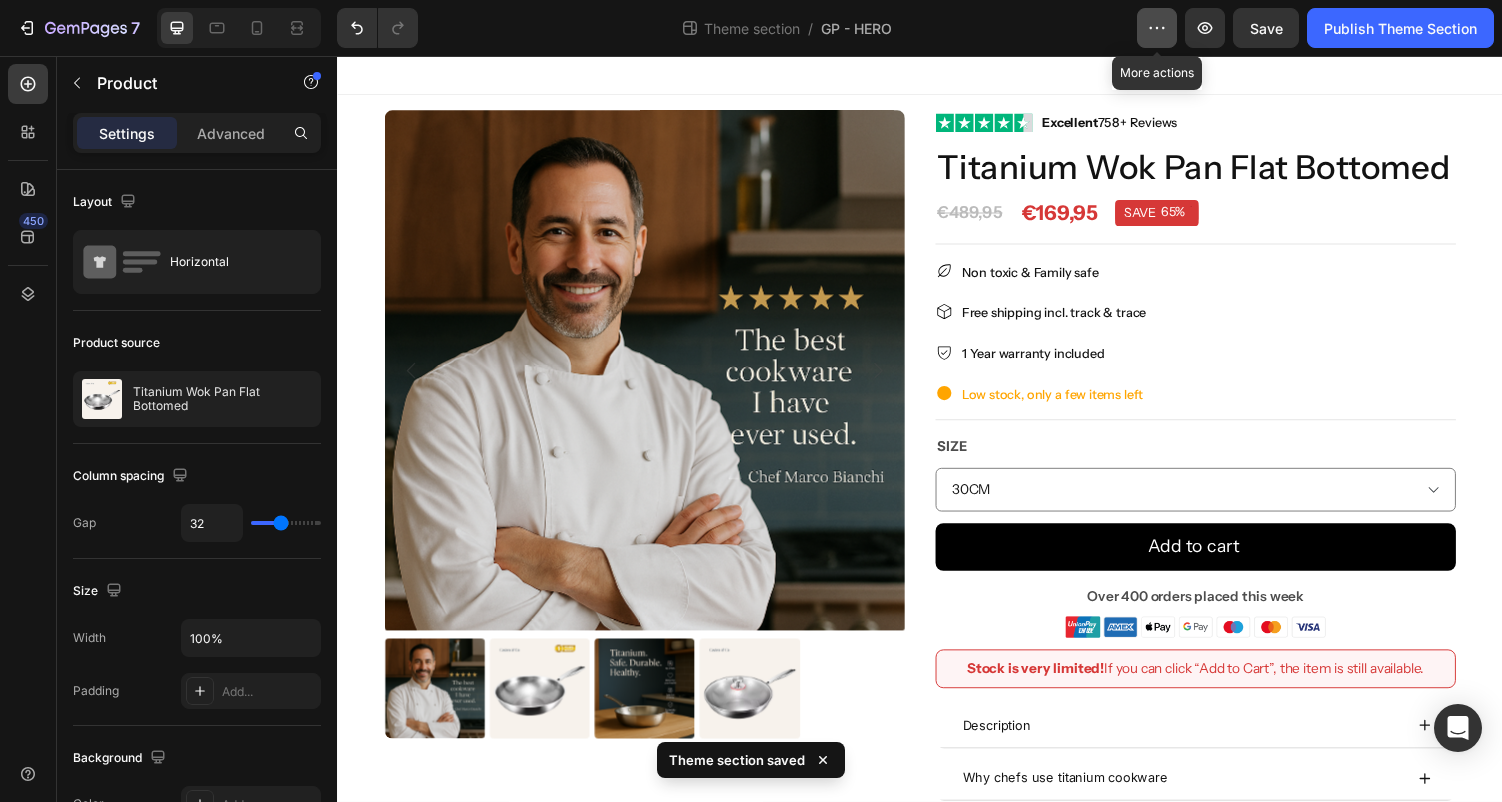 click 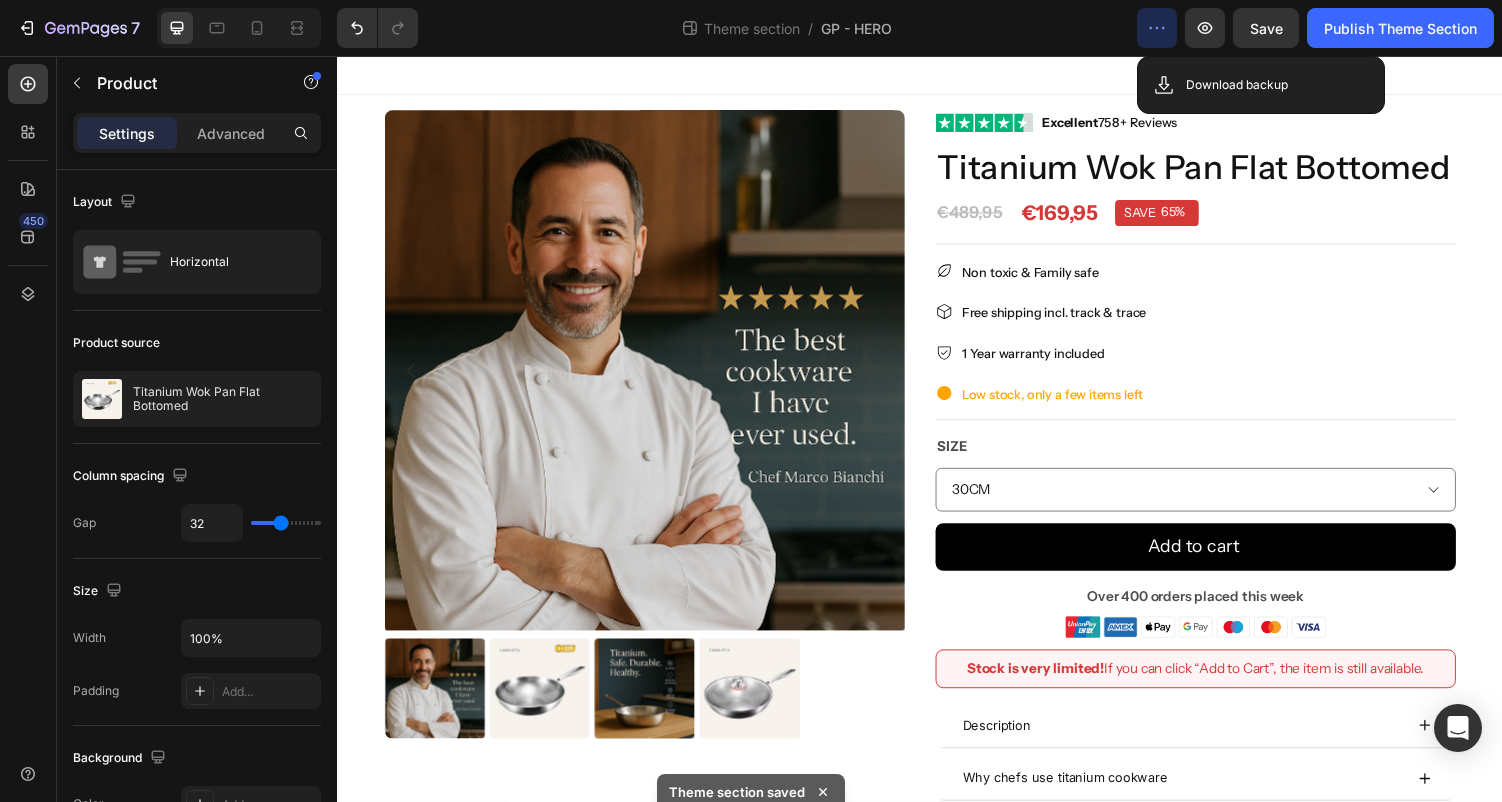 click at bounding box center (937, 76) 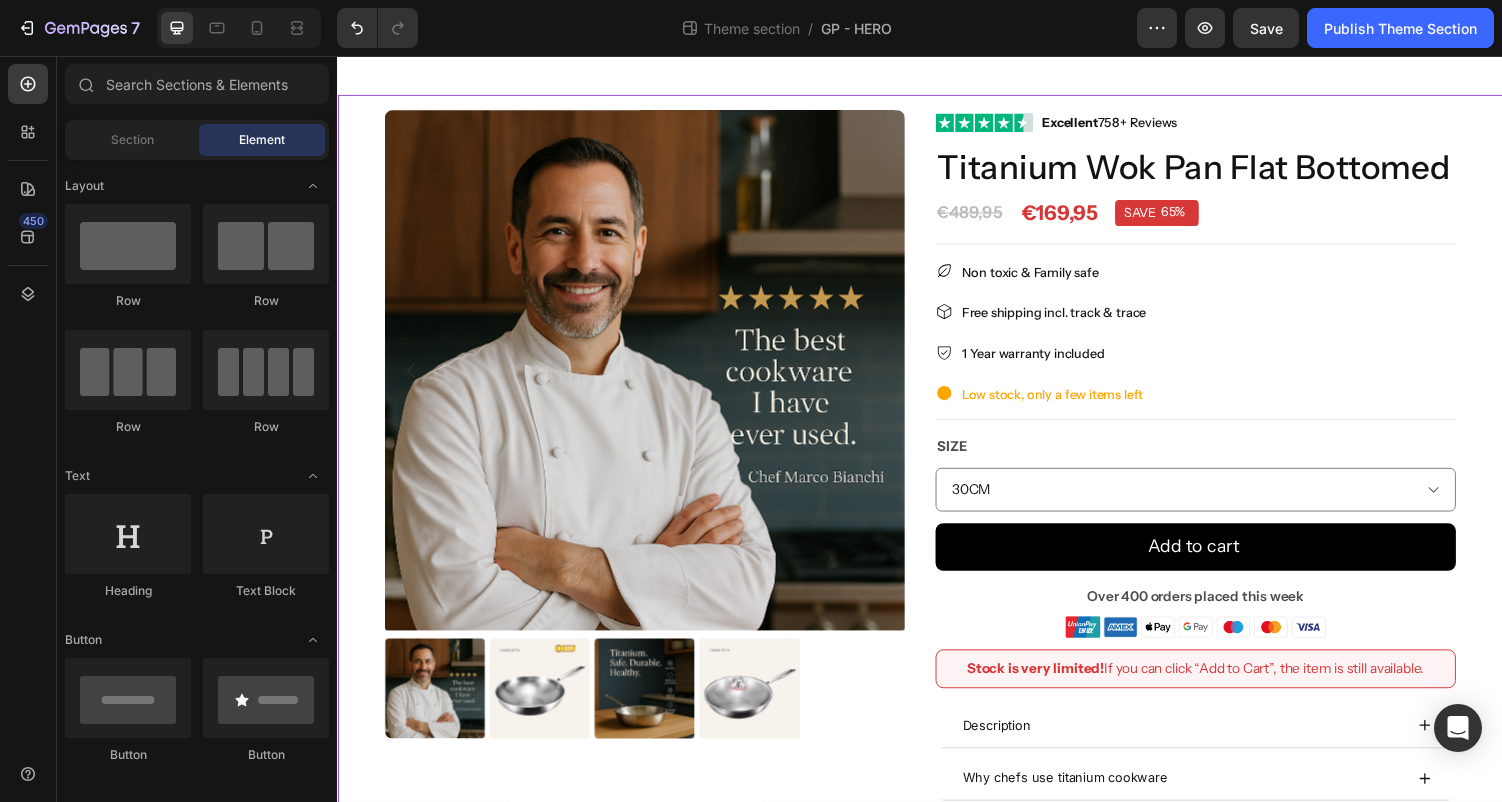 click on "Product Images Image Excellent  758+ Reviews Text block Row Titanium Wok Pan Flat Bottomed Product Title €169,95 Price Price €489,95 Price Price SAVE 65% Discount Tag Row Row                Title Line
Non toxic & Family safe Item list
Free shipping incl. track & trace Item list
1 Year warranty included Item list
Low stock, only a few items left Item list                Title Line Size   30CM 32CM 34CM 30CM With Lid 32CM With Lid 34CM With Lid Product Variants & Swatches Add to cart Product Cart Button Over 400 orders placed this week Text Block Image Row Stock is very limited!  If you can click “Add to Cart”, the item is still available. Text Block Row
Description
Why chefs use titanium cookware
Why this huge discount? Accordion Product Row" at bounding box center [937, 487] 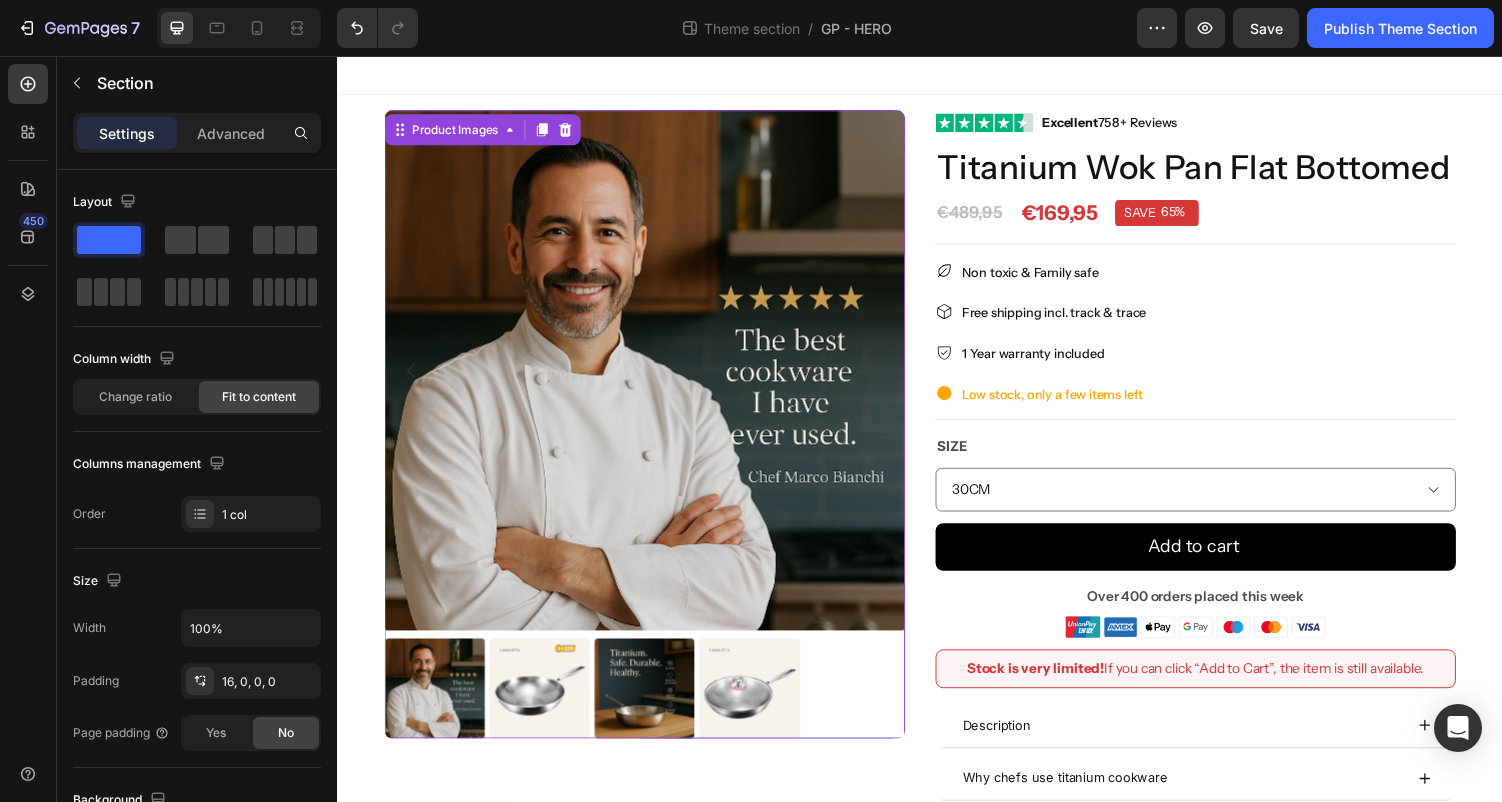 click at bounding box center [653, 380] 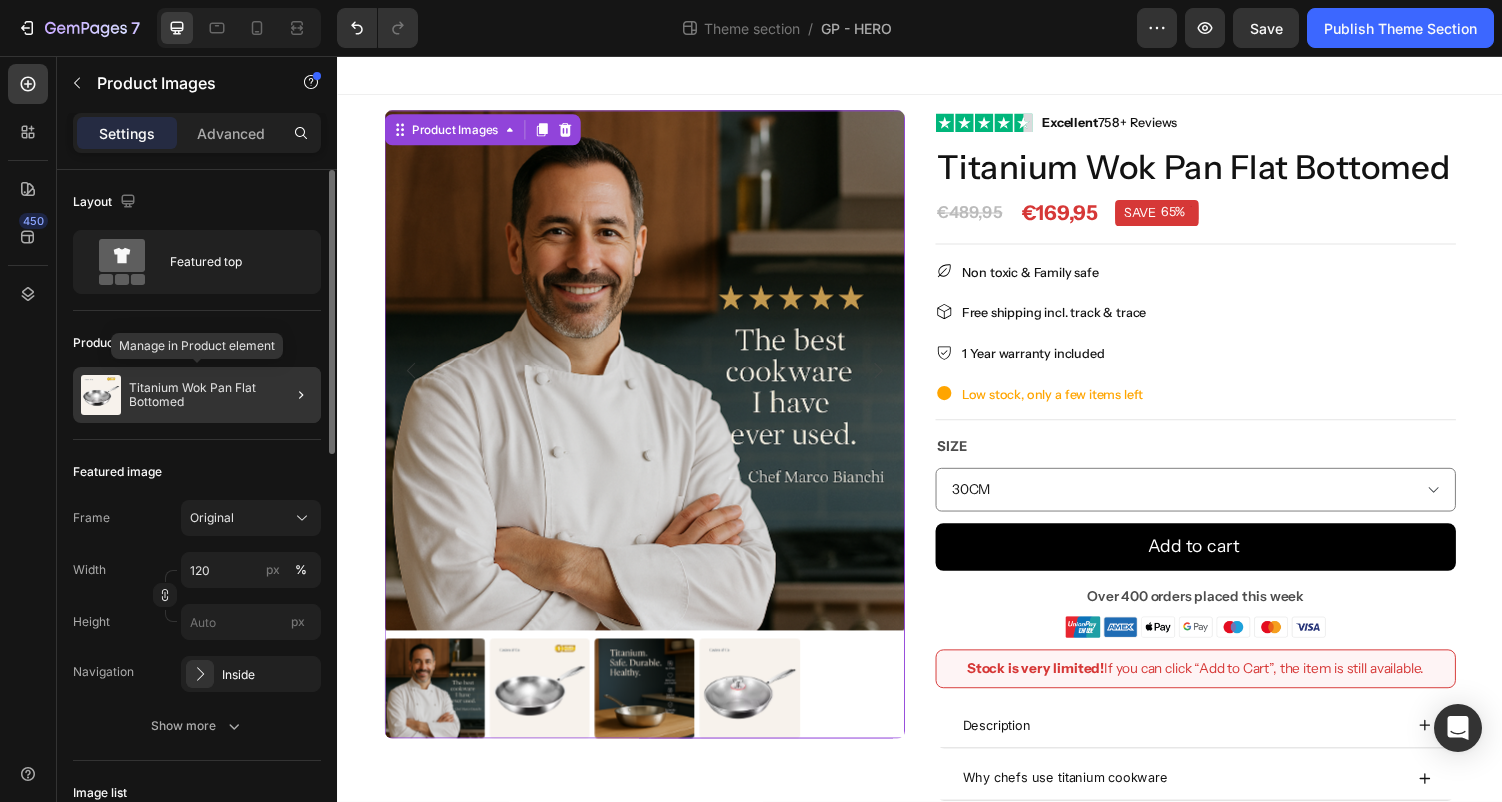 click on "Titanium Wok Pan Flat Bottomed" 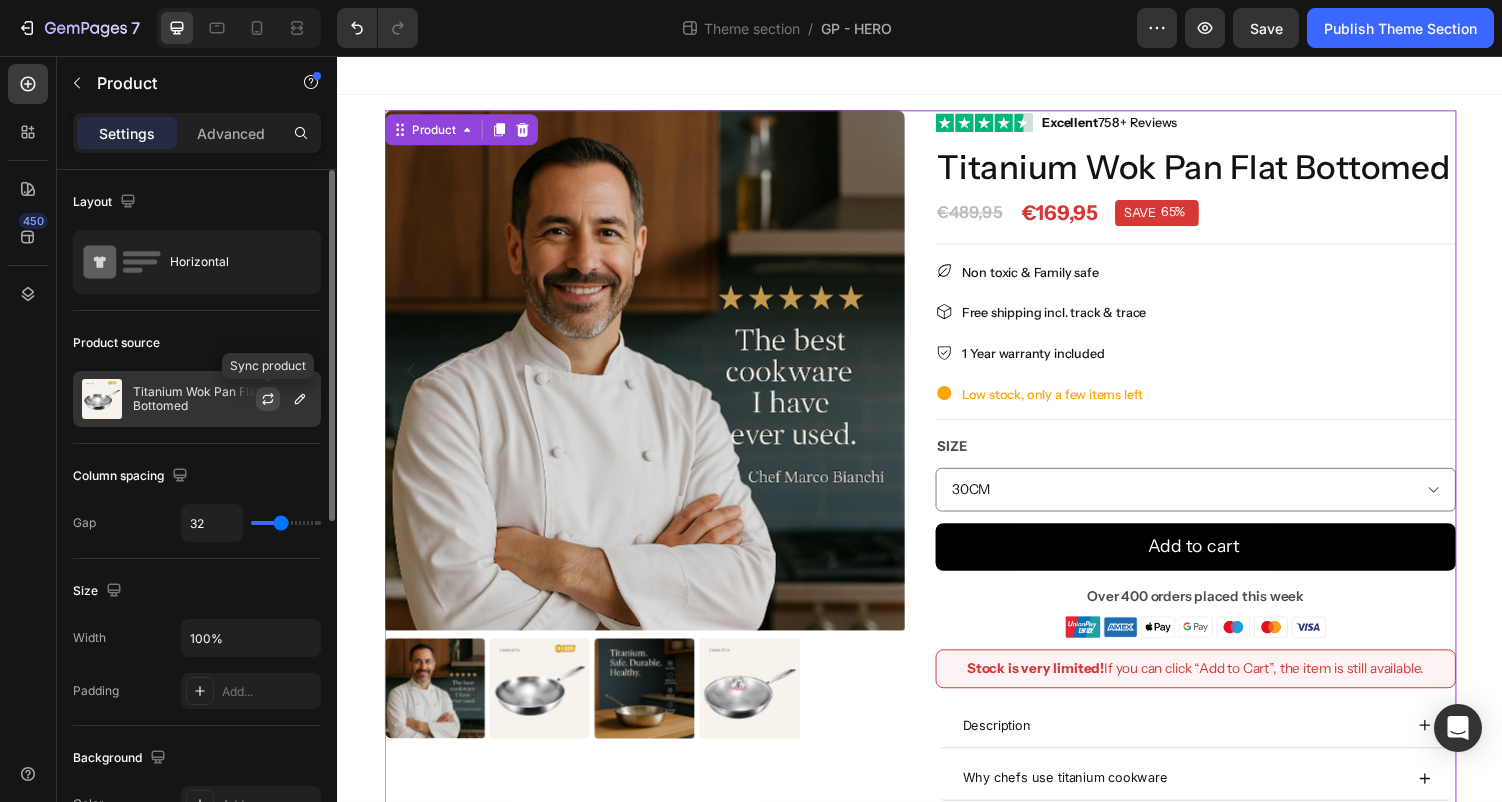click 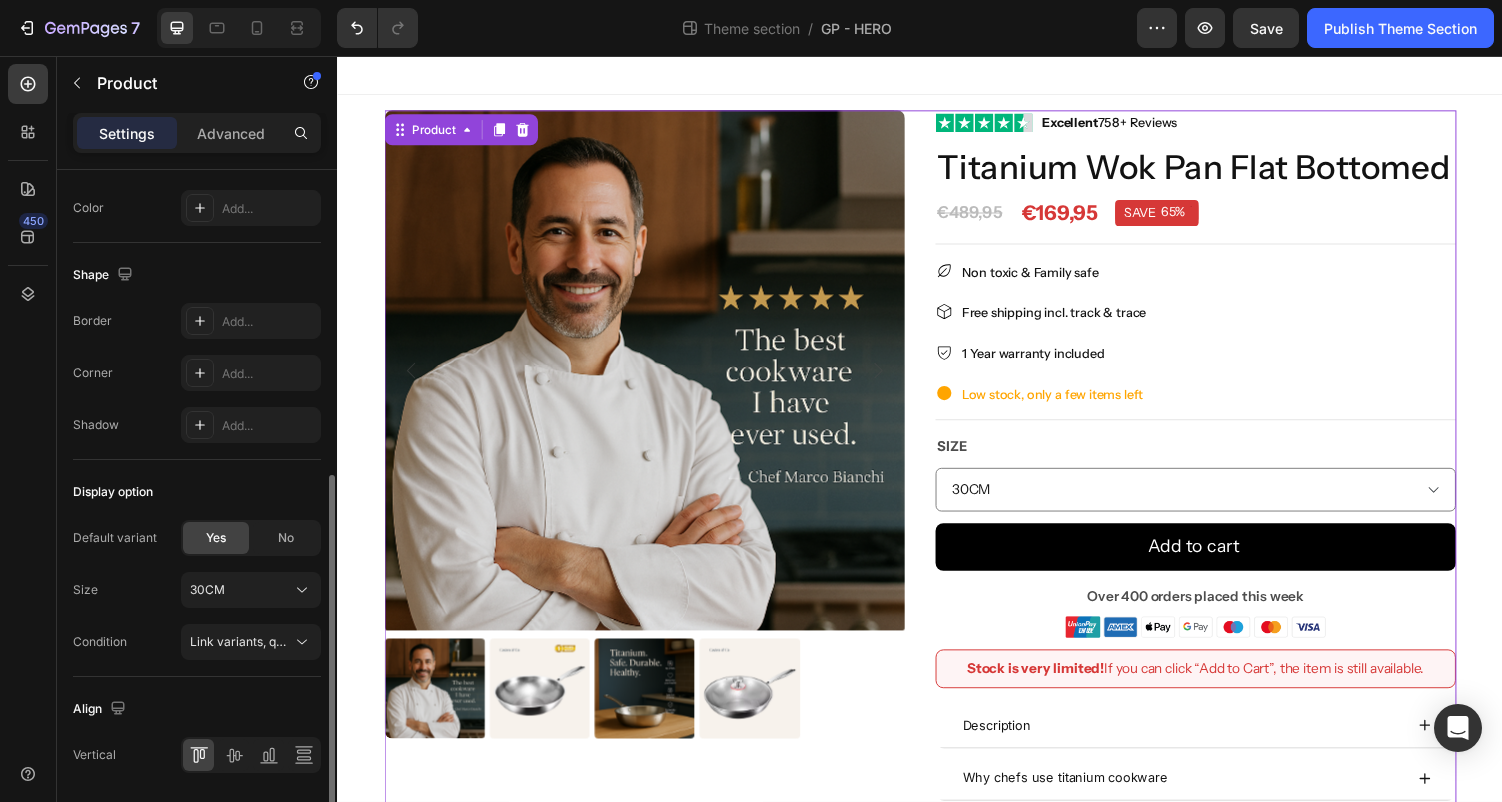 scroll, scrollTop: 600, scrollLeft: 0, axis: vertical 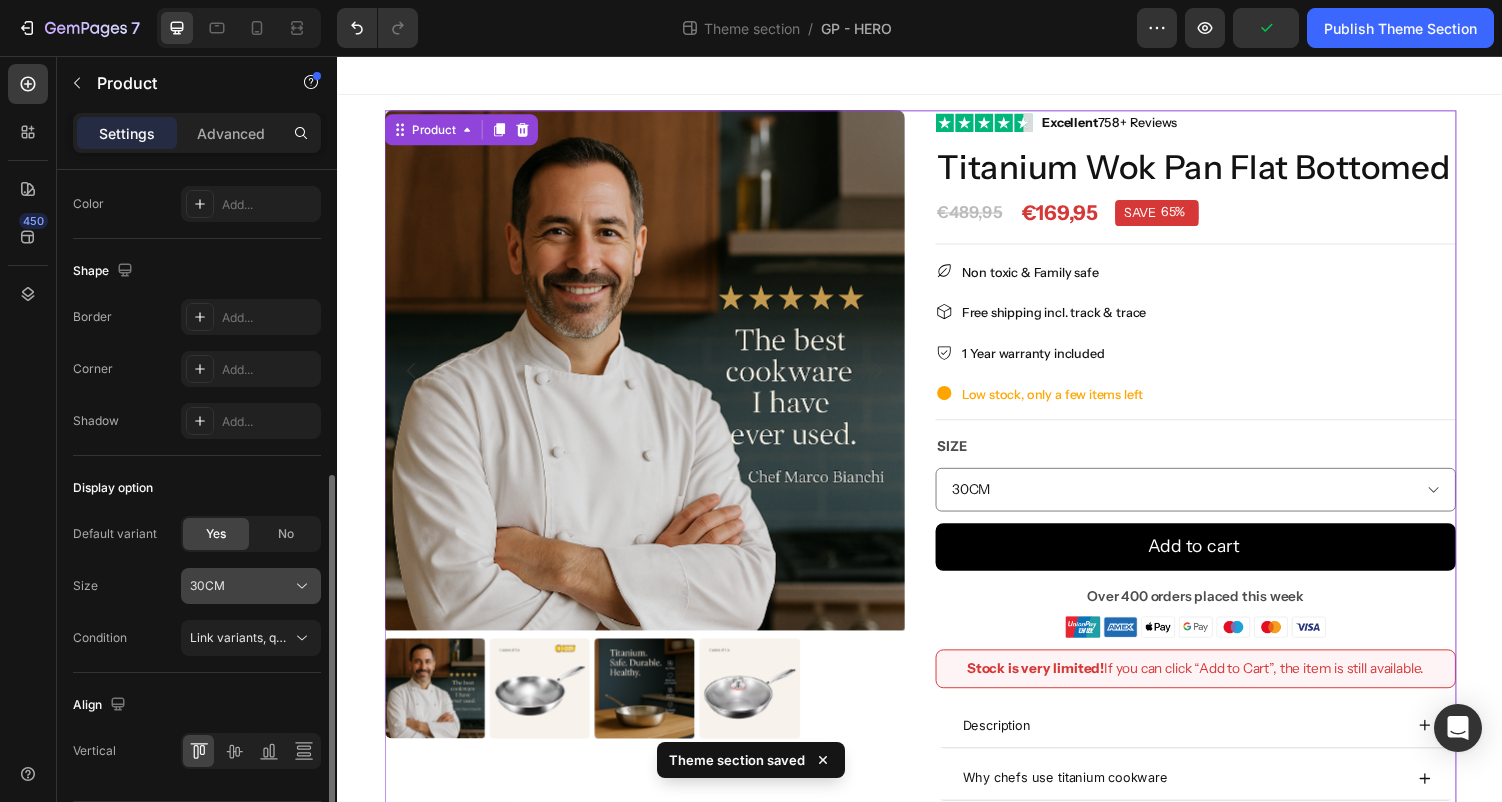 click on "30CM" at bounding box center [207, 586] 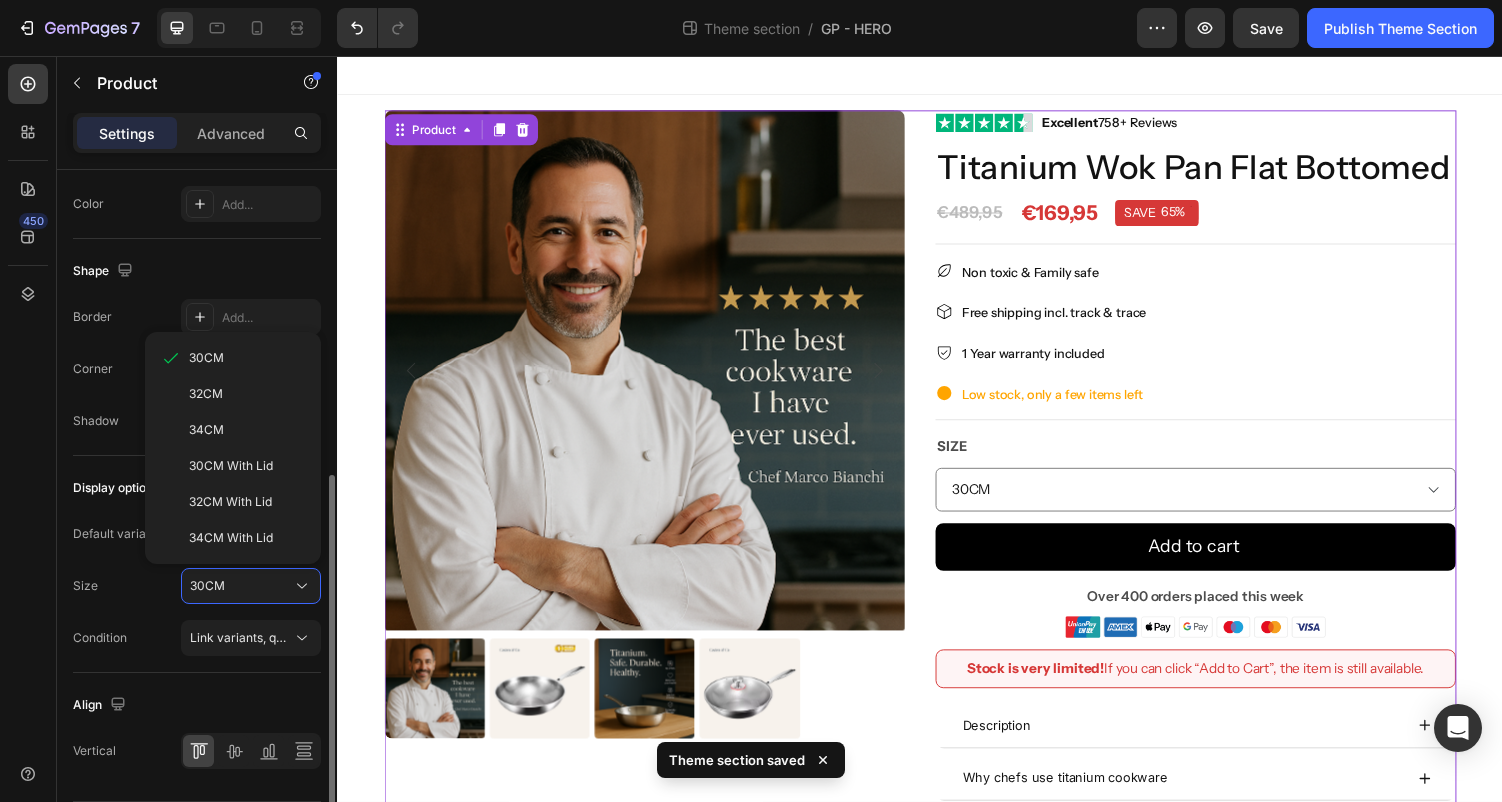 click on "Size 30CM 30CM 32CM 34CM 30CM With Lid 32CM With Lid 34CM With Lid" 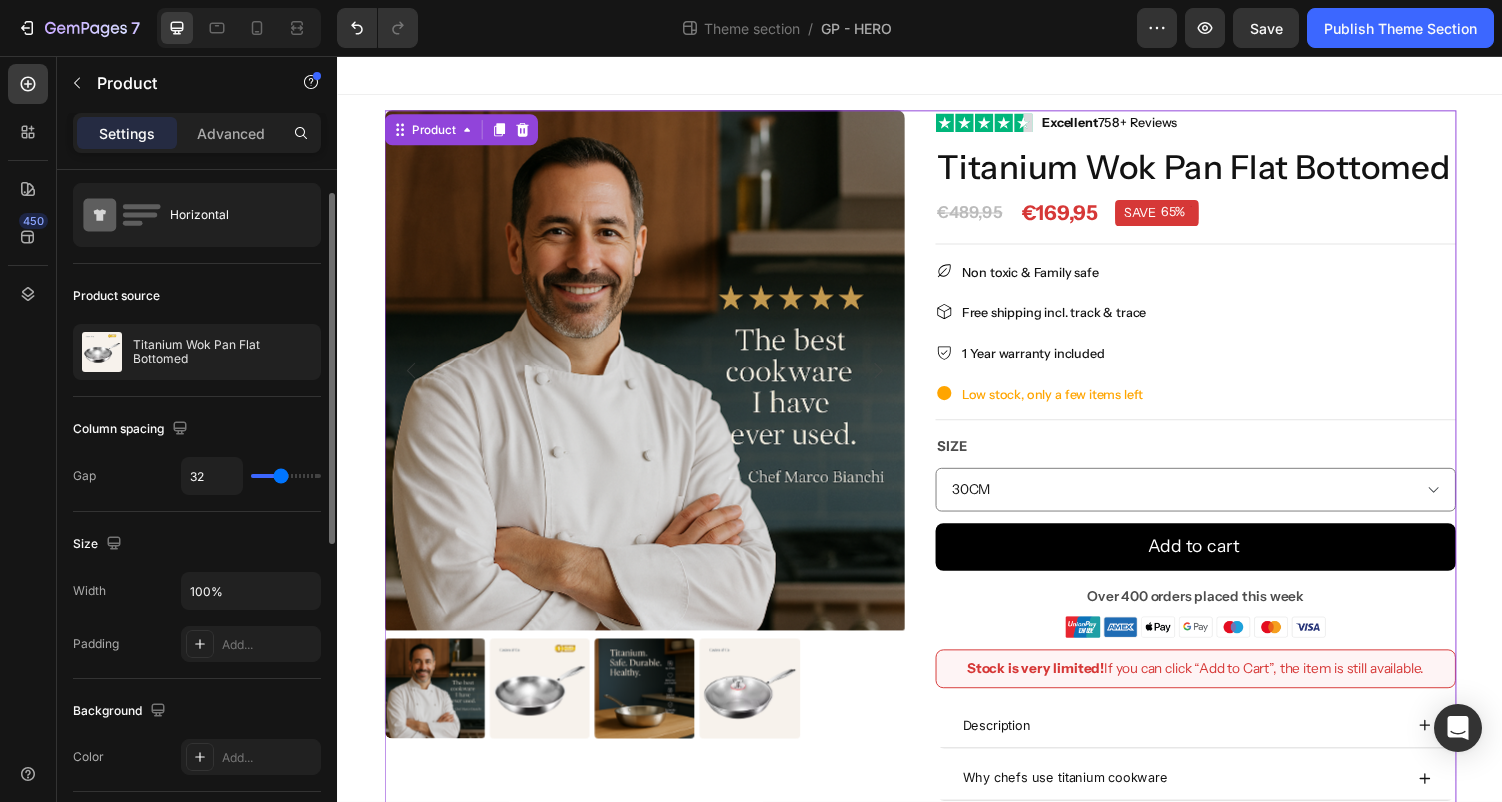 scroll, scrollTop: 0, scrollLeft: 0, axis: both 